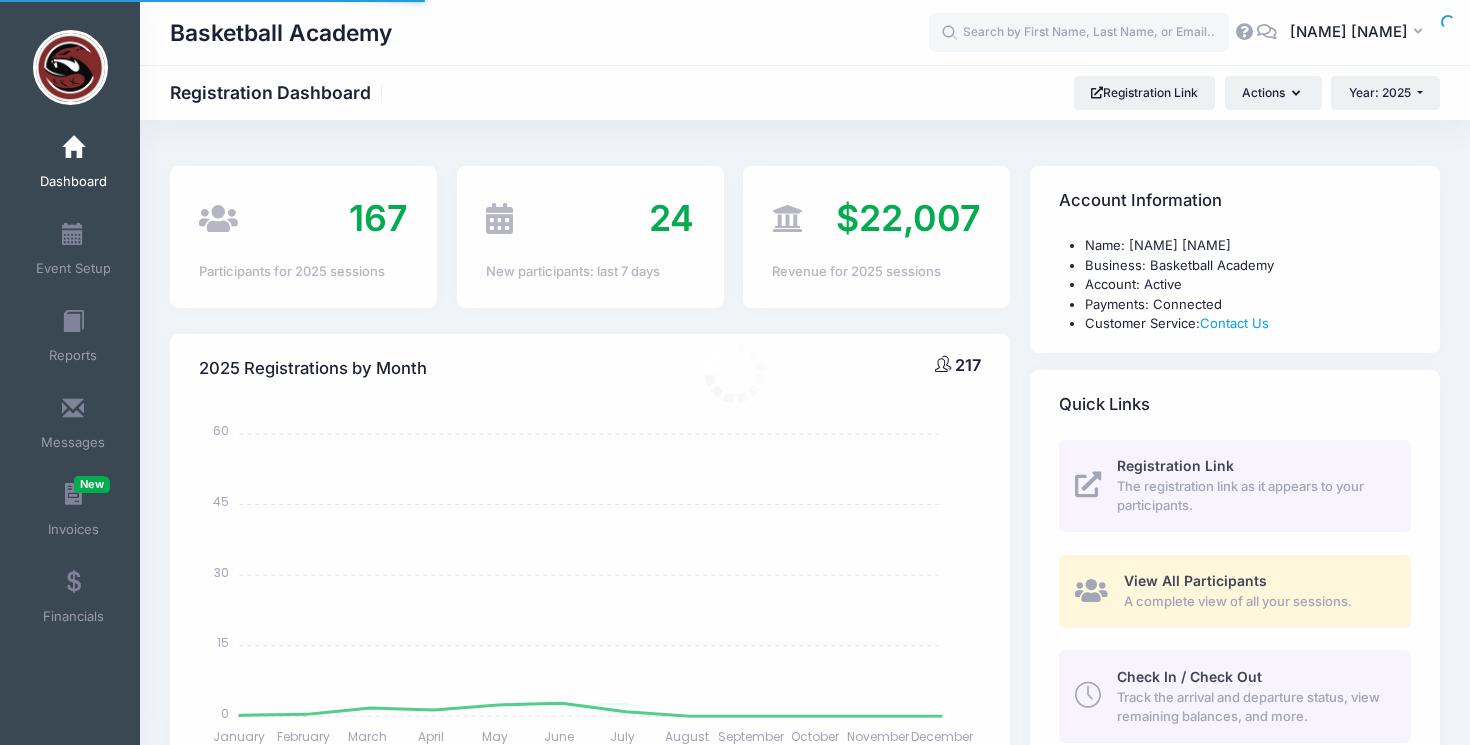 select 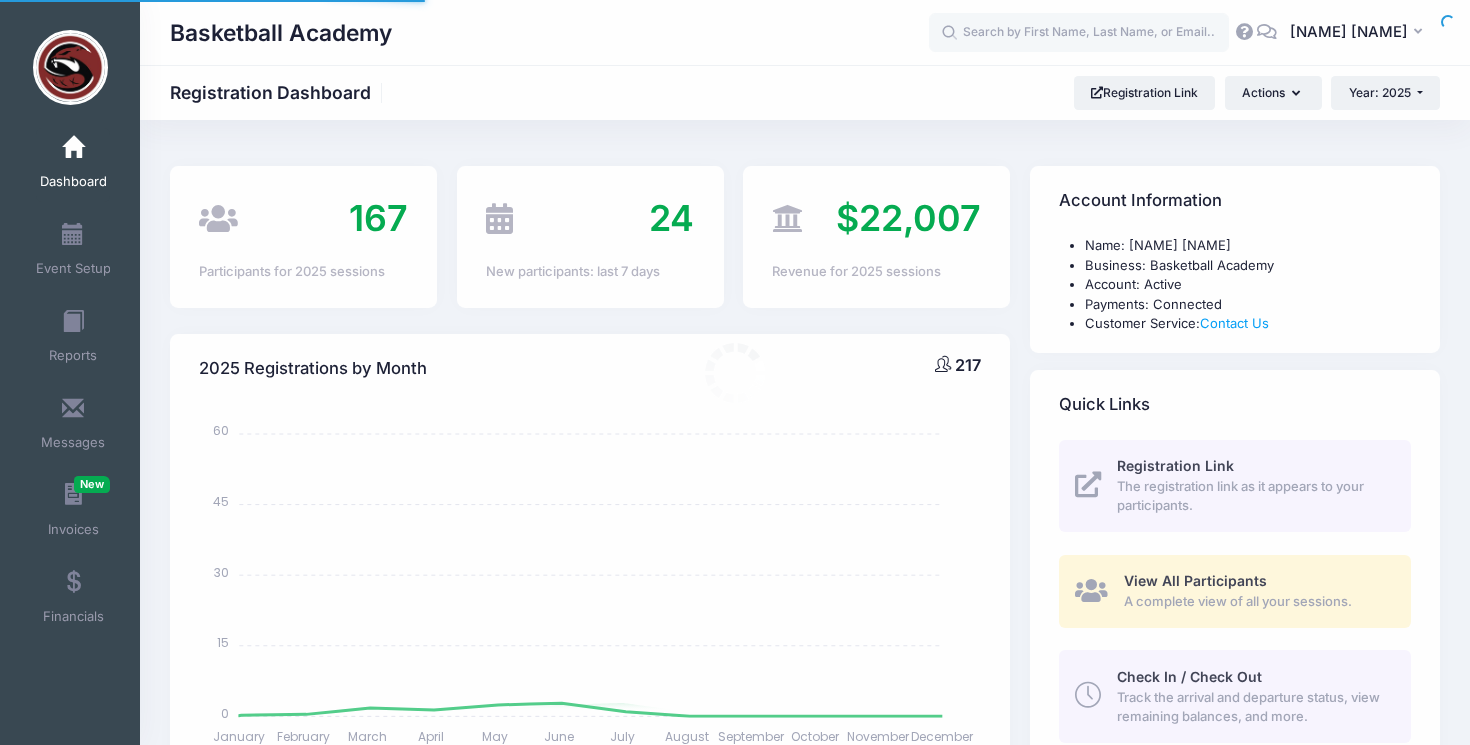 scroll, scrollTop: 0, scrollLeft: 0, axis: both 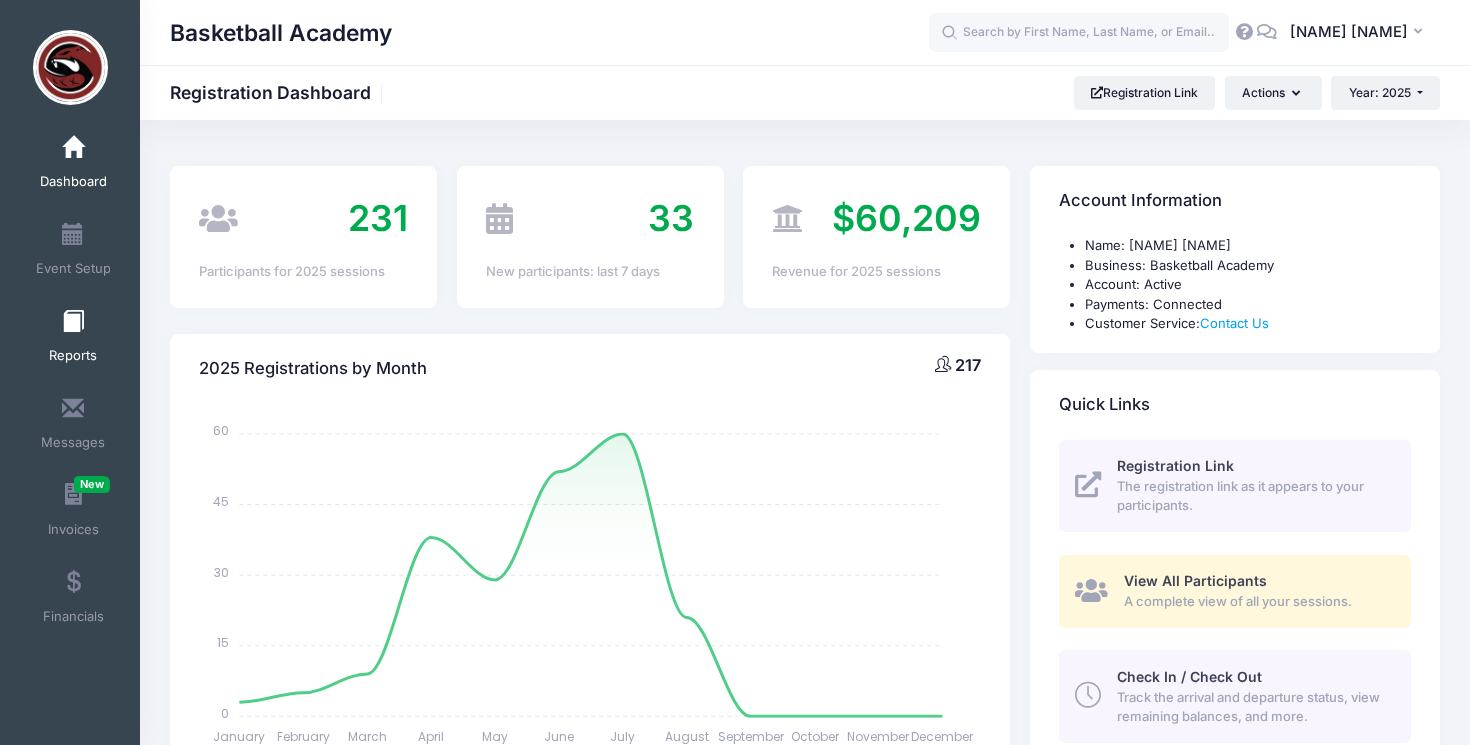 click at bounding box center (73, 322) 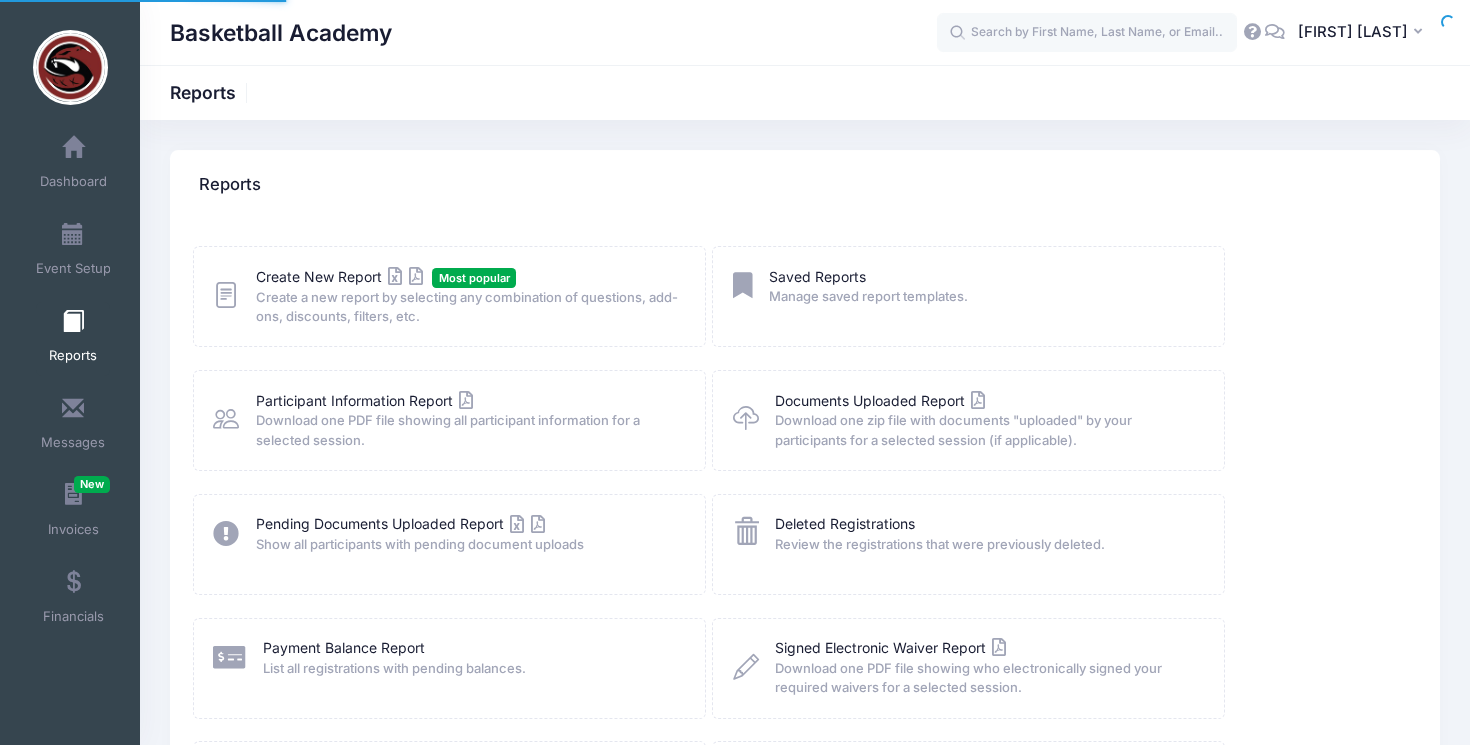 scroll, scrollTop: 0, scrollLeft: 0, axis: both 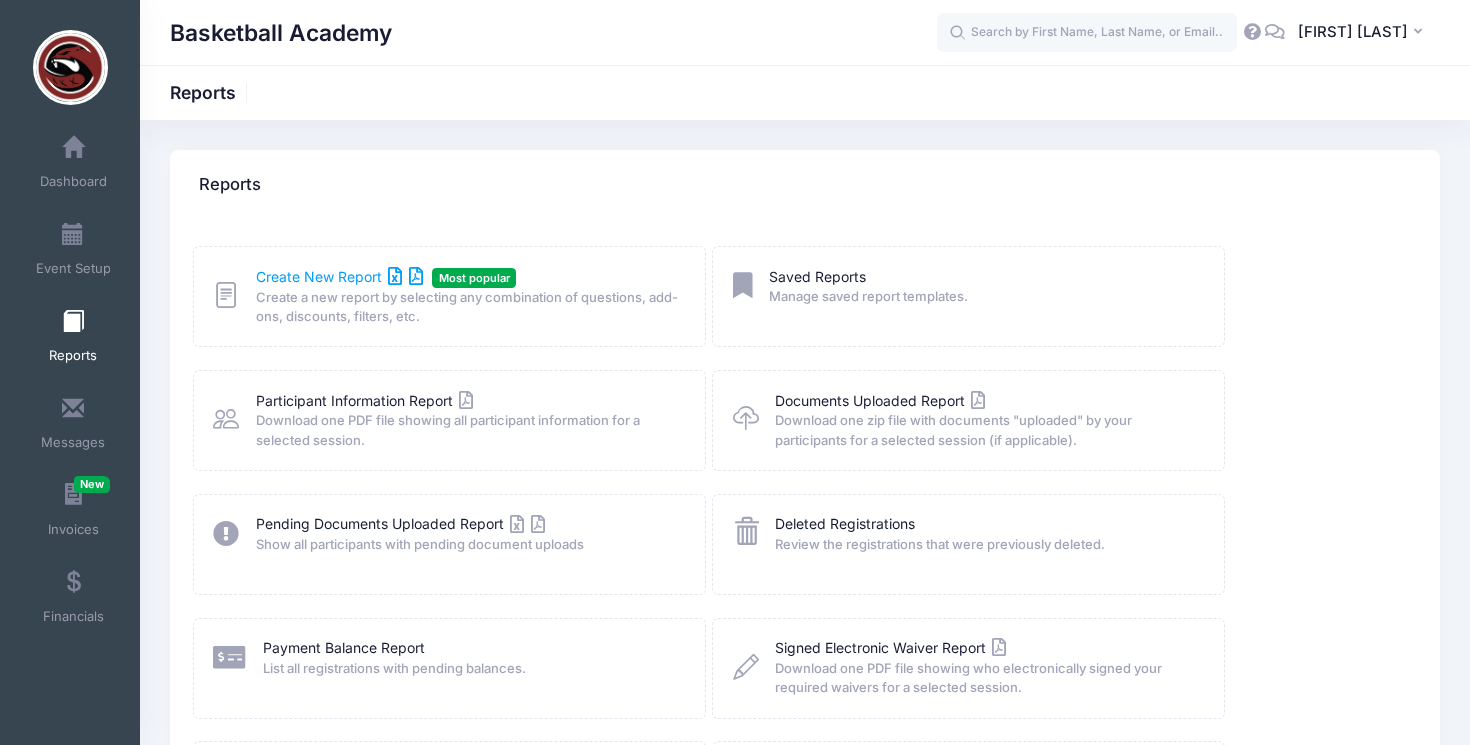 click on "Create New Report" at bounding box center [339, 276] 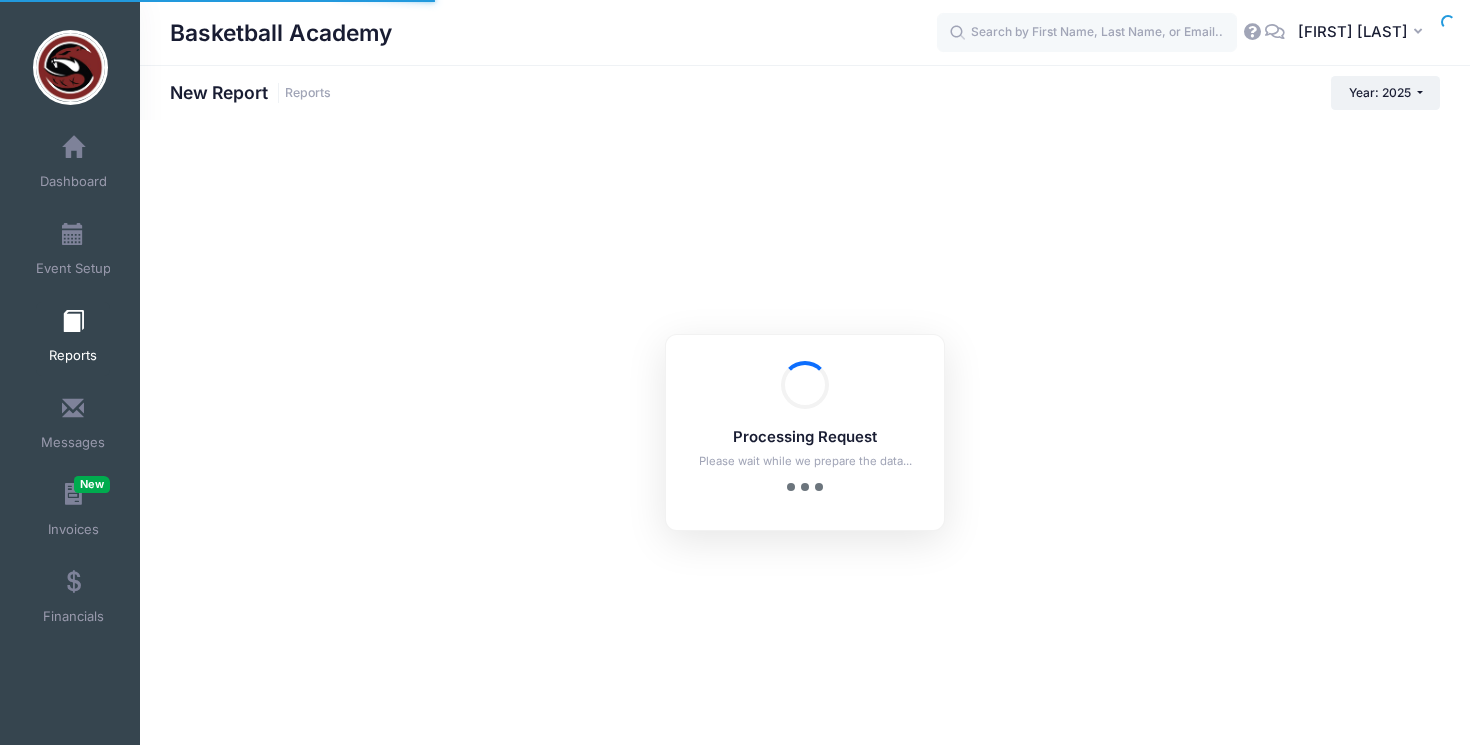 scroll, scrollTop: 0, scrollLeft: 0, axis: both 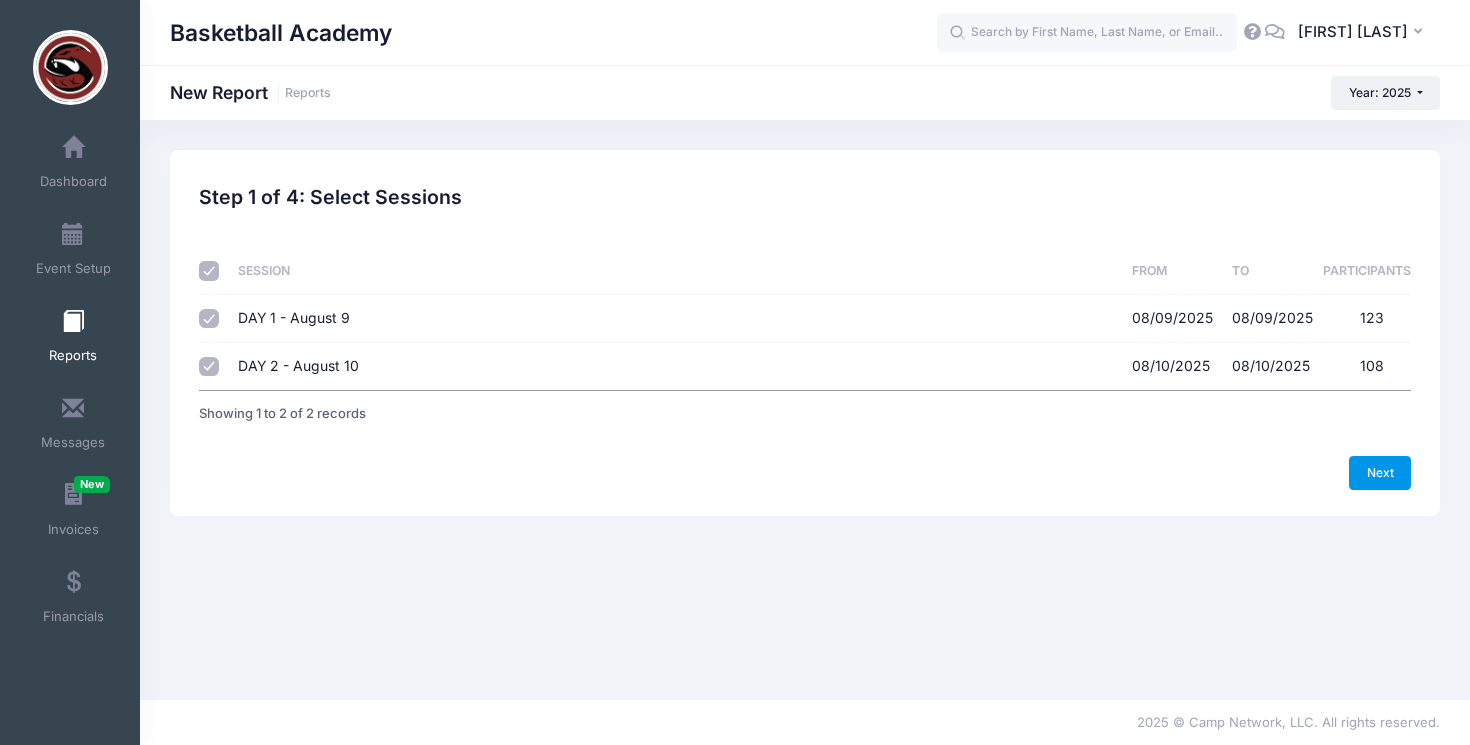 click on "Next" at bounding box center (1380, 473) 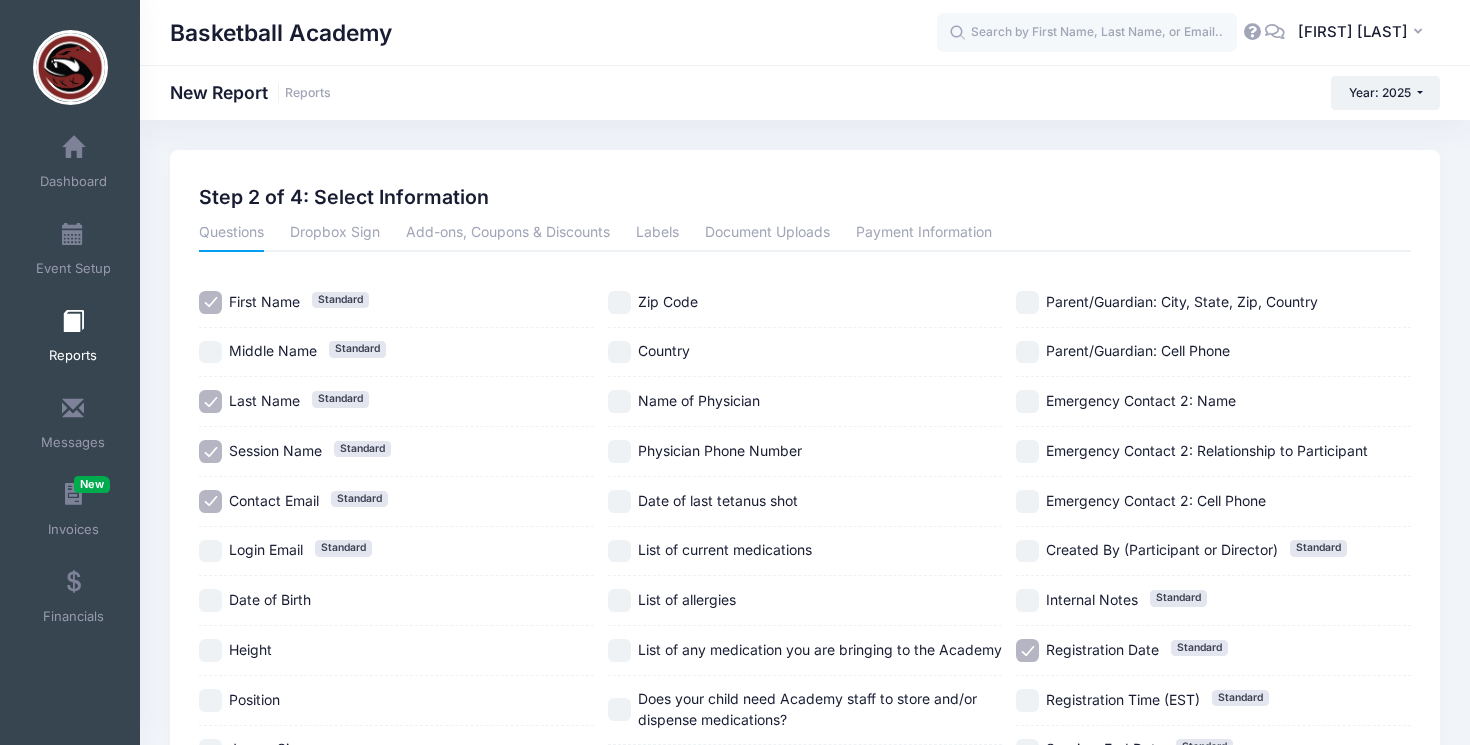 click on "Session Name Standard" at bounding box center [210, 451] 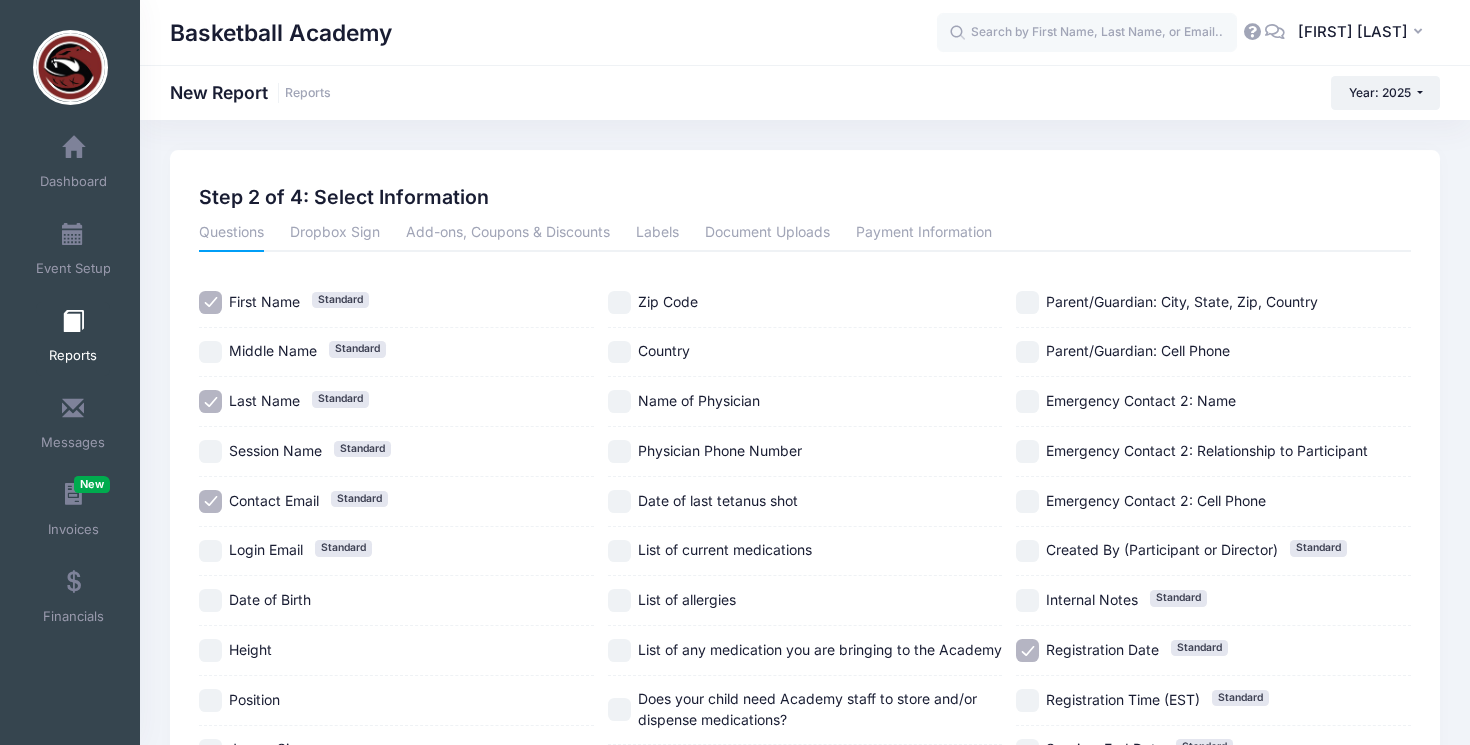 click on "Contact Email Standard" at bounding box center (210, 501) 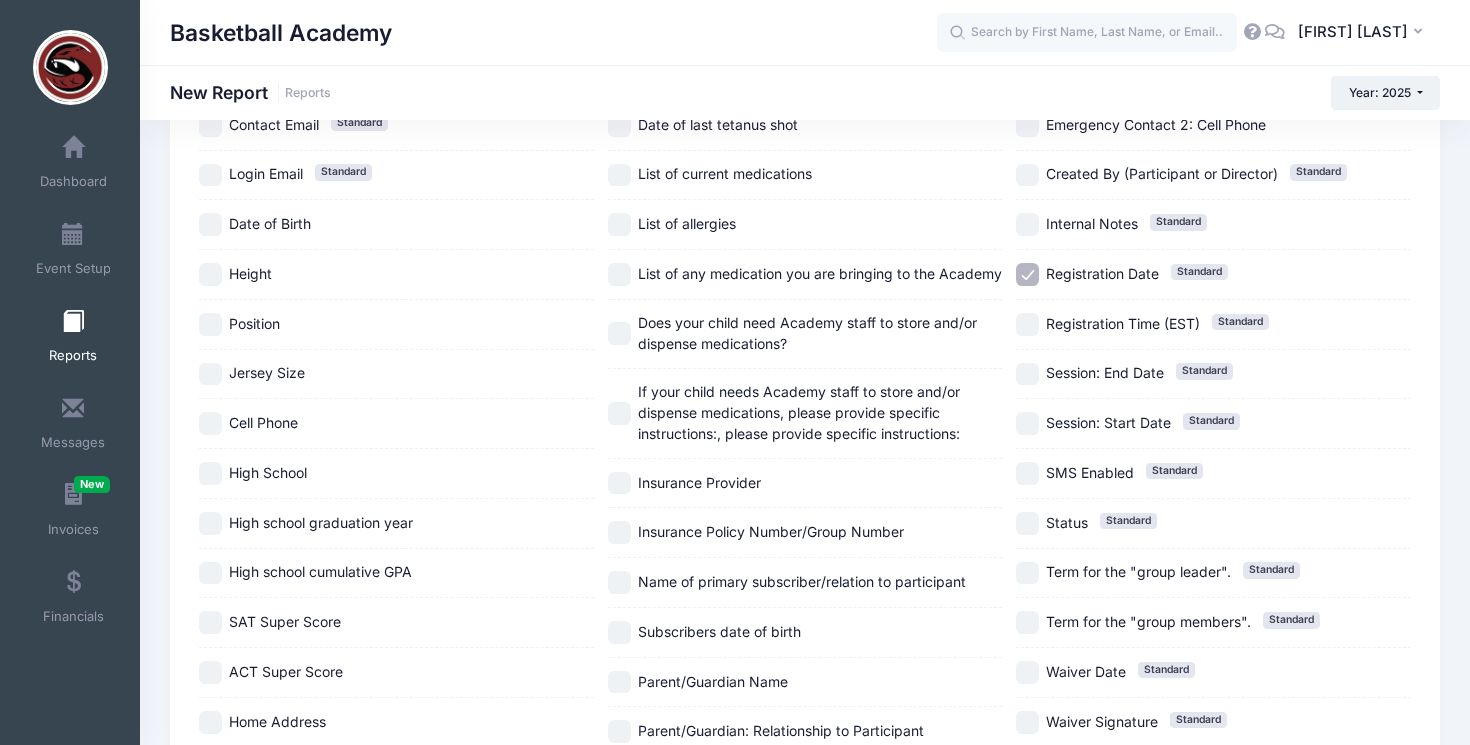 scroll, scrollTop: 422, scrollLeft: 0, axis: vertical 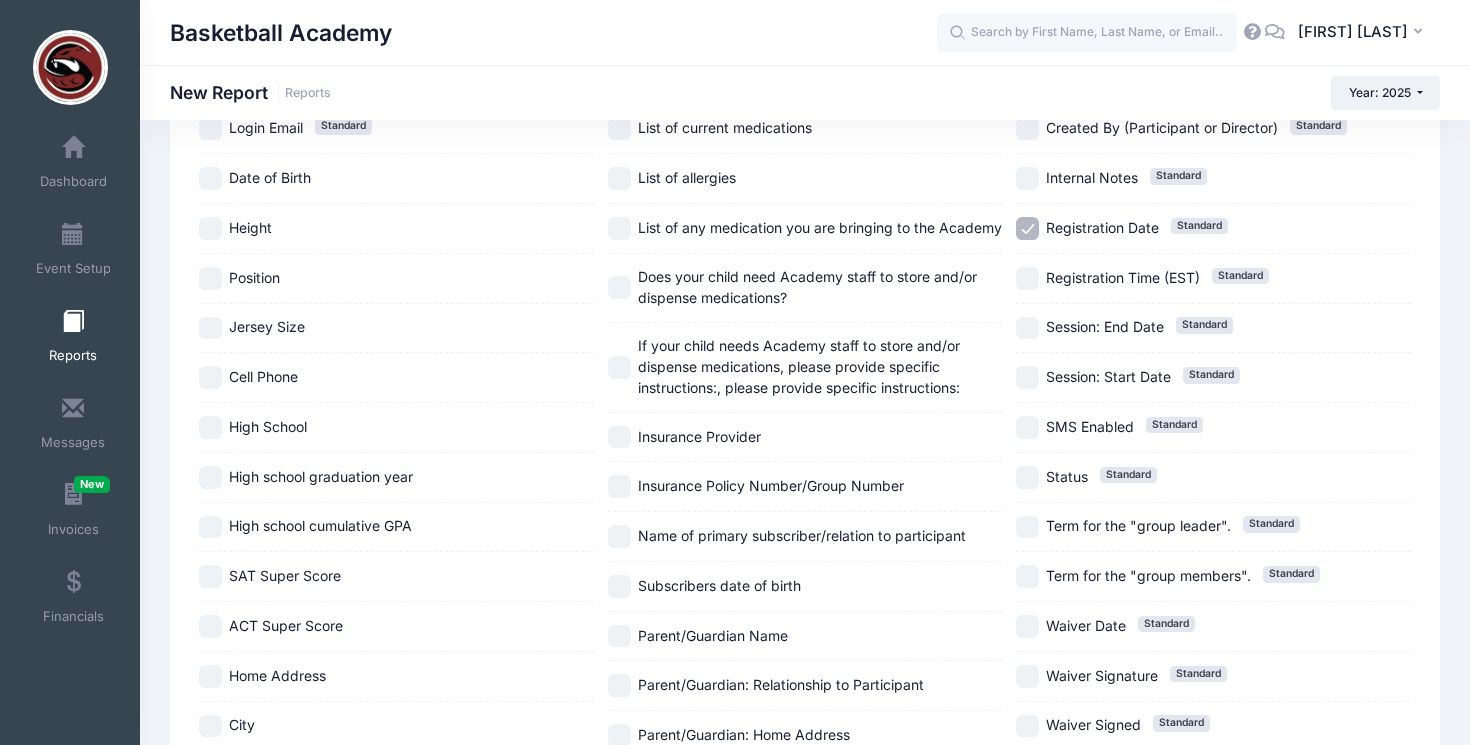 click on "Registration Date Standard" at bounding box center (1027, 228) 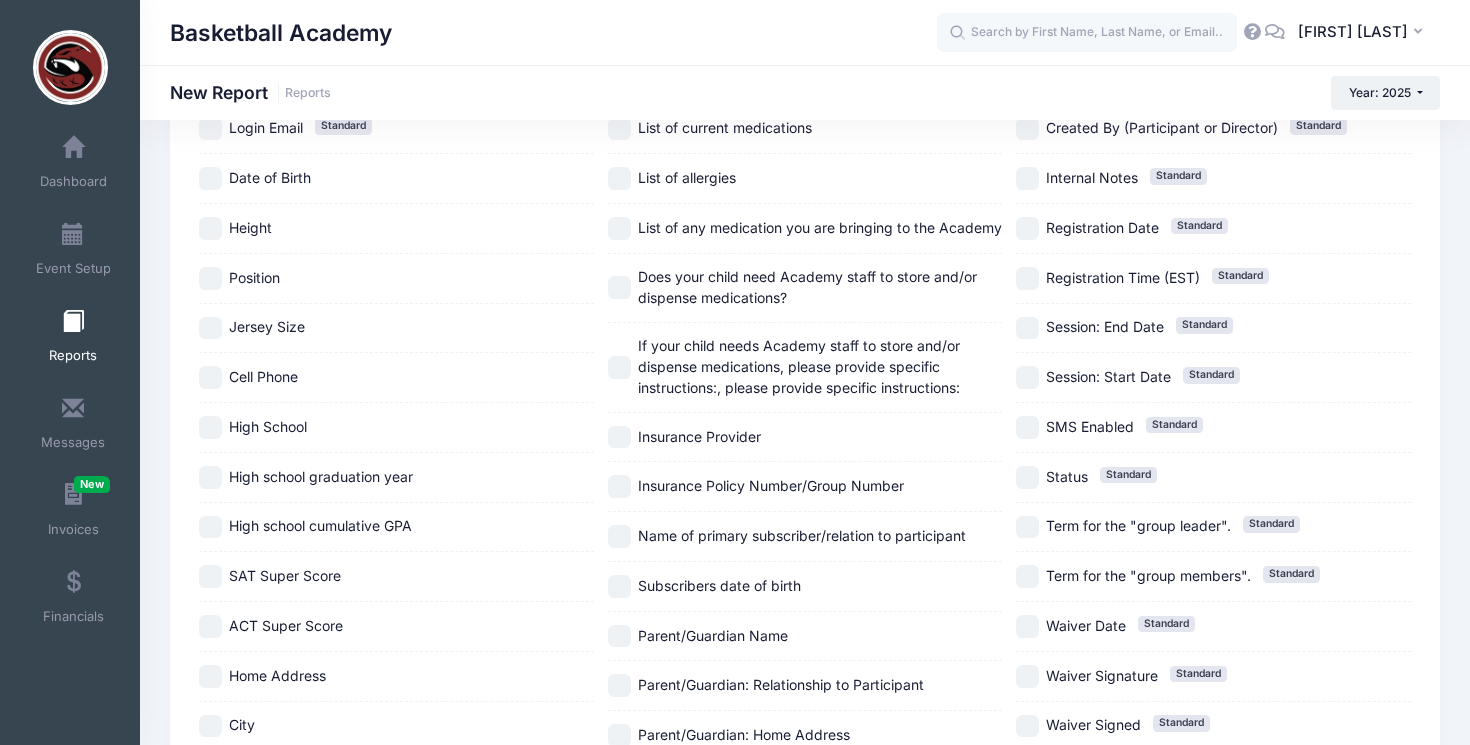 scroll, scrollTop: 441, scrollLeft: 0, axis: vertical 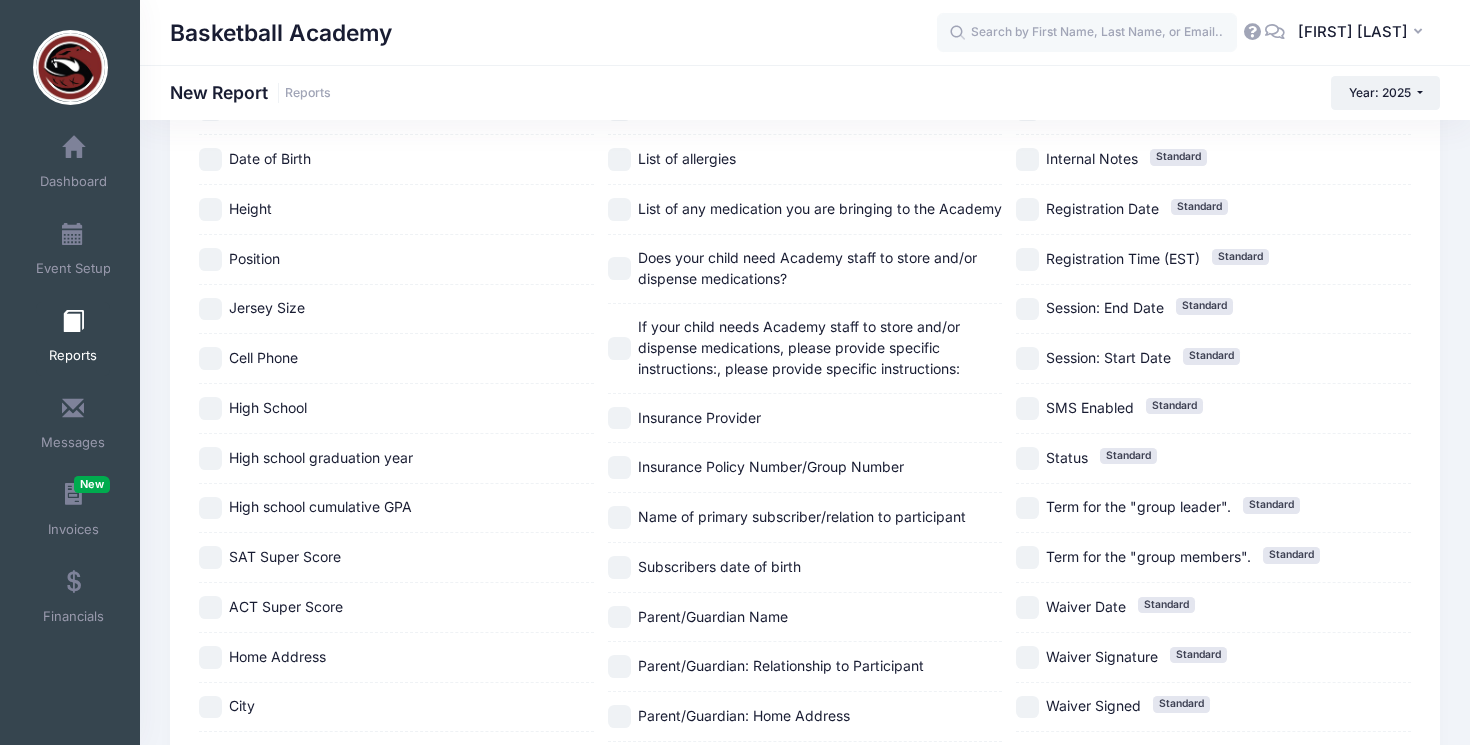 click on "High school graduation year" at bounding box center [210, 458] 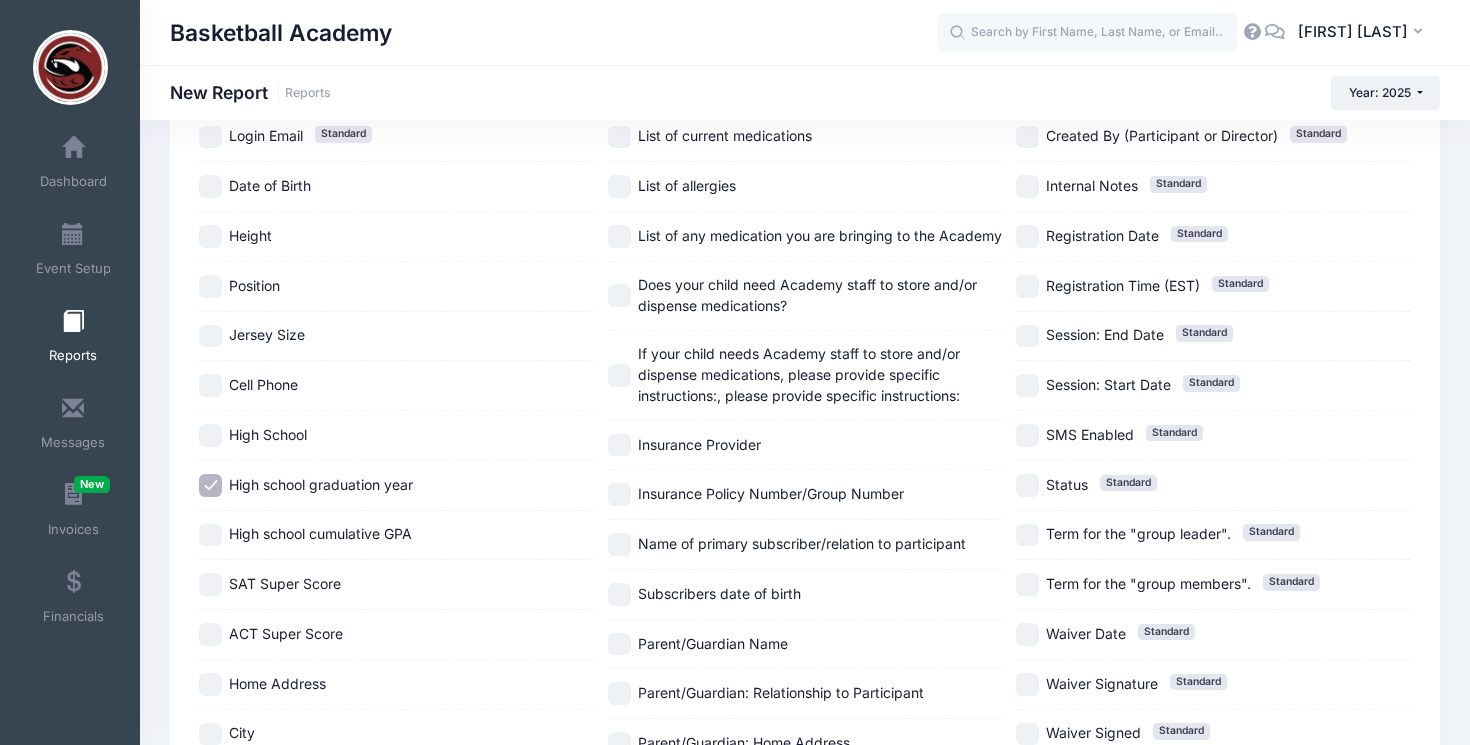 scroll, scrollTop: 633, scrollLeft: 0, axis: vertical 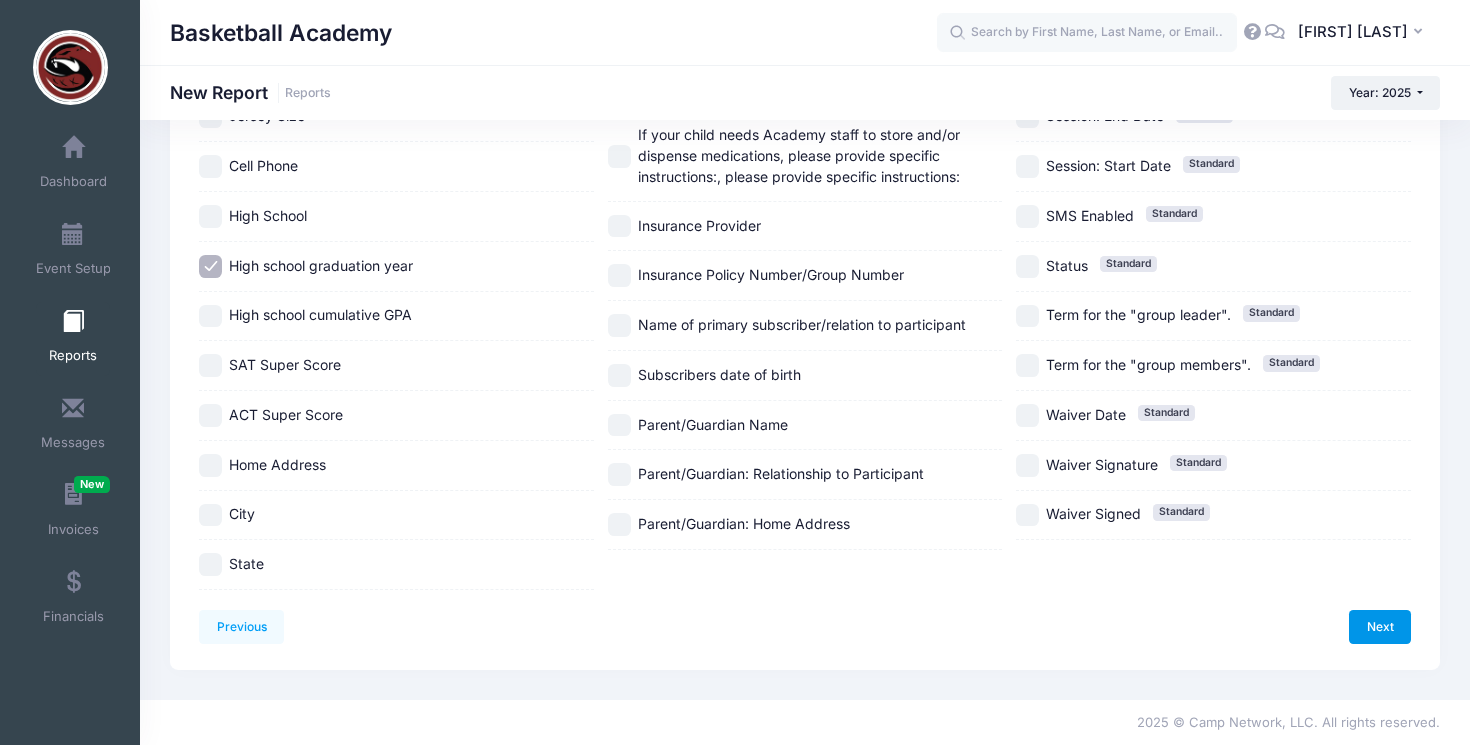click on "Next" at bounding box center [1380, 627] 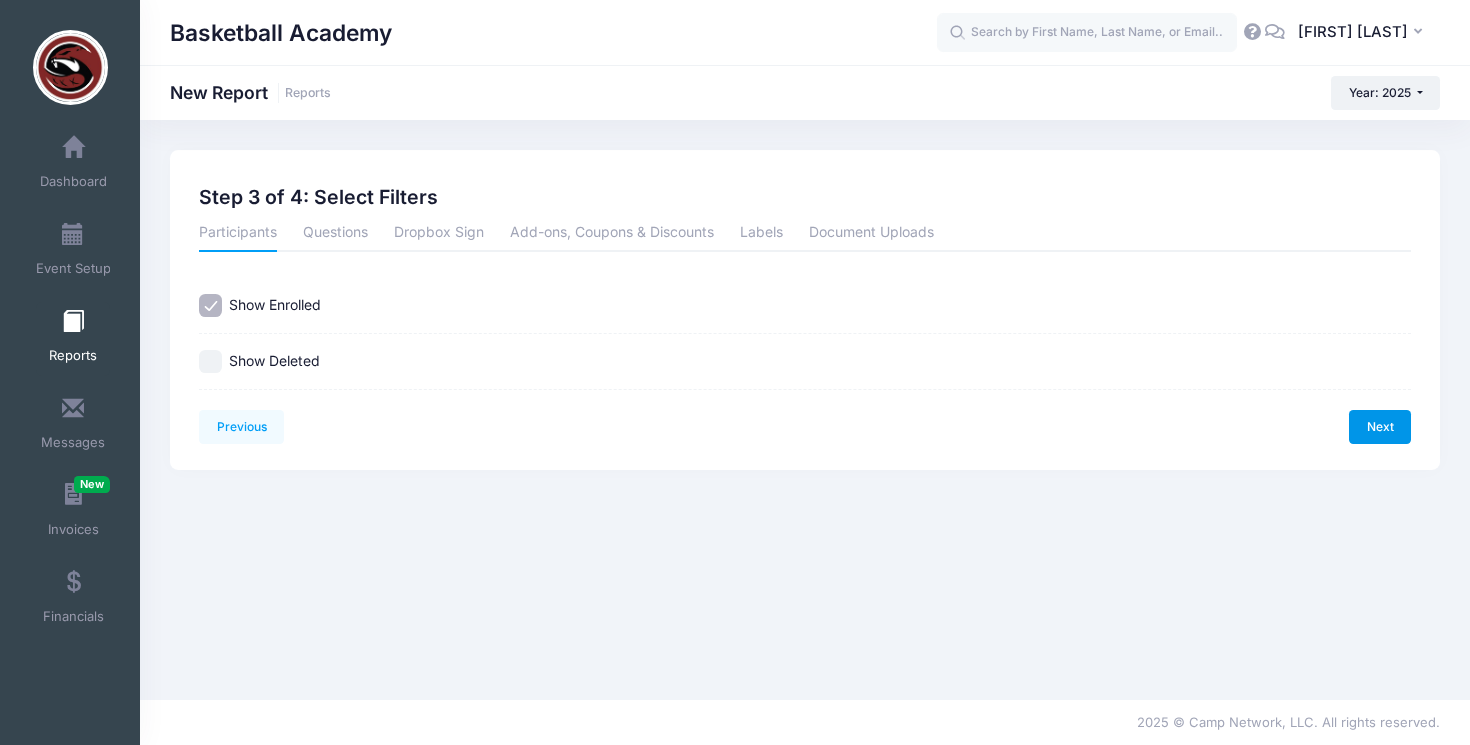scroll, scrollTop: 0, scrollLeft: 0, axis: both 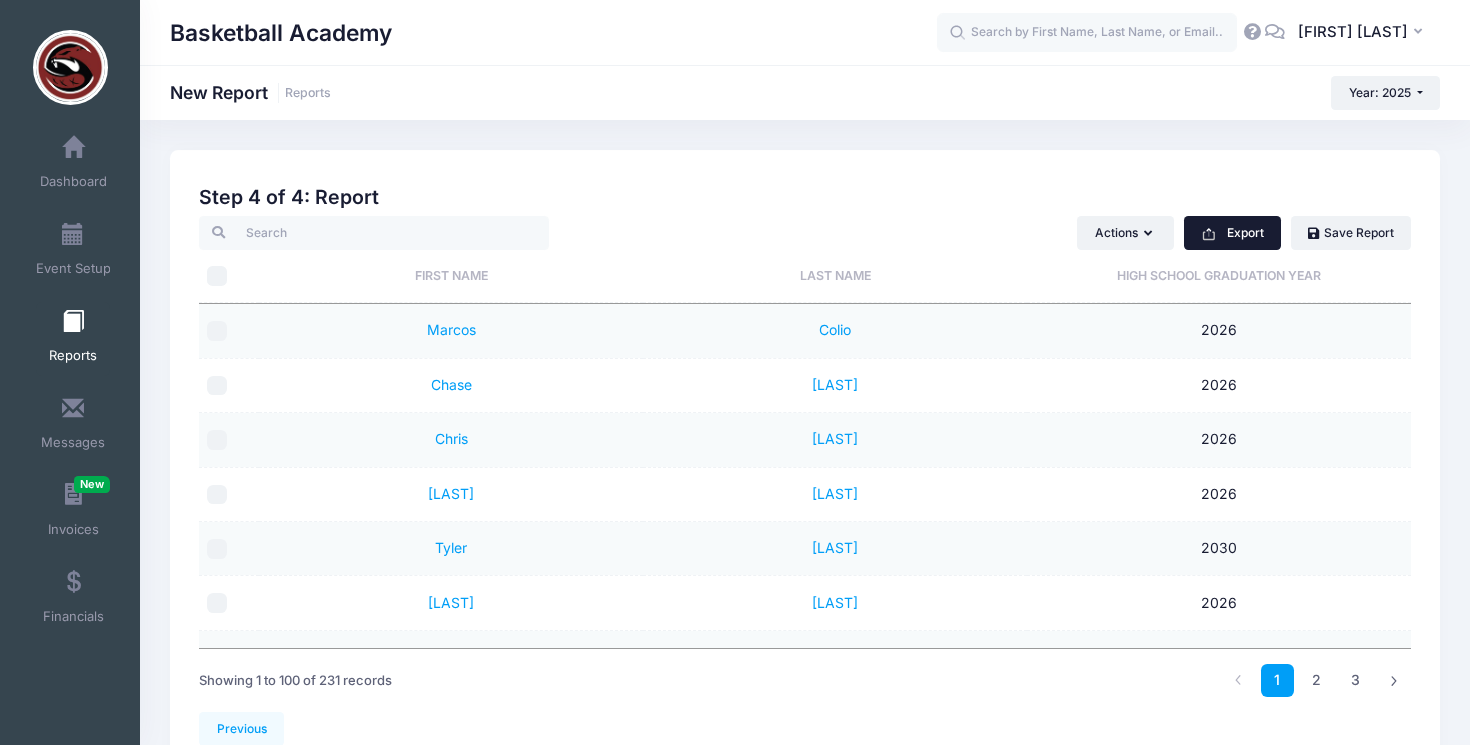 click on "Export" at bounding box center (1232, 233) 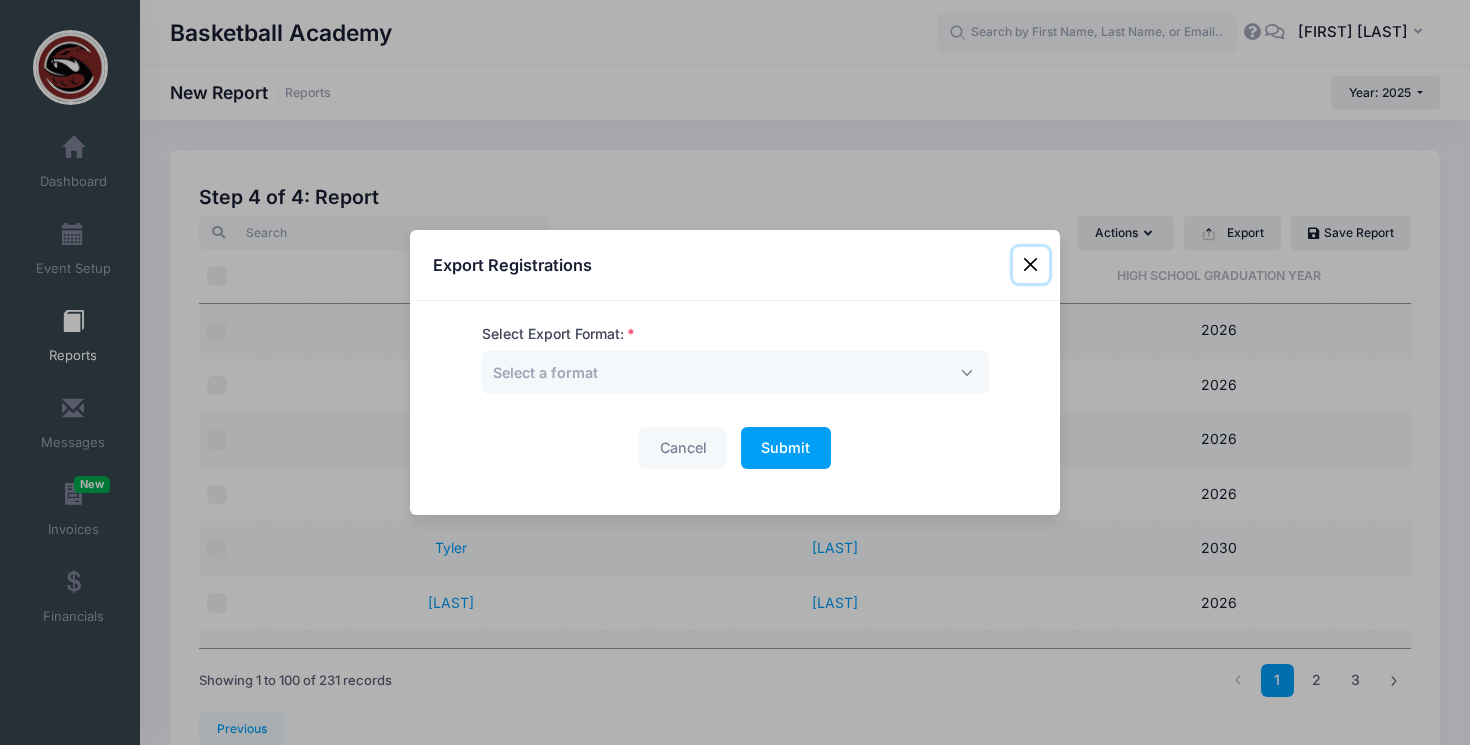 click at bounding box center (1031, 265) 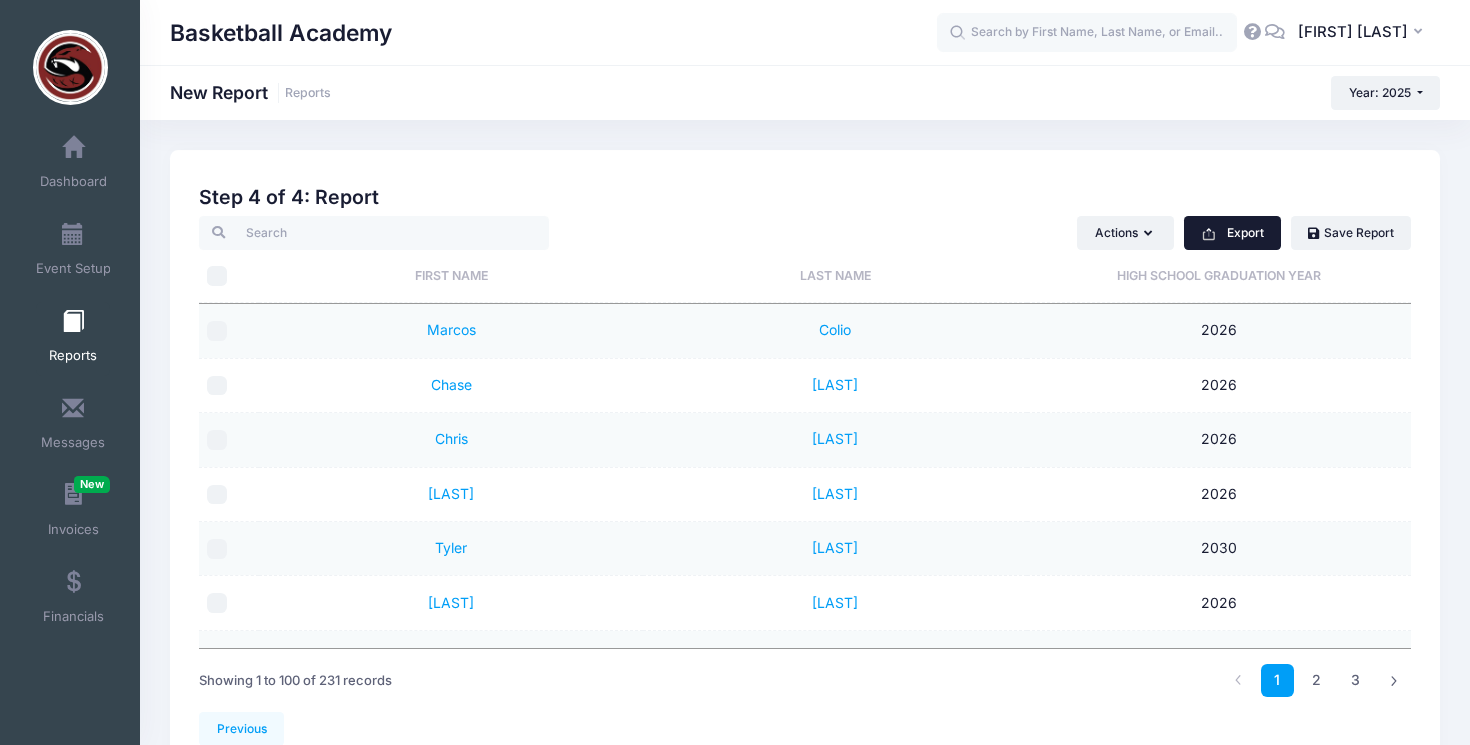 click 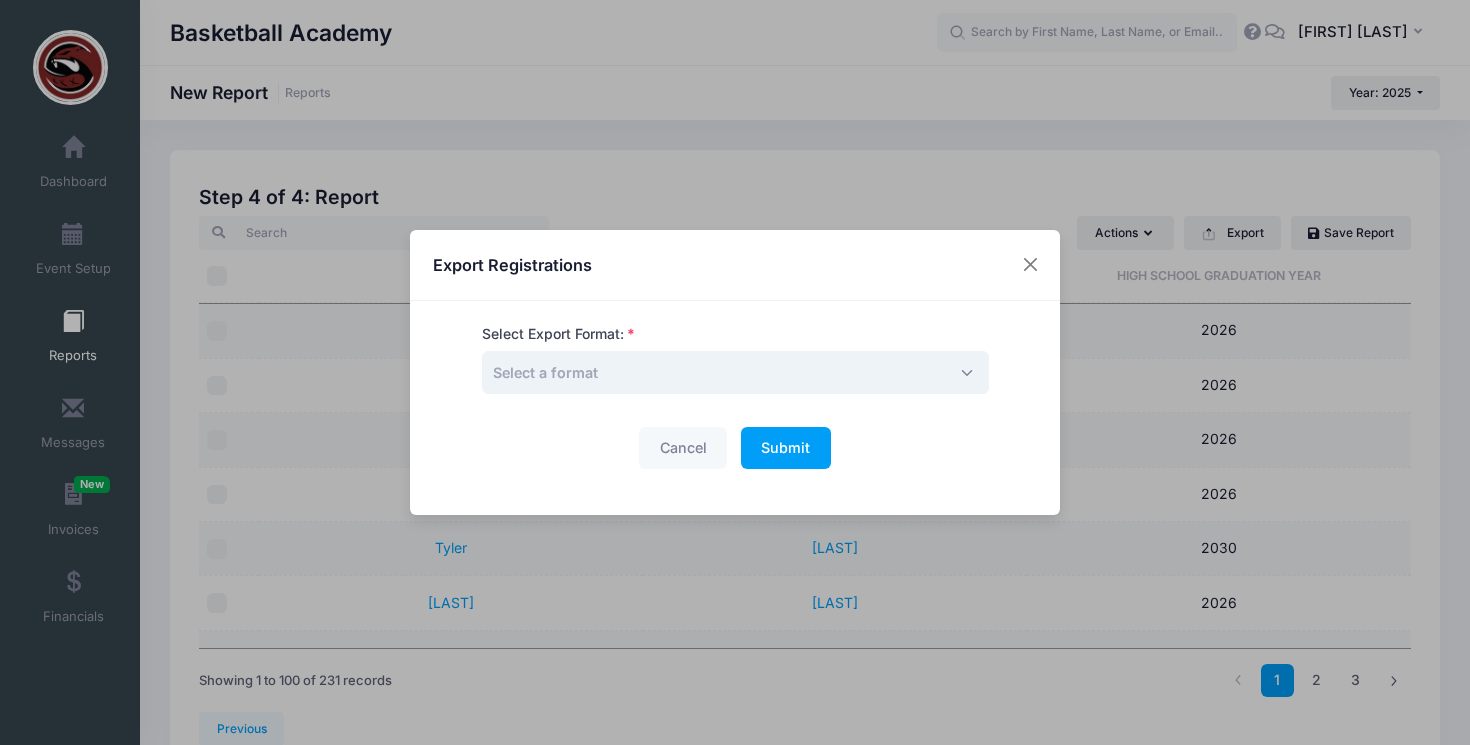 click on "Select a format" at bounding box center [735, 372] 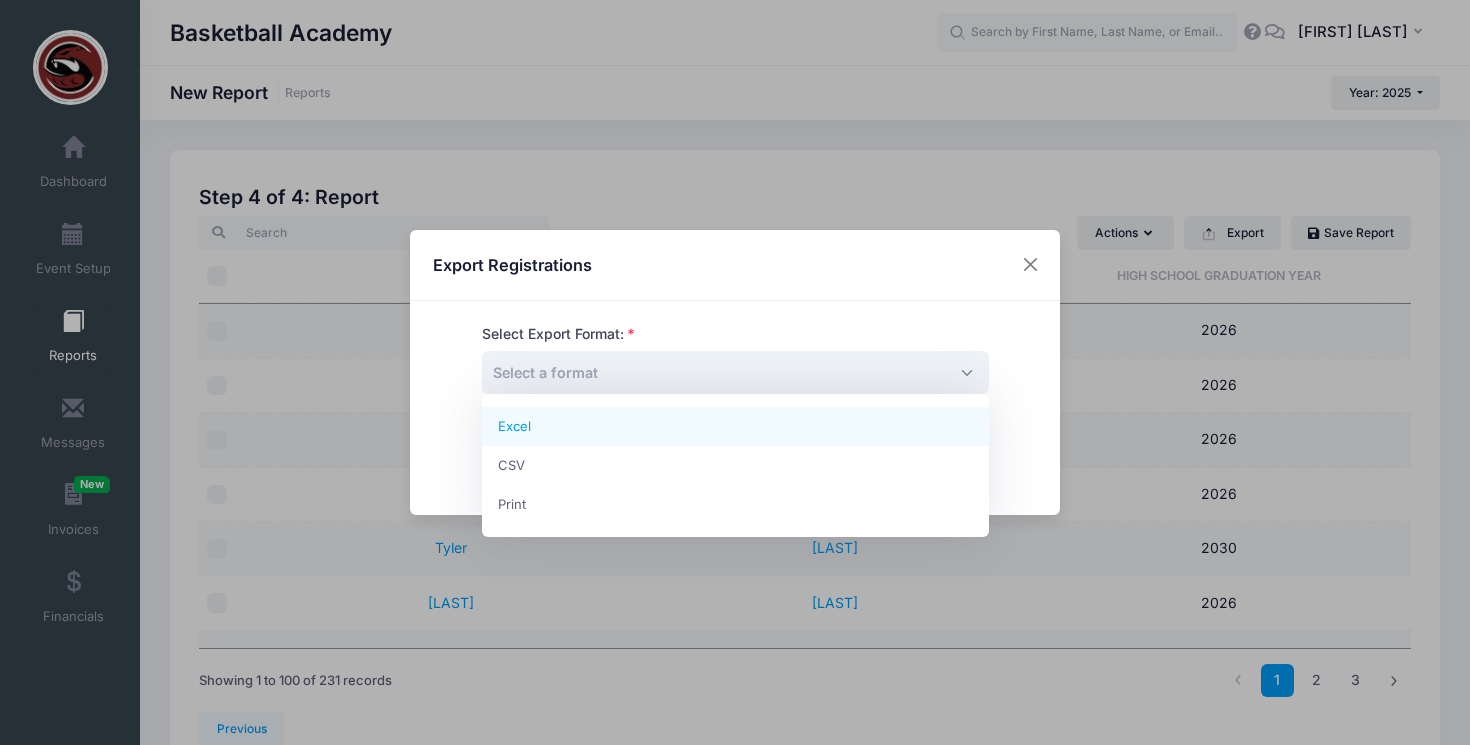 select on "excel" 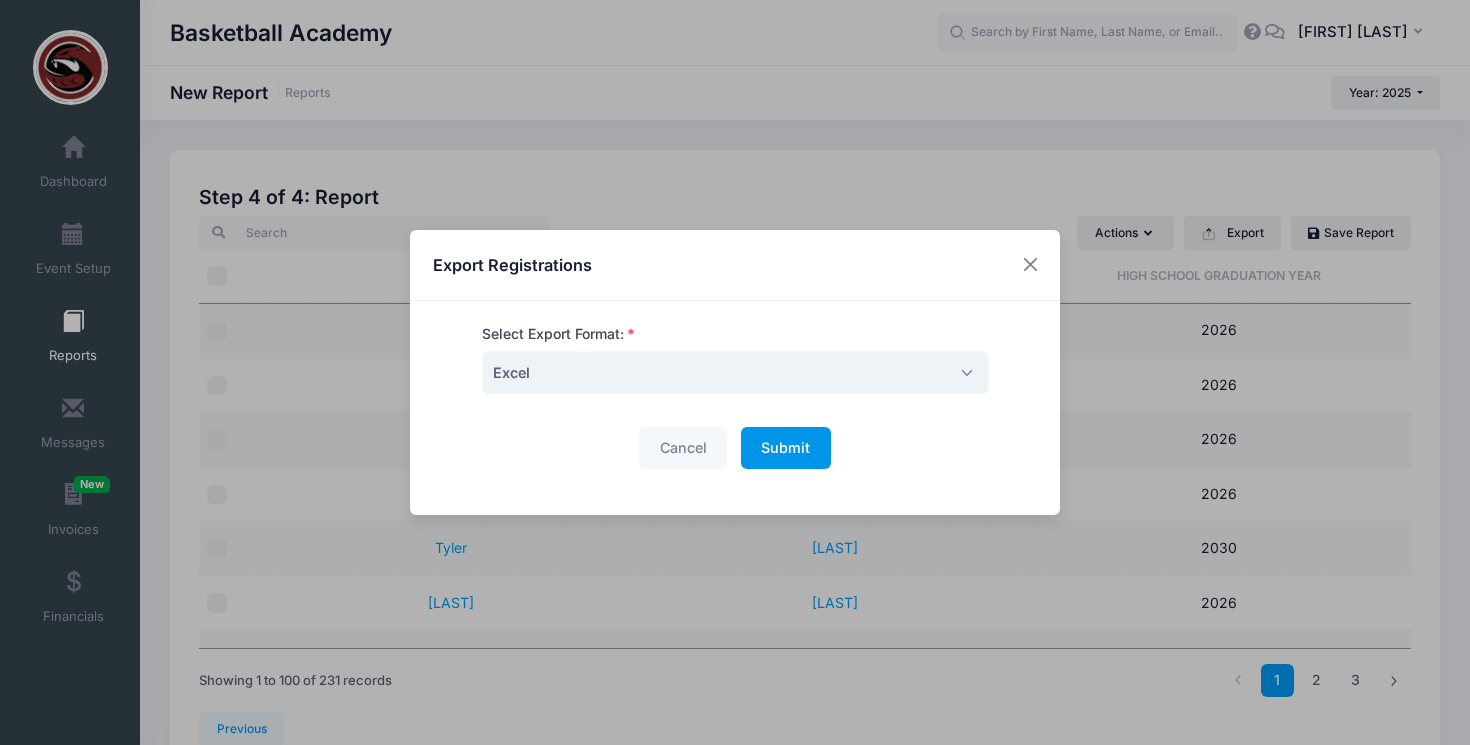click on "Submit" at bounding box center (785, 447) 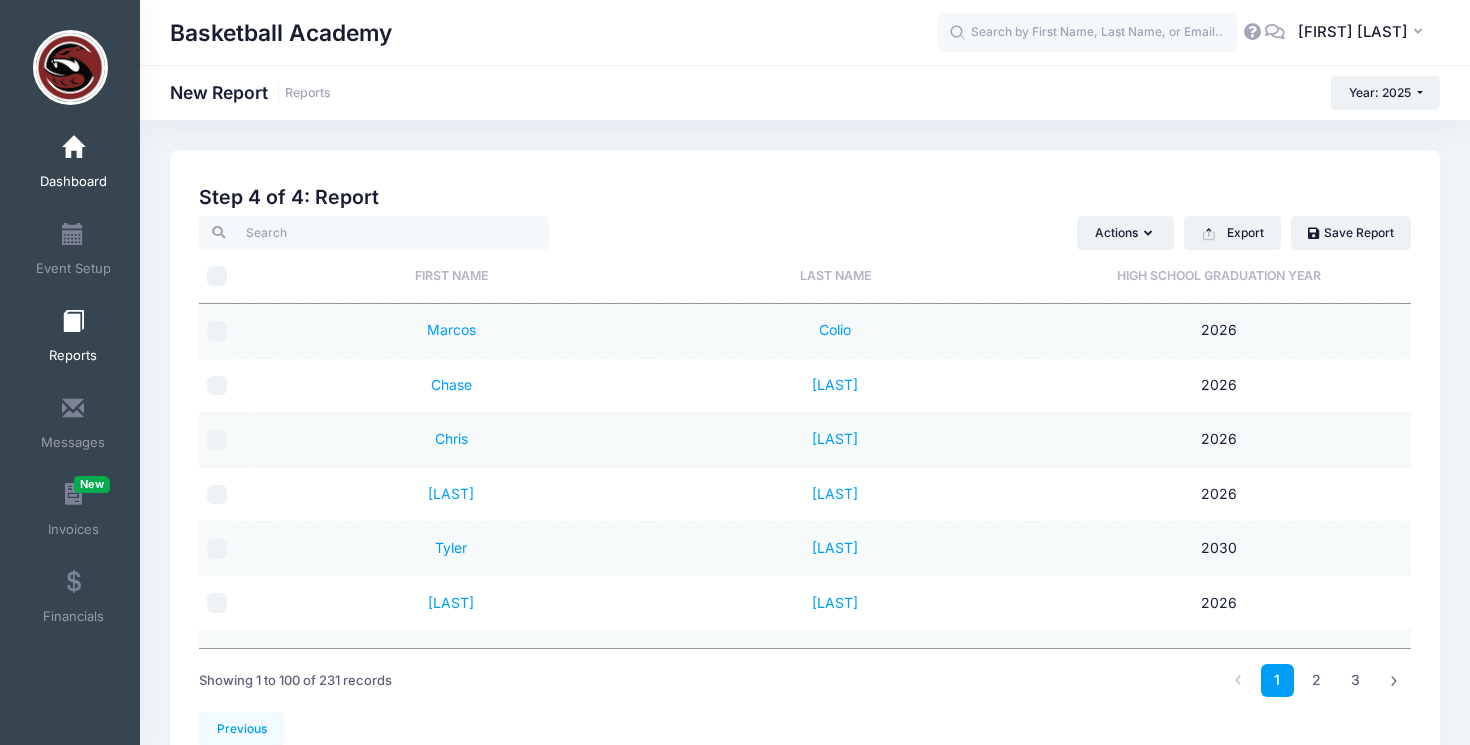 click on "Dashboard" at bounding box center [73, 182] 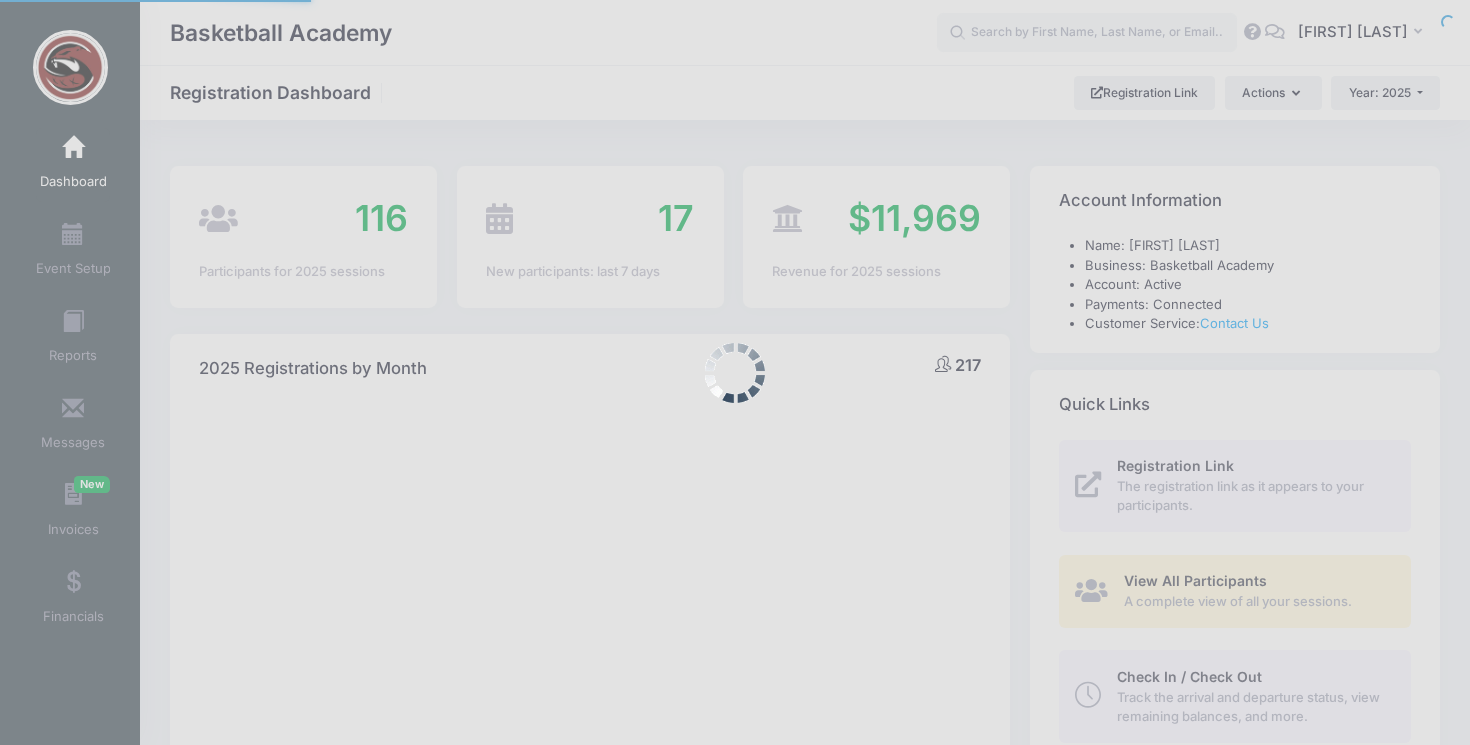 select 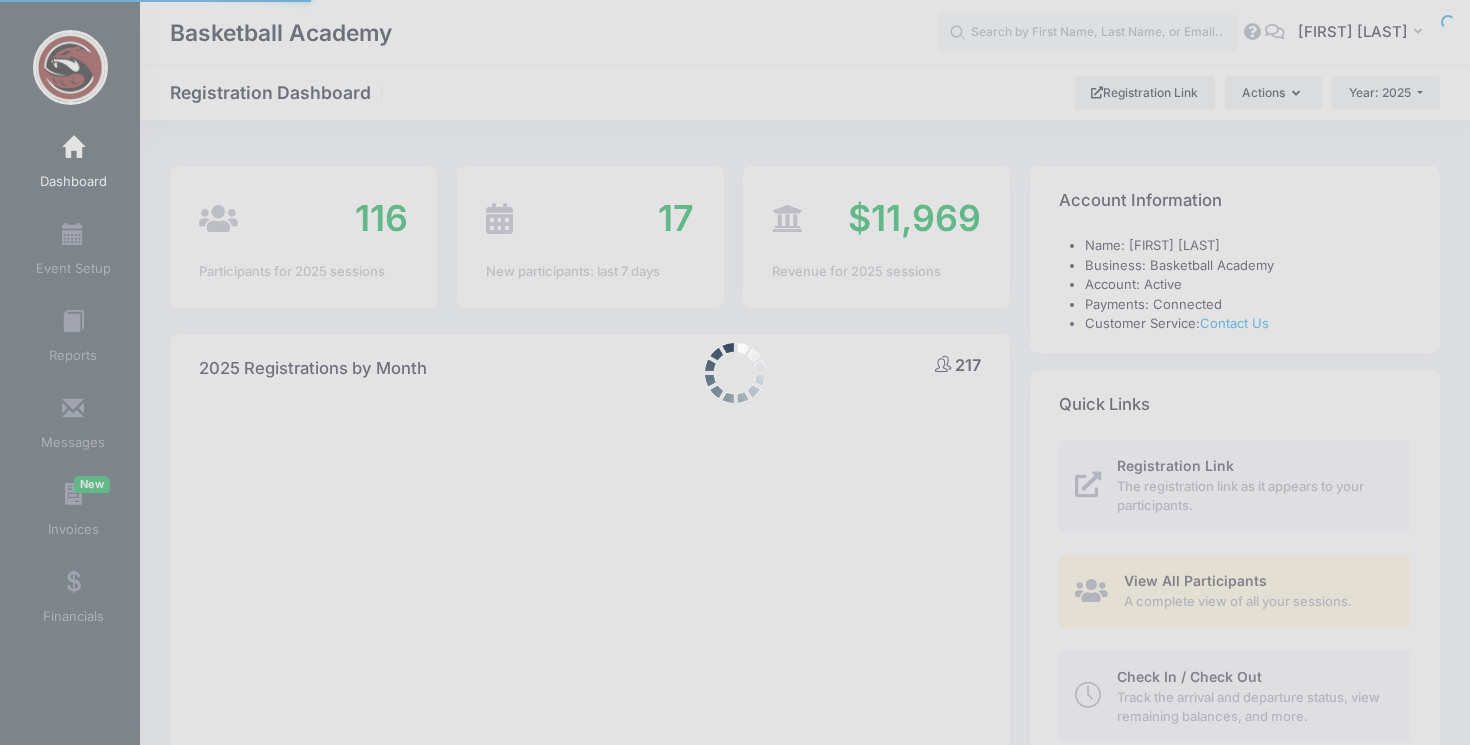 scroll, scrollTop: 0, scrollLeft: 0, axis: both 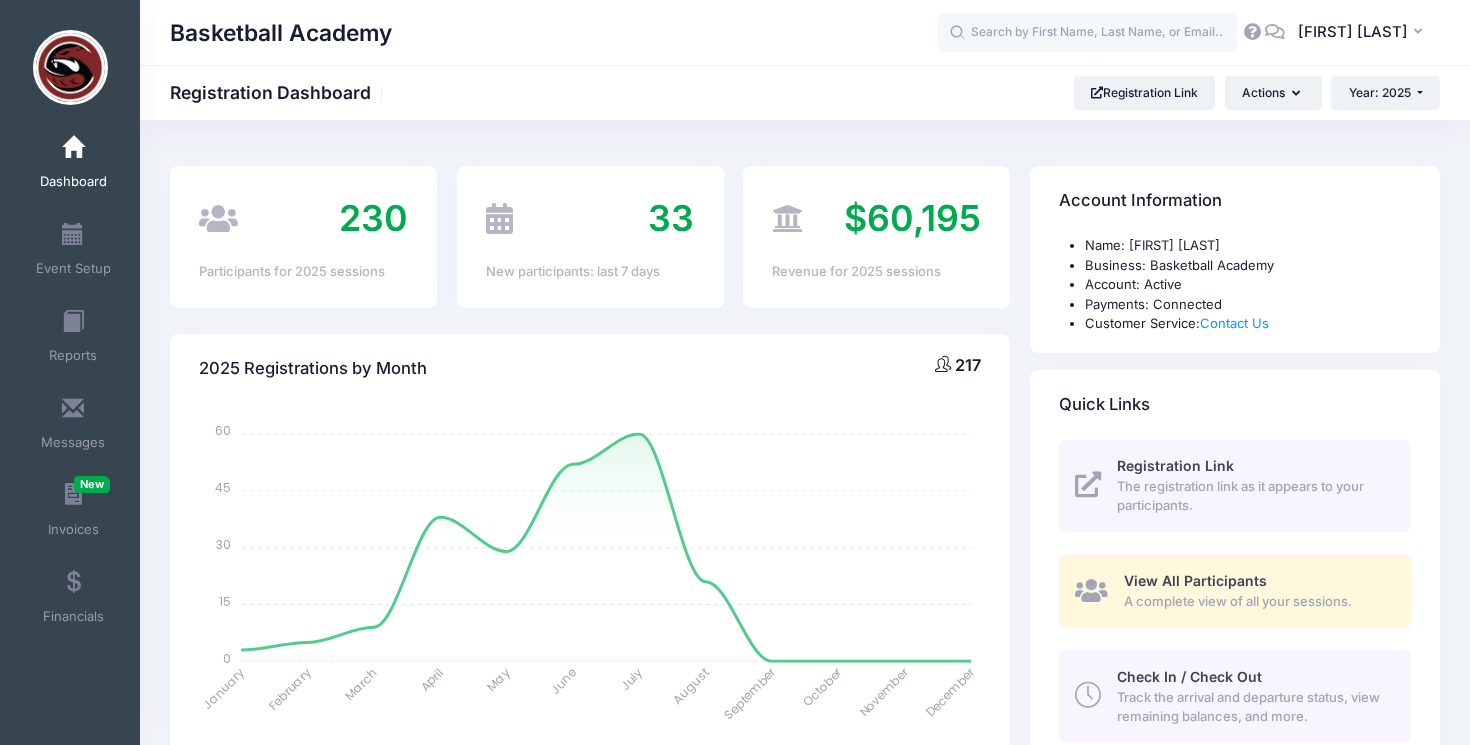 click on "View All Participants
A complete view of all your sessions." at bounding box center [1235, 591] 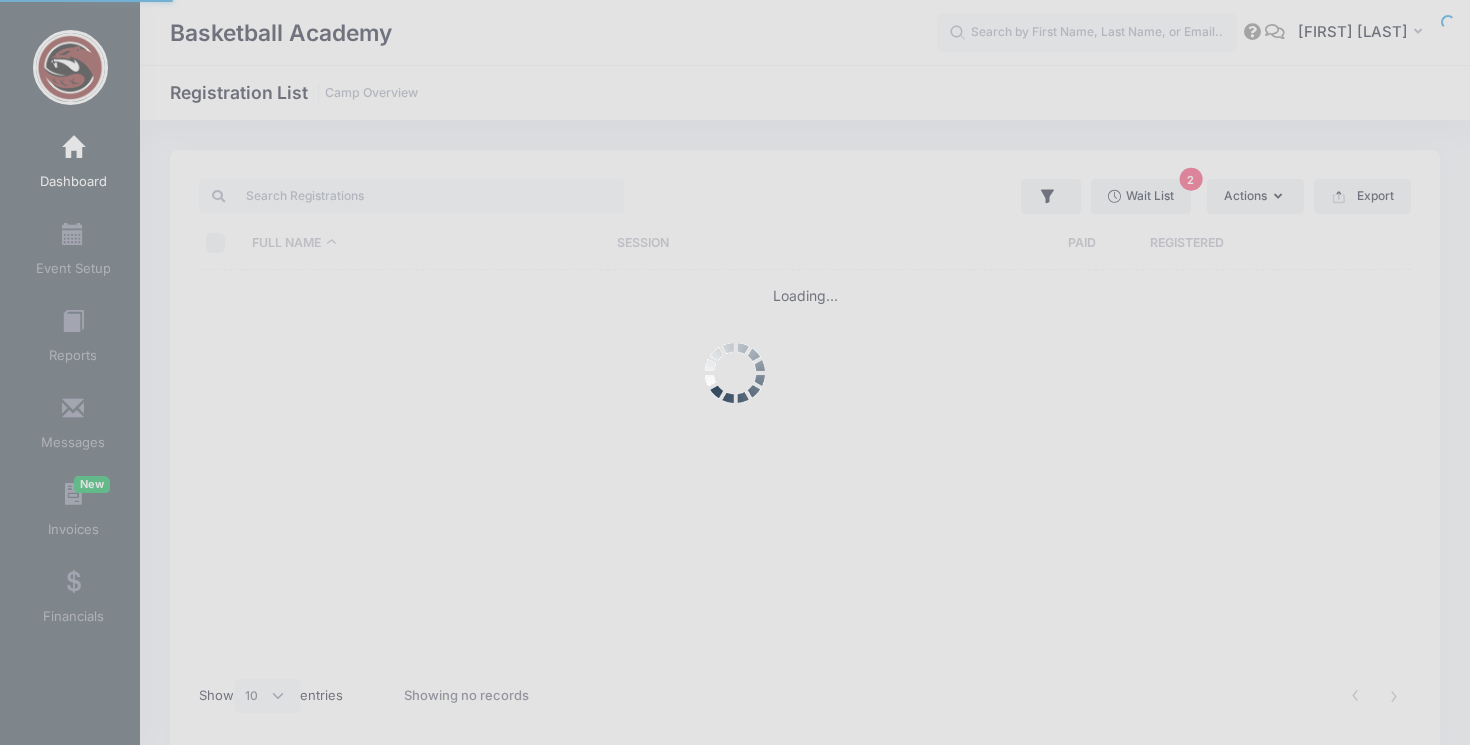 select on "10" 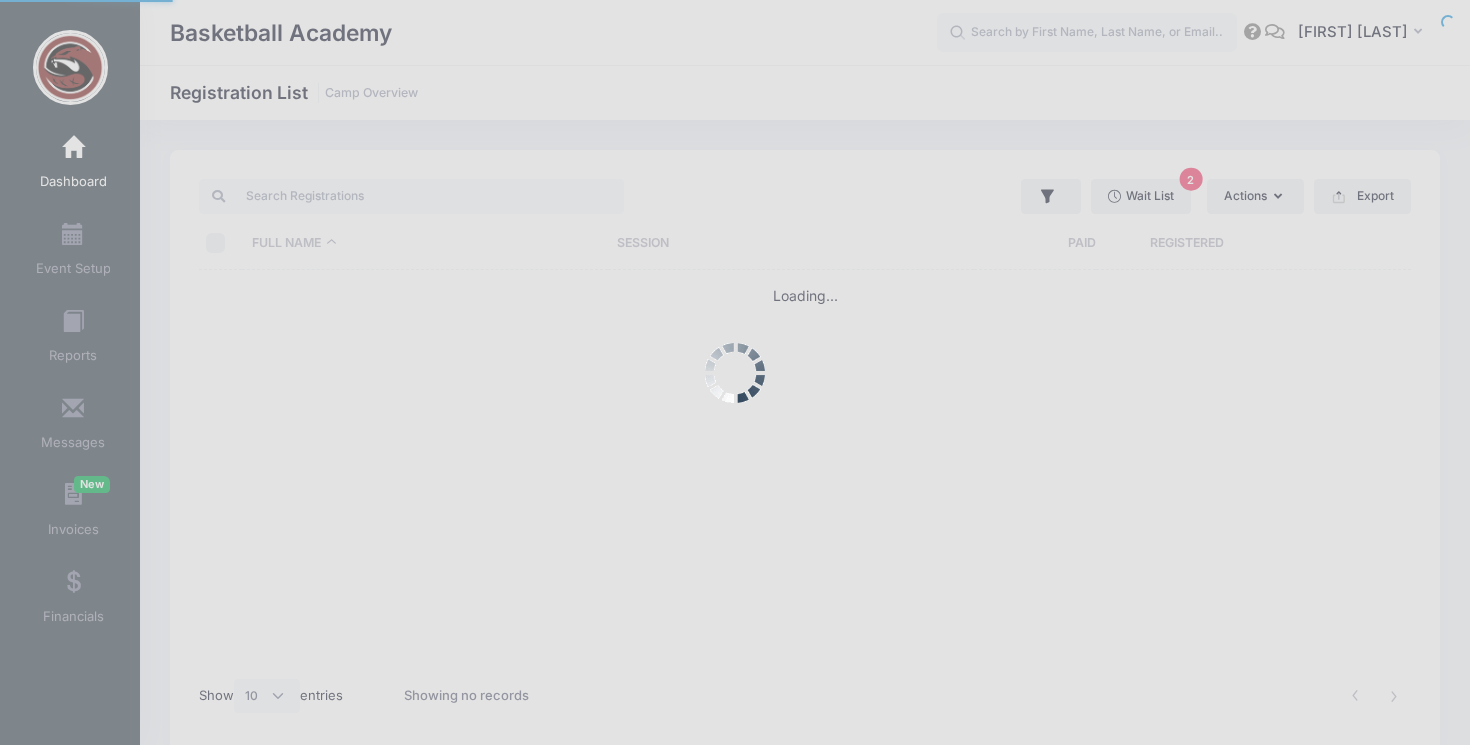scroll, scrollTop: 0, scrollLeft: 0, axis: both 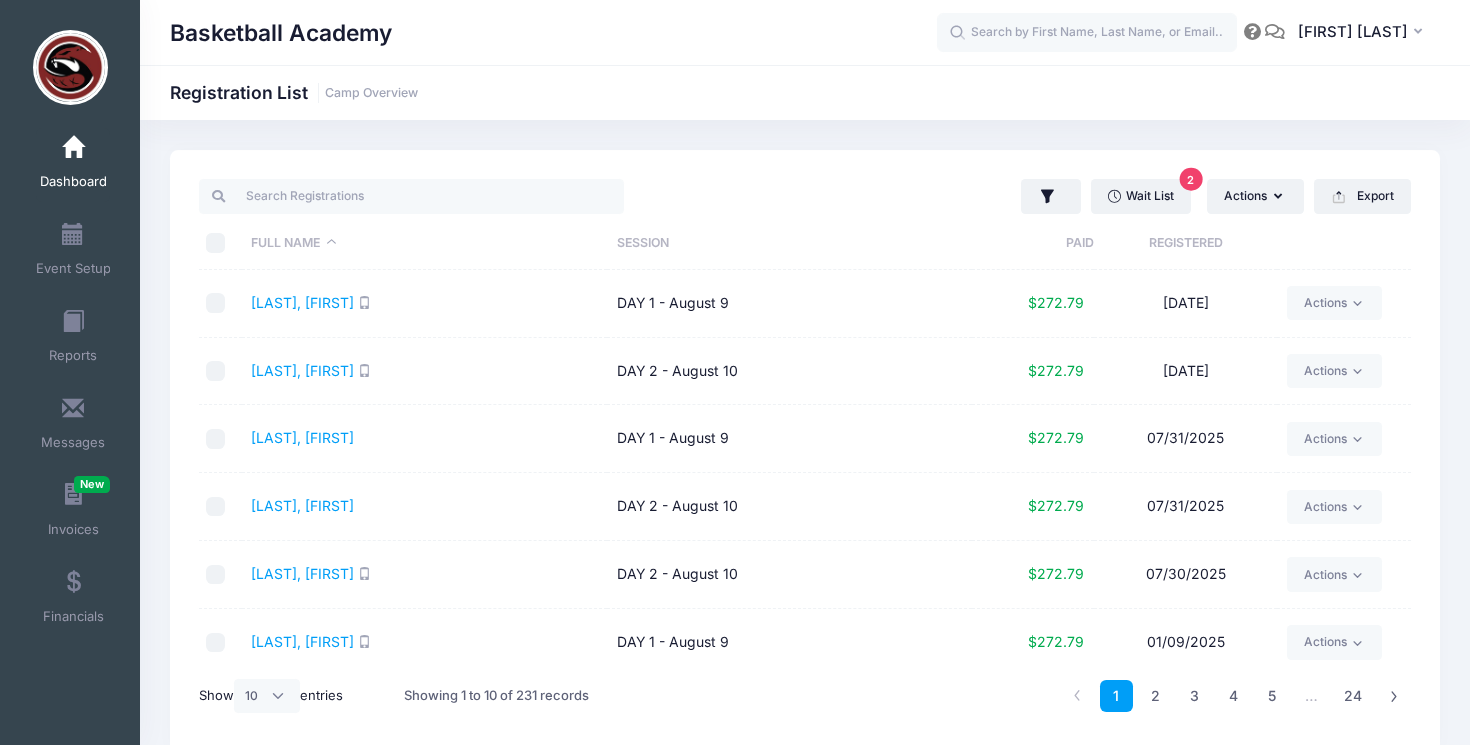 click on "Paid" at bounding box center [1033, 243] 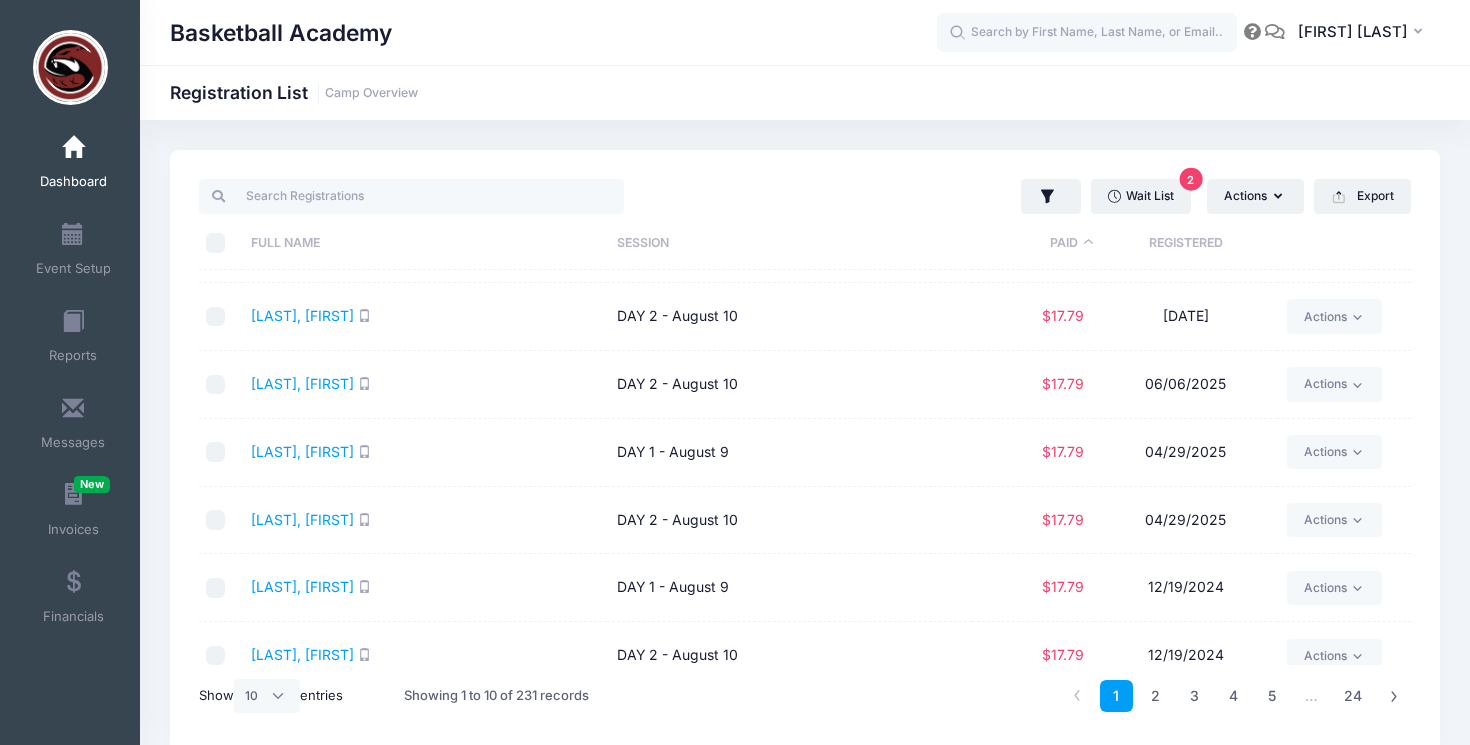 scroll, scrollTop: 282, scrollLeft: 0, axis: vertical 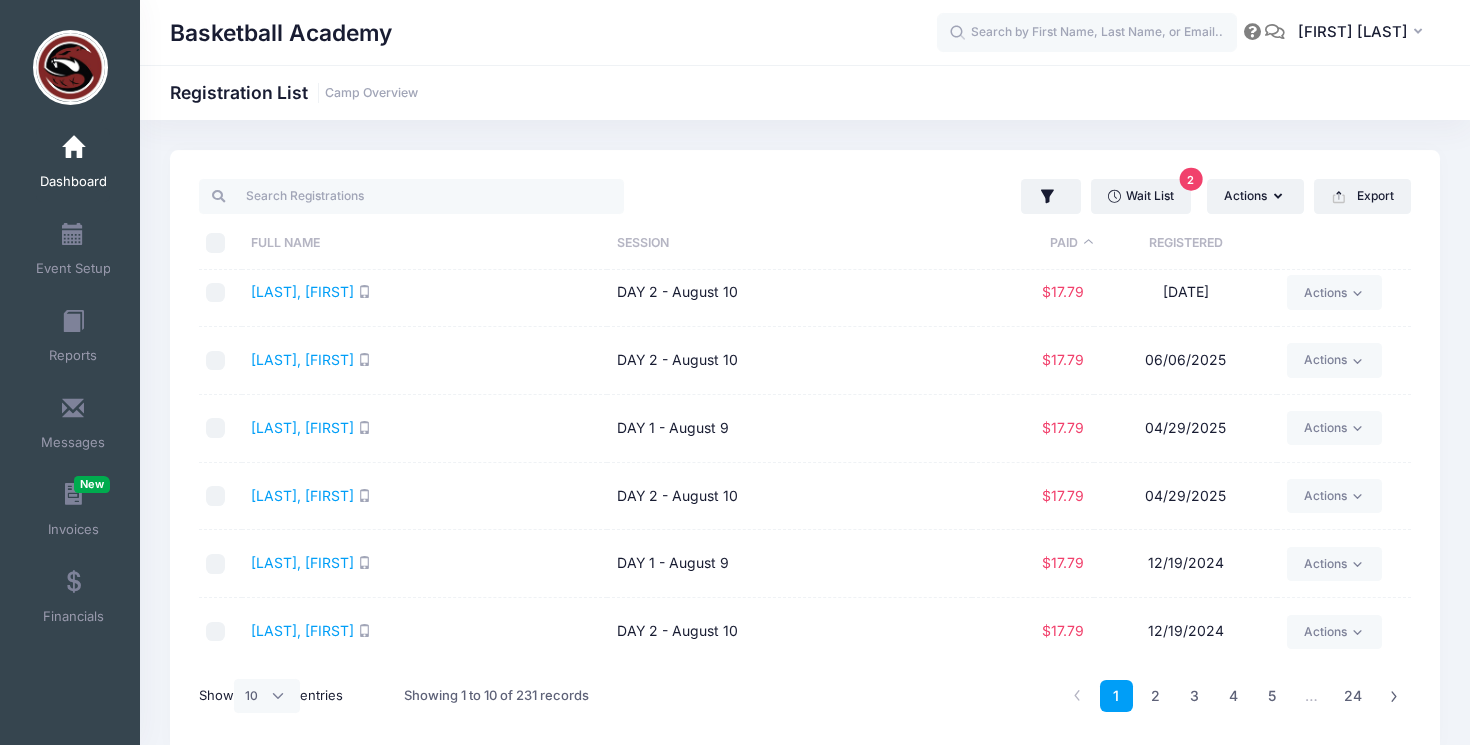 click at bounding box center [73, 148] 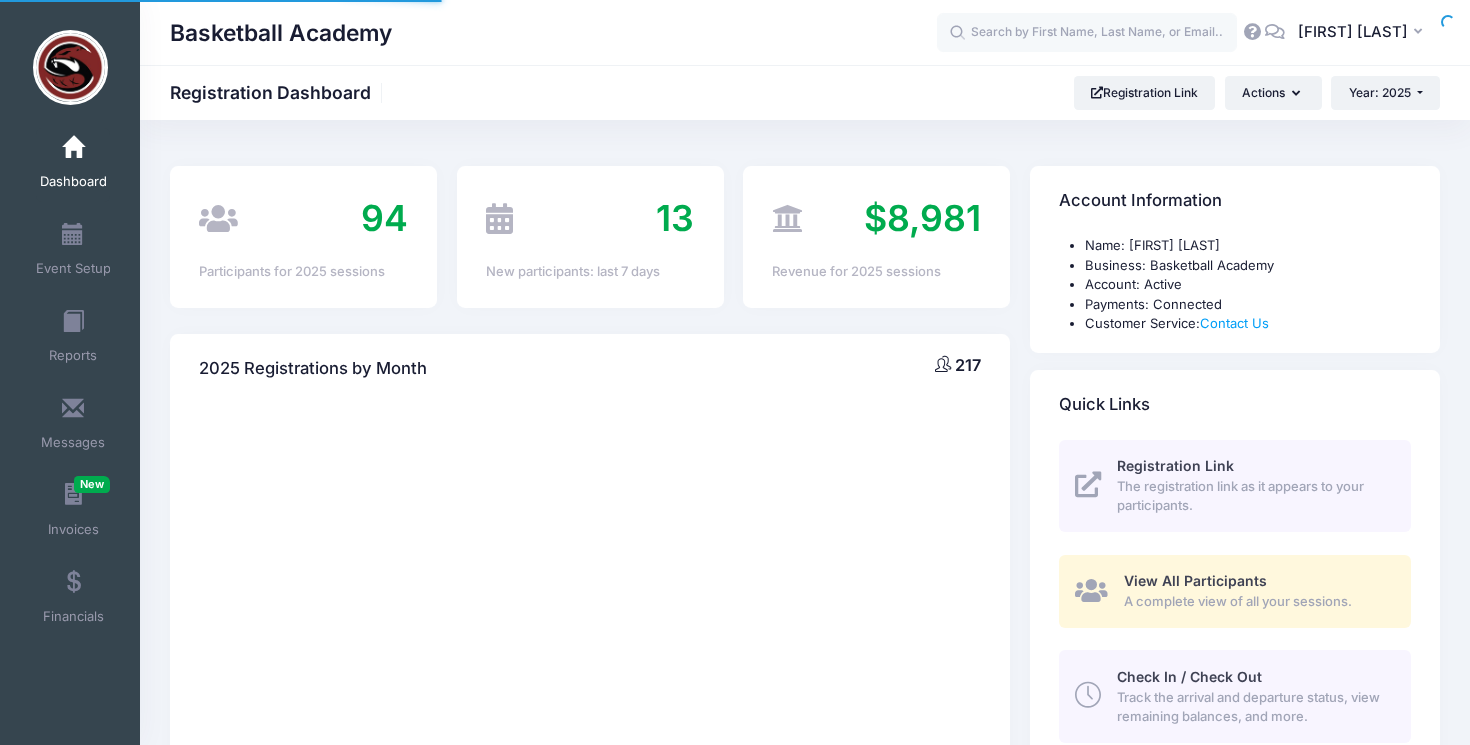 scroll, scrollTop: 0, scrollLeft: 0, axis: both 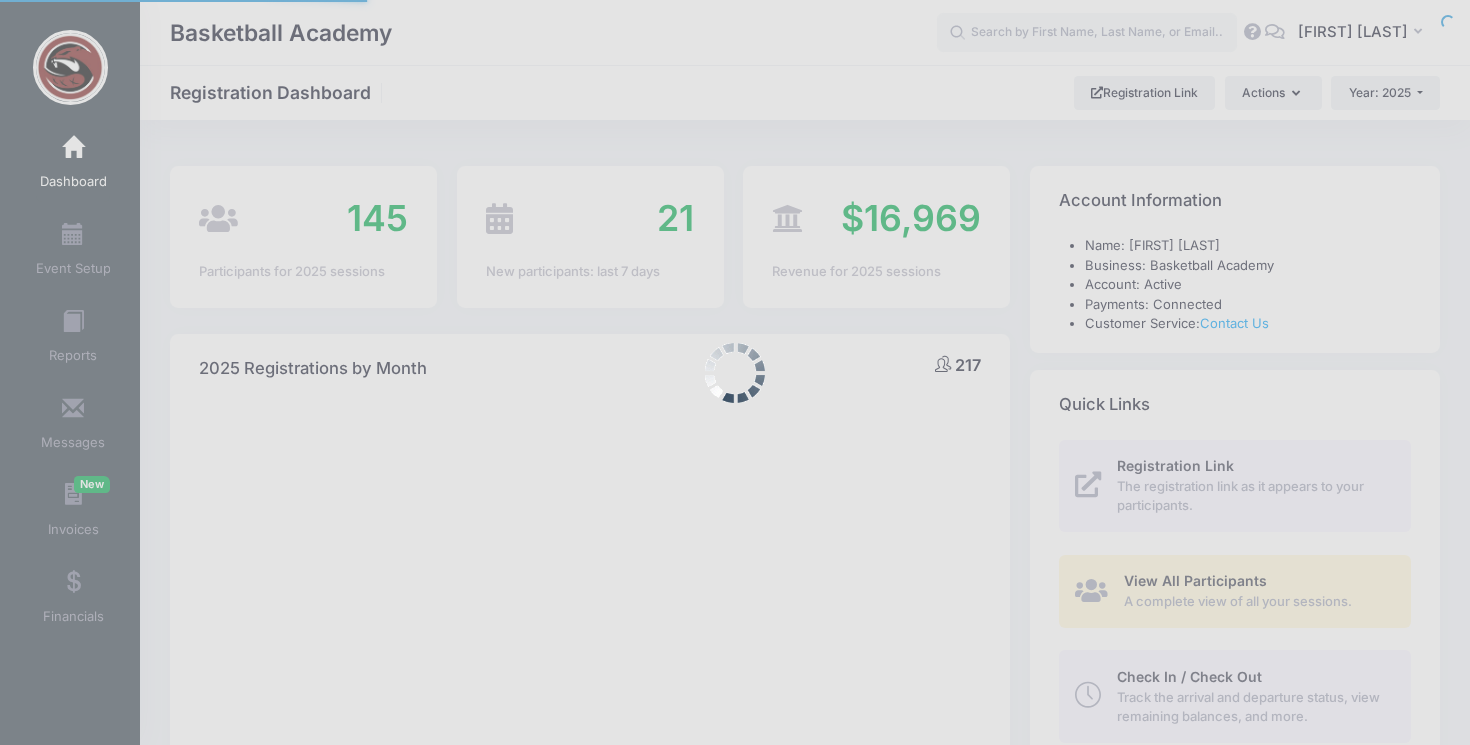 select 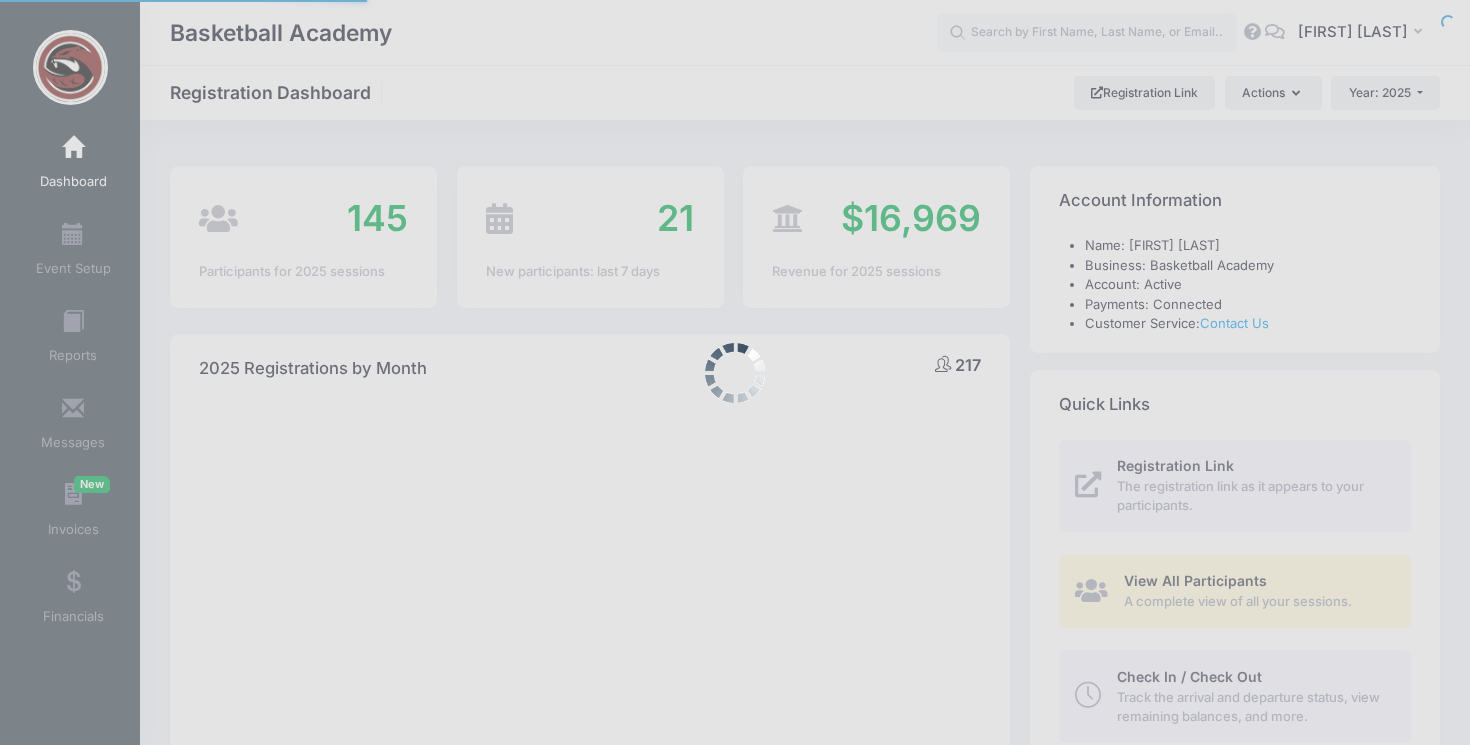 scroll, scrollTop: 0, scrollLeft: 0, axis: both 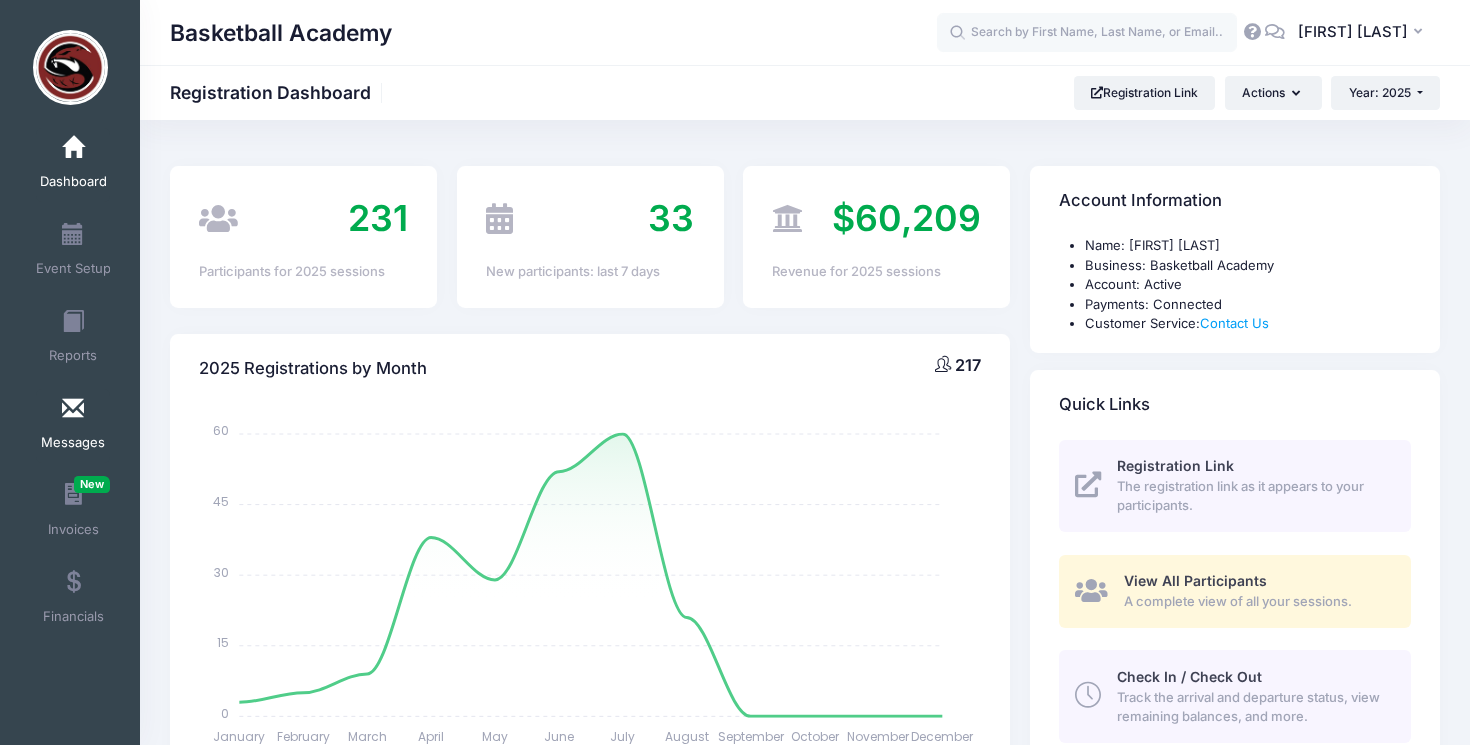click on "Messages" at bounding box center (73, 443) 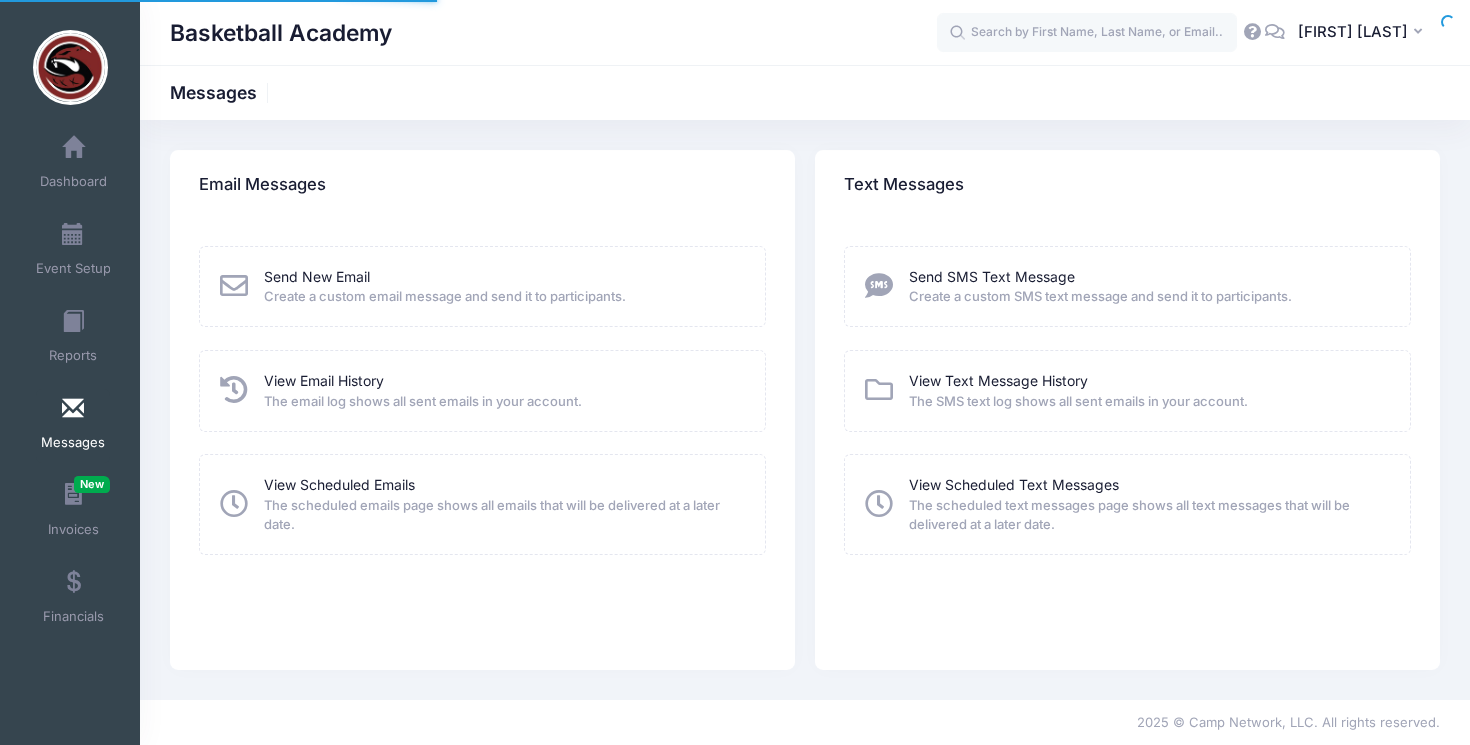 scroll, scrollTop: 0, scrollLeft: 0, axis: both 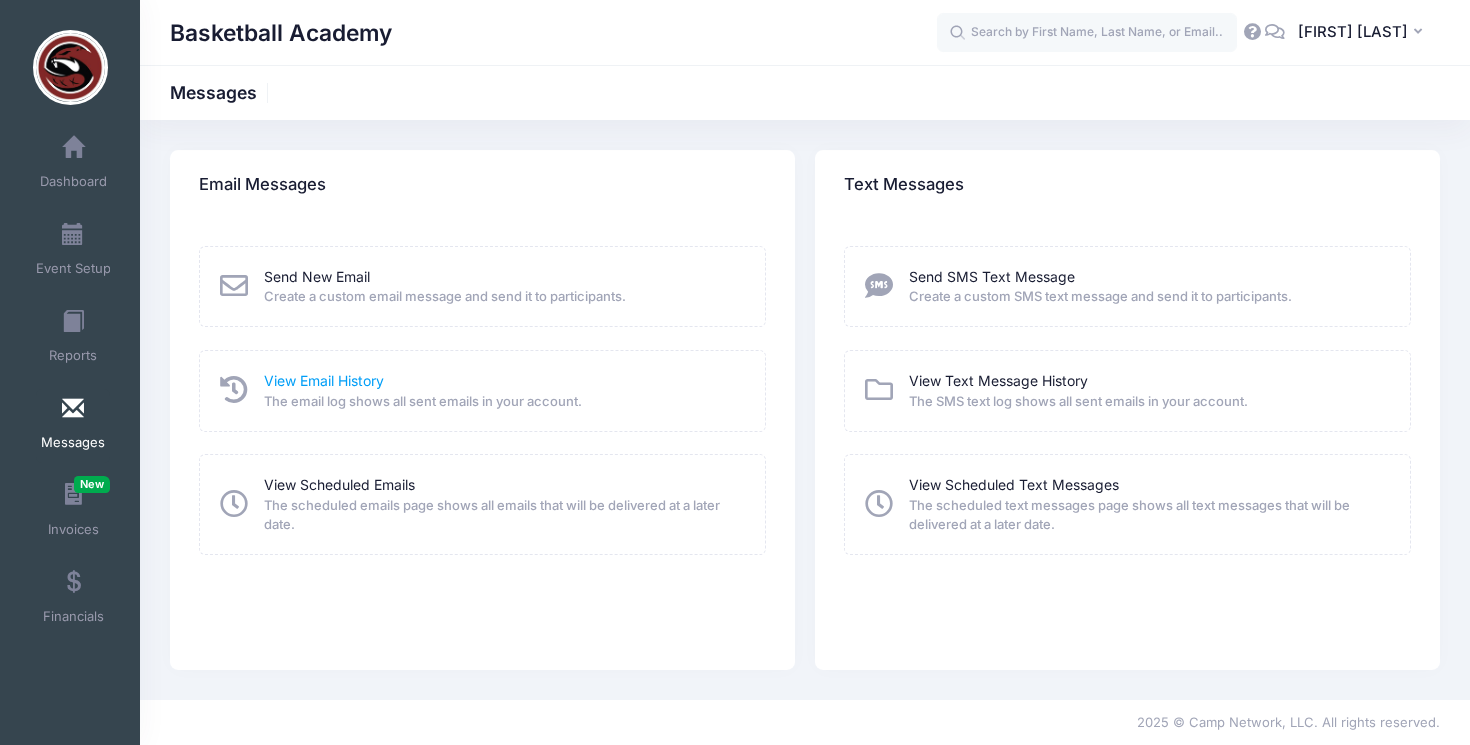 click on "View Email History" at bounding box center (324, 380) 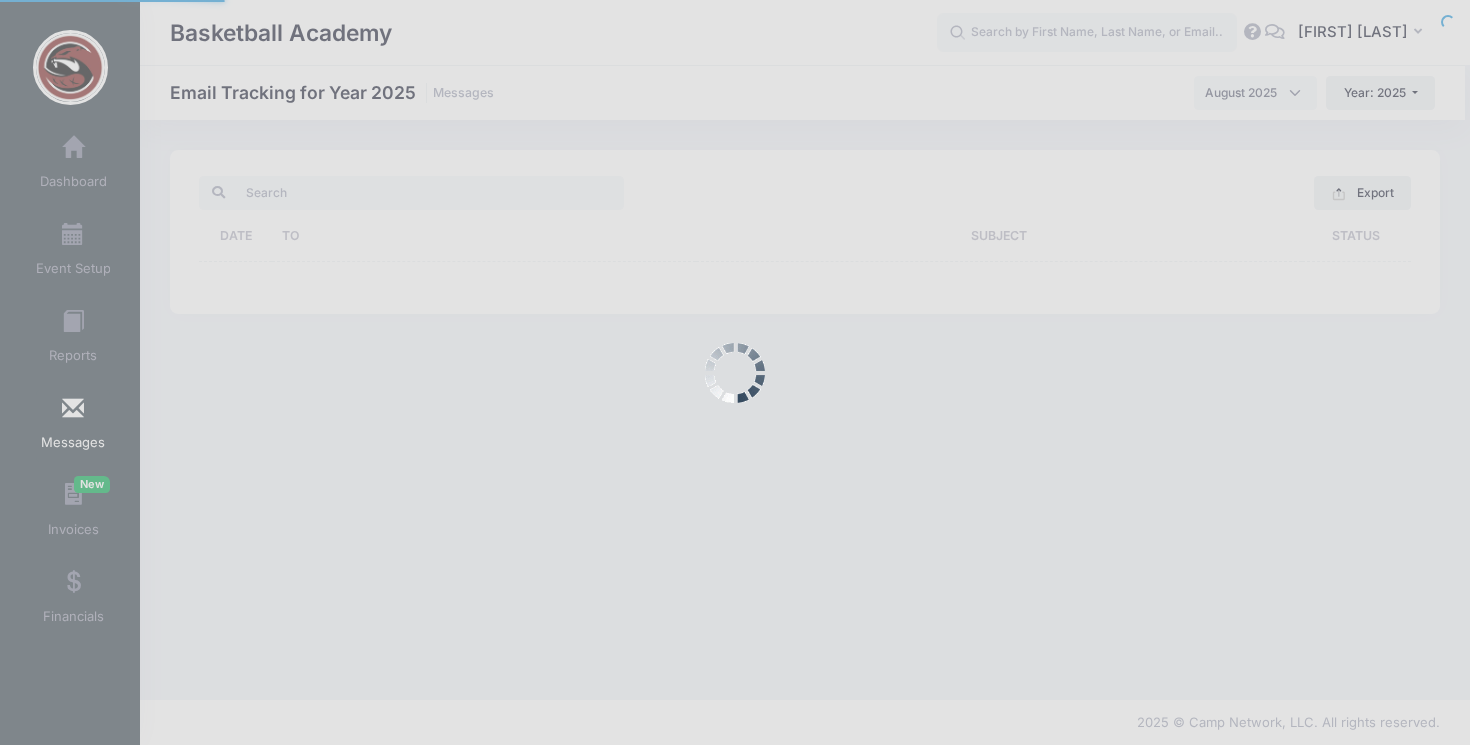 scroll, scrollTop: 0, scrollLeft: 0, axis: both 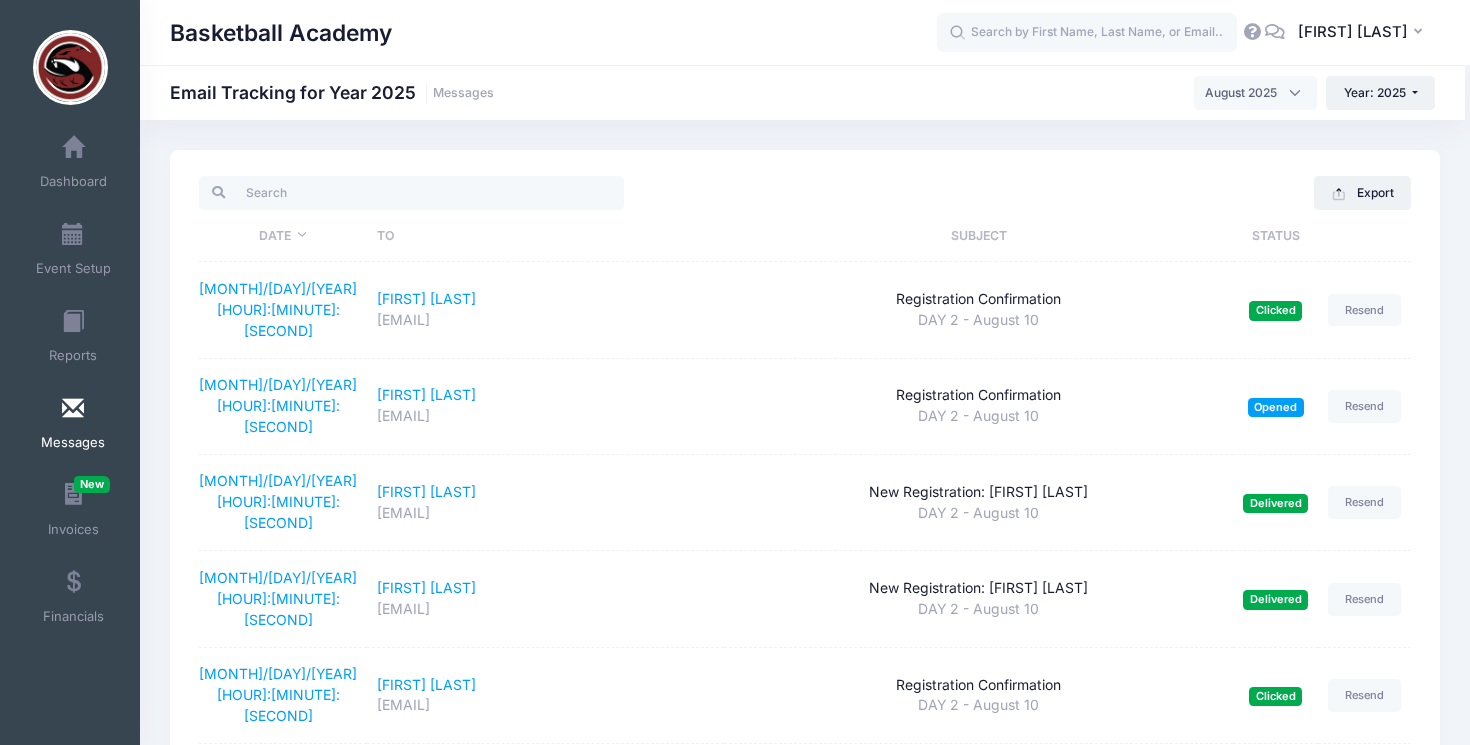 click on "August 2025" at bounding box center [1241, 93] 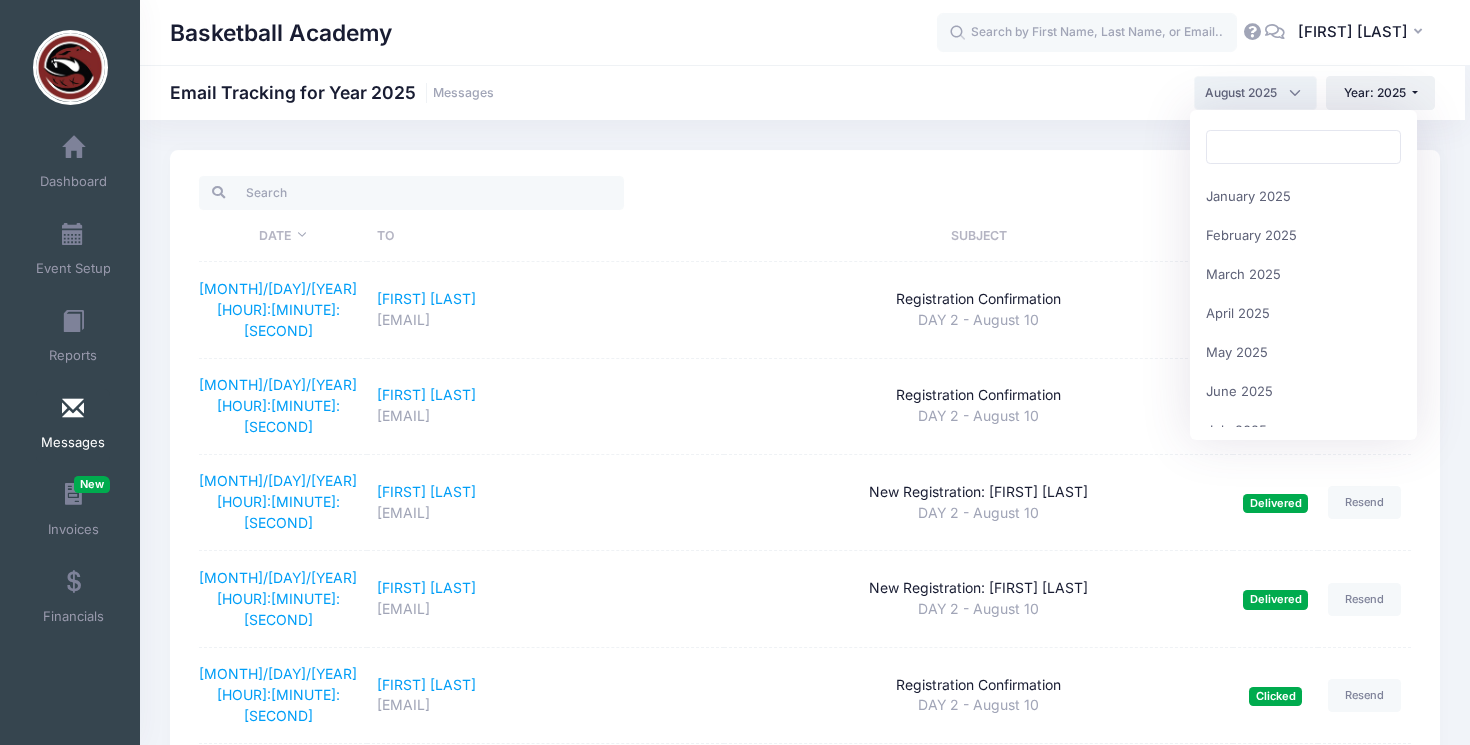 scroll, scrollTop: 195, scrollLeft: 0, axis: vertical 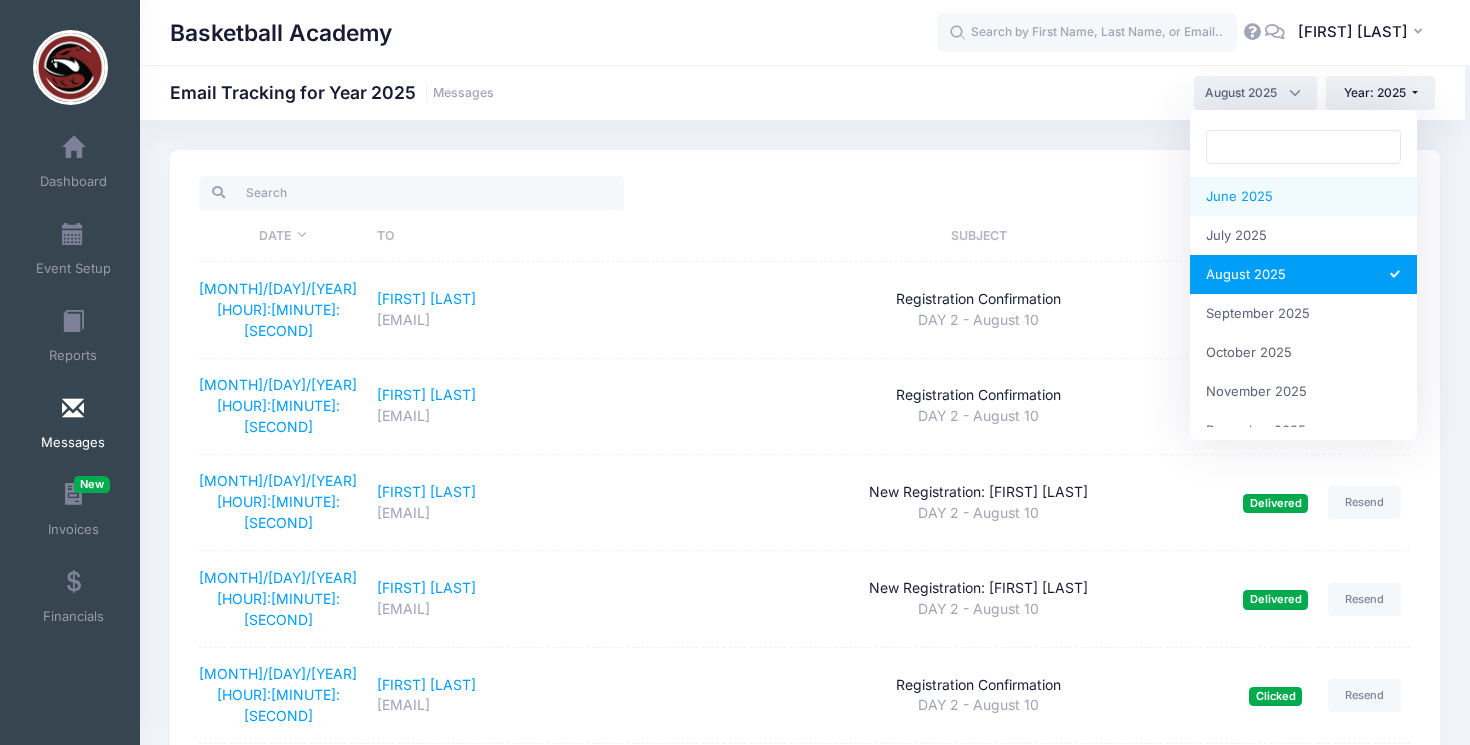 select on "6" 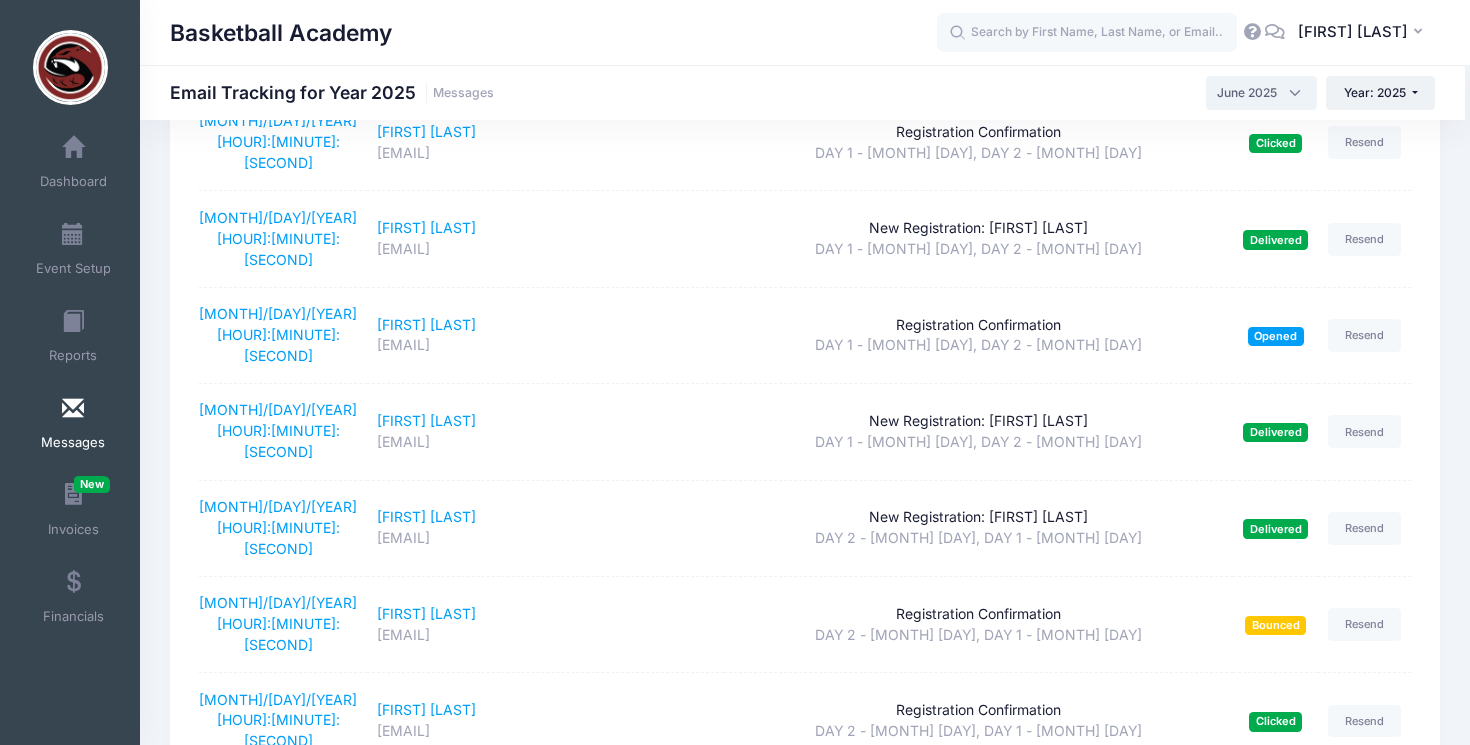 scroll, scrollTop: 2001, scrollLeft: 0, axis: vertical 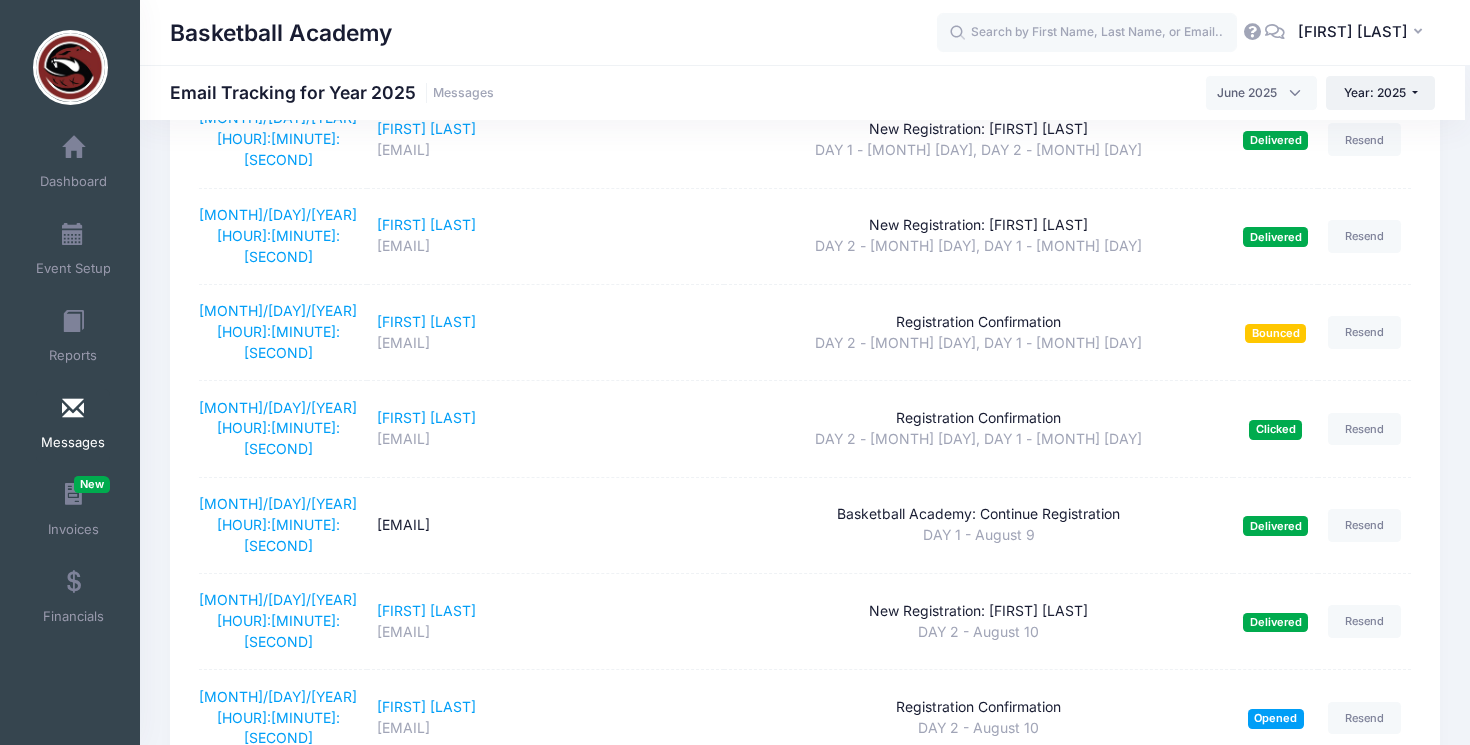 click on "[FIRST] [LAST]" at bounding box center (545, 996) 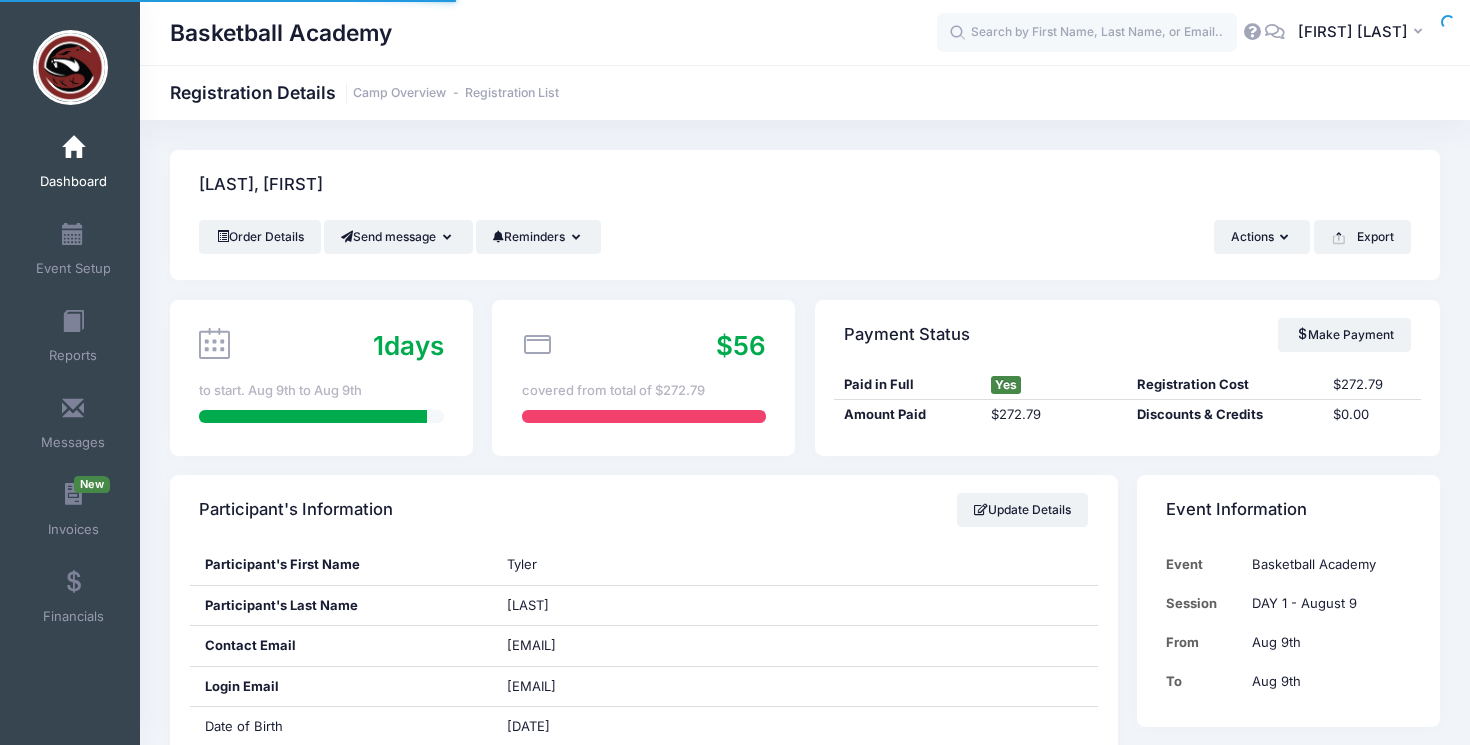 scroll, scrollTop: 0, scrollLeft: 0, axis: both 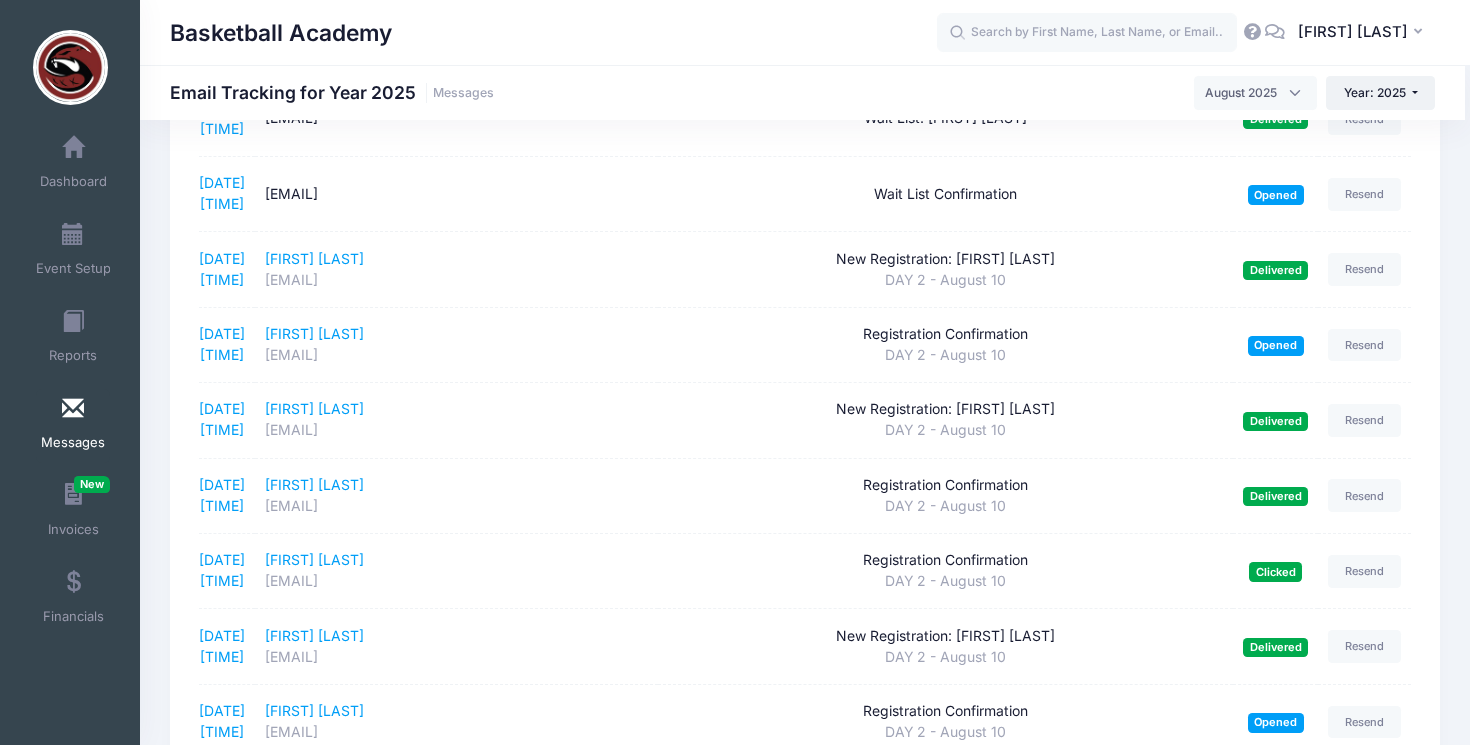 click on "August 2025" at bounding box center [1241, 93] 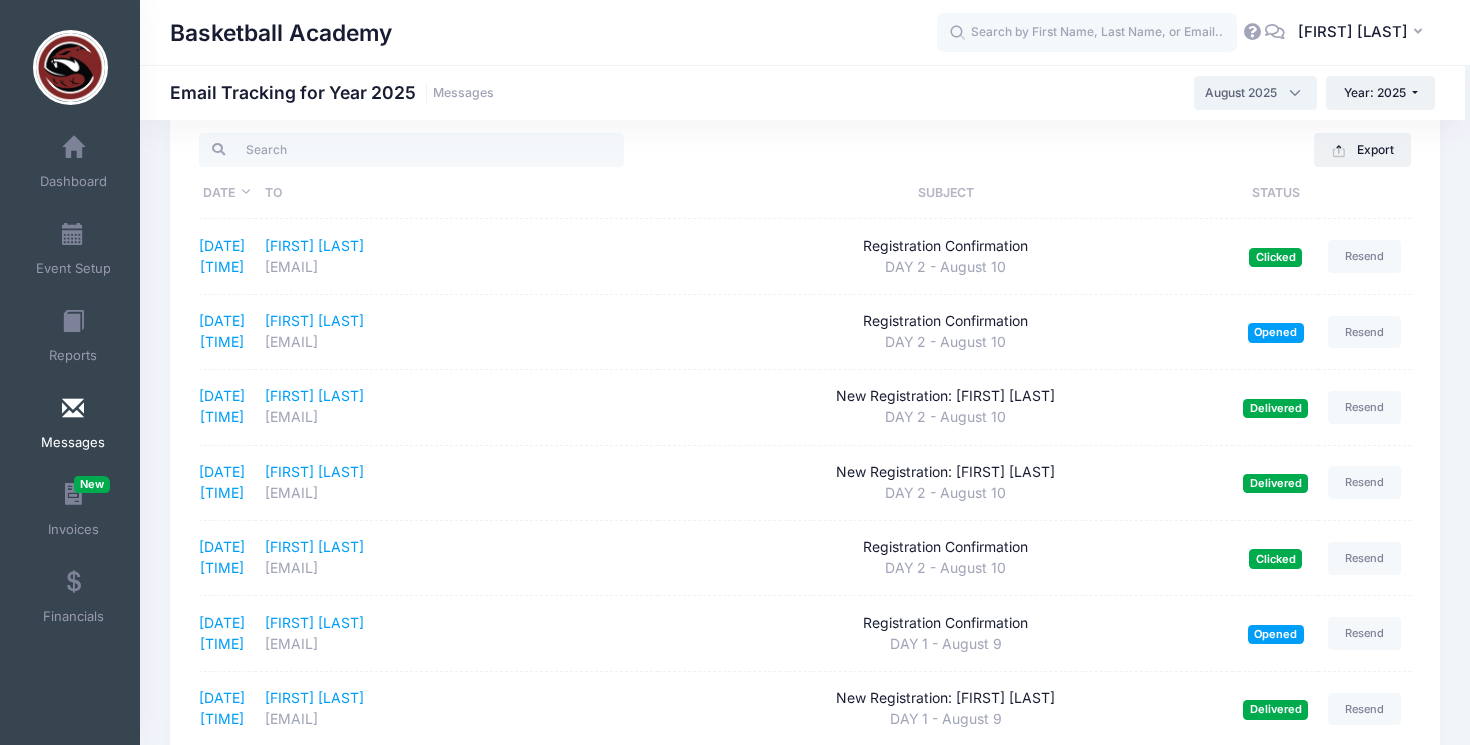 scroll, scrollTop: 0, scrollLeft: 0, axis: both 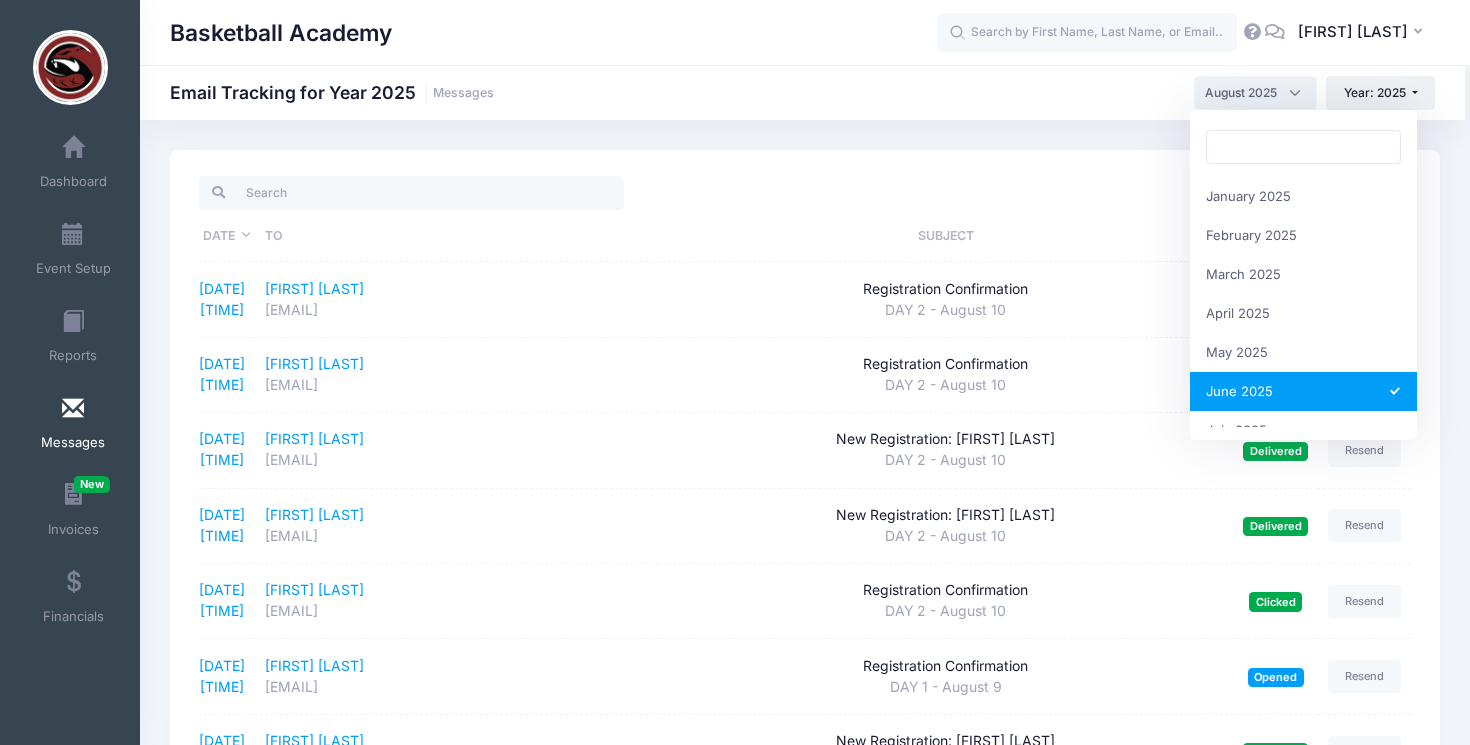 click on "August 2025" at bounding box center (1255, 93) 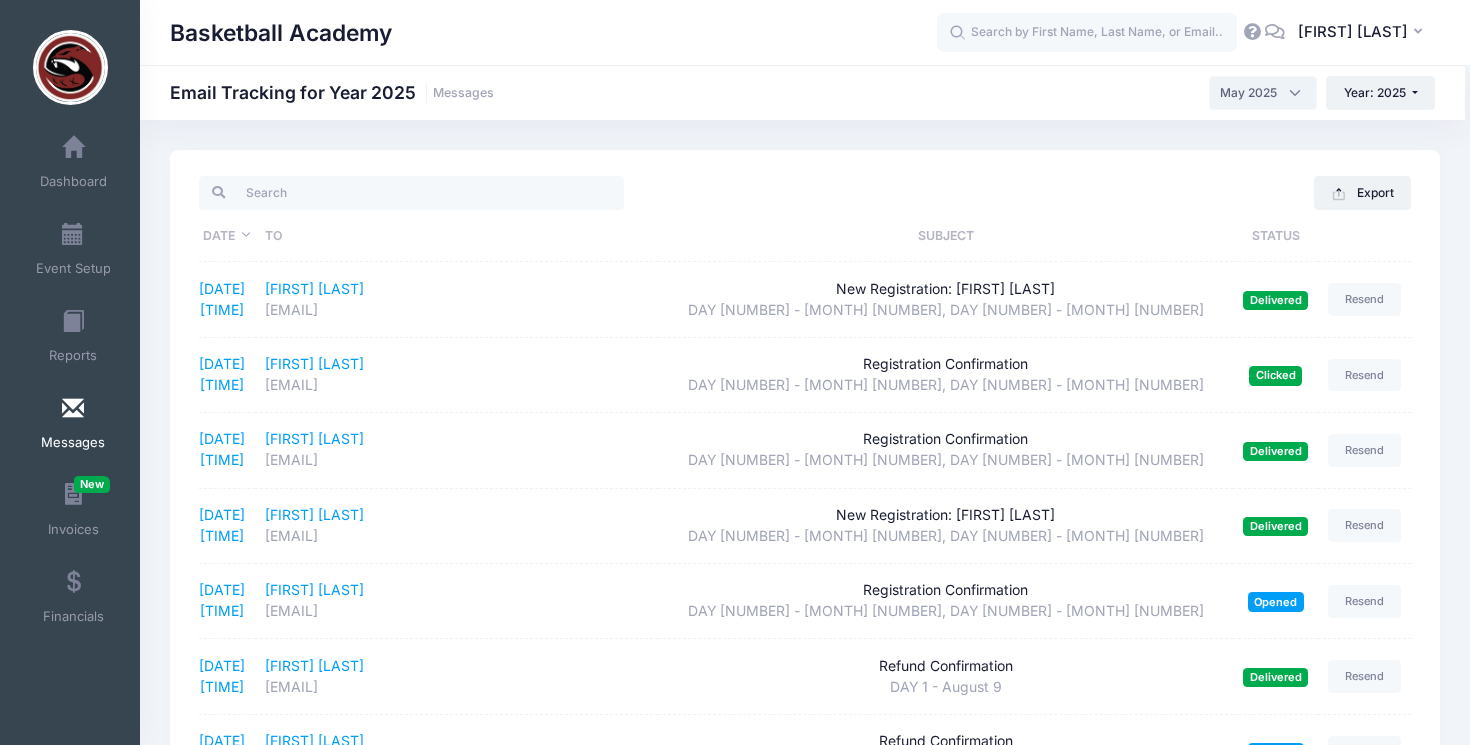 click on "May 2025" at bounding box center [1263, 93] 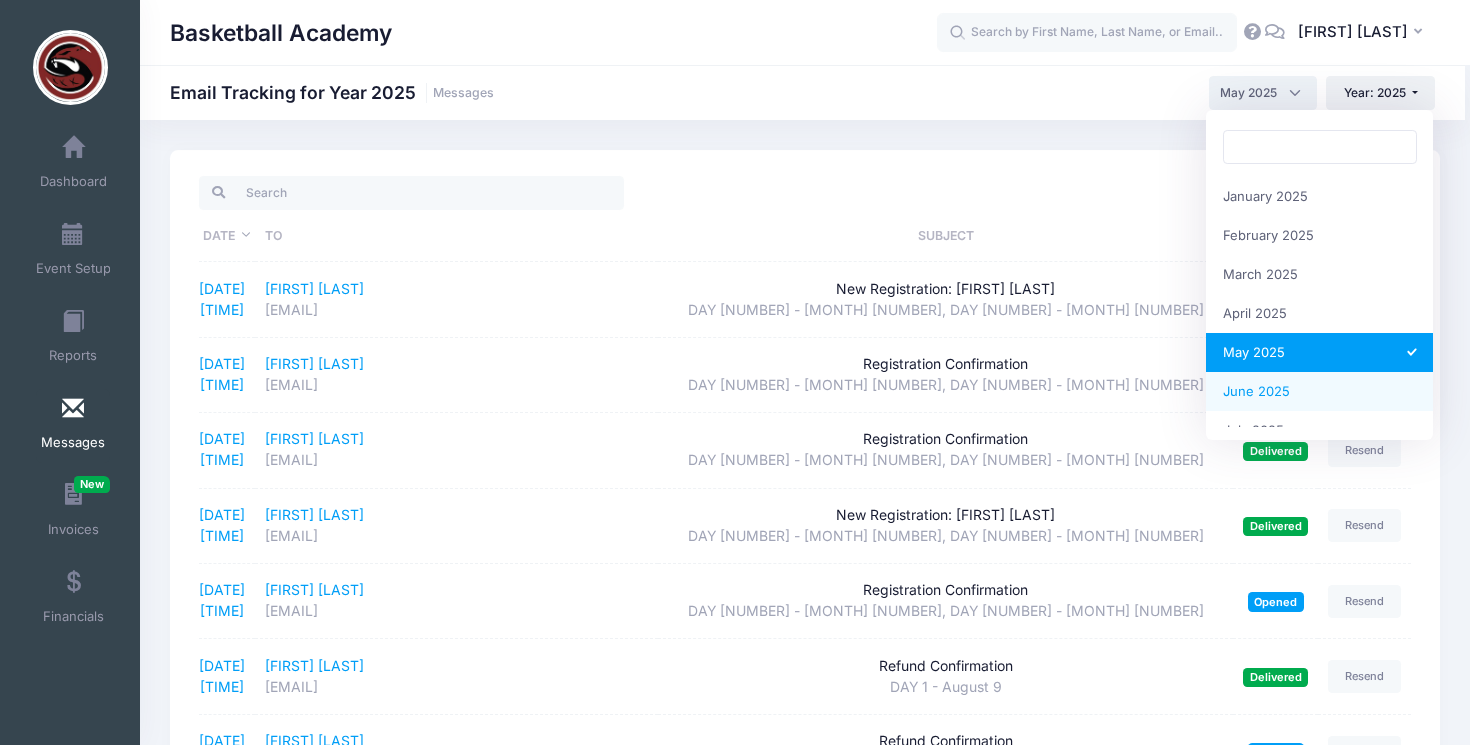 select on "6" 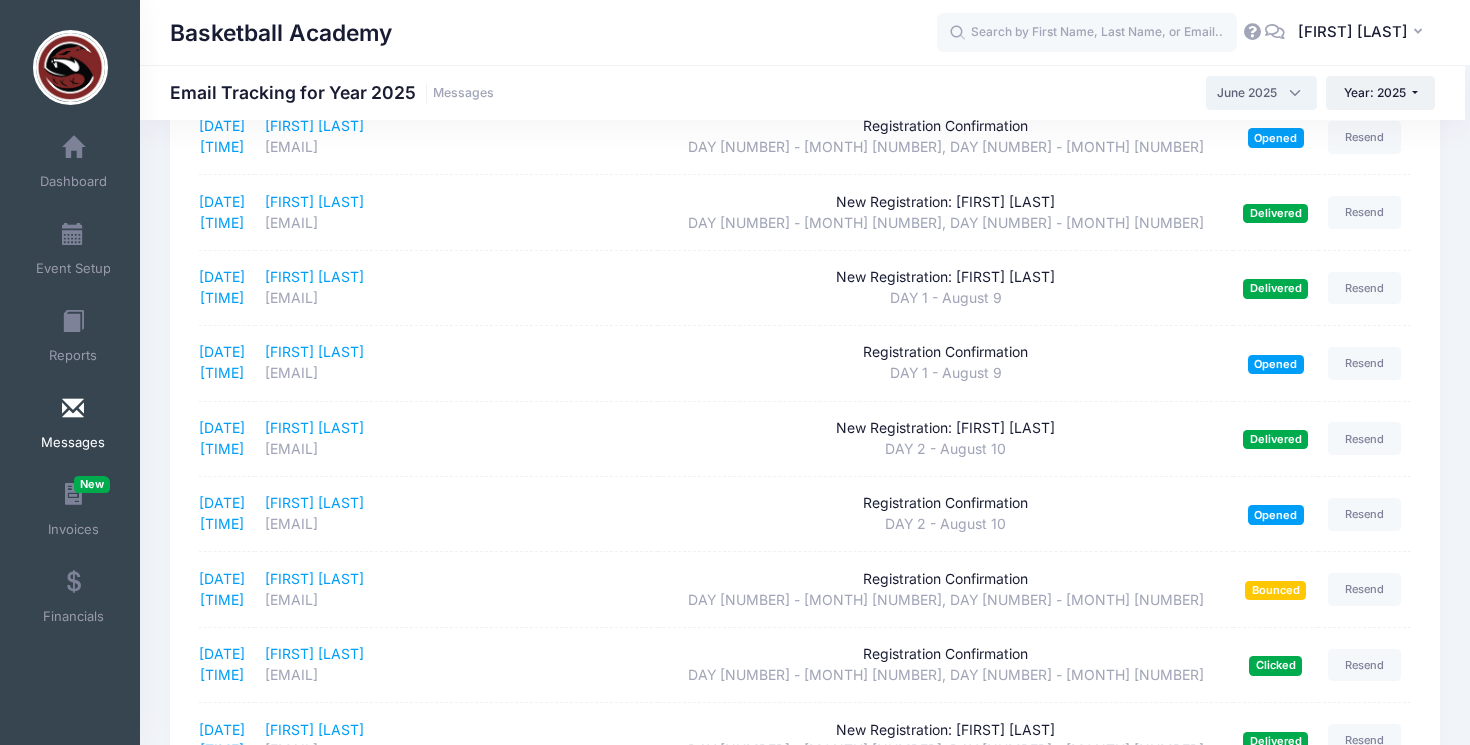 scroll, scrollTop: 851, scrollLeft: 0, axis: vertical 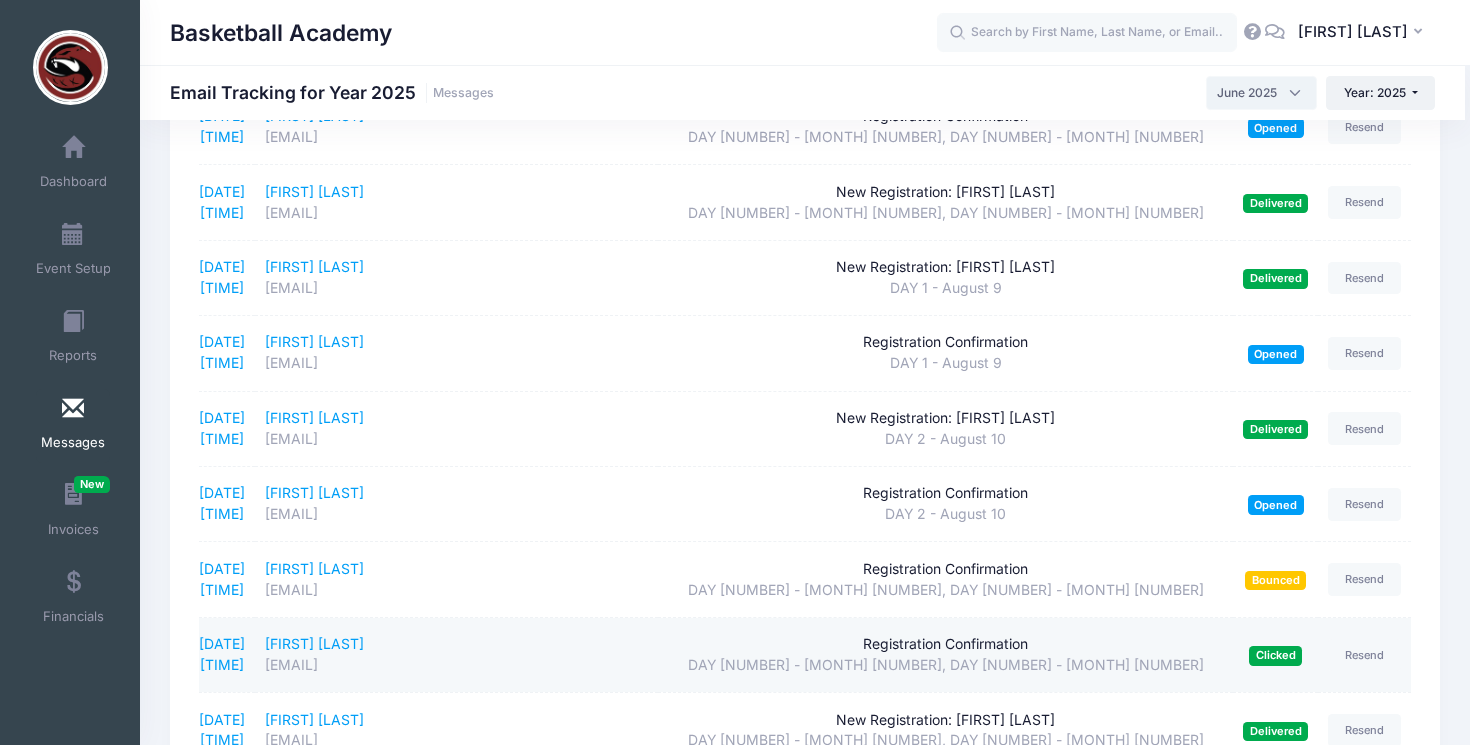 click on "6/26/2025 14:43:51" at bounding box center (227, 655) 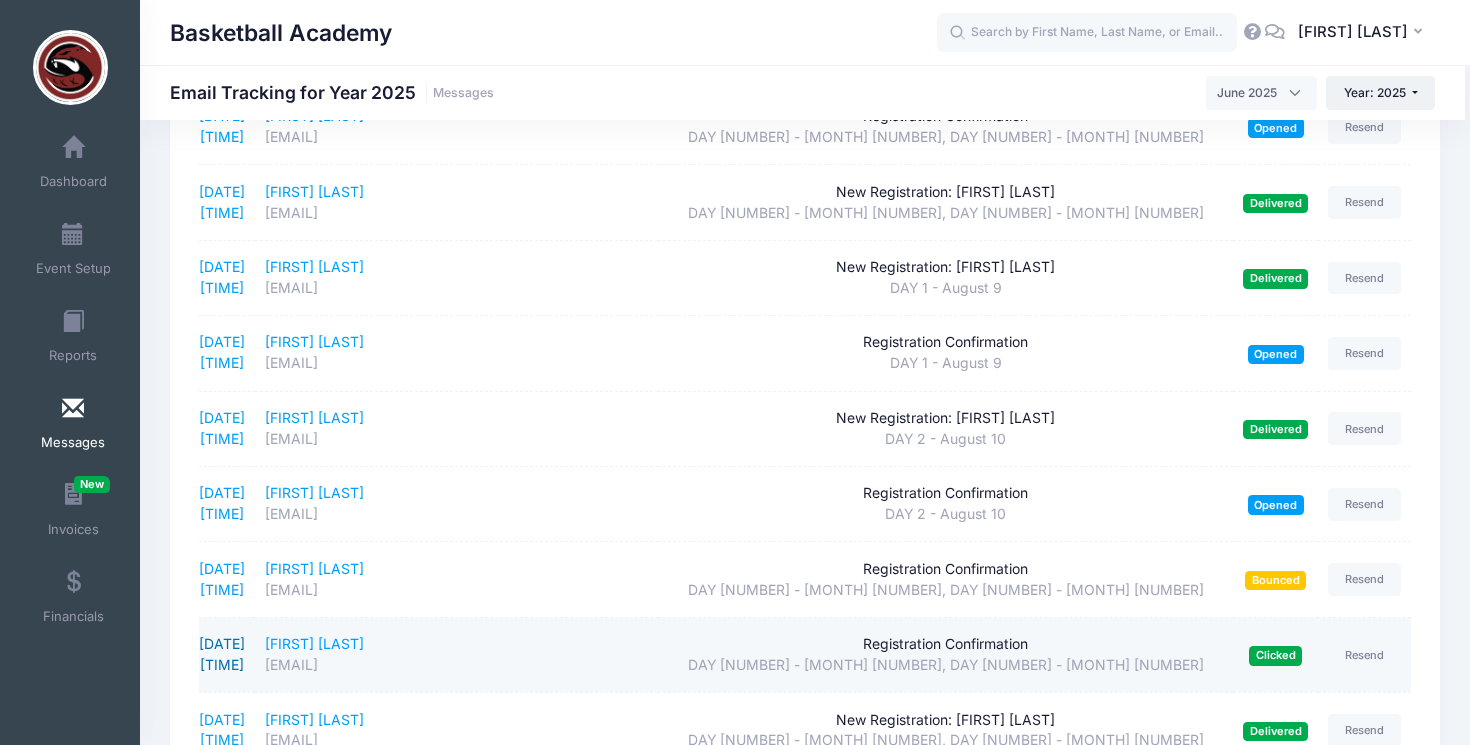 click on "6/26/2025 14:43:51" at bounding box center (222, 654) 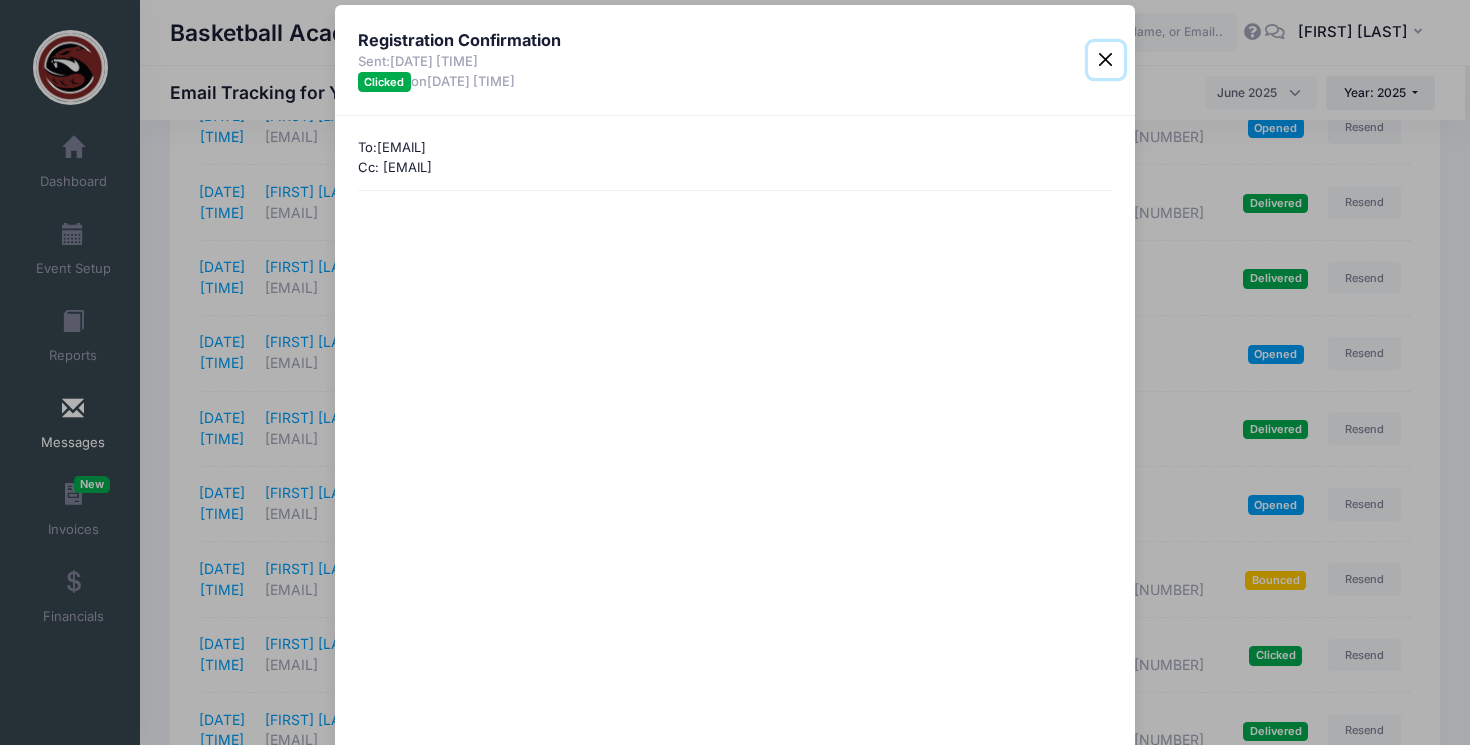click at bounding box center [1106, 60] 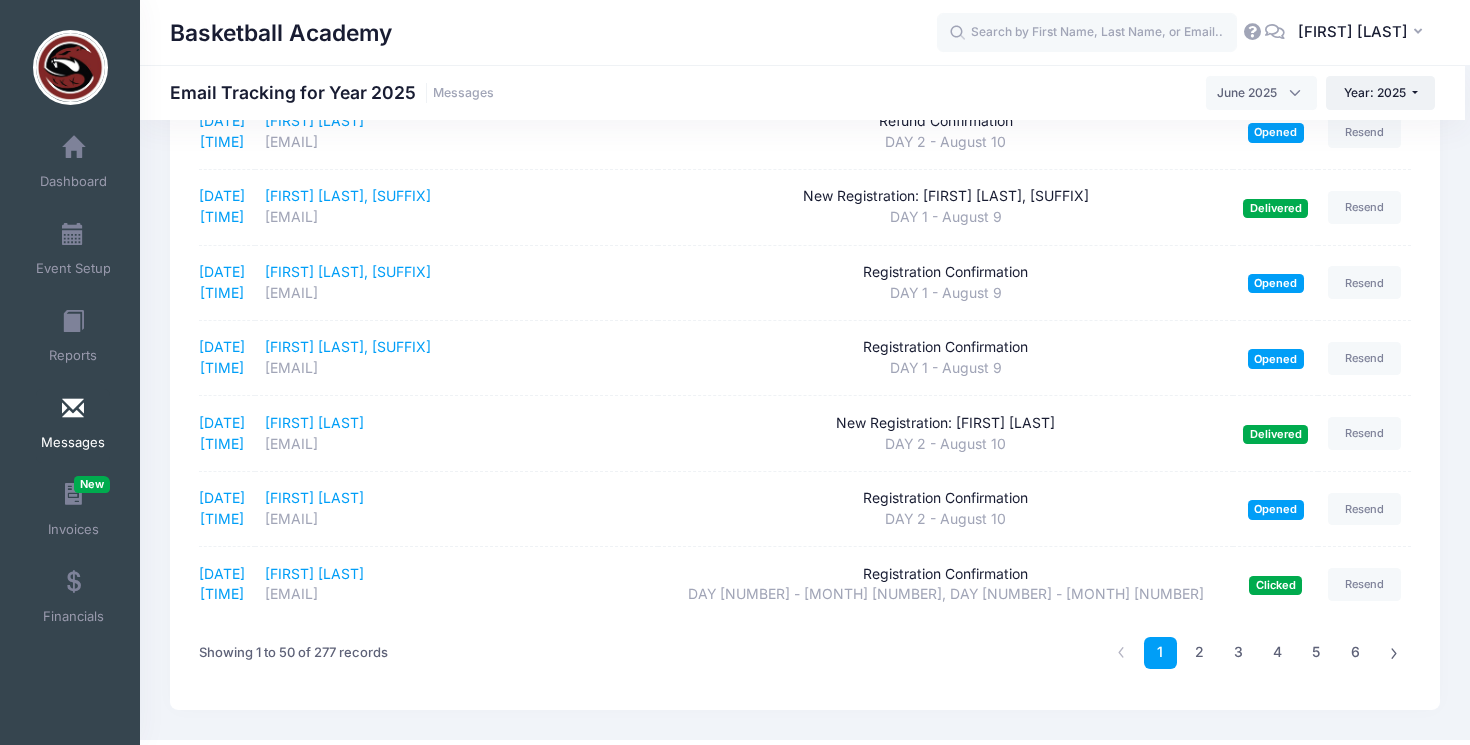 scroll, scrollTop: 3451, scrollLeft: 0, axis: vertical 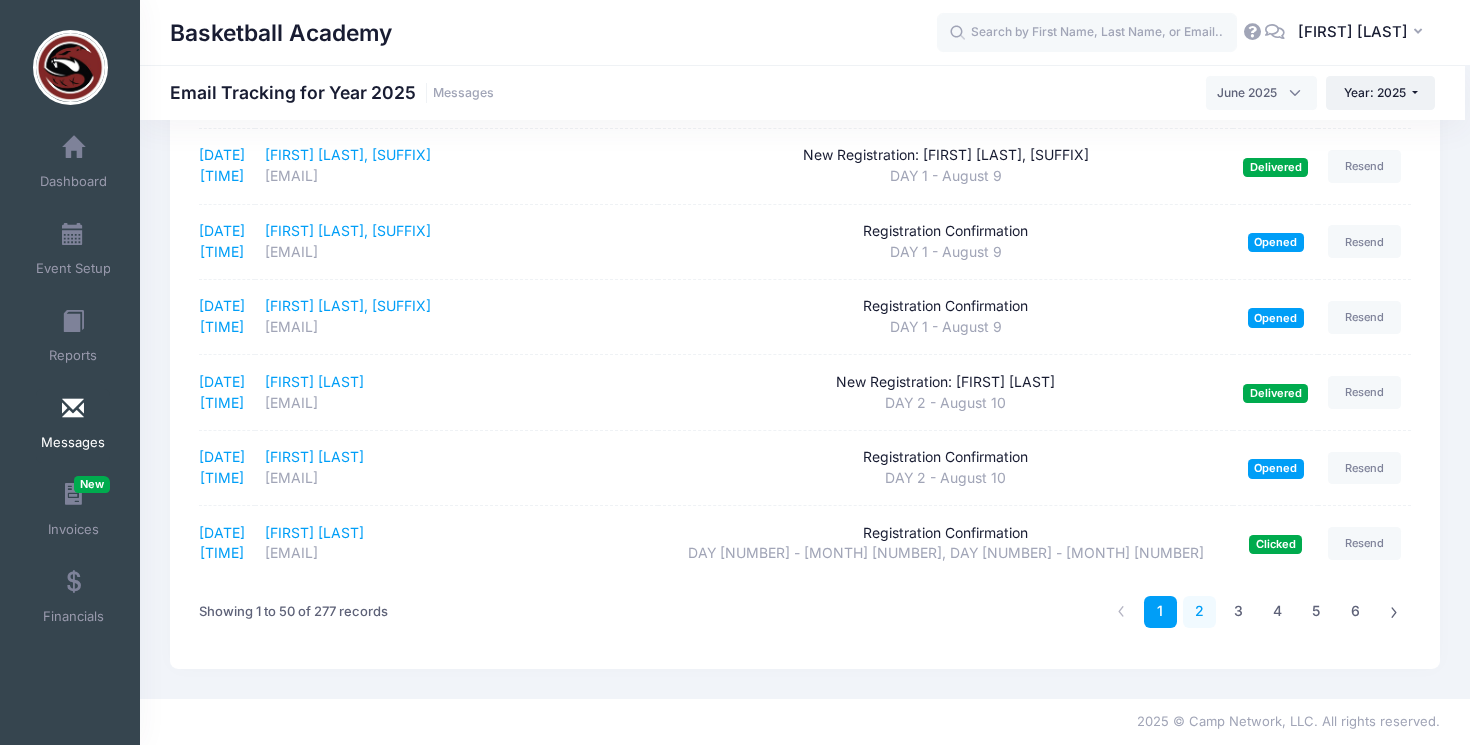 click on "2" at bounding box center [1199, 612] 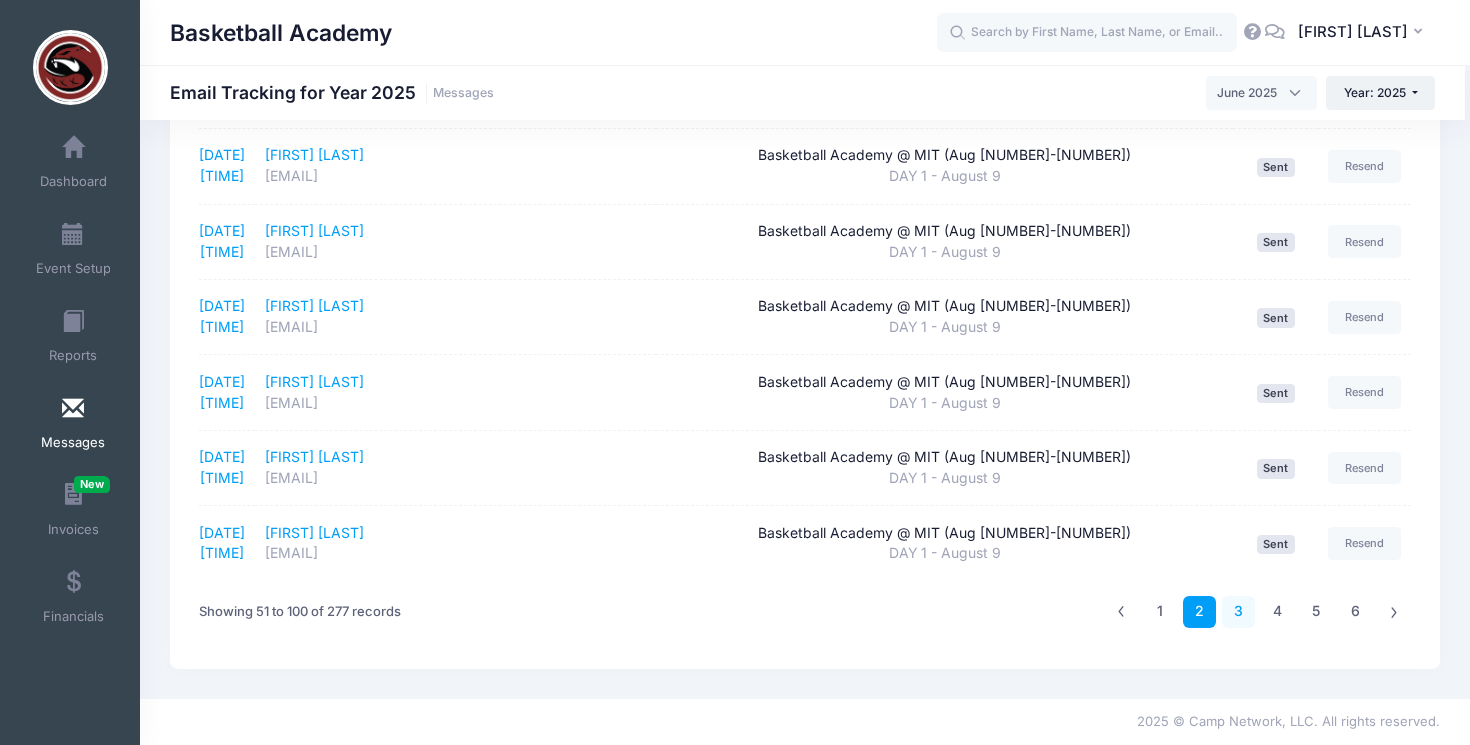 click on "3" at bounding box center [1238, 612] 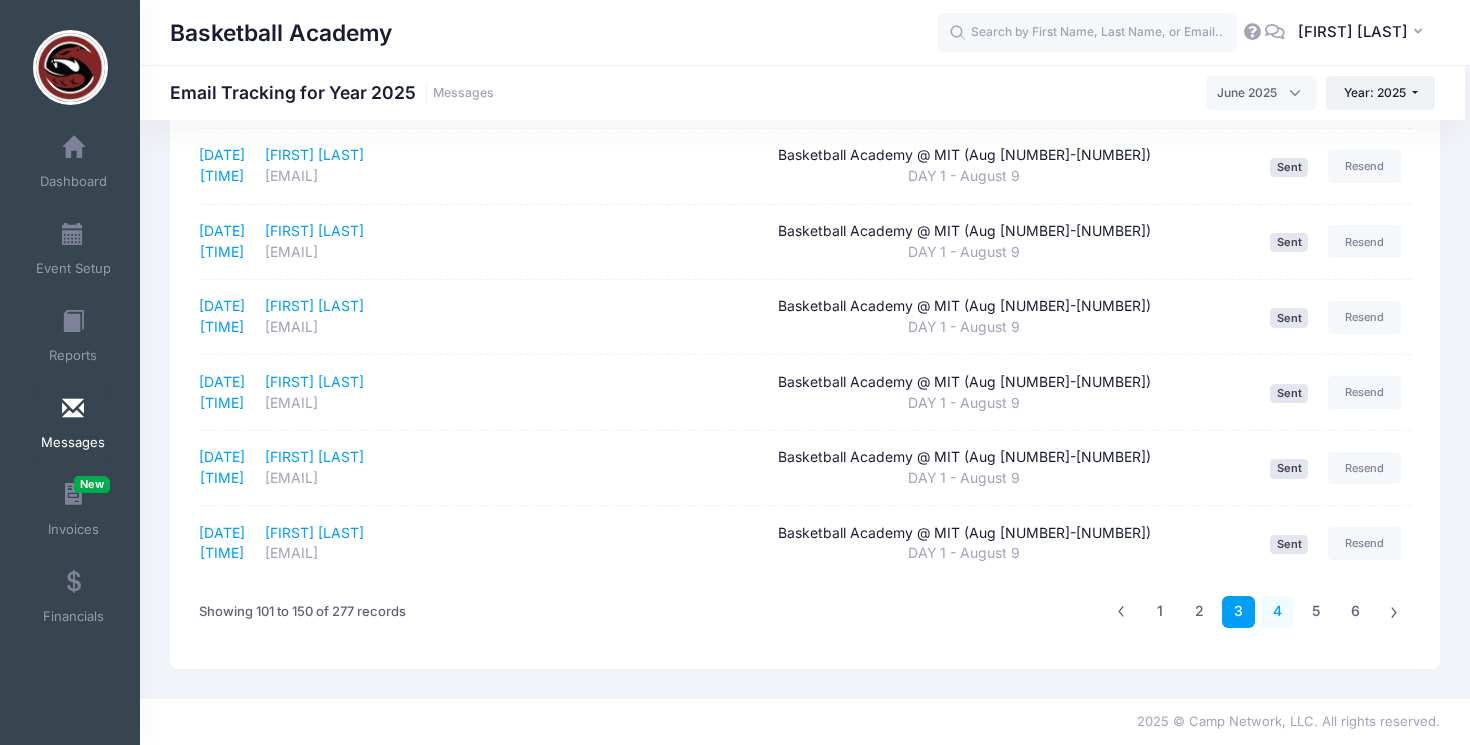 click on "4" at bounding box center (1277, 612) 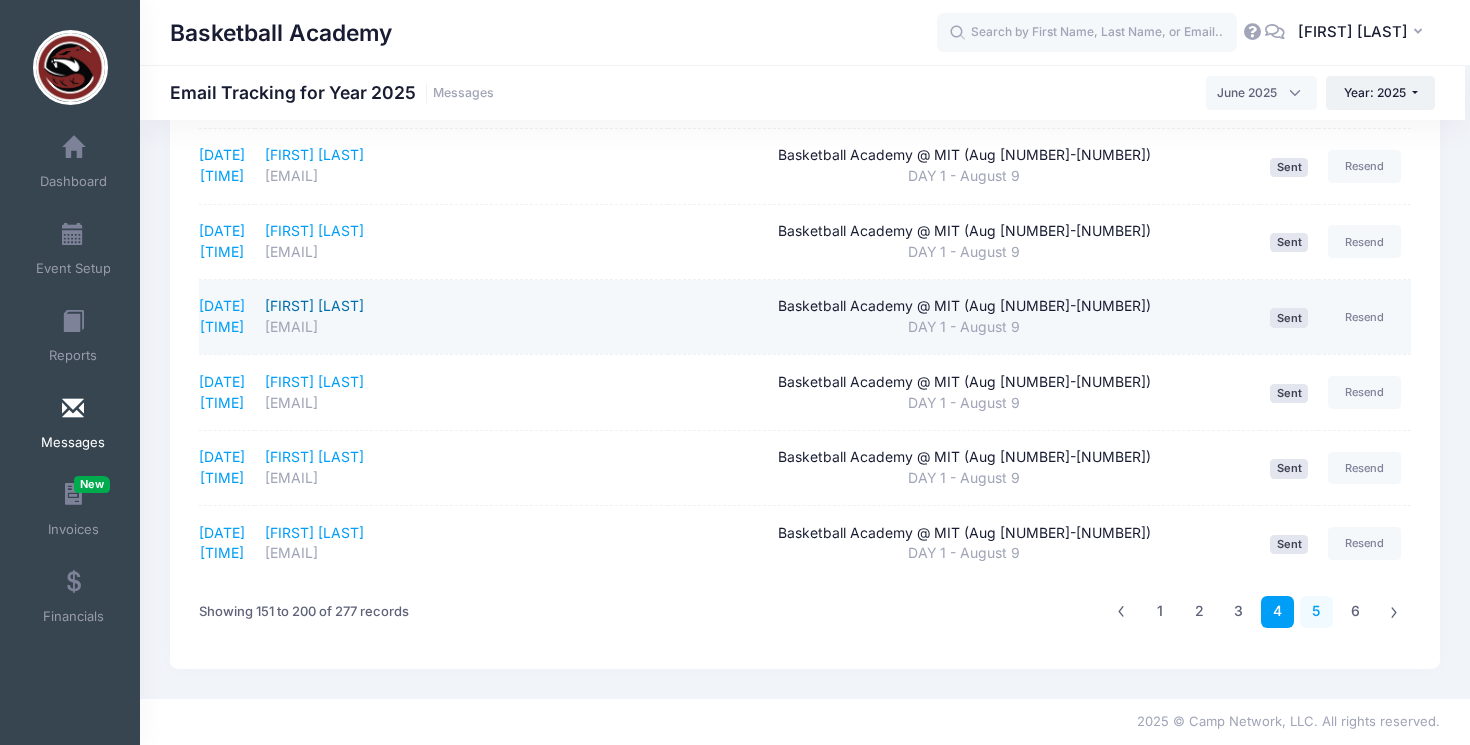 scroll, scrollTop: 3318, scrollLeft: 0, axis: vertical 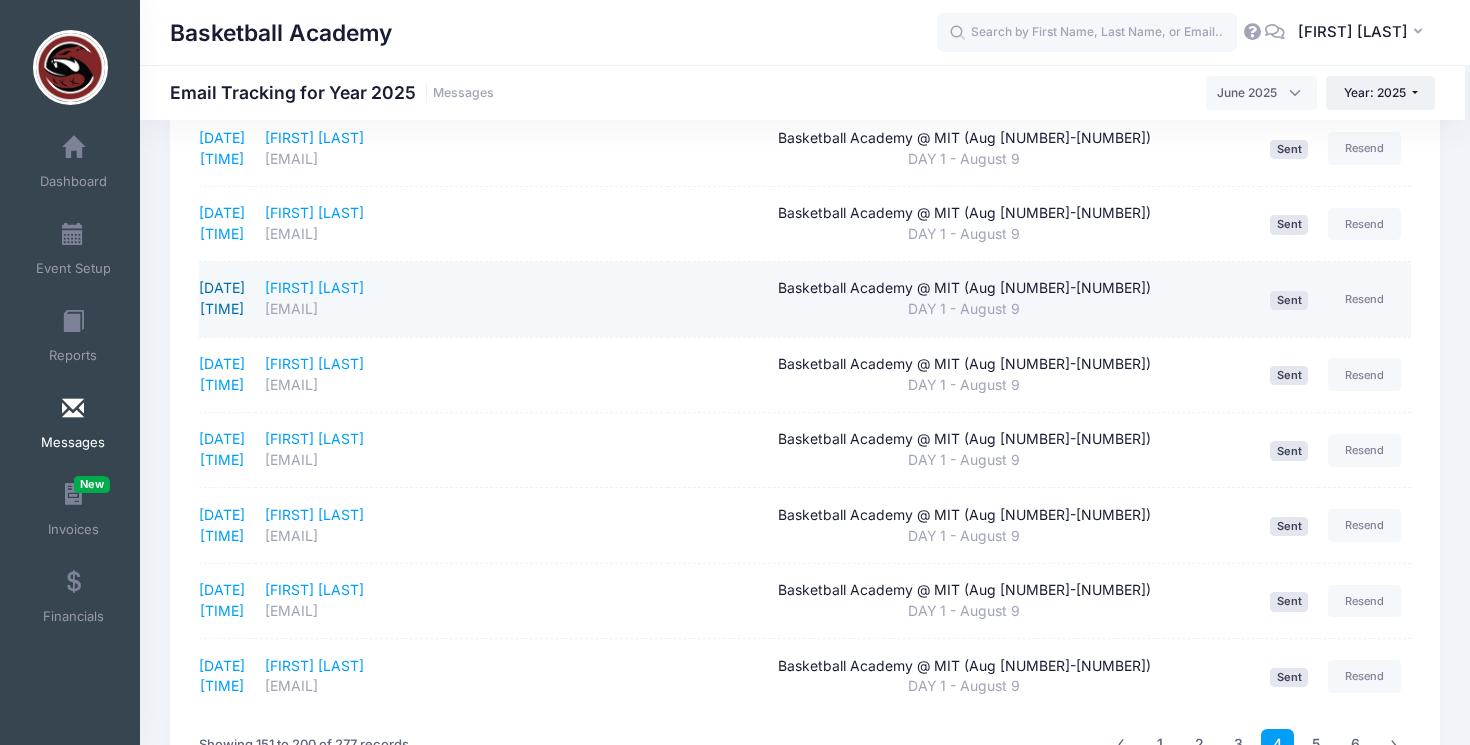 click on "6/17/2025 19:50:20" at bounding box center (222, 298) 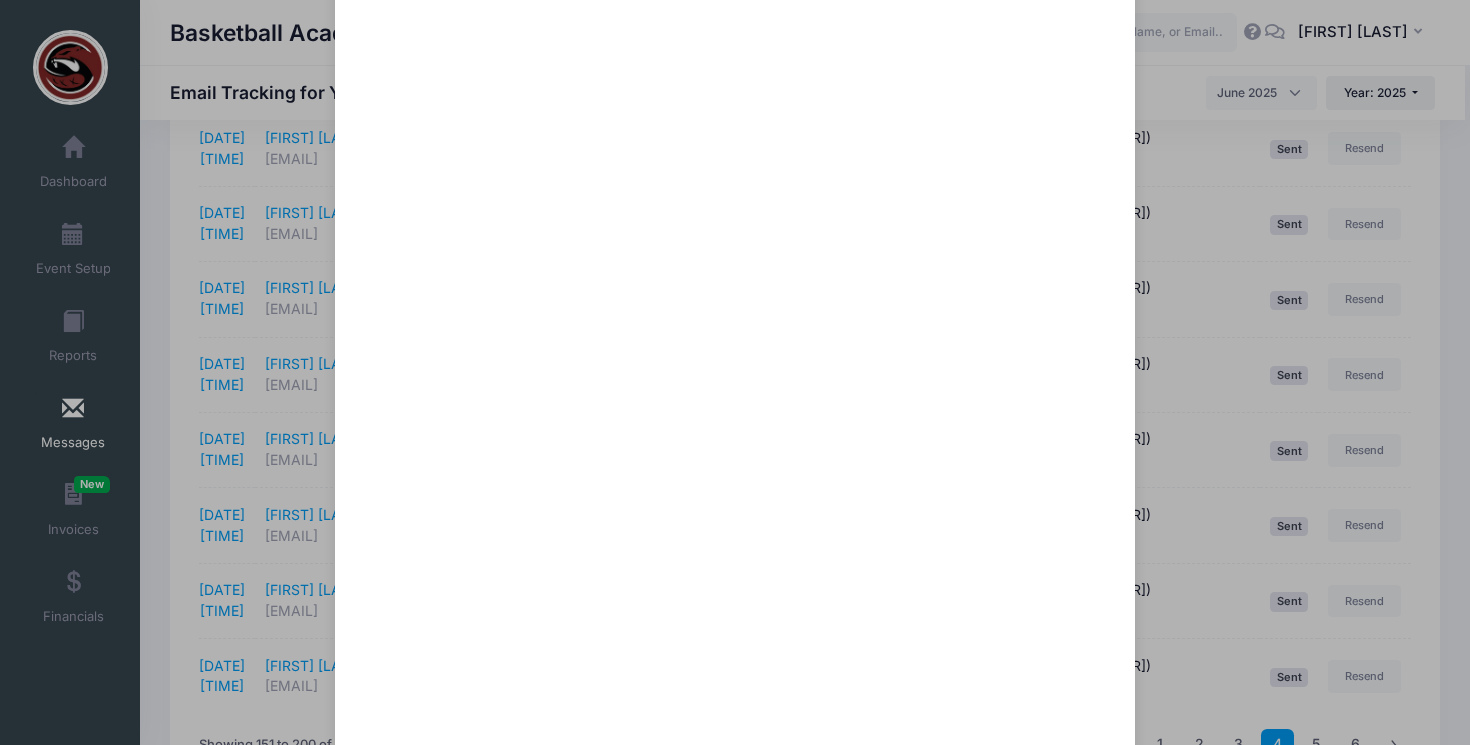 scroll, scrollTop: 834, scrollLeft: 0, axis: vertical 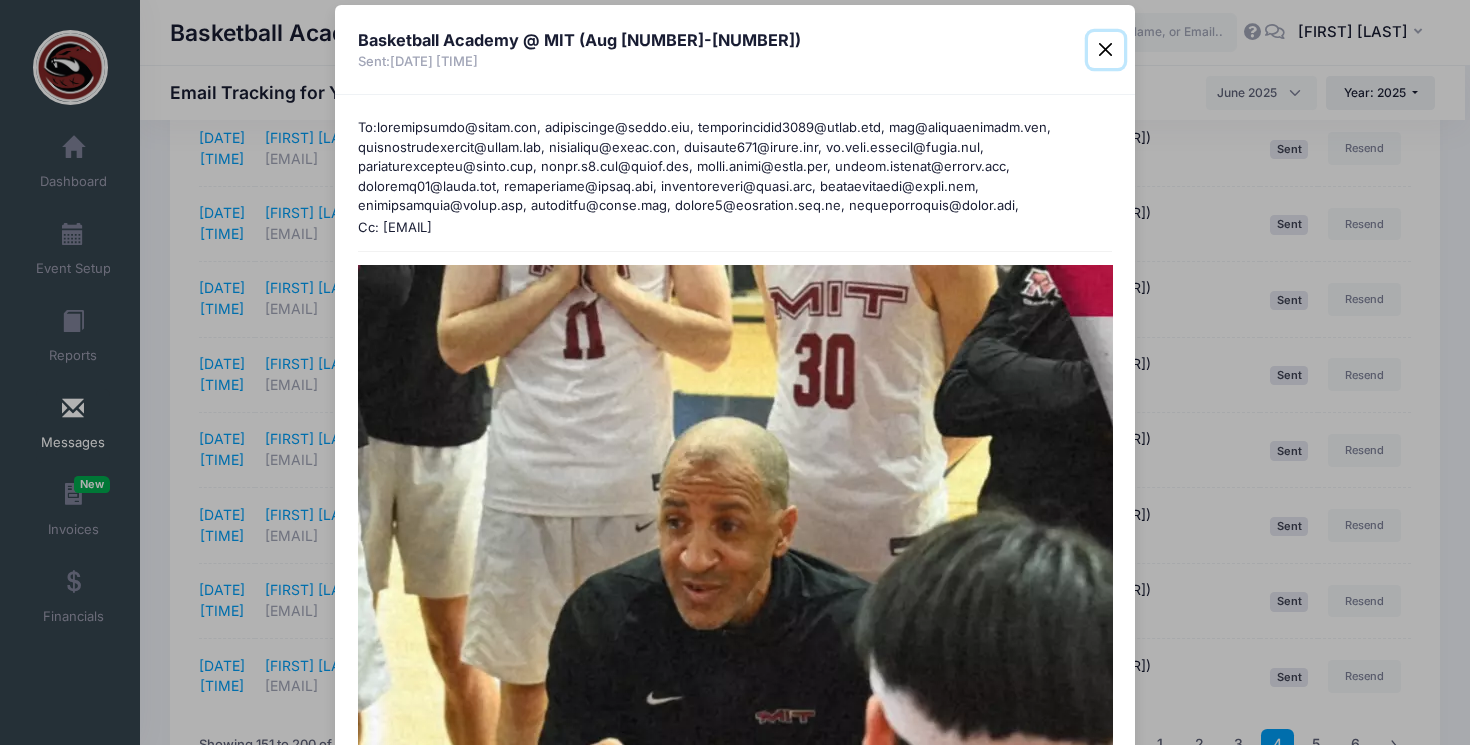click at bounding box center (1106, 50) 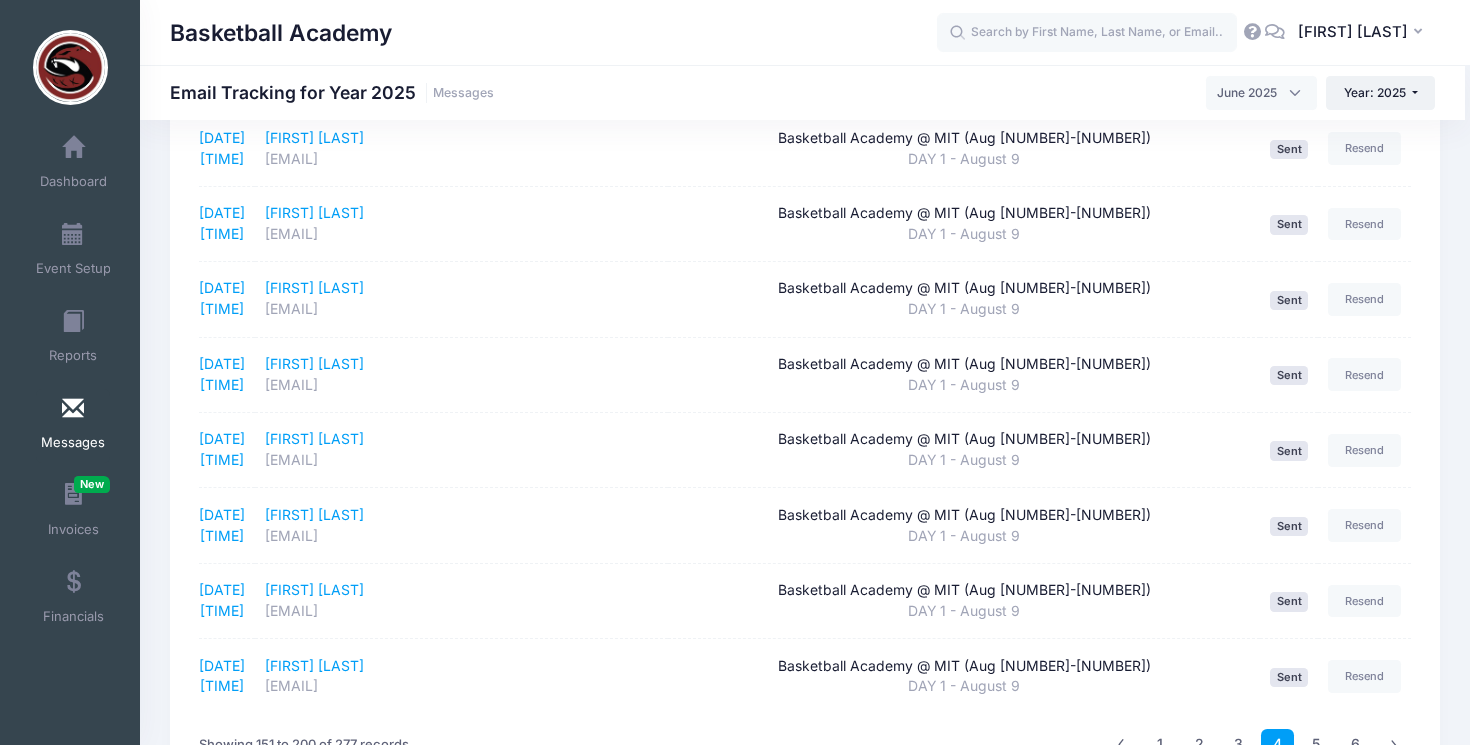 click on "Messages" at bounding box center [73, 426] 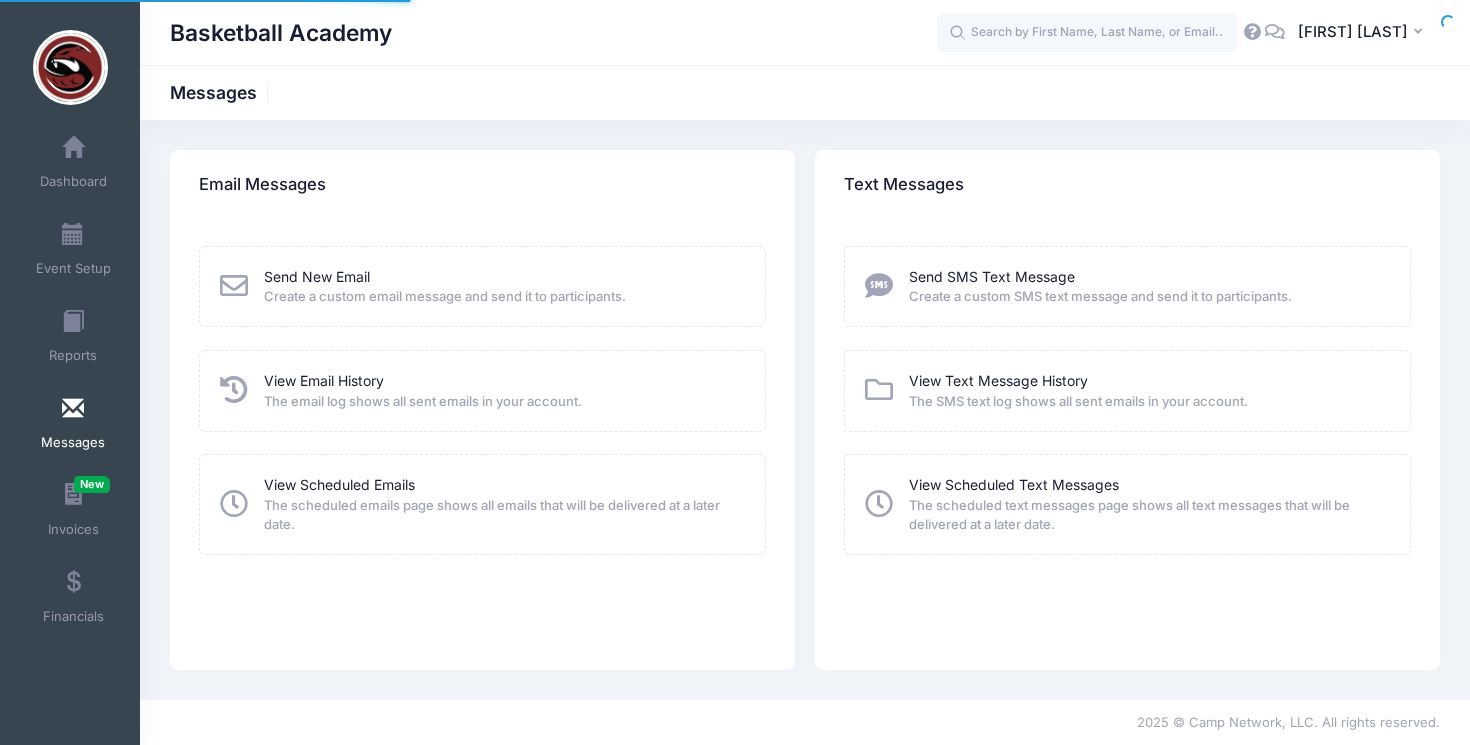 scroll, scrollTop: 0, scrollLeft: 0, axis: both 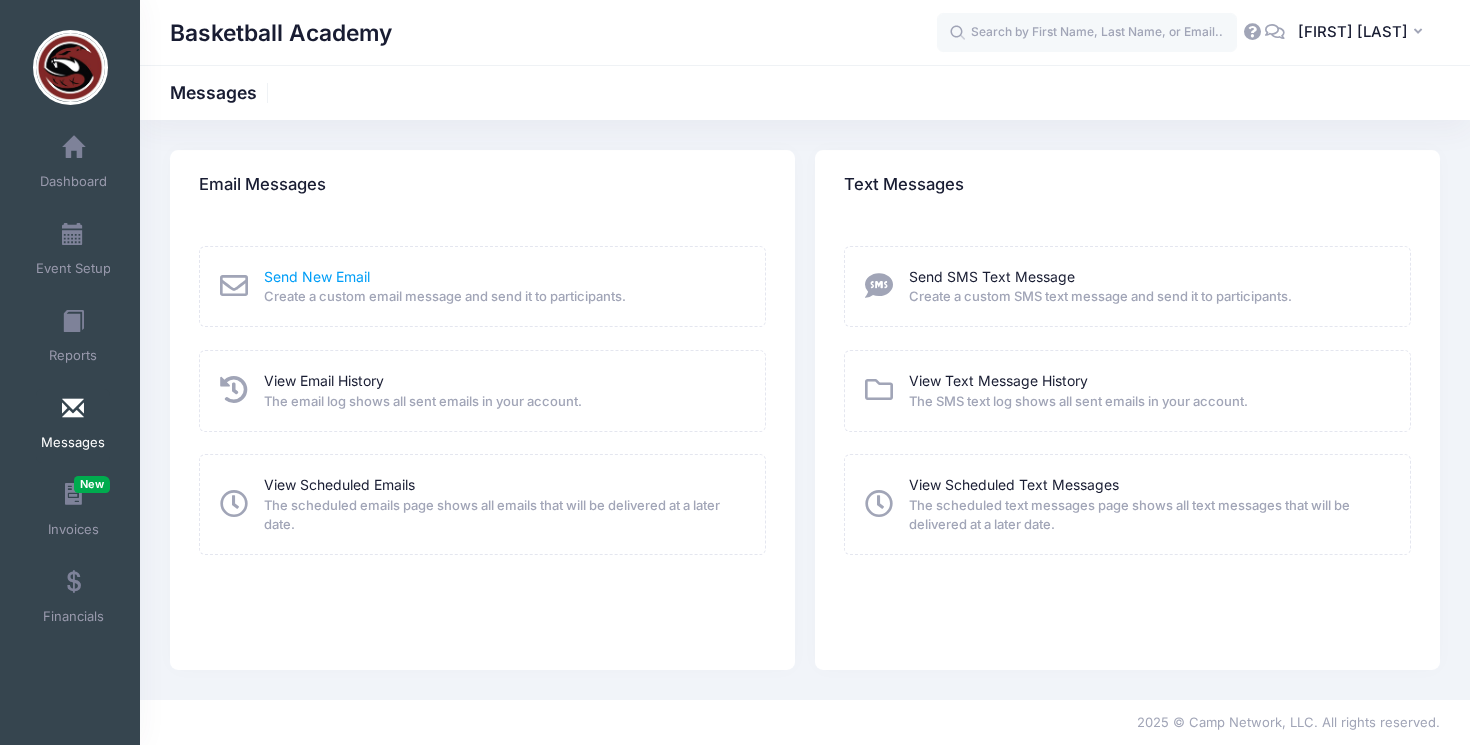 click on "Send New Email" at bounding box center (317, 276) 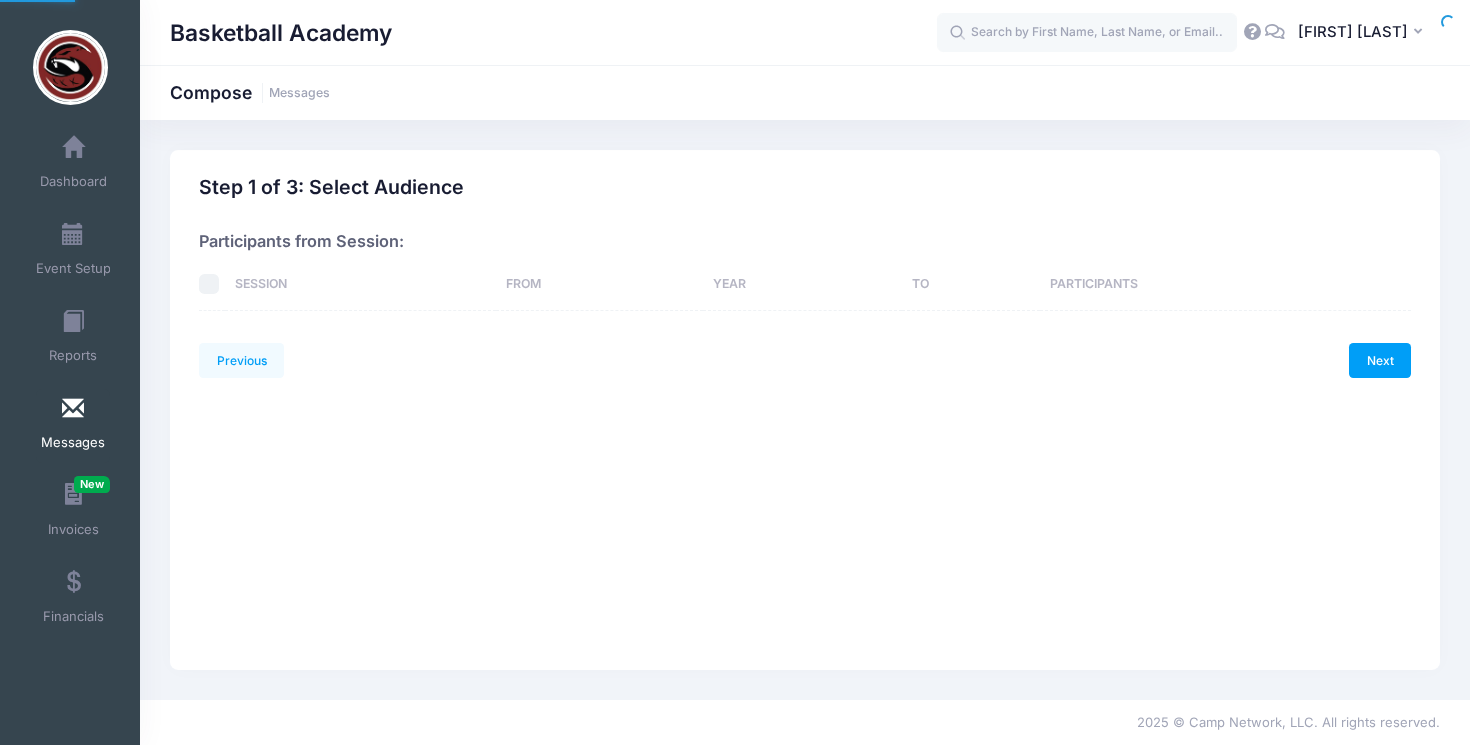 scroll, scrollTop: 0, scrollLeft: 0, axis: both 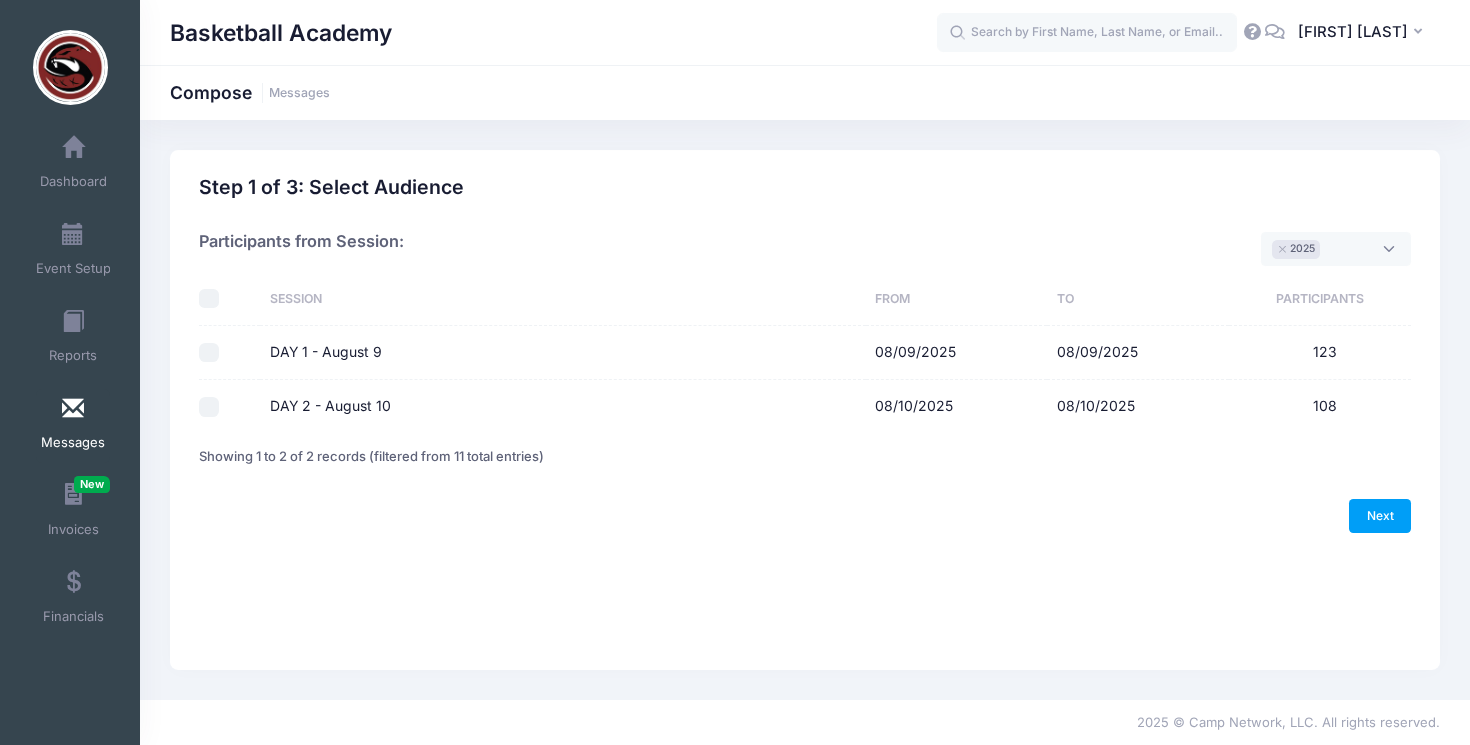 click at bounding box center (209, 299) 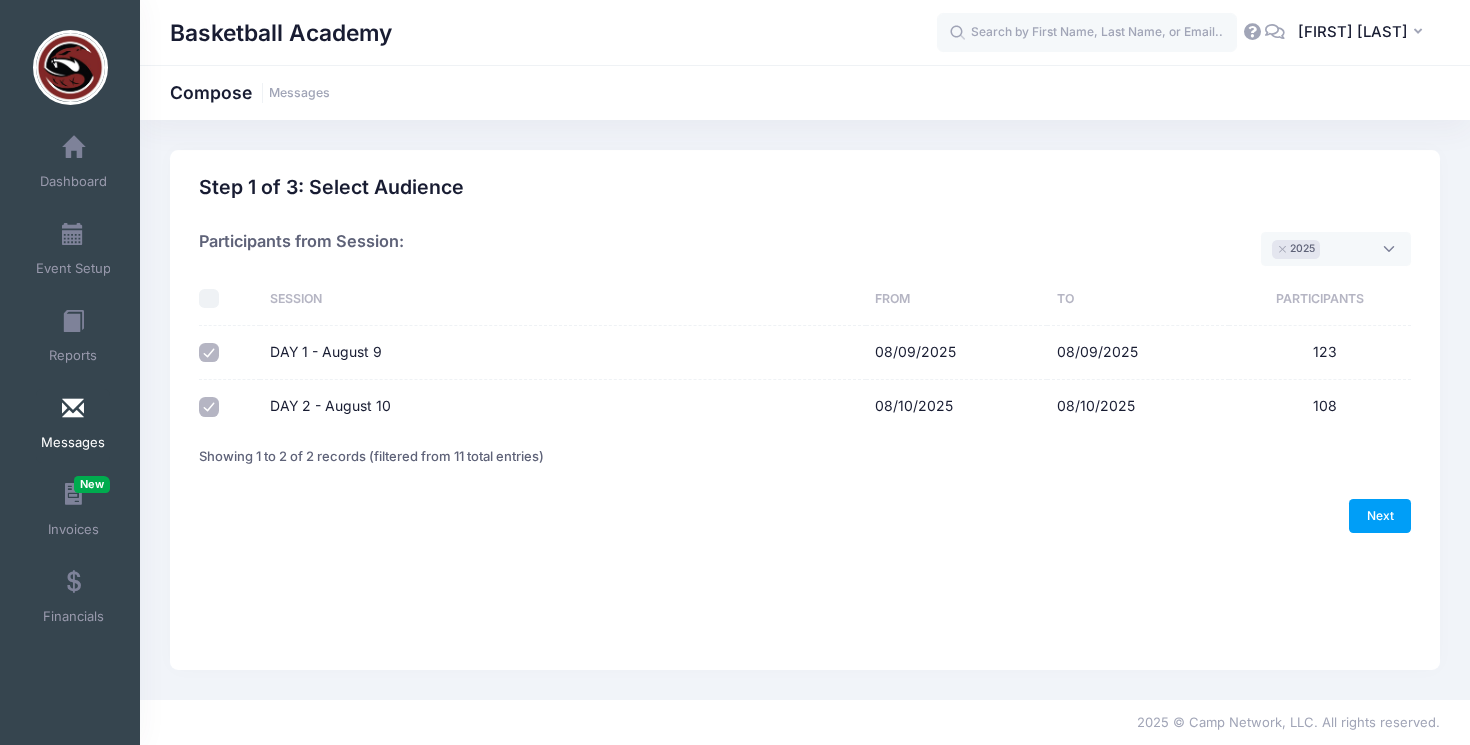 checkbox on "true" 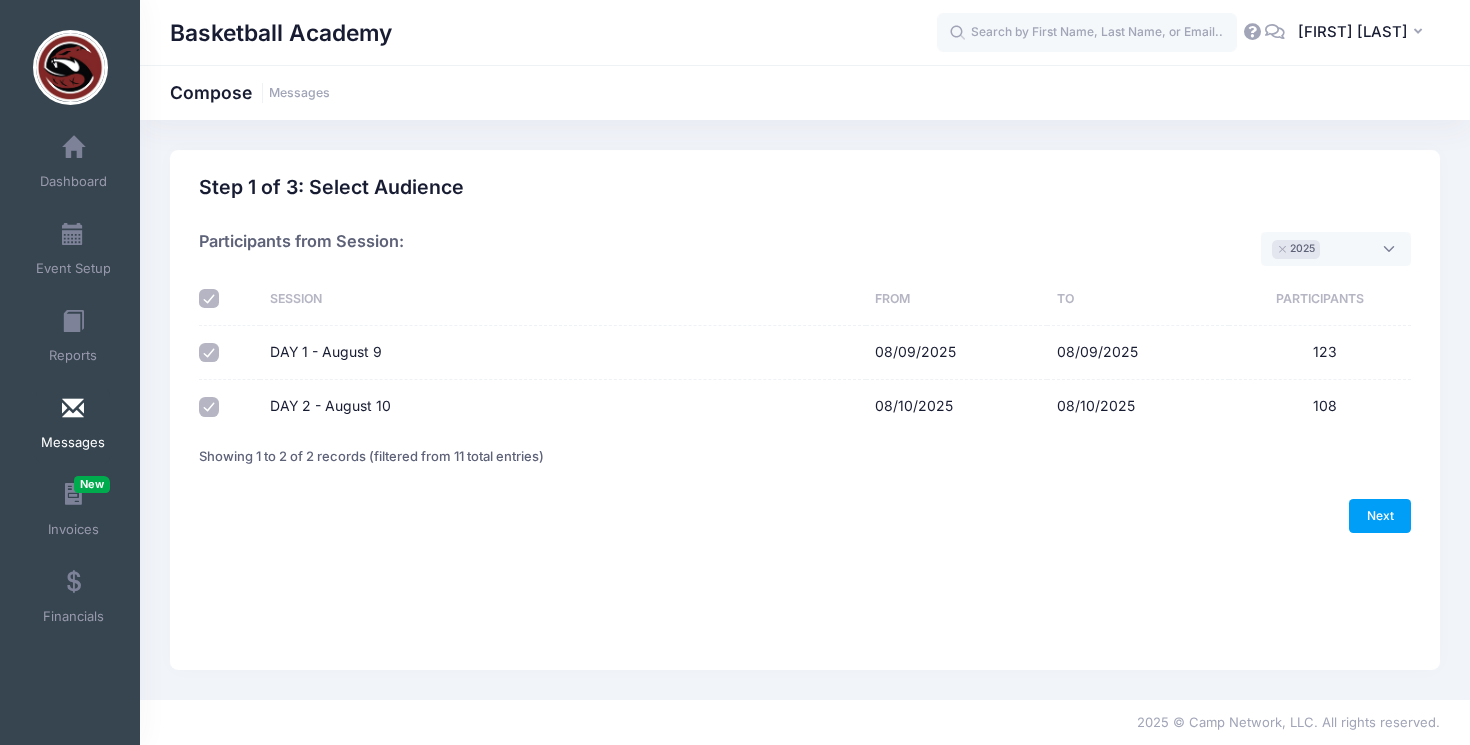 checkbox on "true" 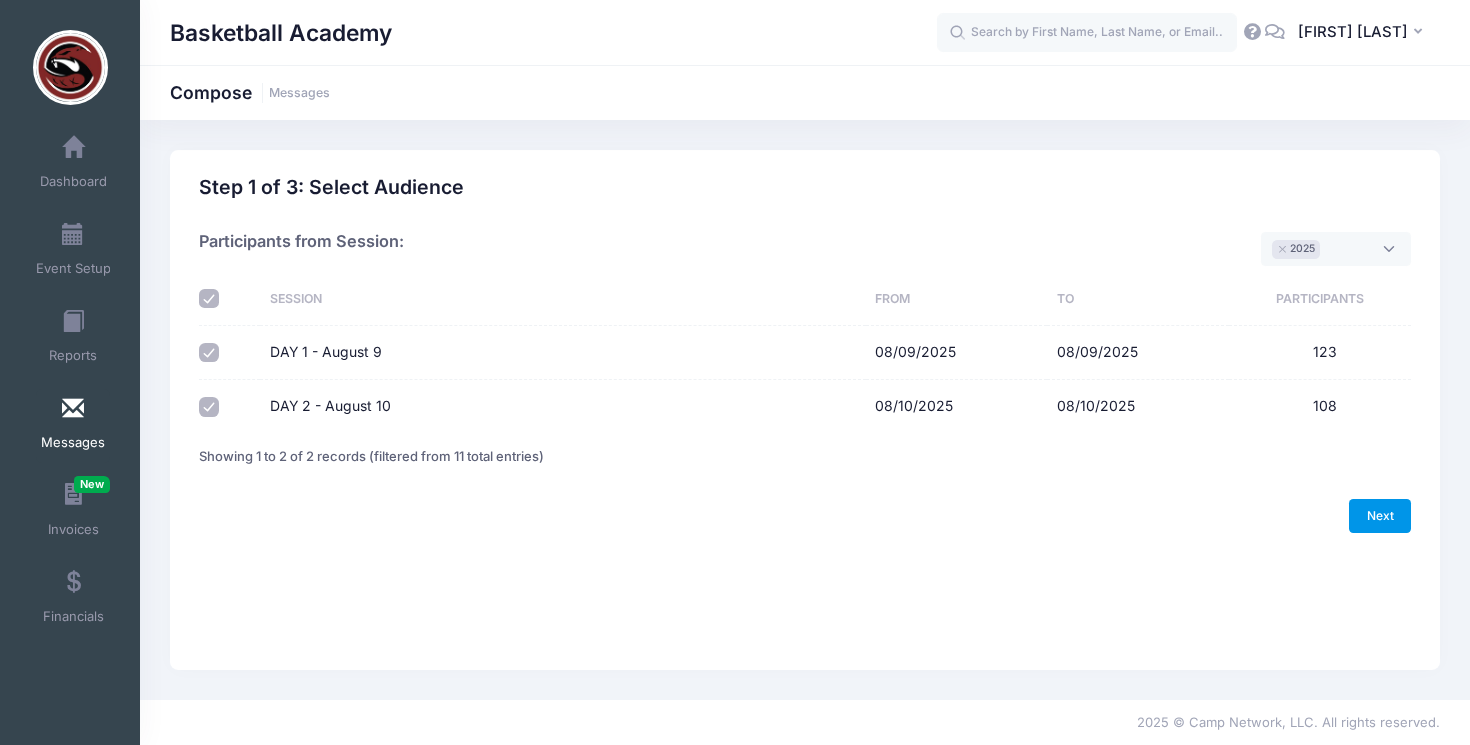 click on "Next" at bounding box center [1380, 516] 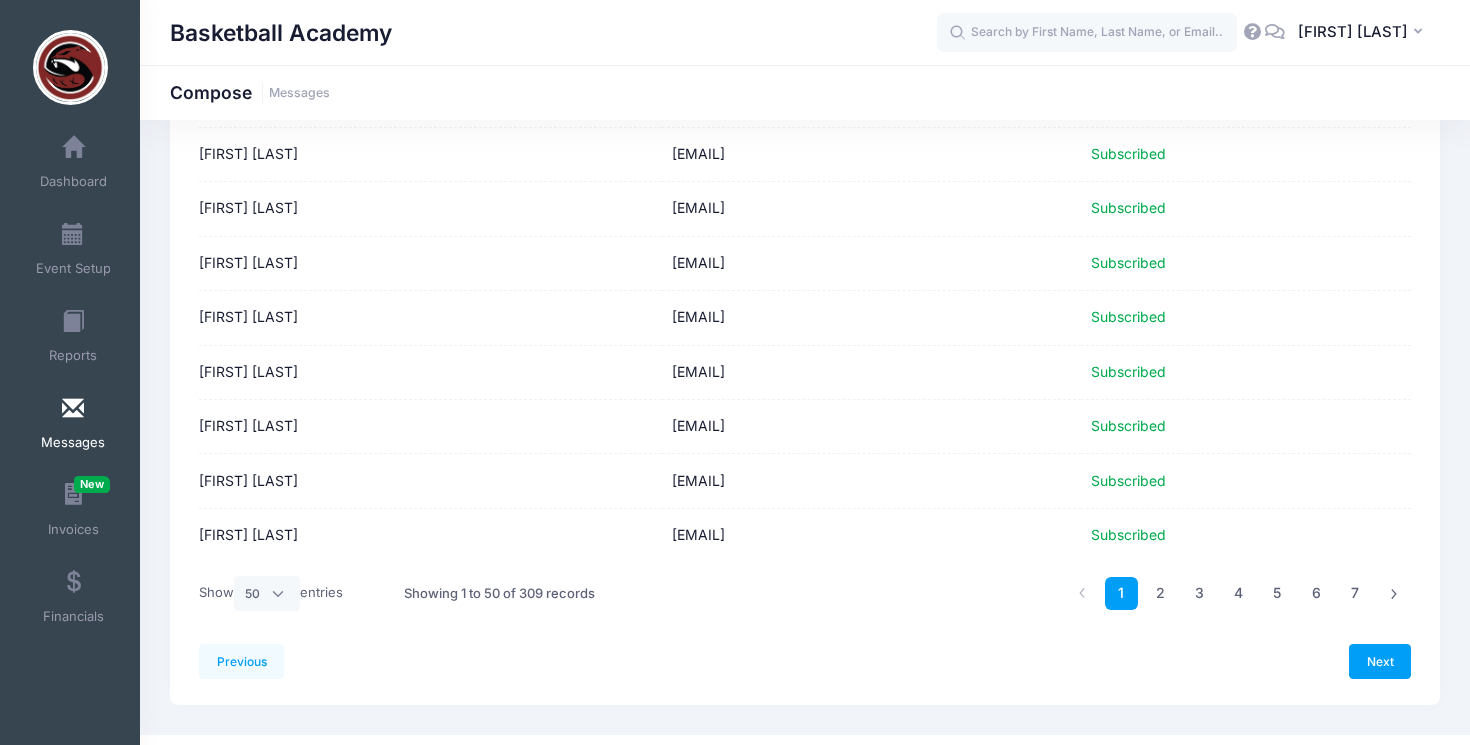 scroll, scrollTop: 2493, scrollLeft: 0, axis: vertical 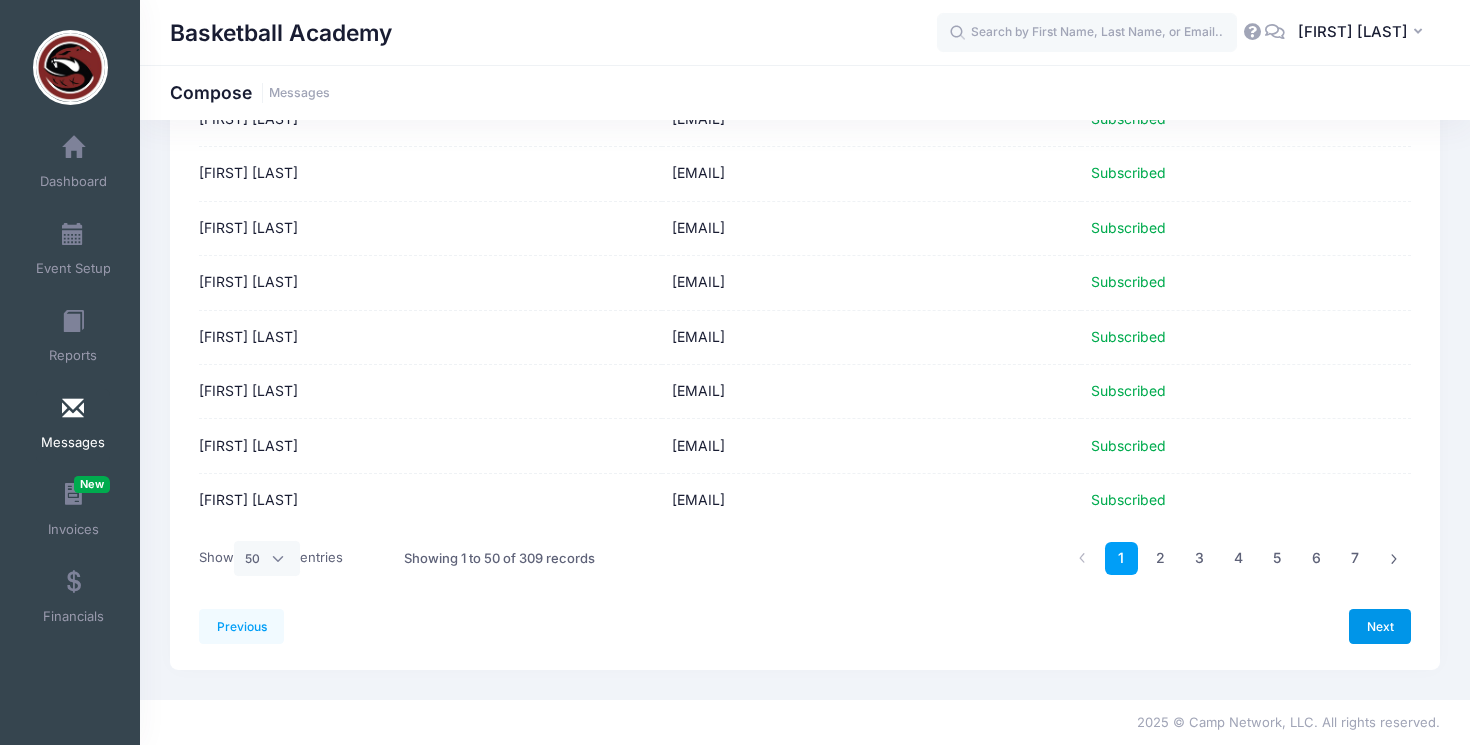click on "Next" at bounding box center (1380, 626) 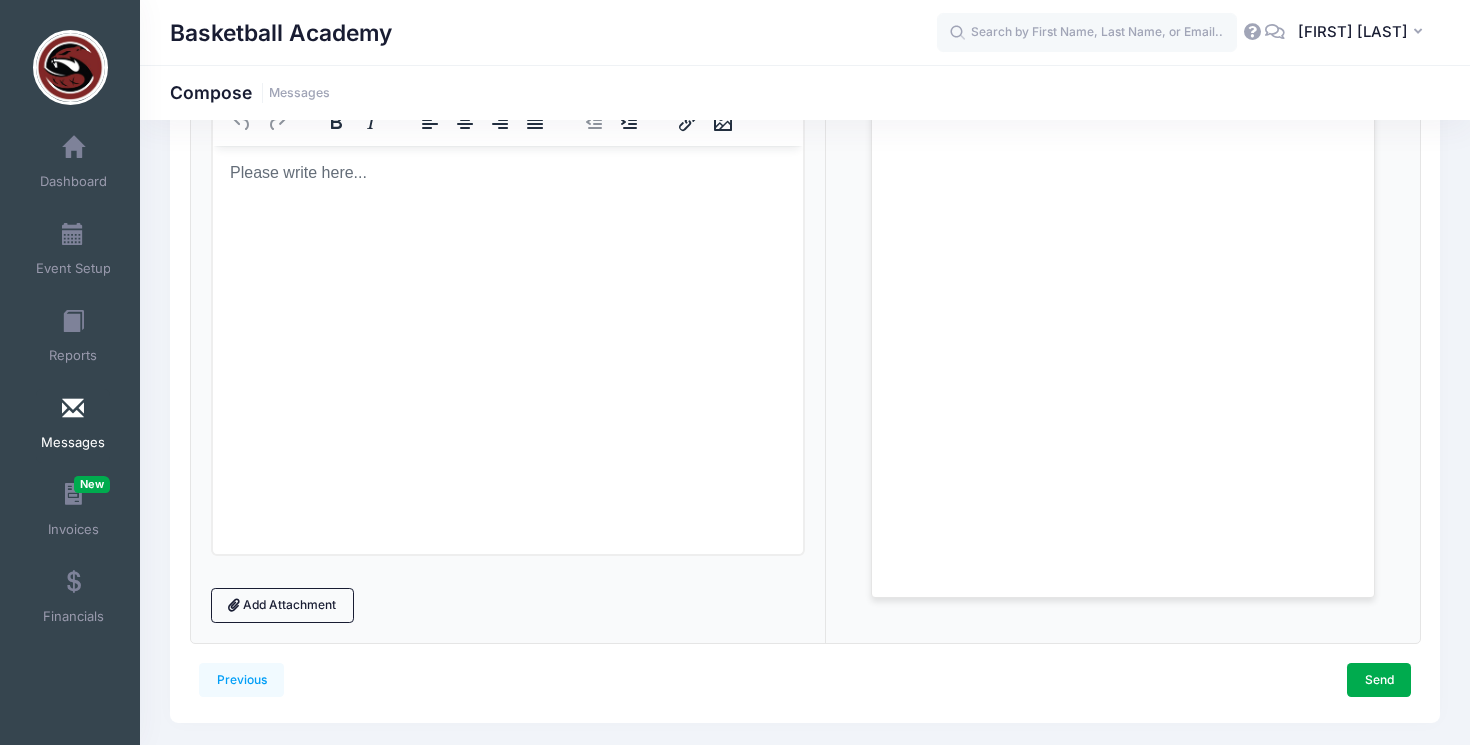scroll, scrollTop: 307, scrollLeft: 0, axis: vertical 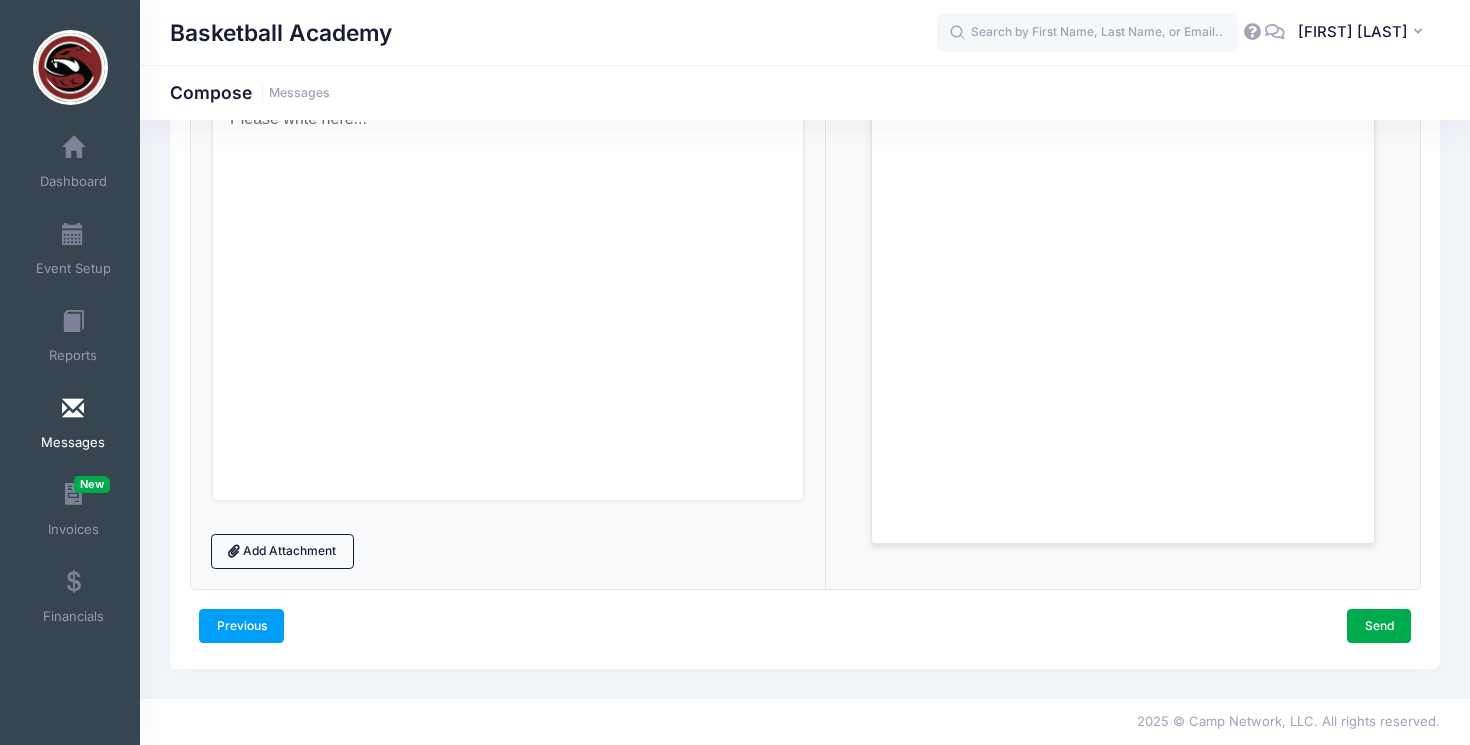 click on "Previous" at bounding box center [241, 626] 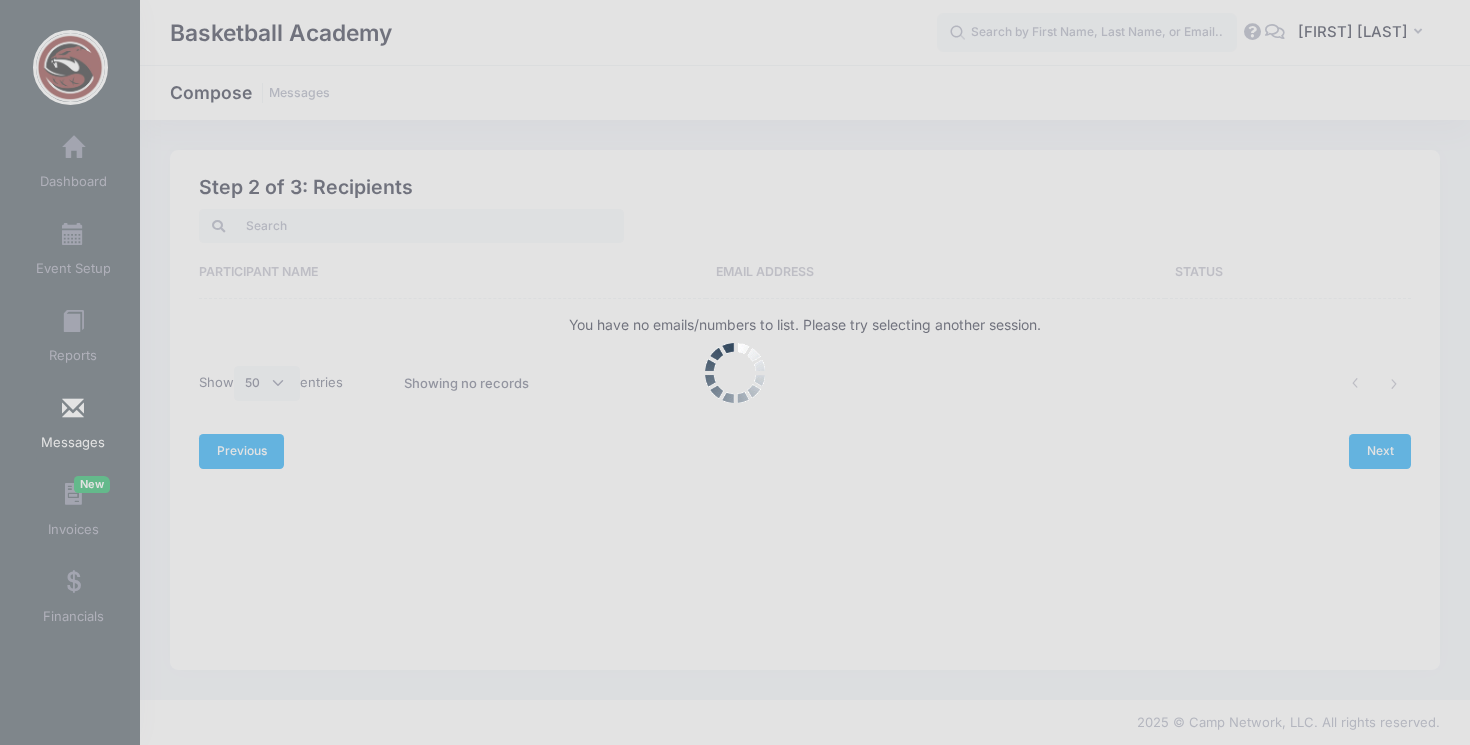 scroll, scrollTop: 0, scrollLeft: 0, axis: both 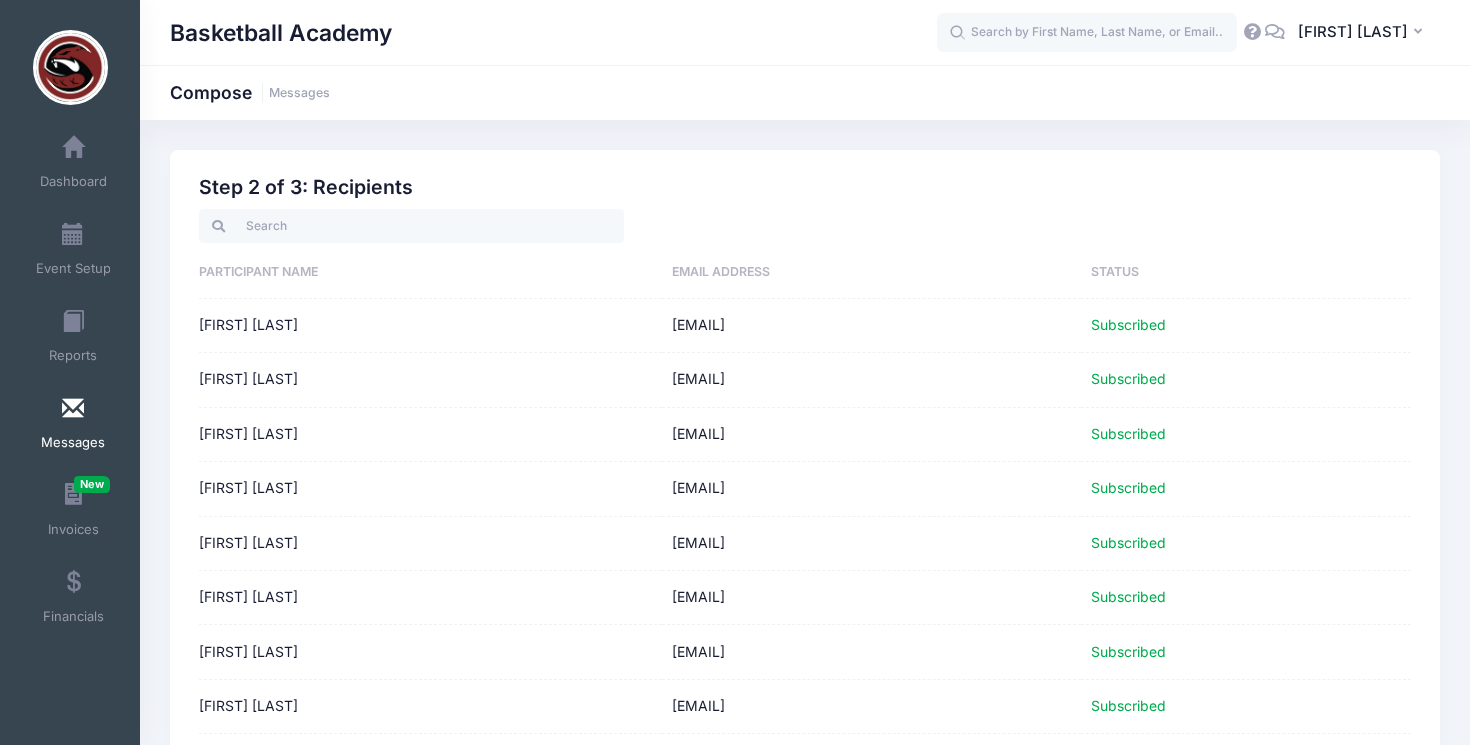 click on "Veer Dhall" at bounding box center (430, 326) 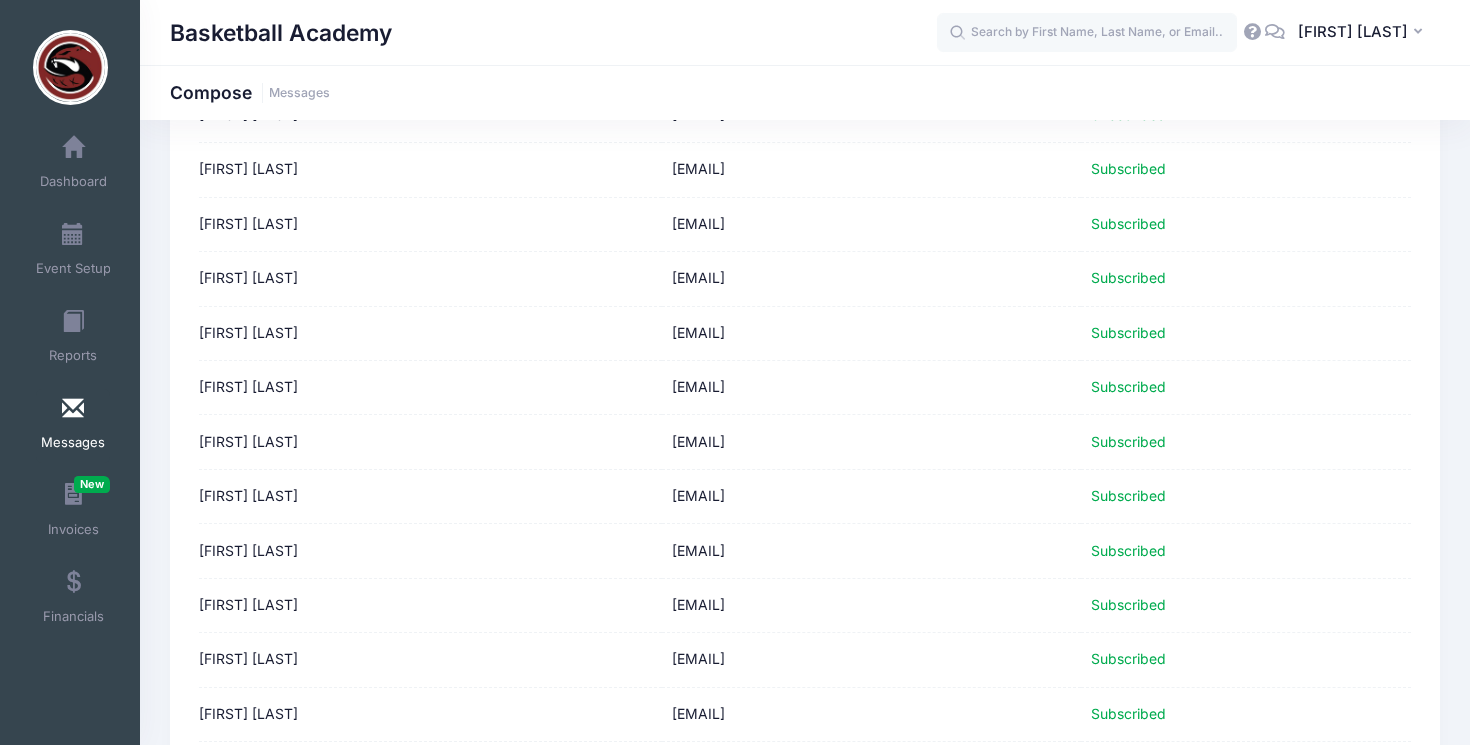 scroll, scrollTop: 2493, scrollLeft: 0, axis: vertical 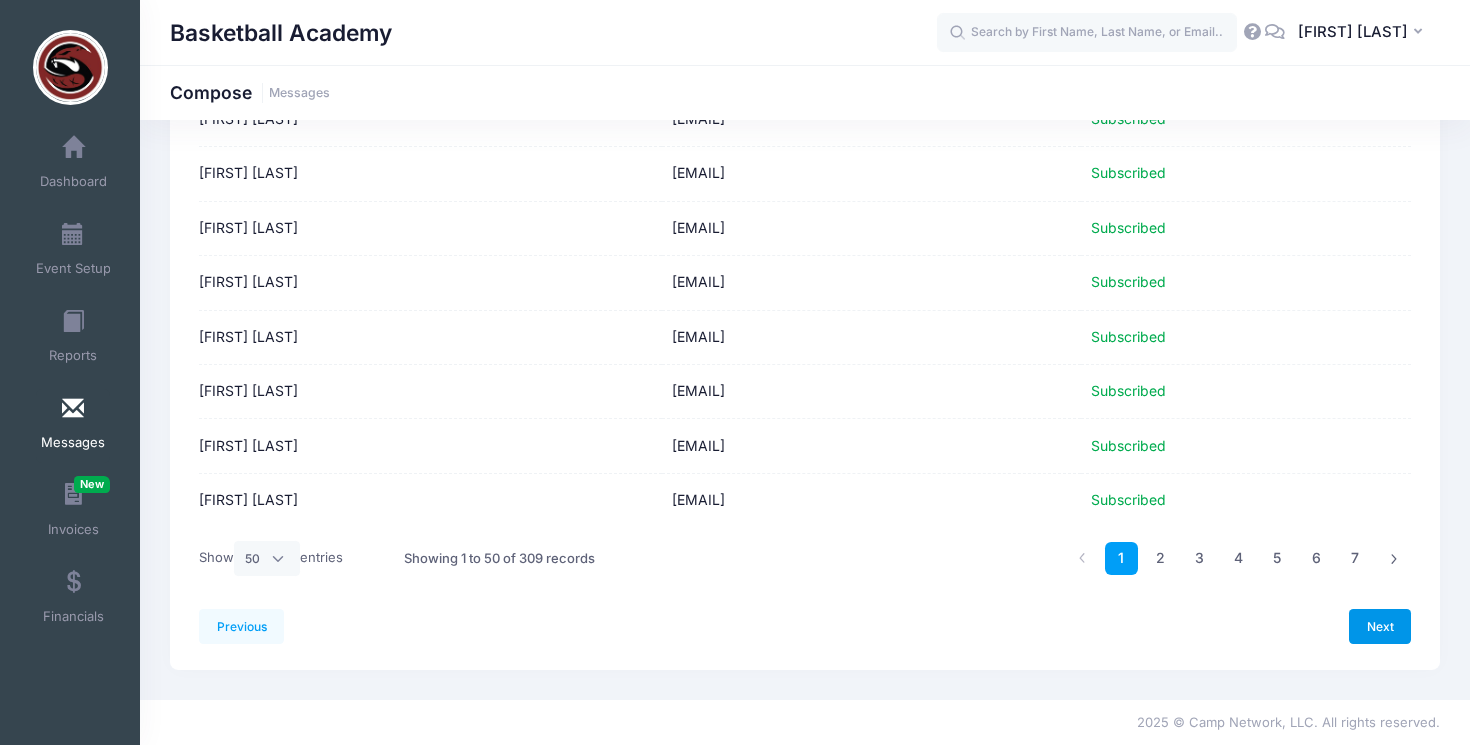 click on "Next" at bounding box center (1380, 626) 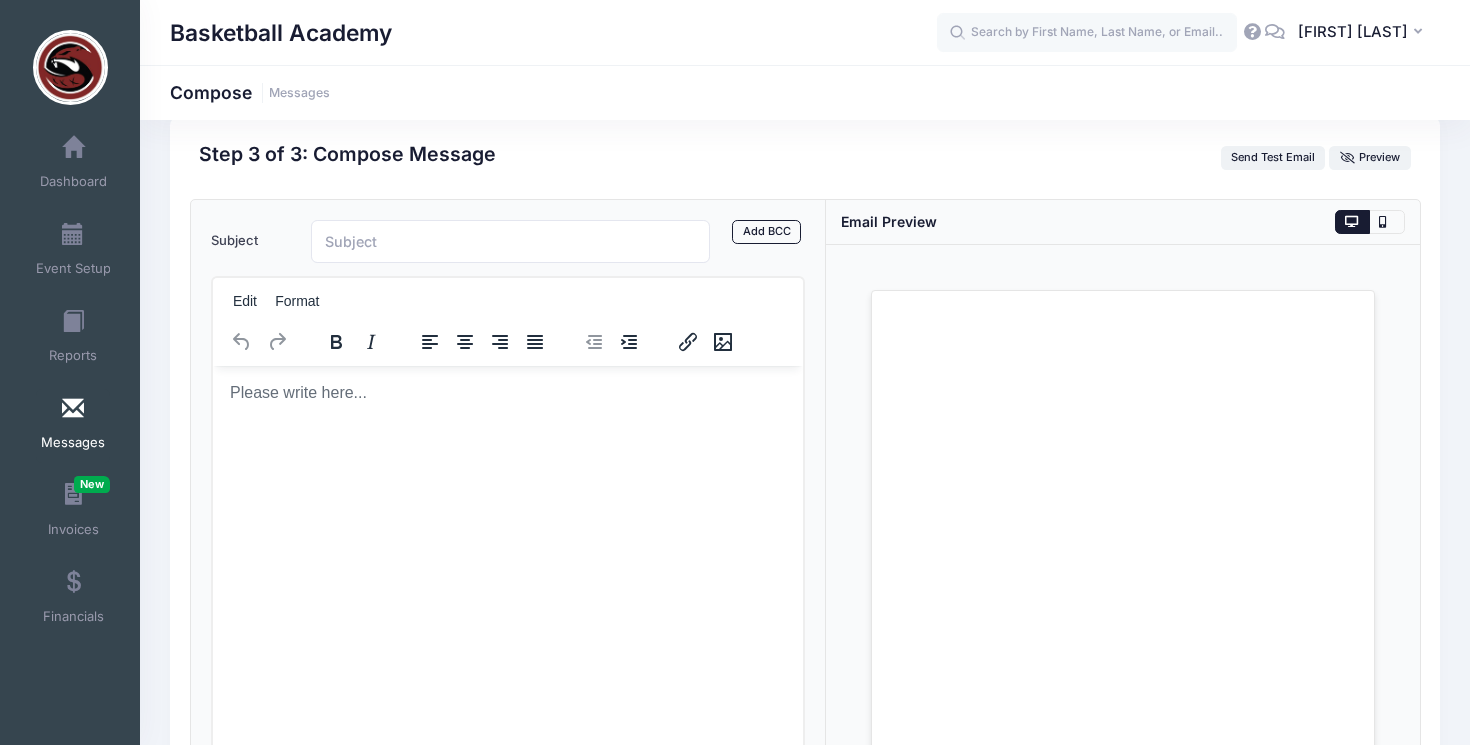 scroll, scrollTop: 0, scrollLeft: 0, axis: both 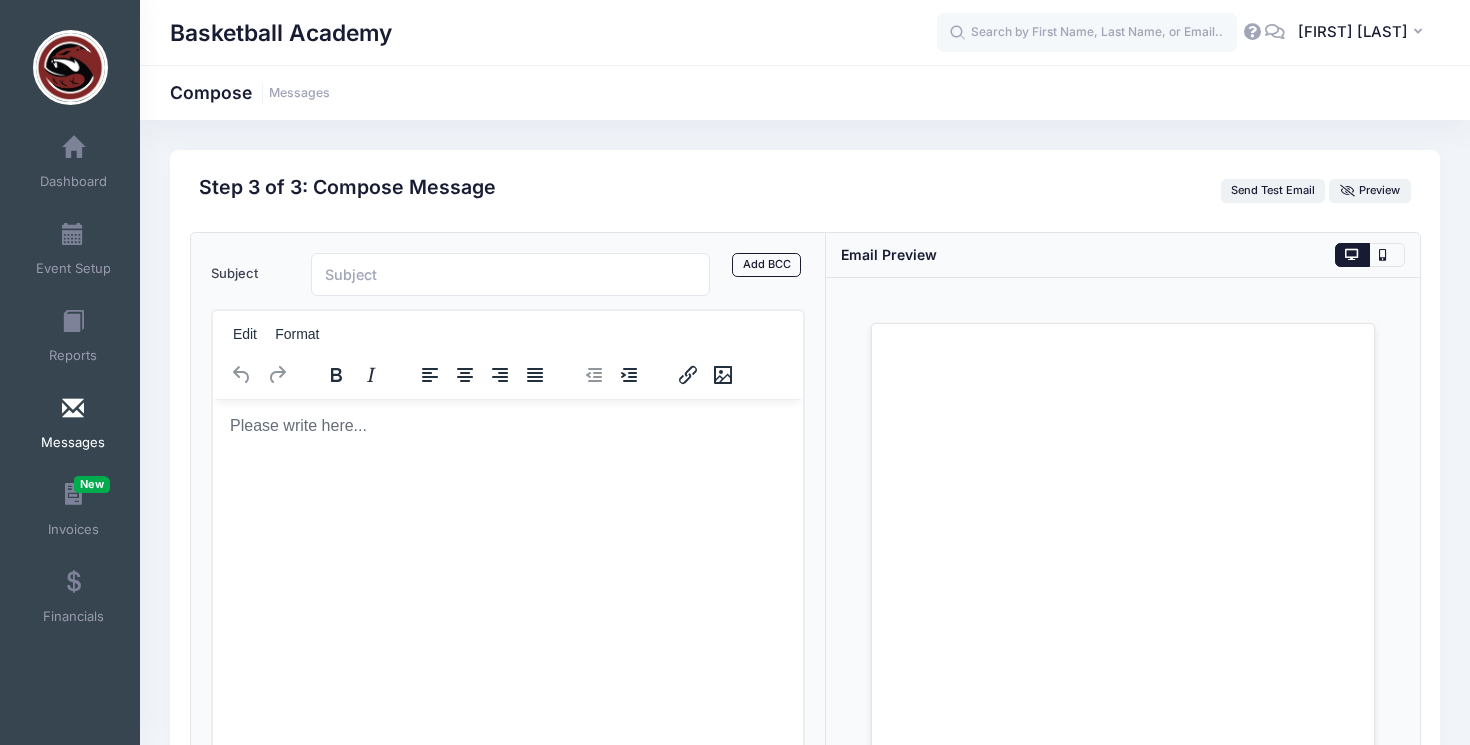 click at bounding box center (507, 425) 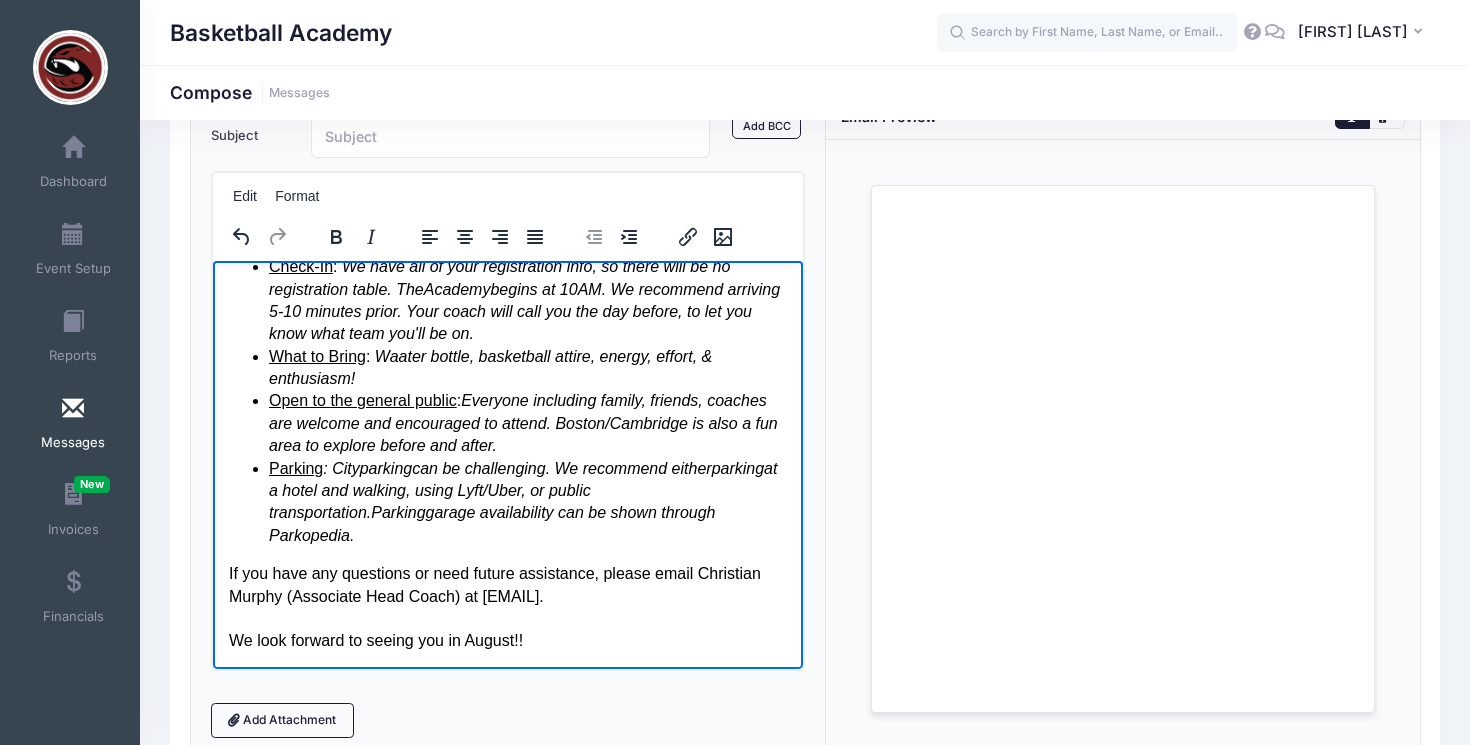 scroll, scrollTop: 141, scrollLeft: 0, axis: vertical 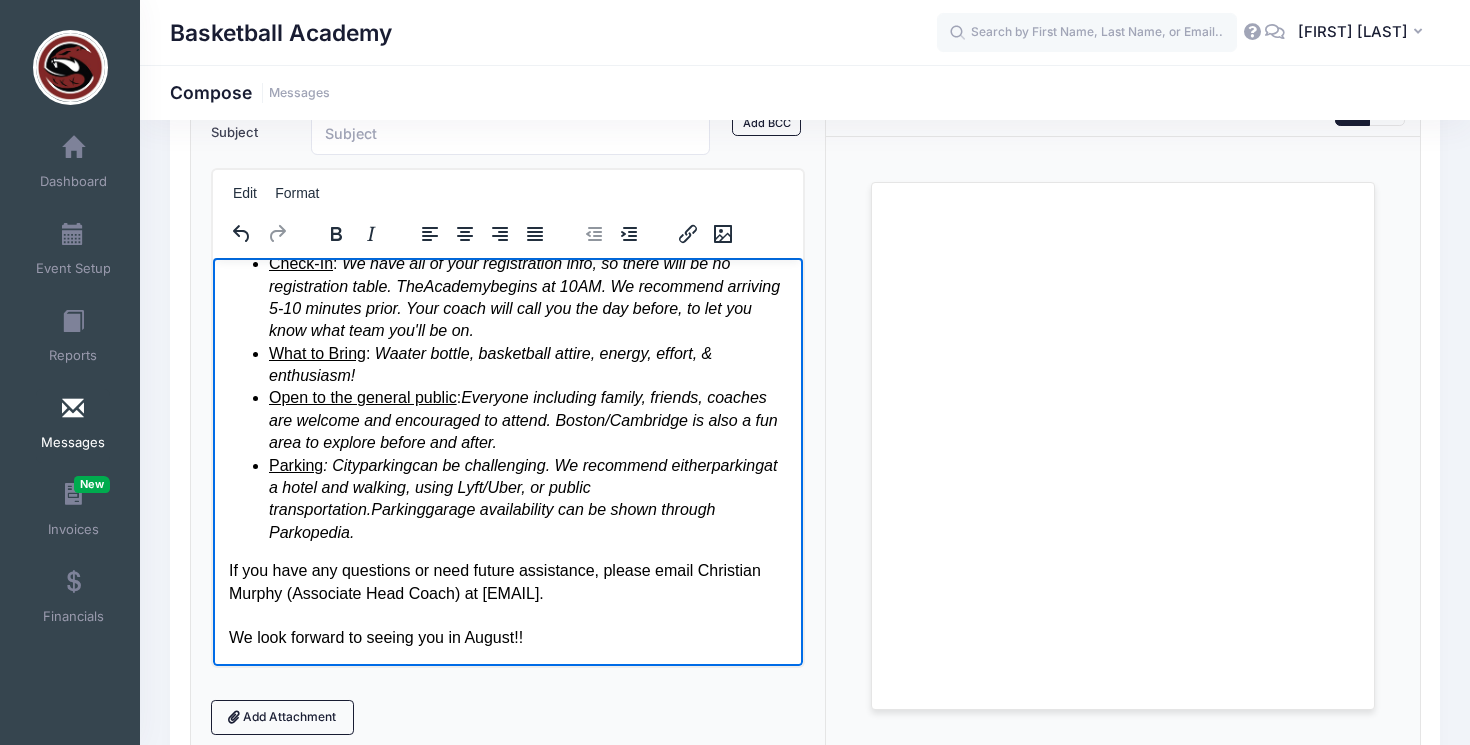 drag, startPoint x: 597, startPoint y: 594, endPoint x: 224, endPoint y: 568, distance: 373.90506 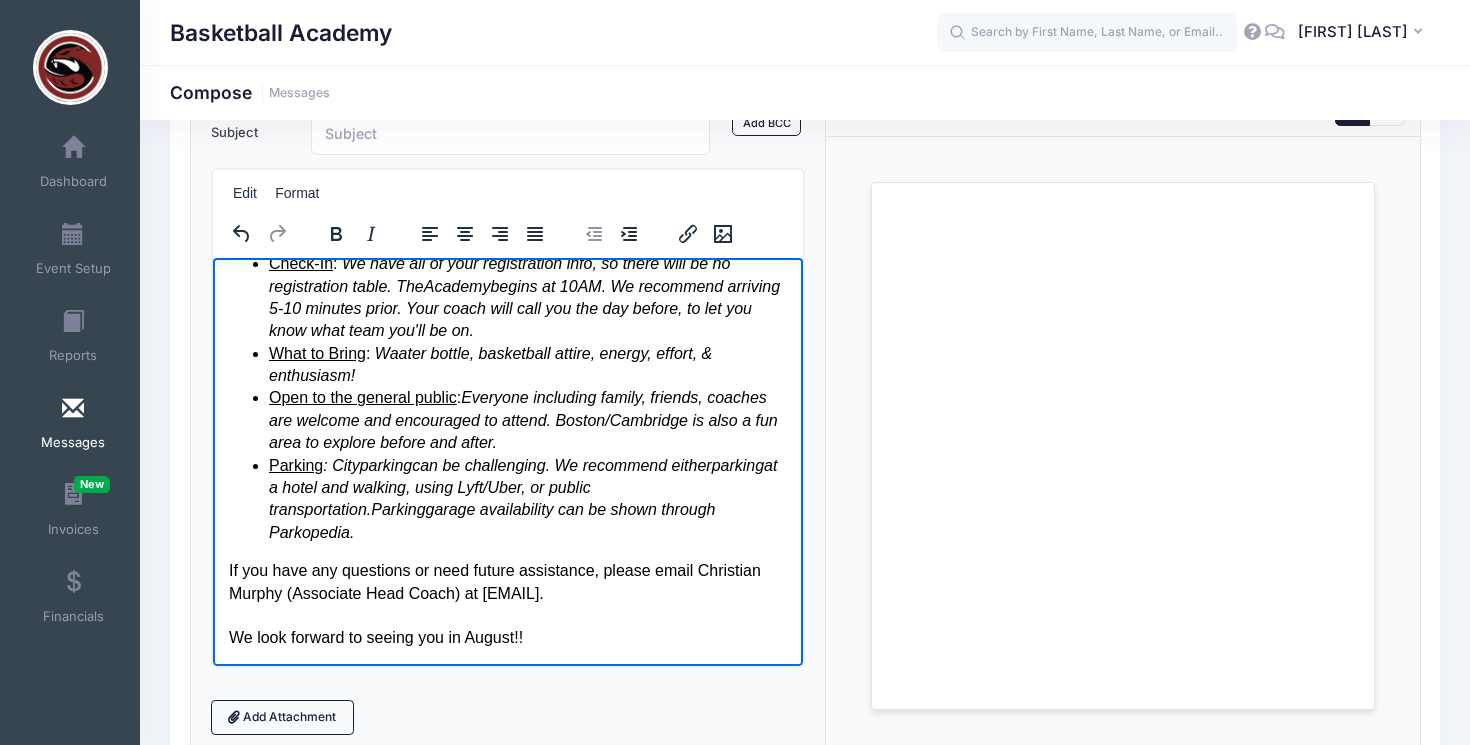 click on "Thank you for registering for the  Basketball  Academy  @ MIT ! We are excited to see you in less than a couple months. Below are details for the event.  Date : August 9-10 (Sat-Sun)  Time :  10AM-2PM   Locatio n: MIT Z-Athletic Center - 120 Vassar Street, Cambridge, MA 02139  We have a fantastic lineup planned of warm-up, stations, games, lunch, 4-on-4, and speaker panels. We can't wait for you to experience it all. Check-In :   We have all of your registration info, so there will be no registration table. The  Academy  begins at 10AM. We recommend arriving 5-10 minutes prior. Your coach will call you the day before, to let you know what team you'll be on.  What to Bring :   Waater bottle, basketball attire, energy, effort, & enthusiasm!  Open to the general public :  Everyone including family, friends, coaches are welcome and encouraged to attend. Boston/Cambridge is also a fun area to explore before and after.  Parking : City  parking  can be challenging. We recommend either  parking" at bounding box center (507, 353) 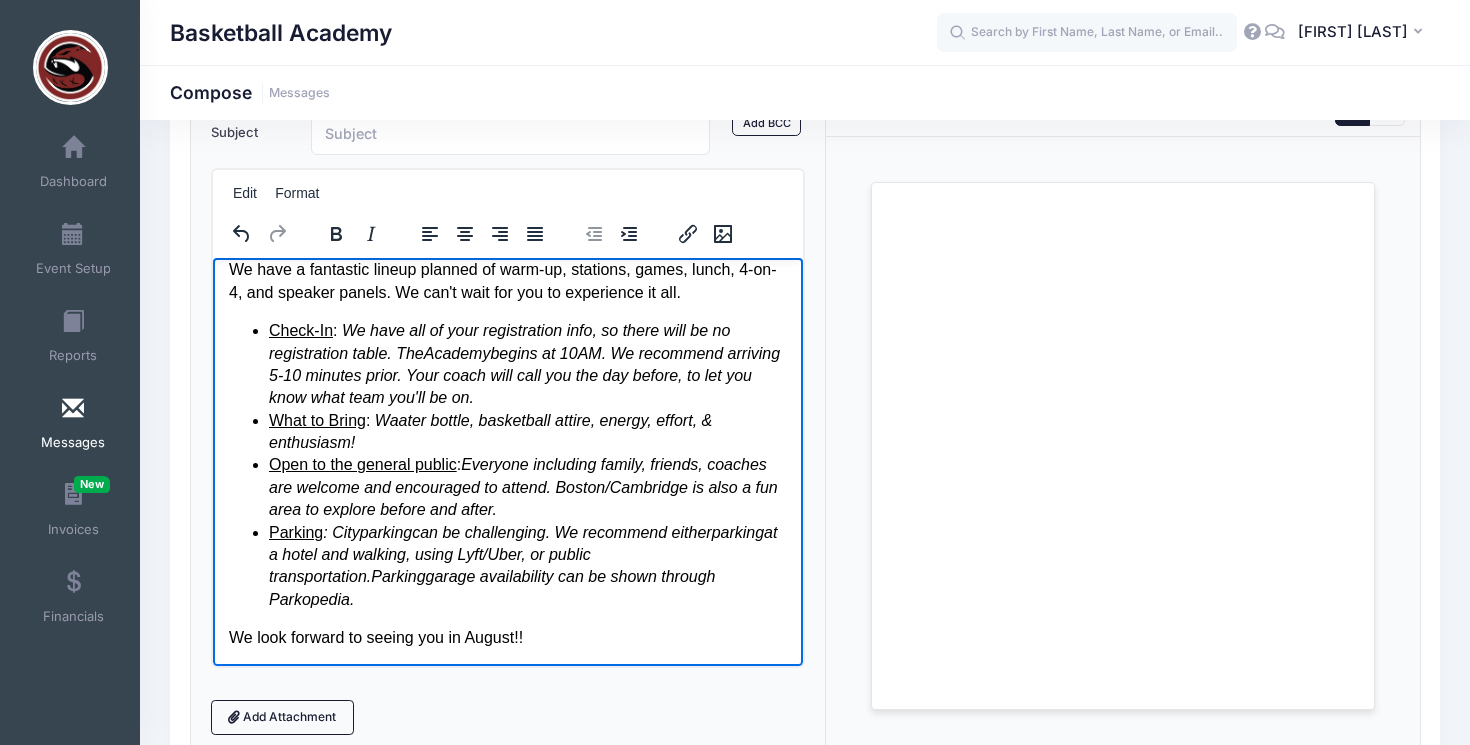 scroll, scrollTop: 171, scrollLeft: 0, axis: vertical 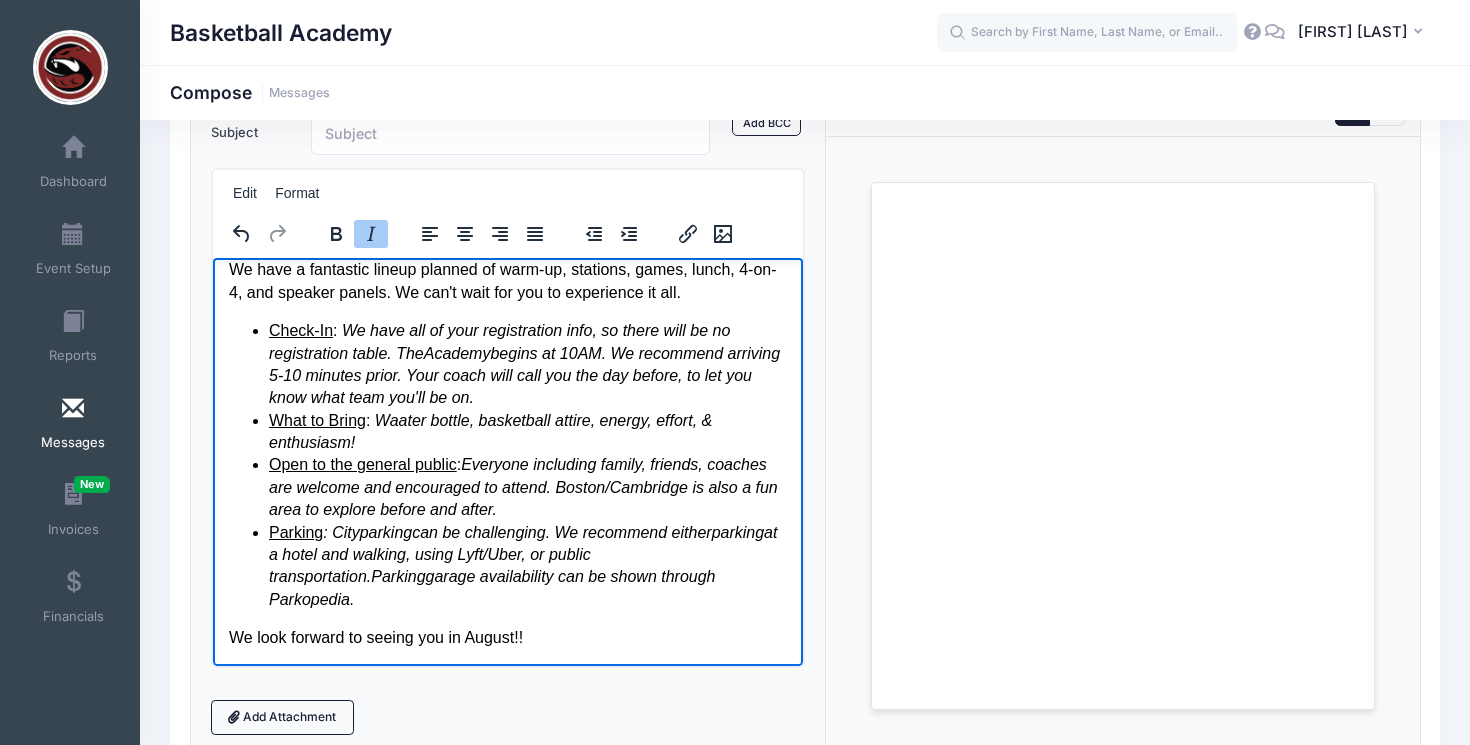 click on "We look forward to seeing you in August!!" at bounding box center (507, 637) 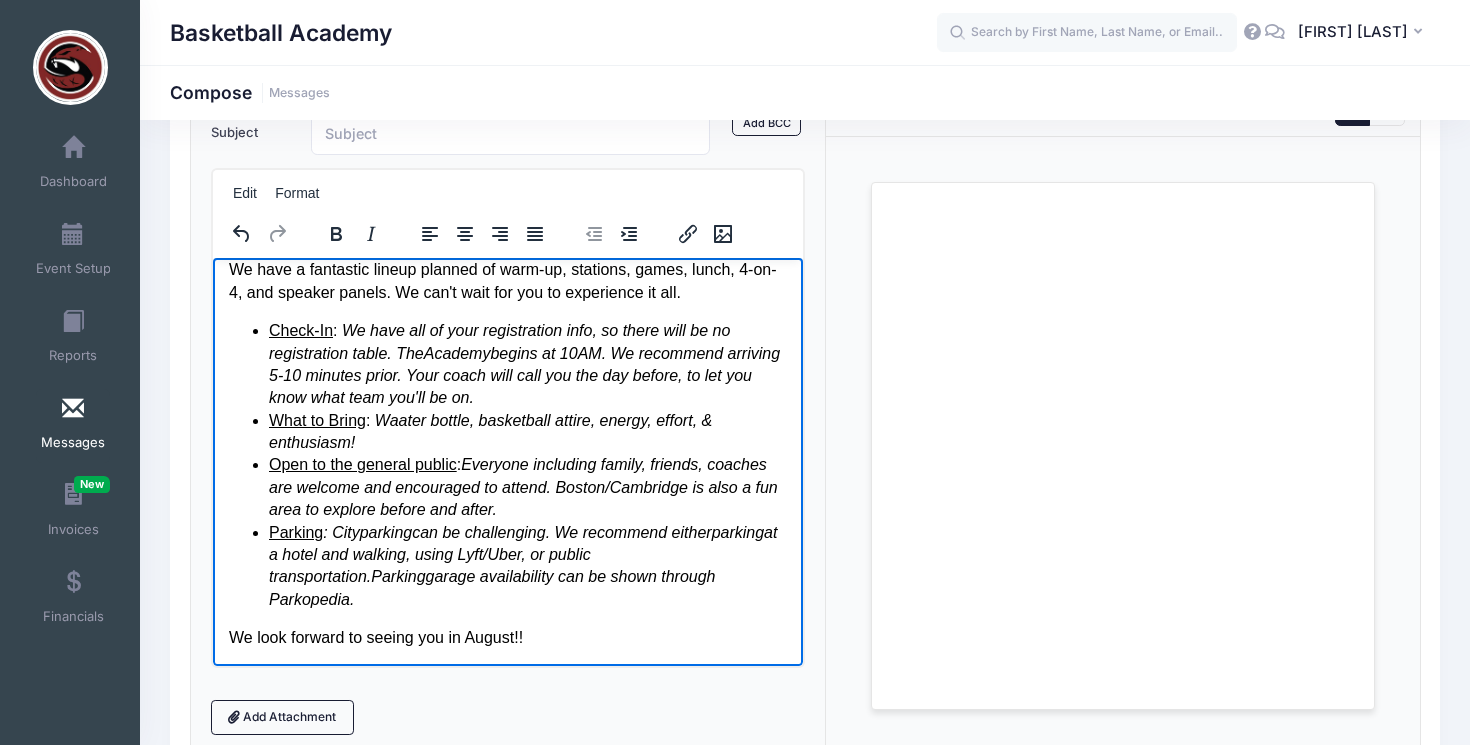 drag, startPoint x: 537, startPoint y: 641, endPoint x: 451, endPoint y: 643, distance: 86.023254 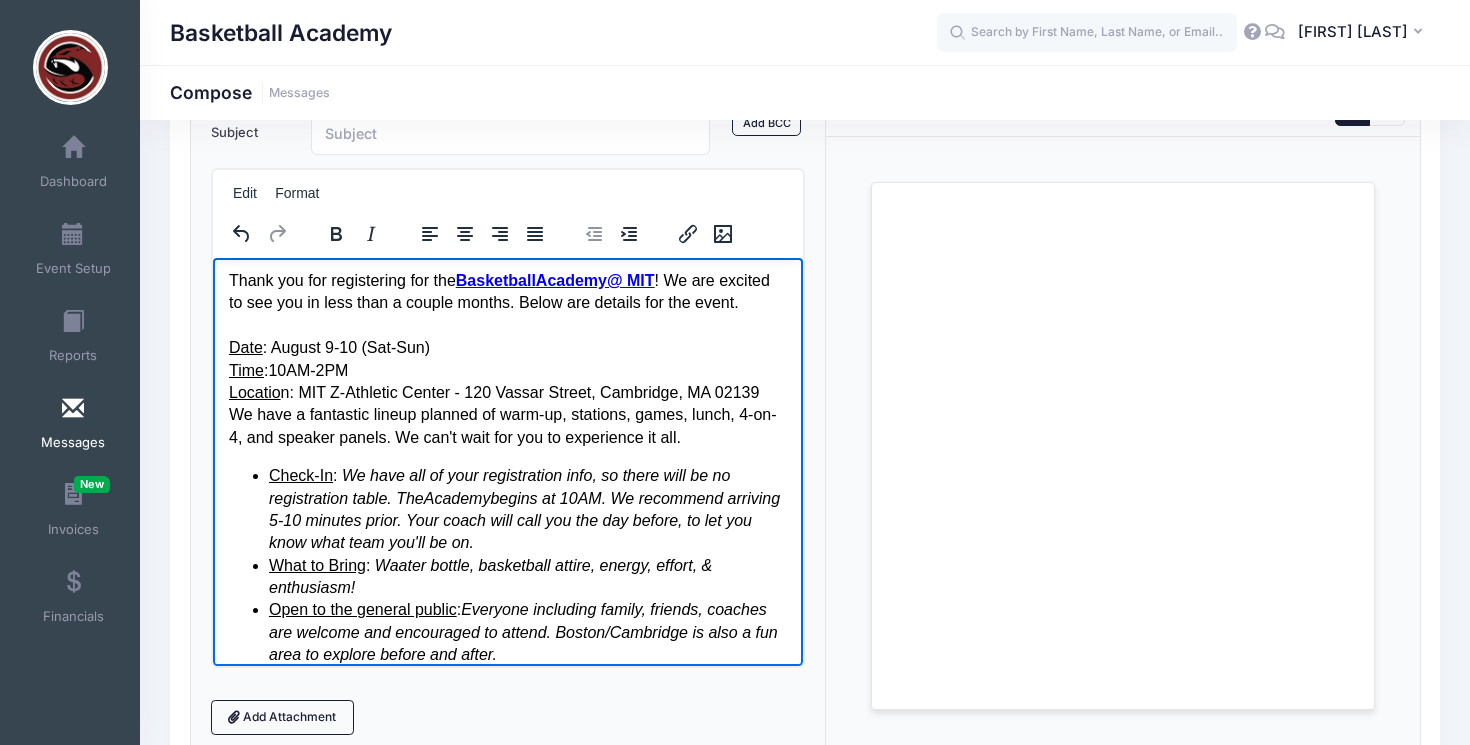 scroll, scrollTop: 0, scrollLeft: 0, axis: both 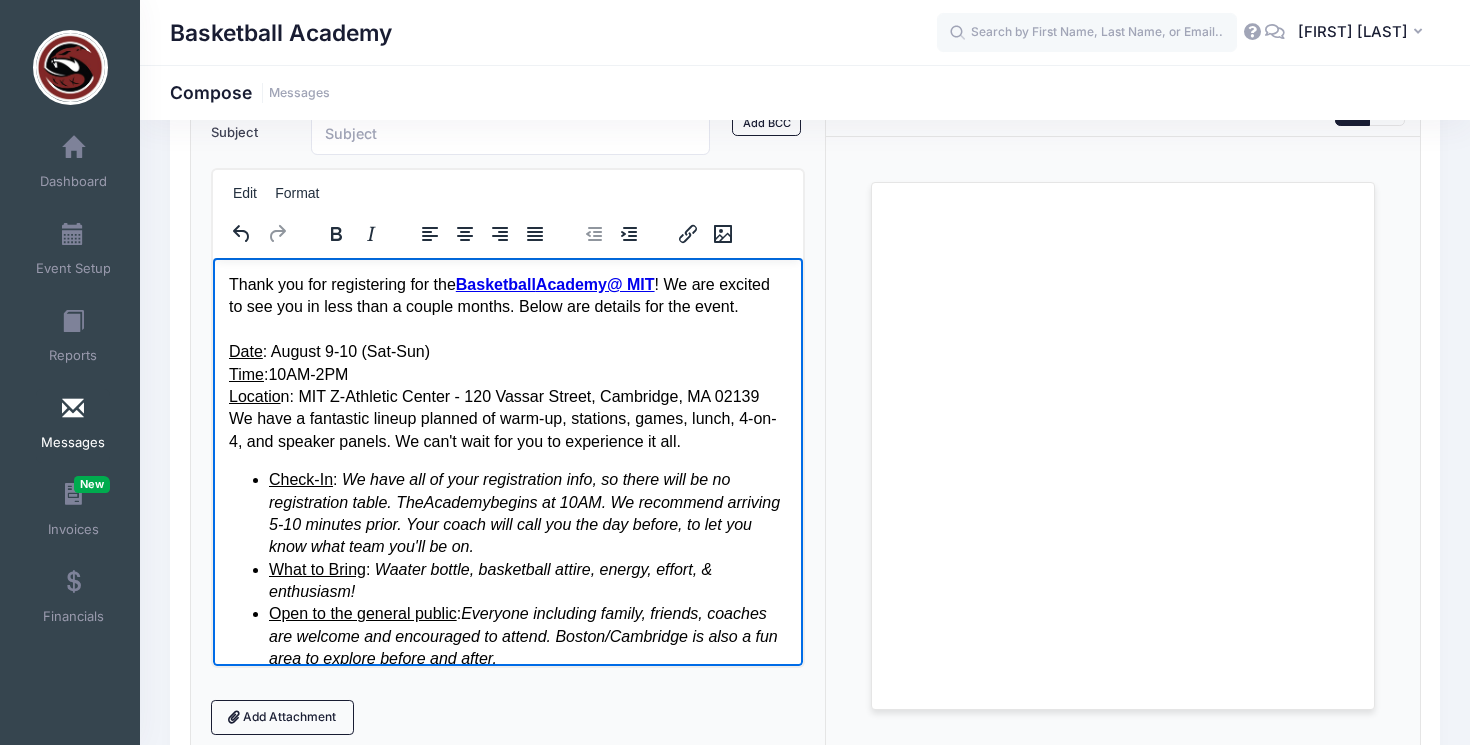 drag, startPoint x: 296, startPoint y: 324, endPoint x: 364, endPoint y: 316, distance: 68.46897 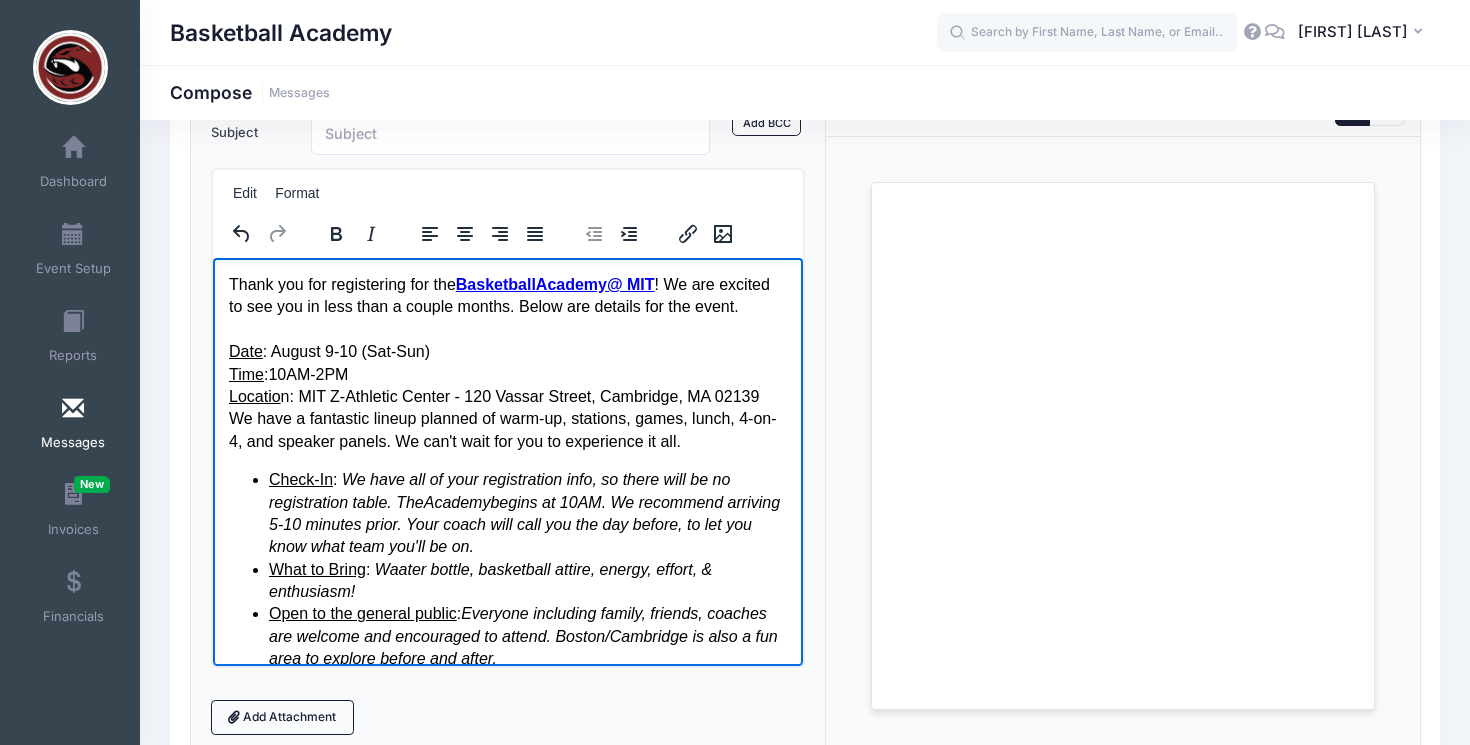 click on "Thank you for registering for the  Basketball  Academy  @ MIT ! We are excited to see you in less than a couple months. Below are details for the event." at bounding box center [507, 295] 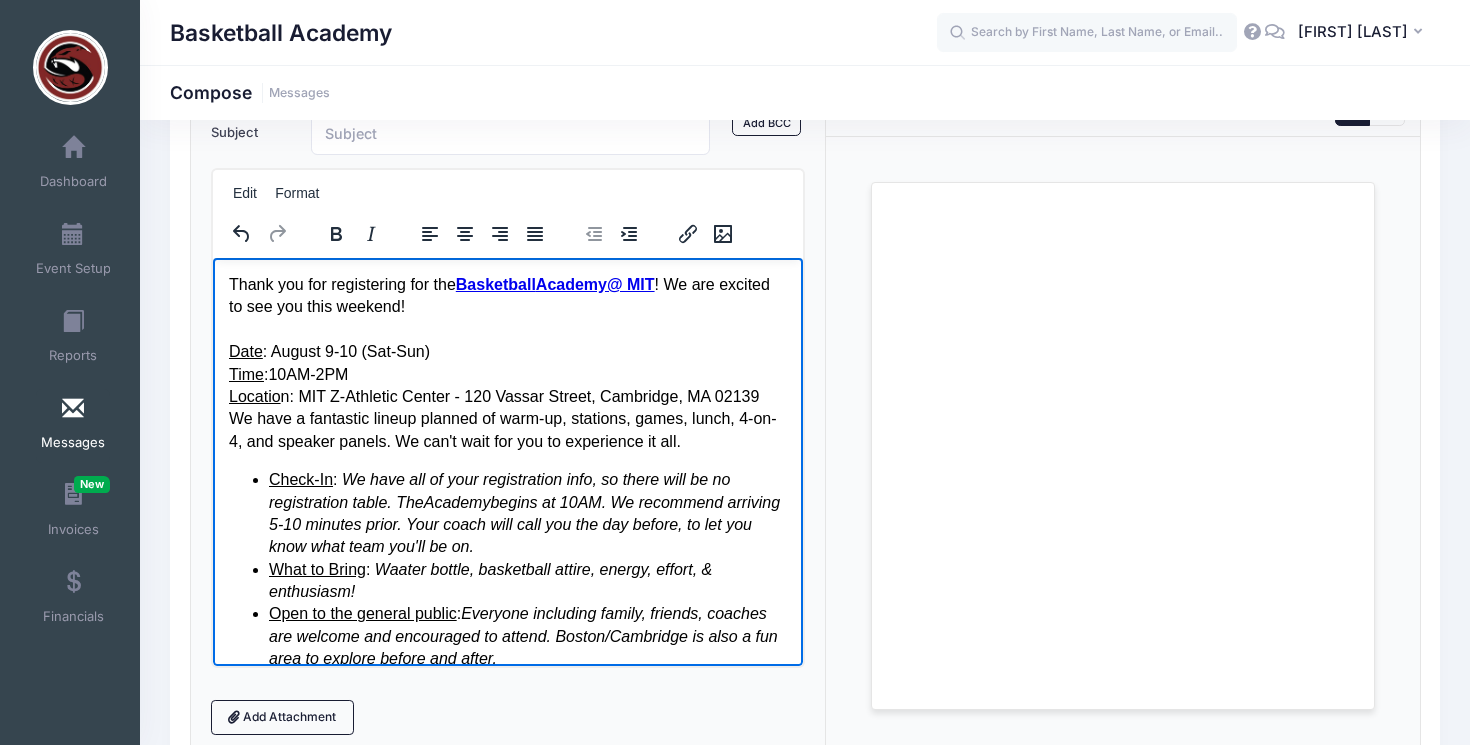 scroll, scrollTop: 149, scrollLeft: 0, axis: vertical 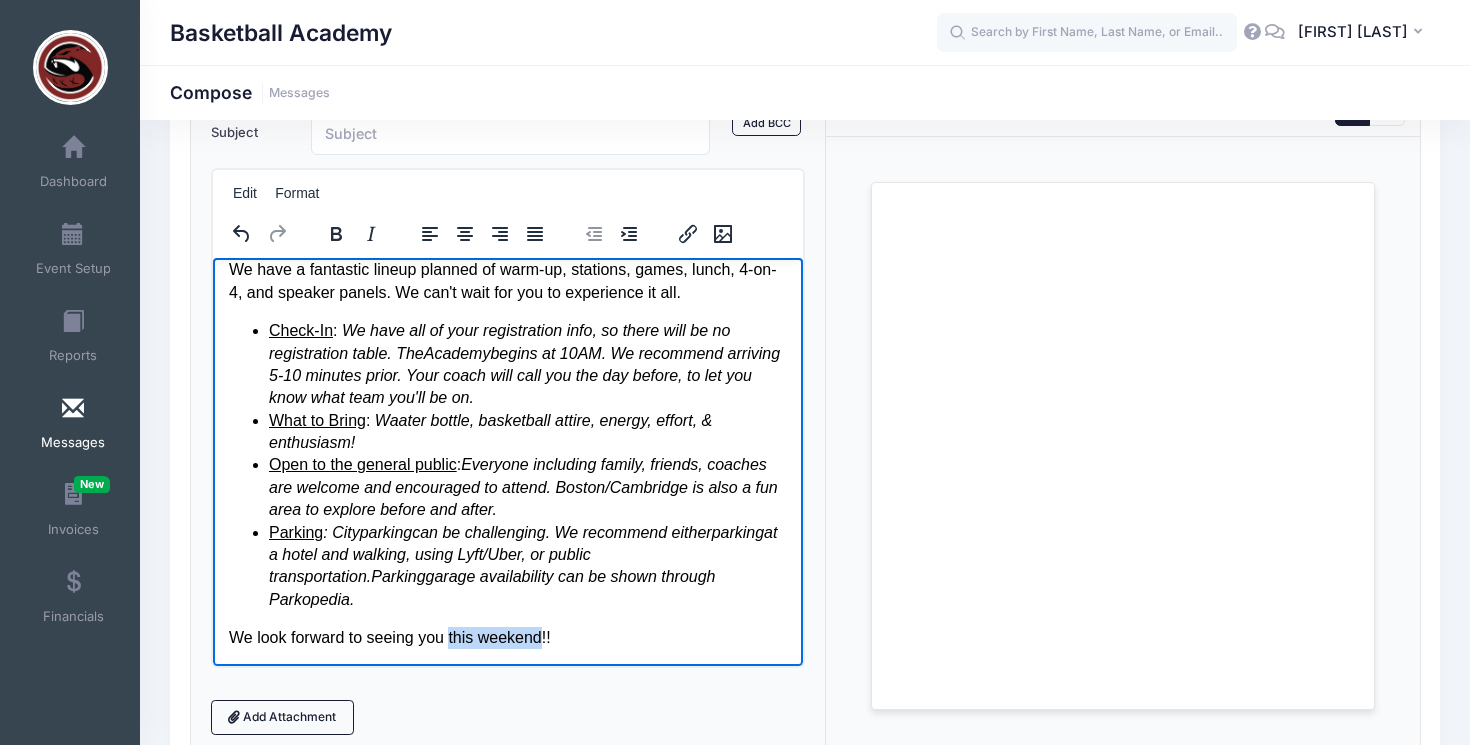 drag, startPoint x: 547, startPoint y: 639, endPoint x: 451, endPoint y: 642, distance: 96.04687 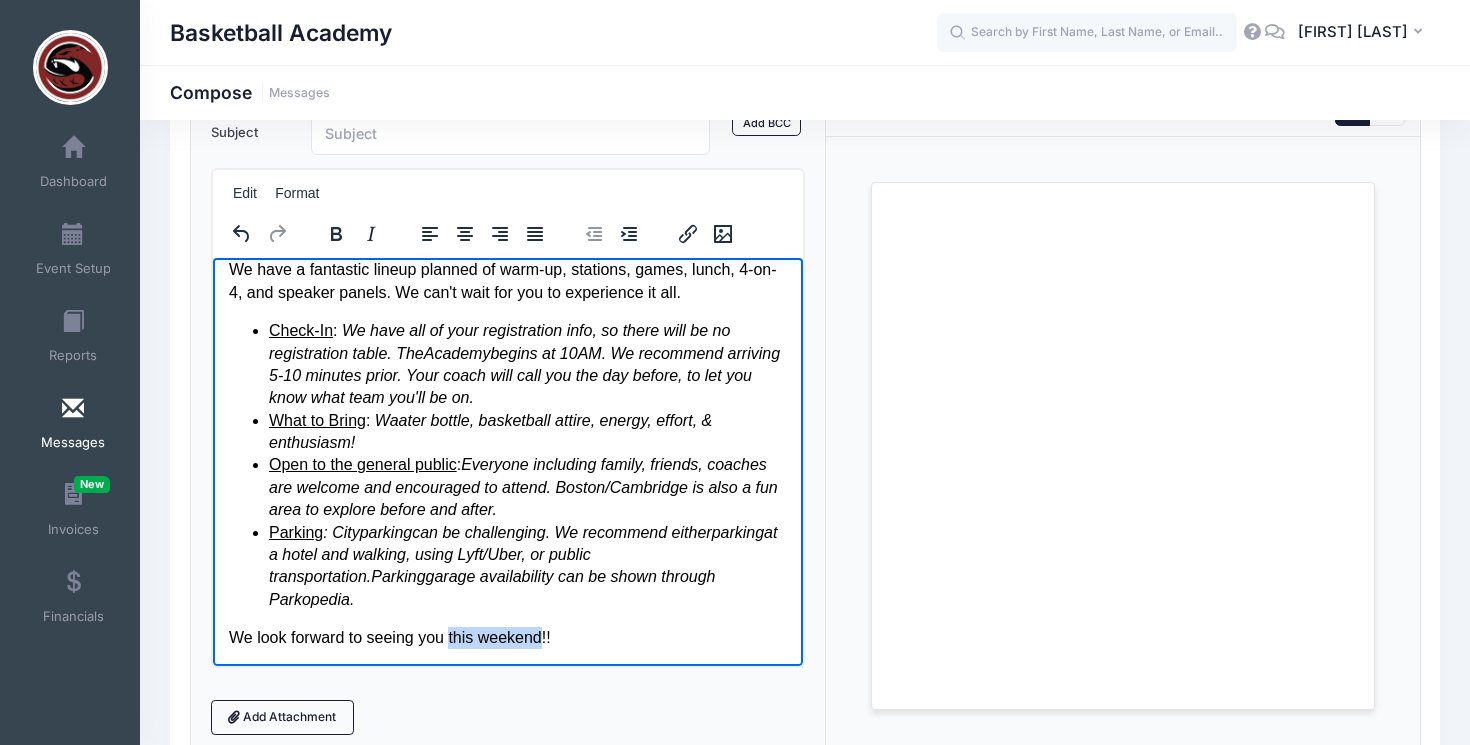 click on "We look forward to seeing you this weekend!!" at bounding box center [507, 637] 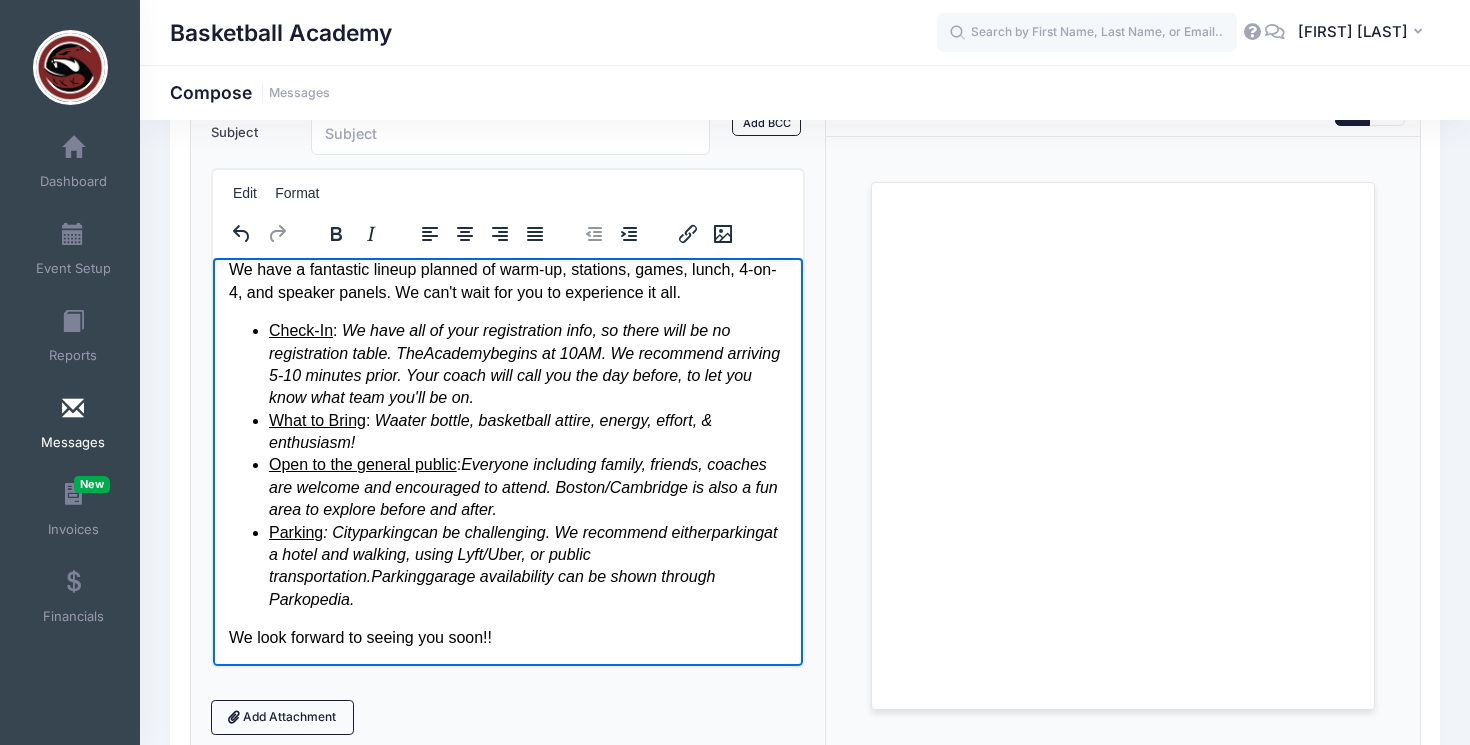 click on "We look forward to seeing you soon!!" at bounding box center (507, 637) 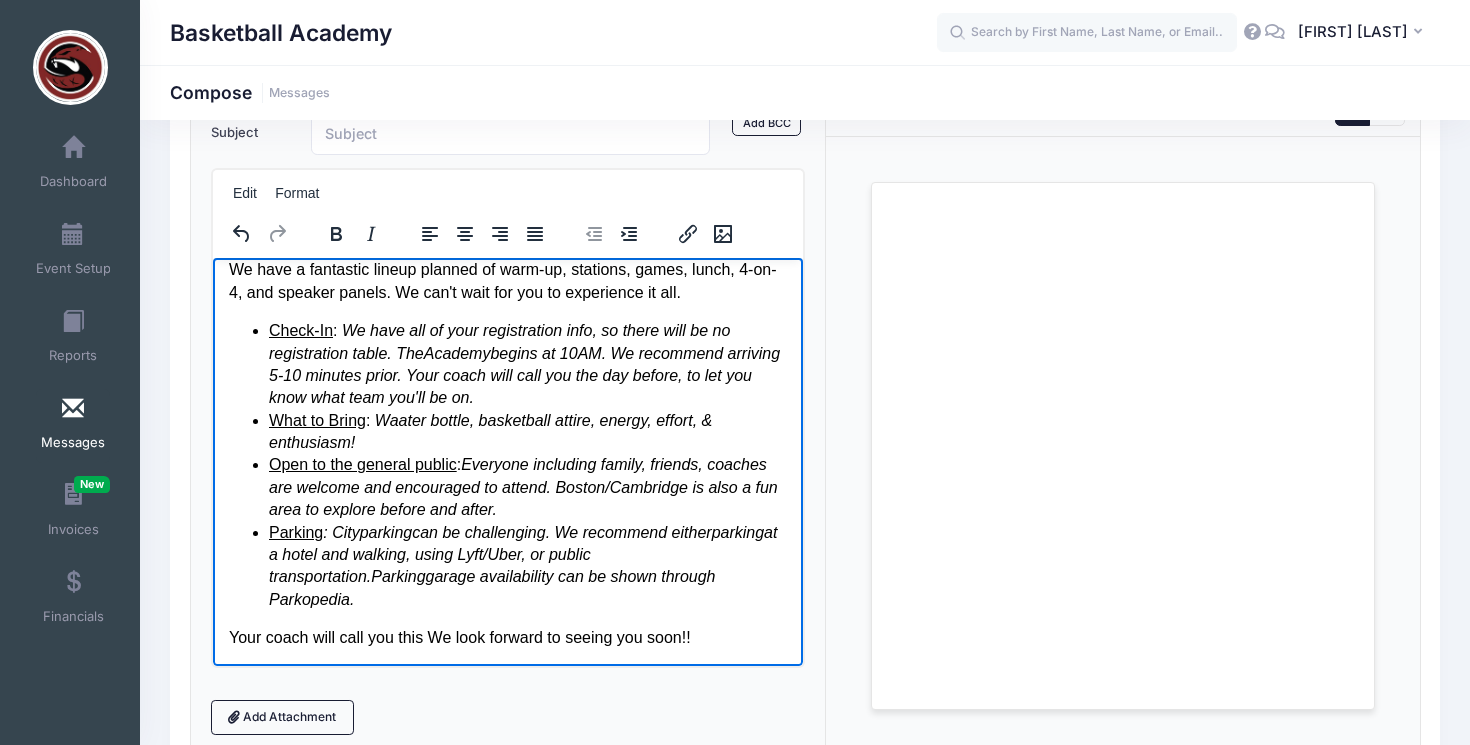 click on "Your coach will call you this We look forward to seeing you soon!!" at bounding box center [507, 637] 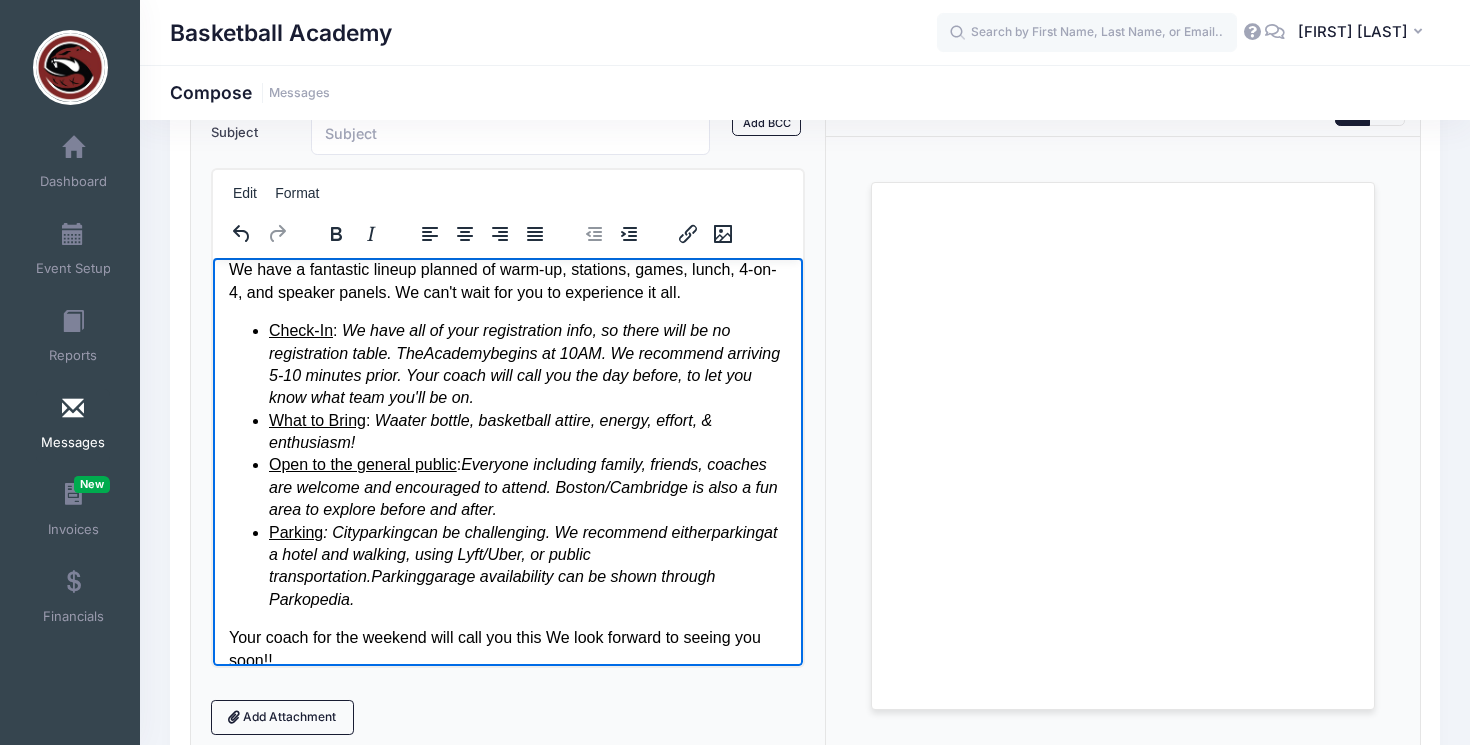 click on "Your coach for the weekend will call you this We look forward to seeing you soon!!" at bounding box center [507, 648] 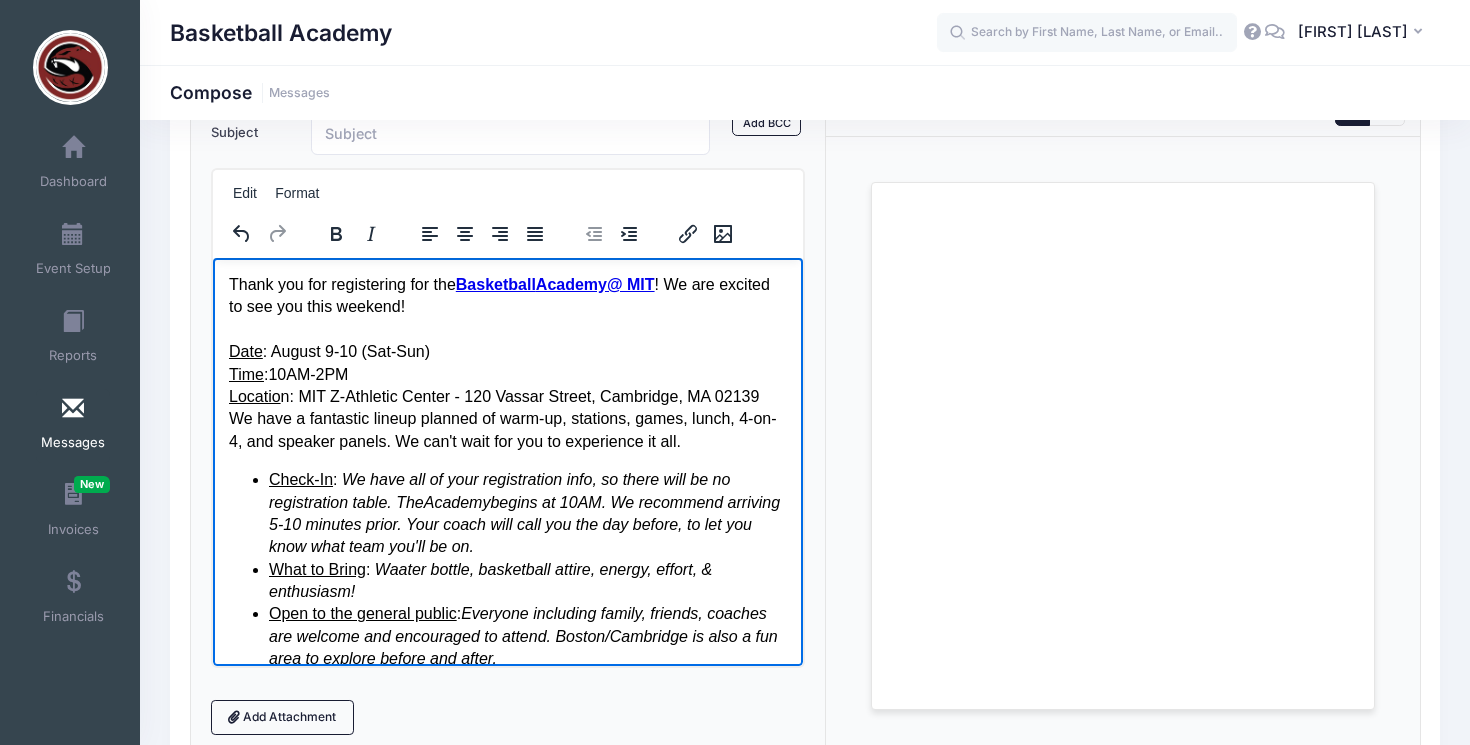 scroll, scrollTop: 0, scrollLeft: 0, axis: both 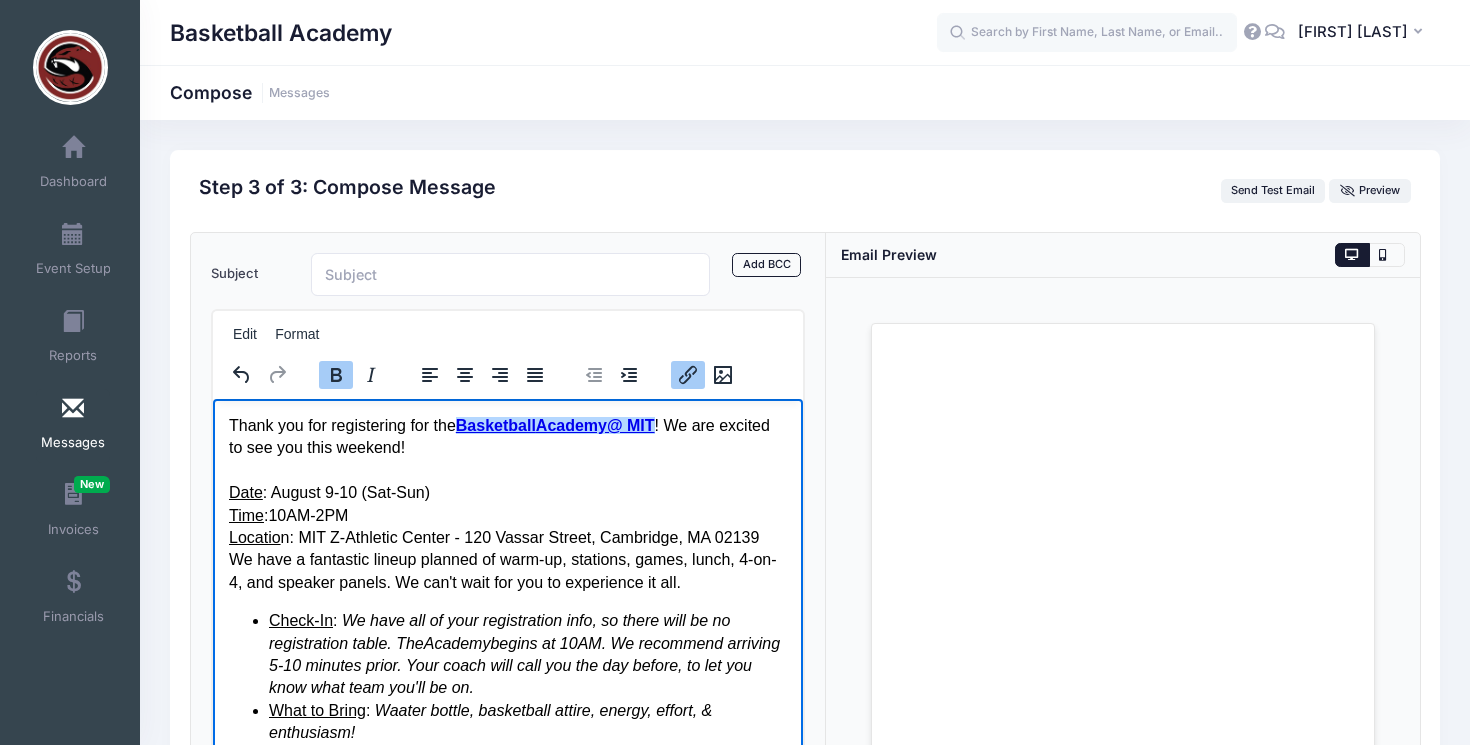 drag, startPoint x: 674, startPoint y: 427, endPoint x: 468, endPoint y: 427, distance: 206 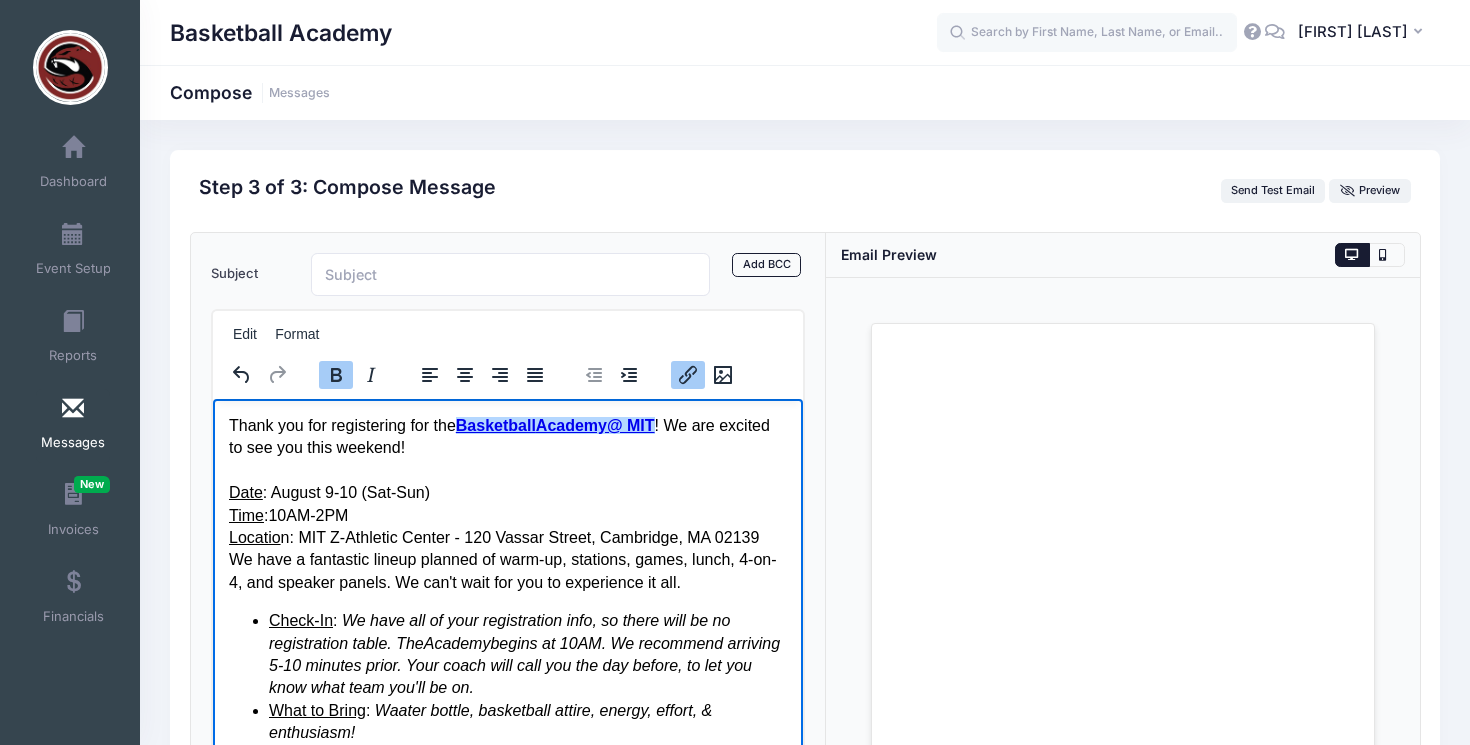 click on "Thank you for registering for the  Basketball  Academy  @ MIT﻿ ! We are excited to see you this weekend!" at bounding box center [507, 436] 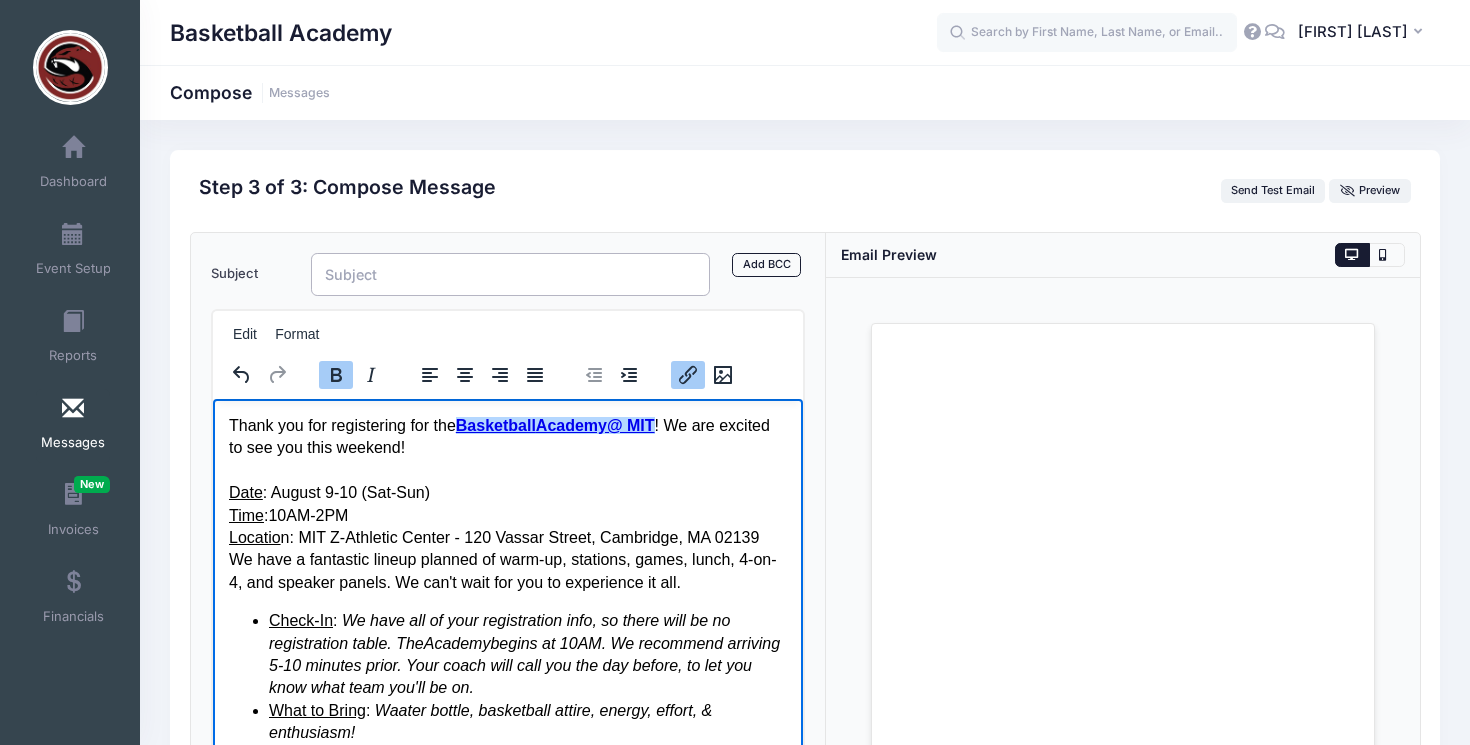 click on "Subject" at bounding box center [510, 274] 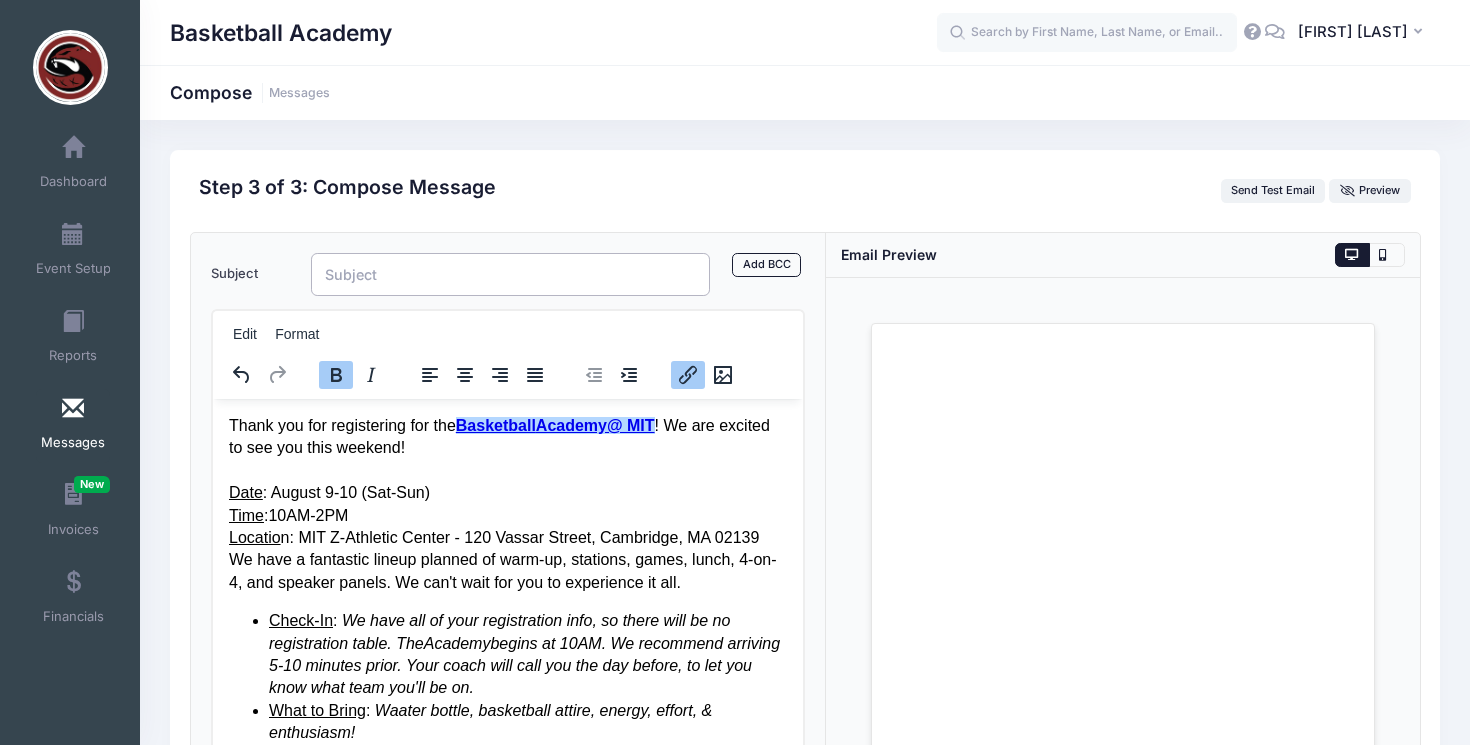 paste on "Basketball Academy @ MIT" 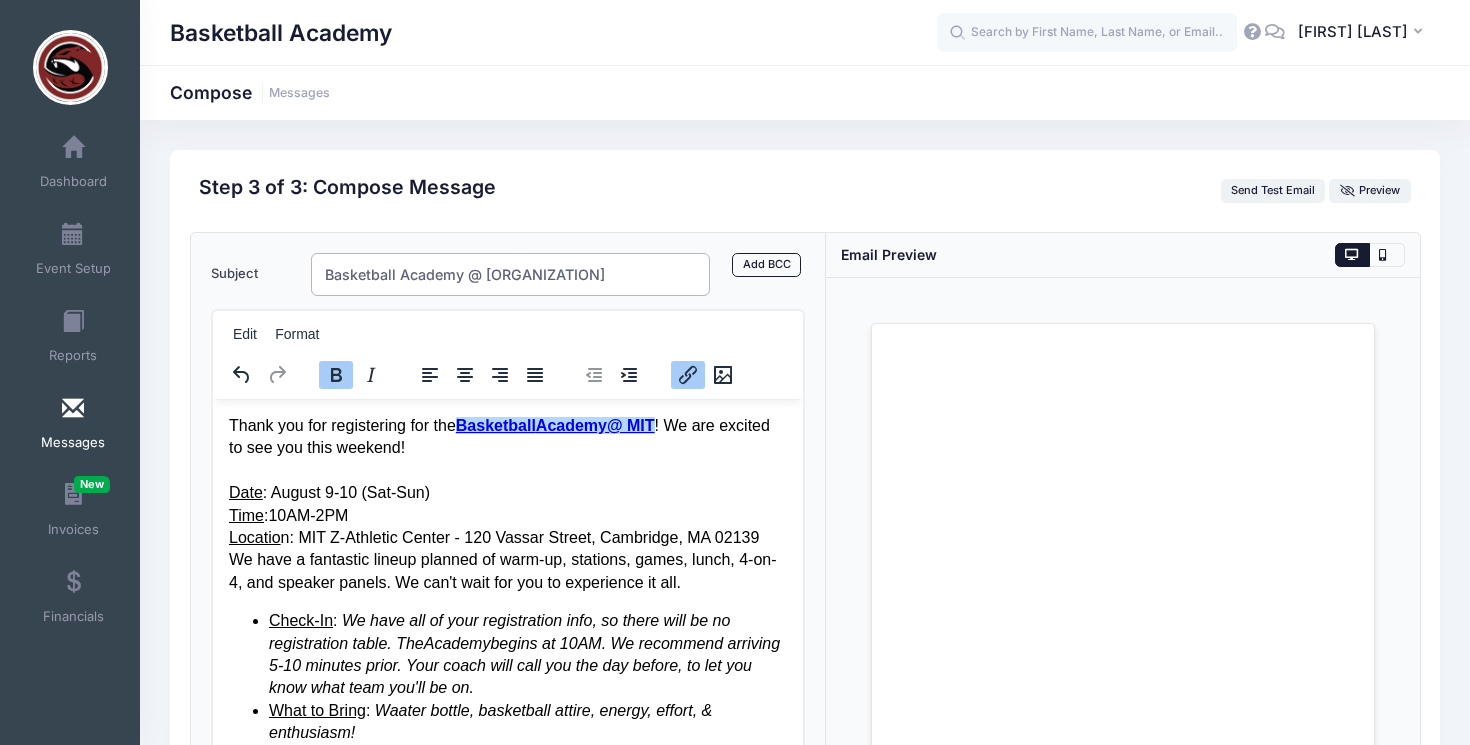 type on "Basketball Academy @ MIT" 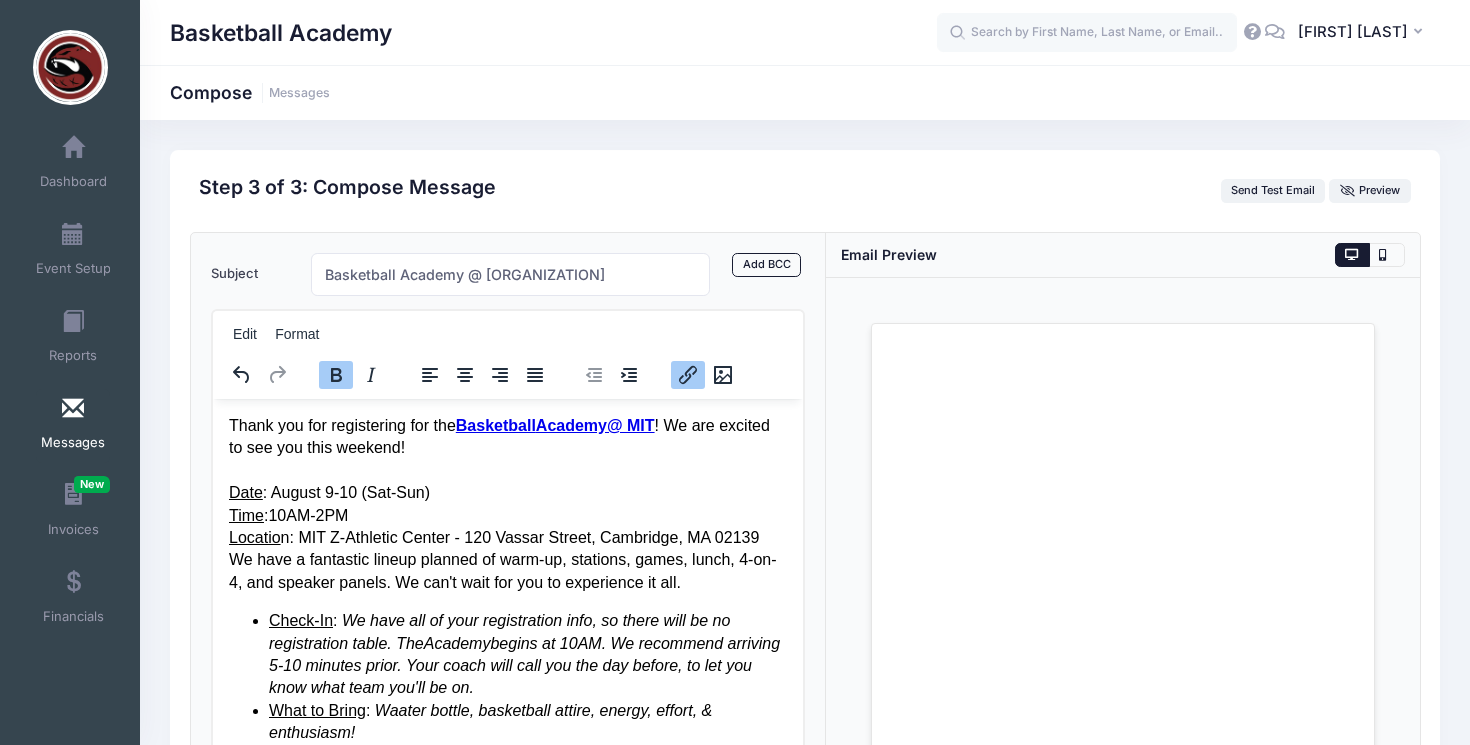 click on "We have a fantastic lineup planned of warm-up, stations, games, lunch, 4-on-4, and speaker panels. We can't wait for you to experience it all." at bounding box center (507, 570) 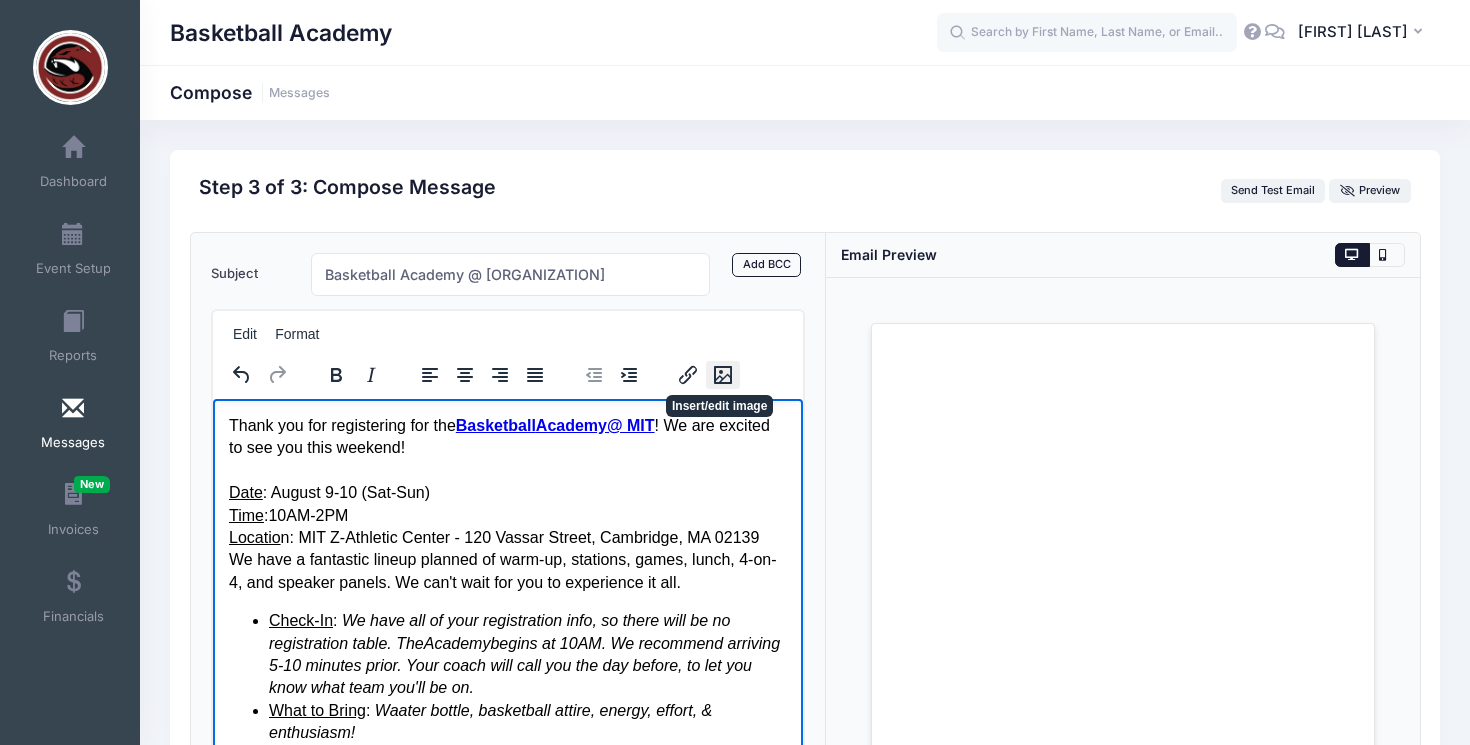 click 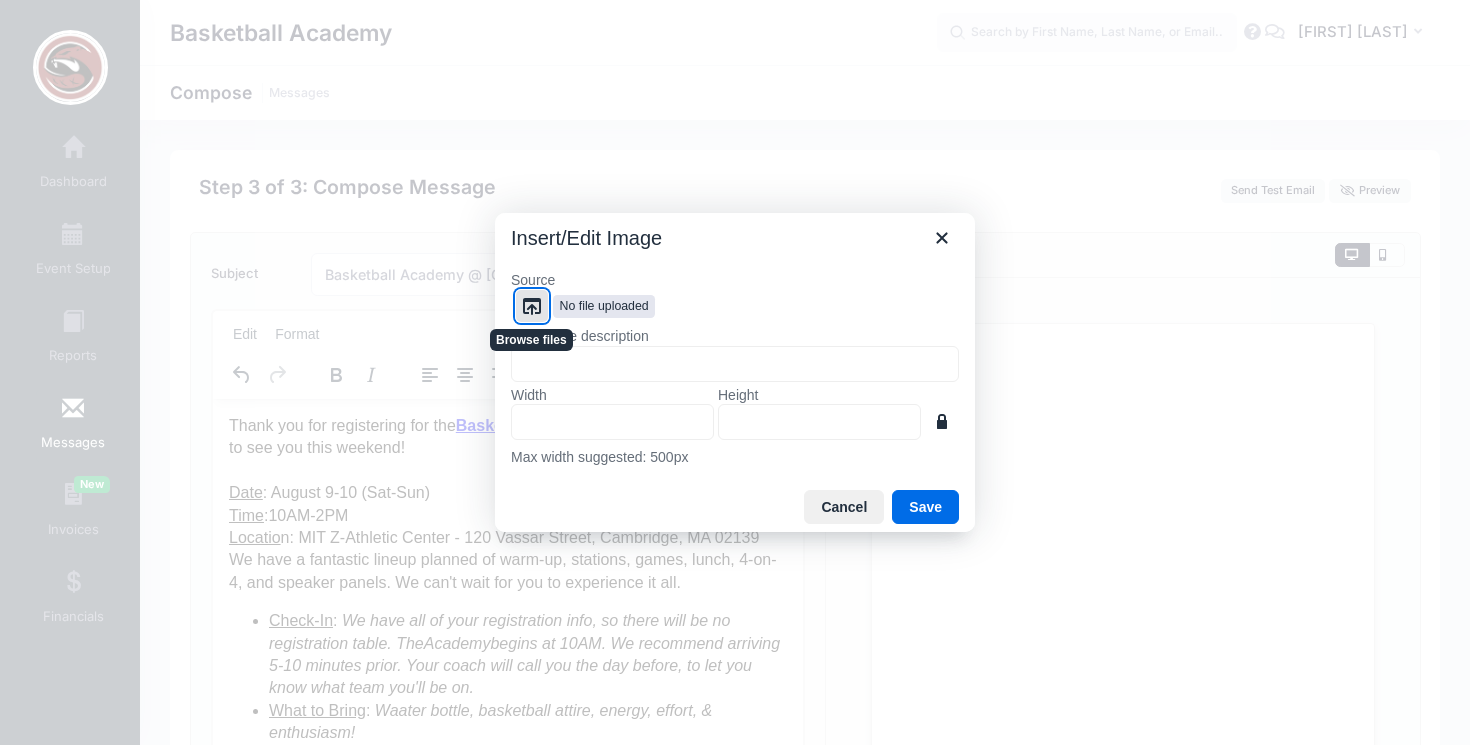 click 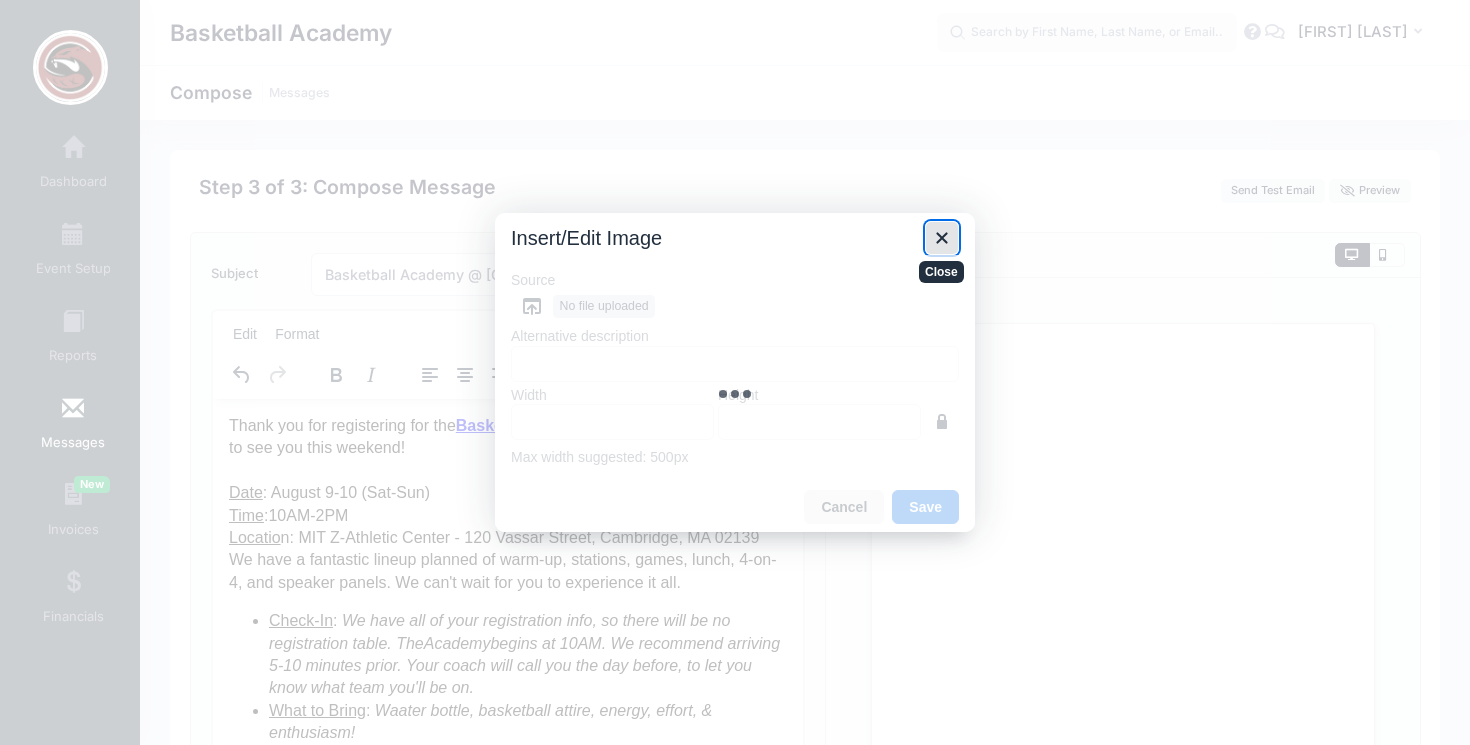 click 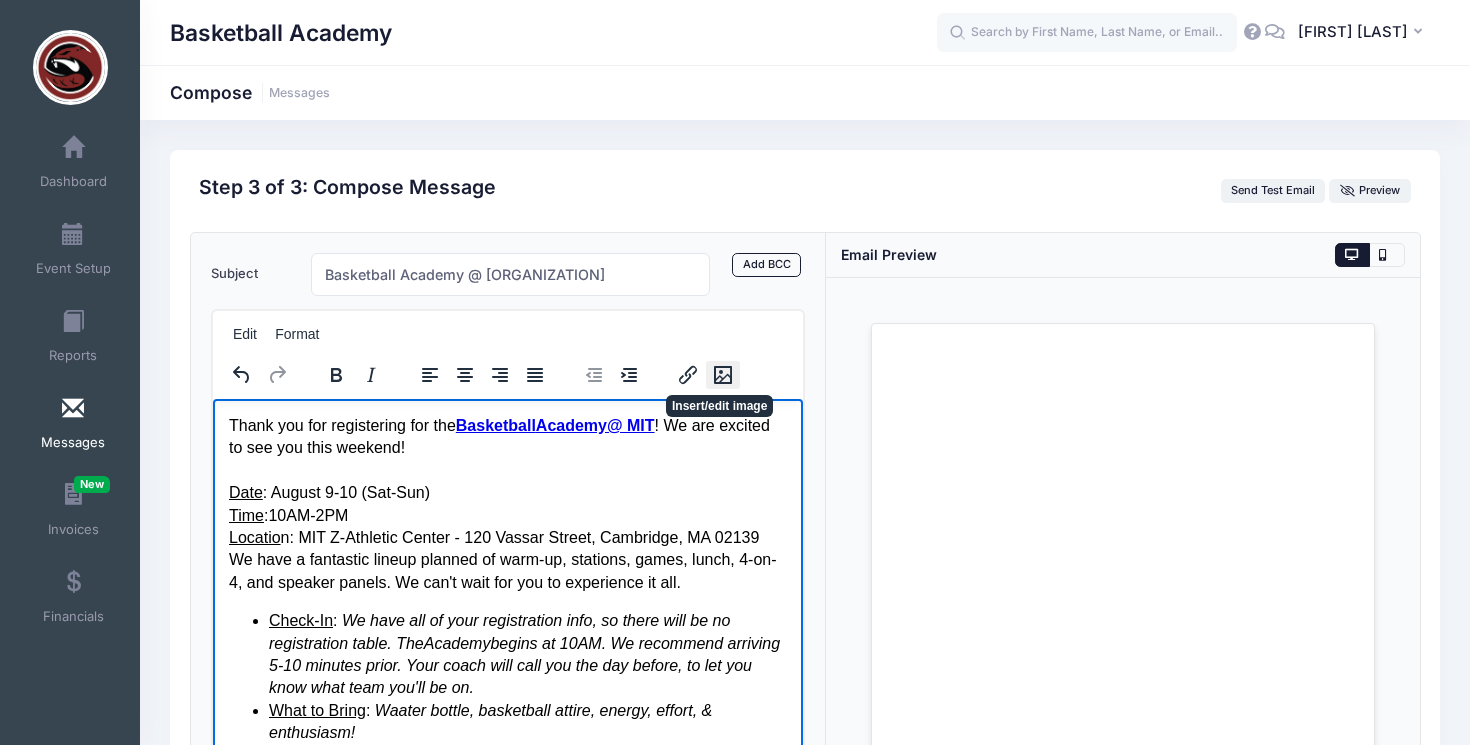 click 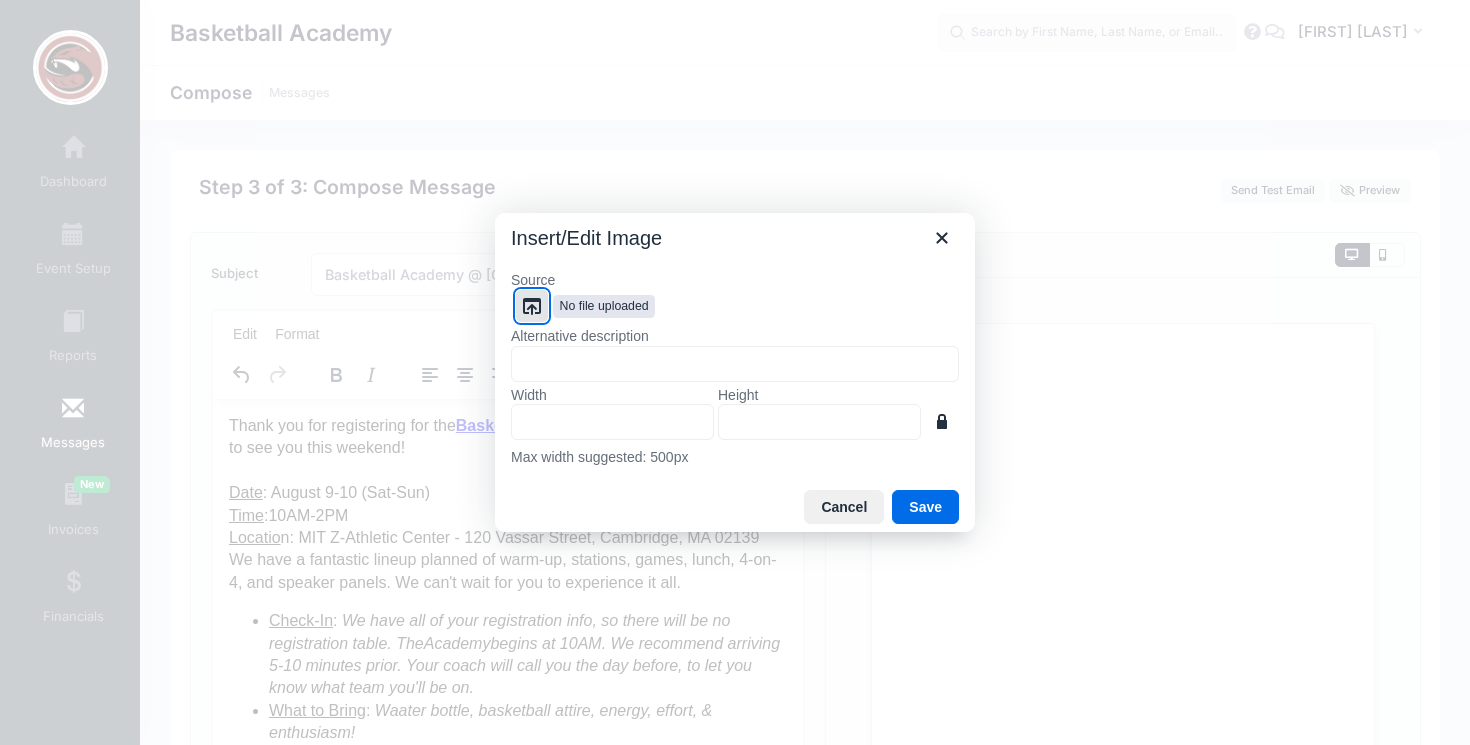 click 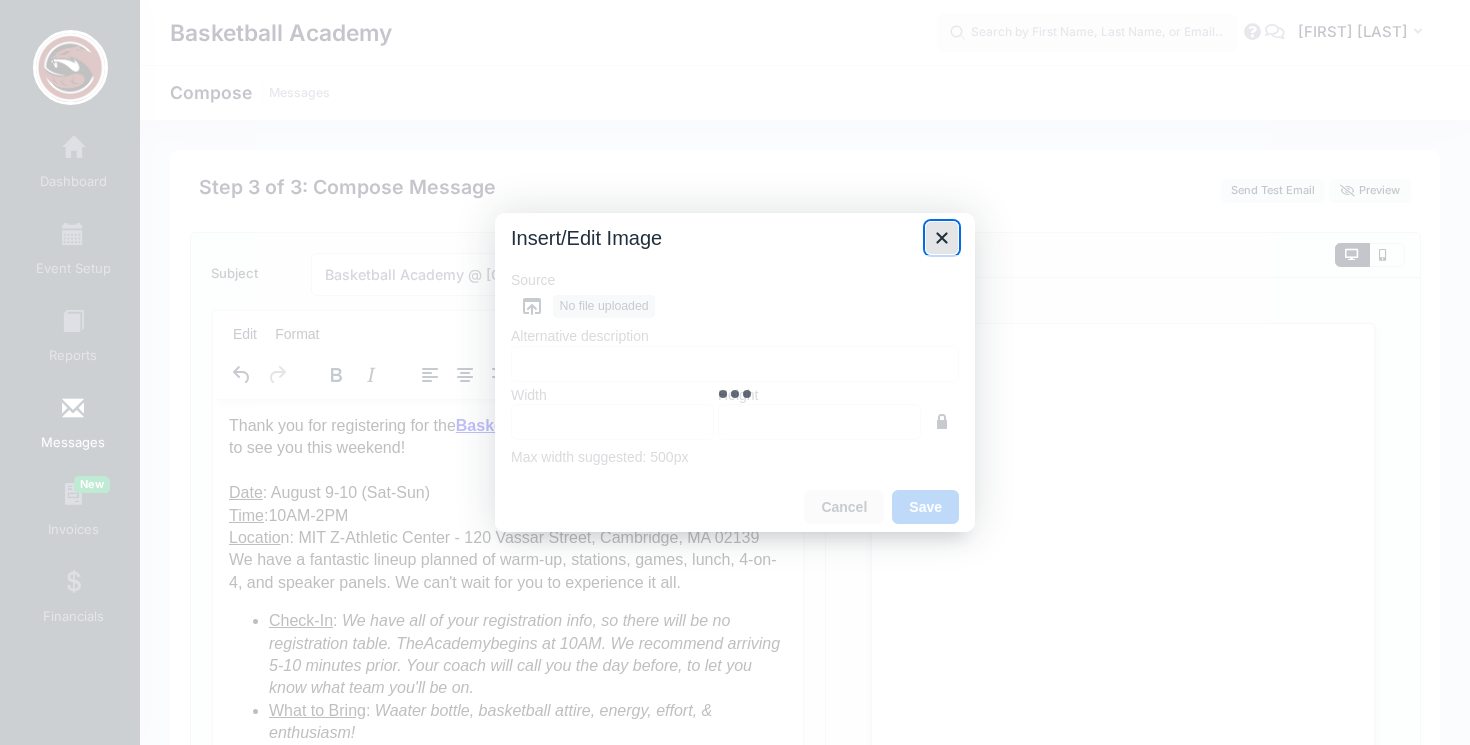click 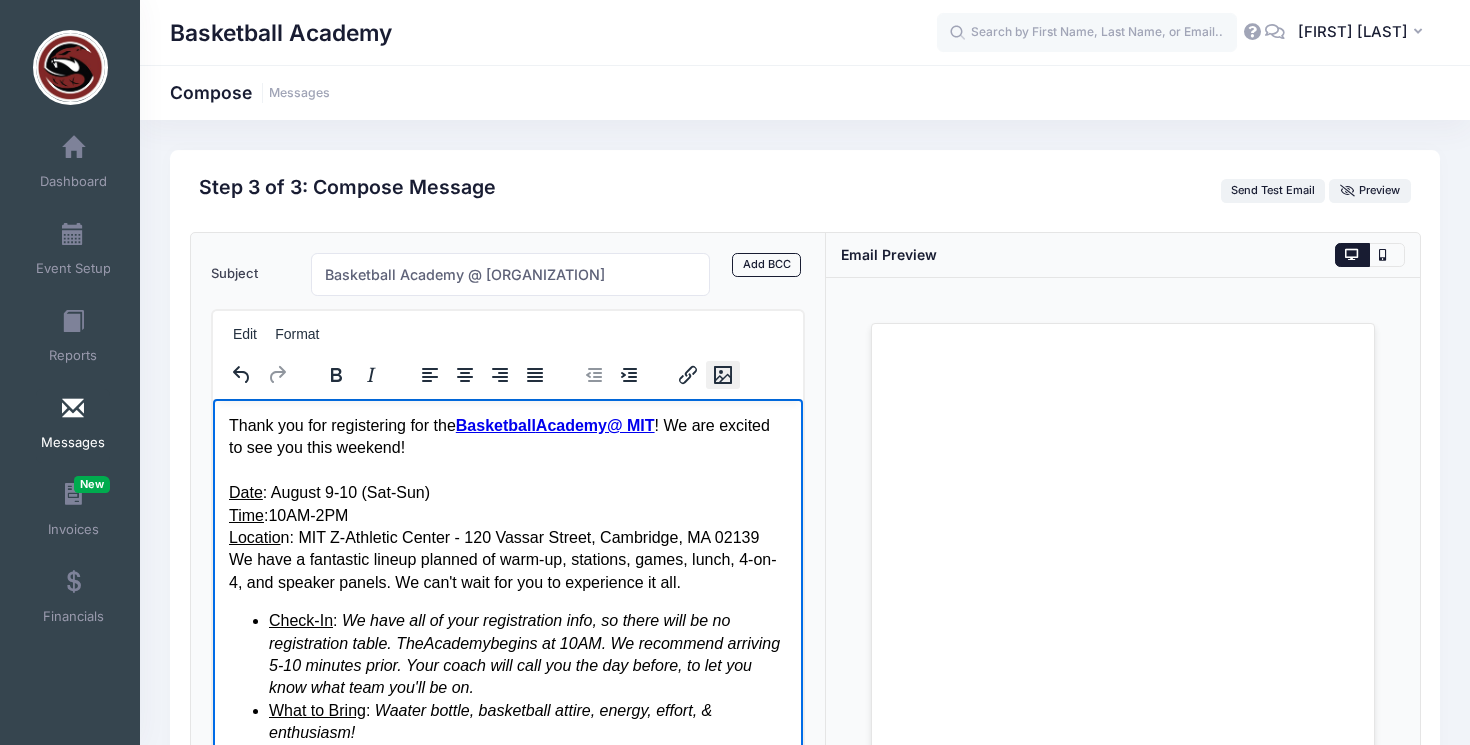 click 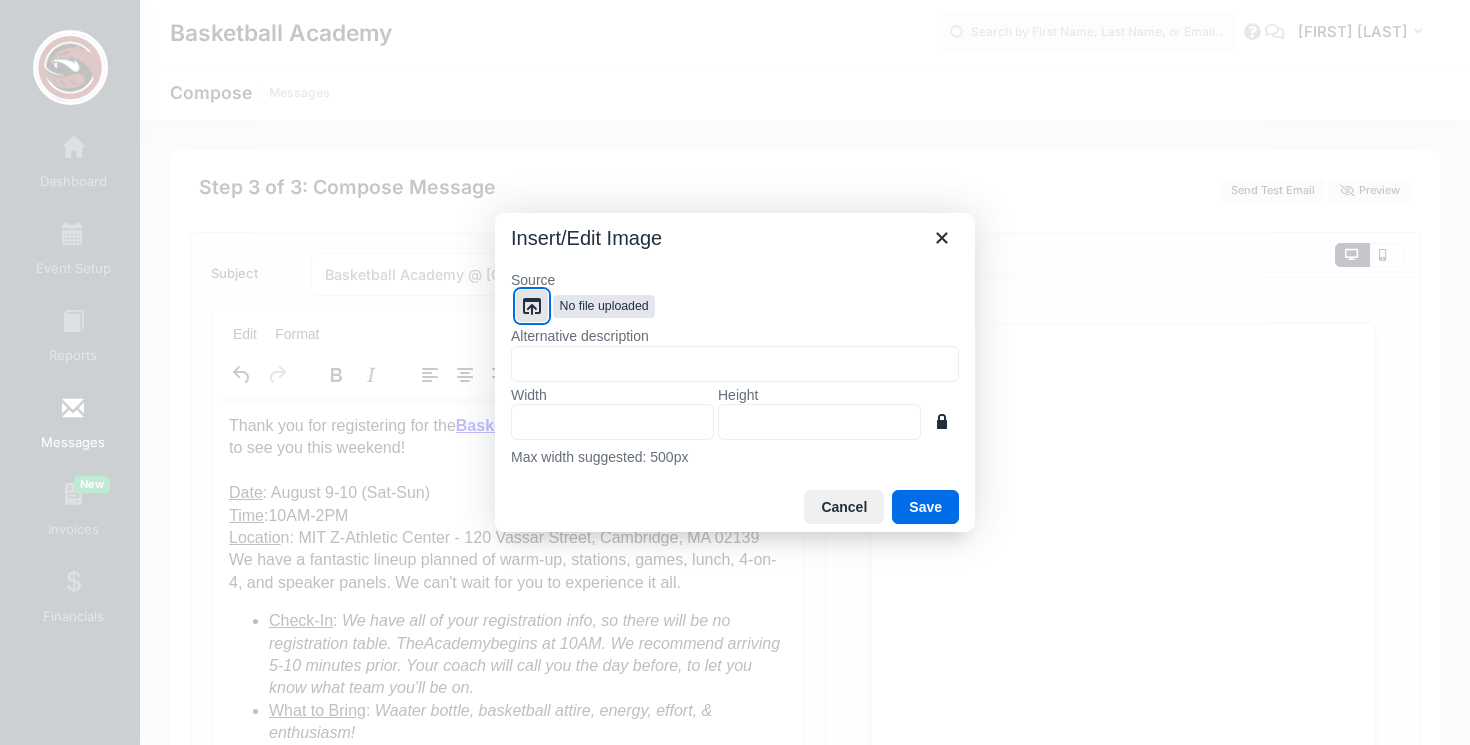 click 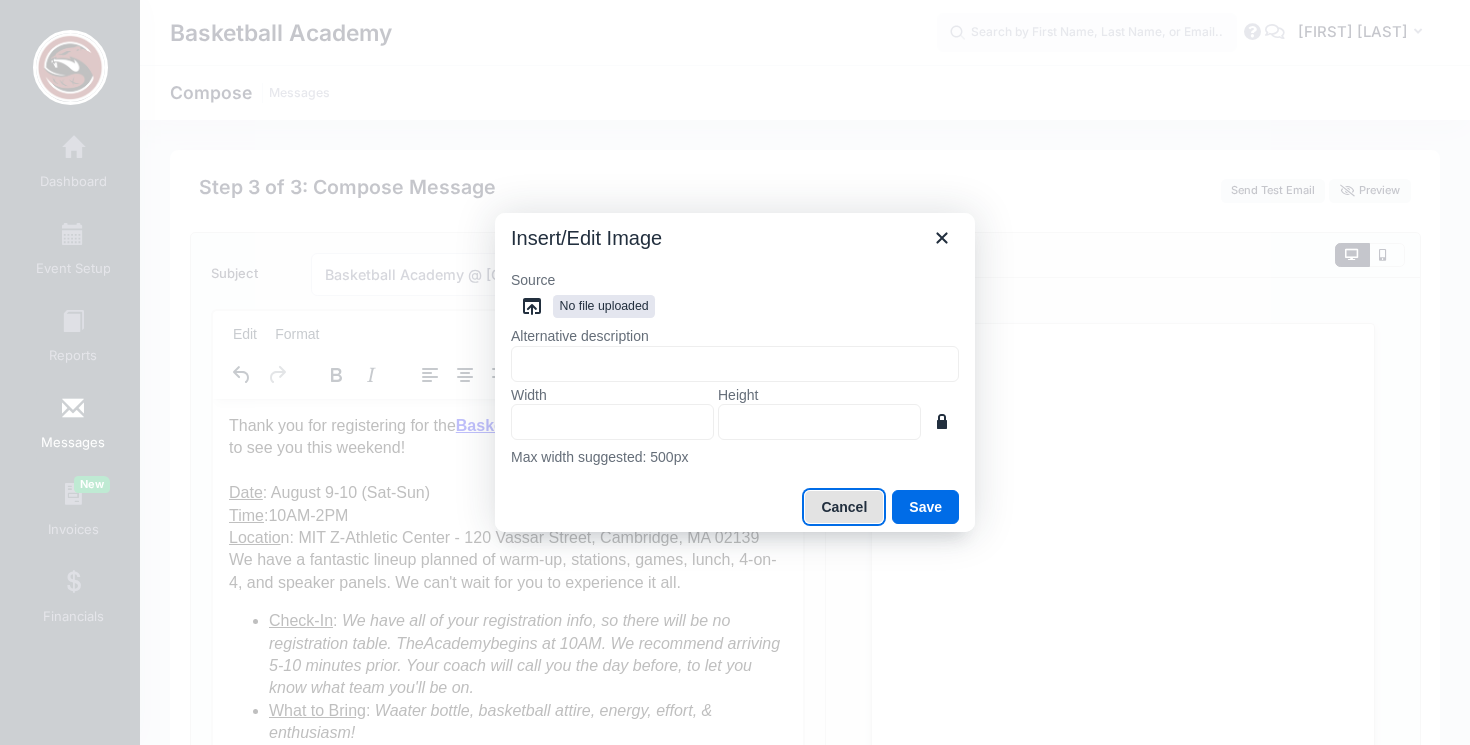 click on "Cancel" at bounding box center (844, 507) 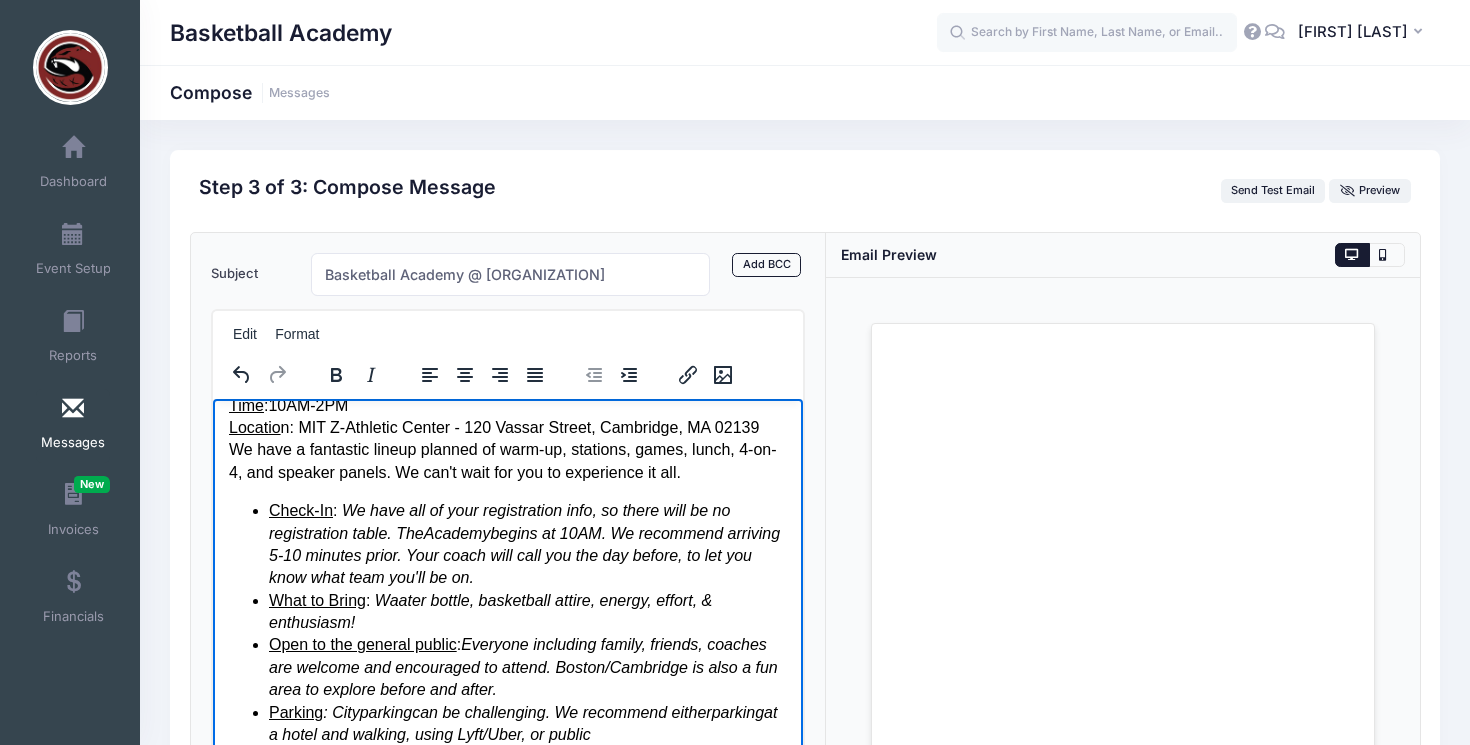 scroll, scrollTop: 171, scrollLeft: 0, axis: vertical 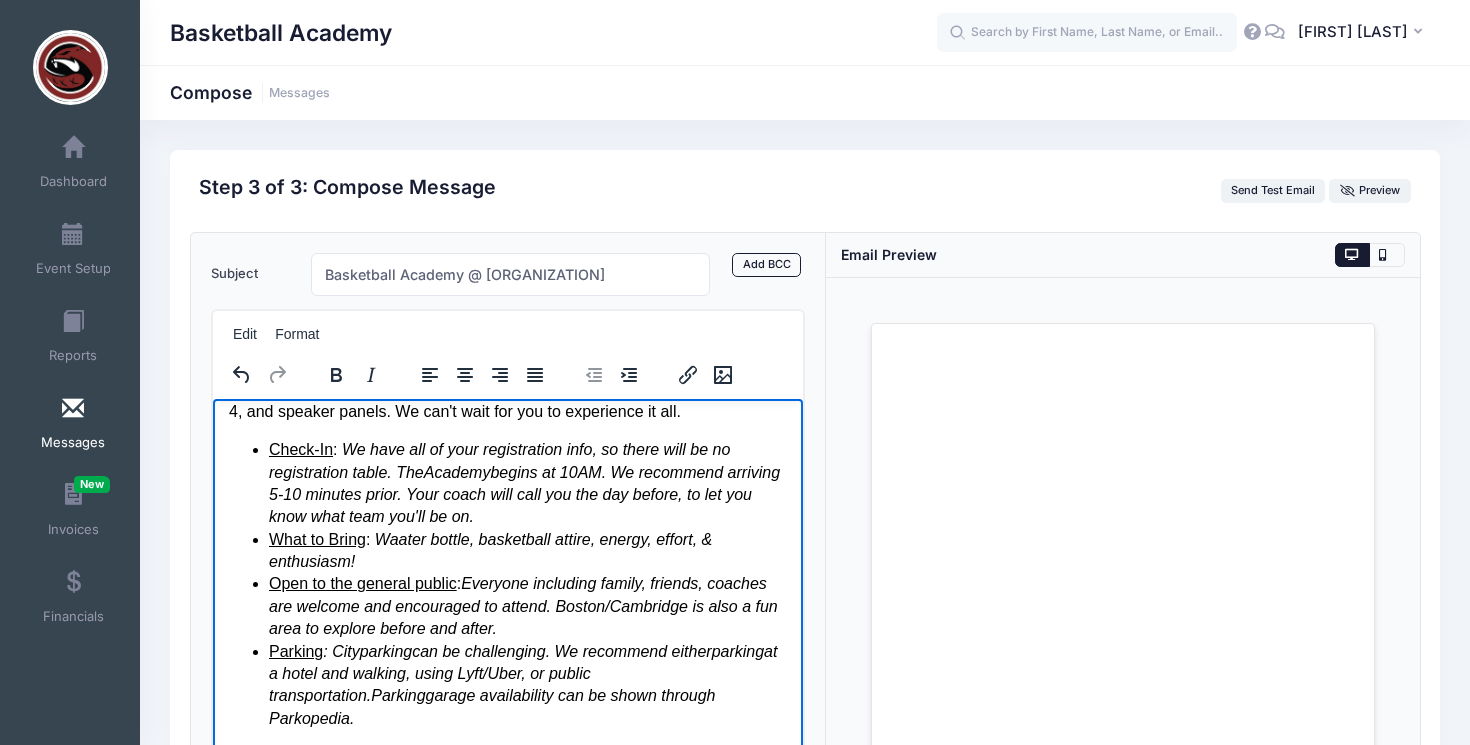click on "Parking : City  parking  can be challenging. We recommend either  parking  at a hotel and walking, using Lyft/Uber, or public transportation.  Parking  garage availability can be shown through Parkopedia." at bounding box center (527, 685) 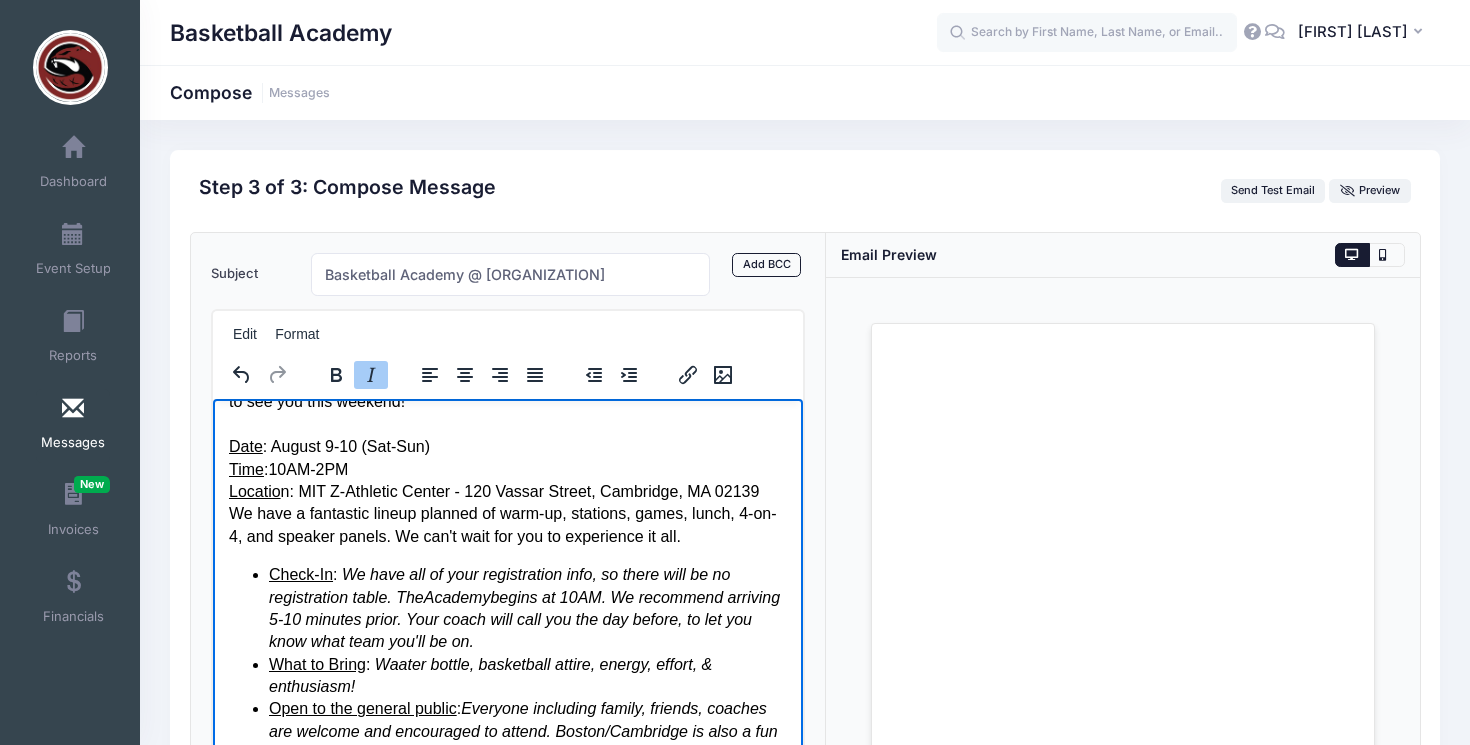scroll, scrollTop: 0, scrollLeft: 0, axis: both 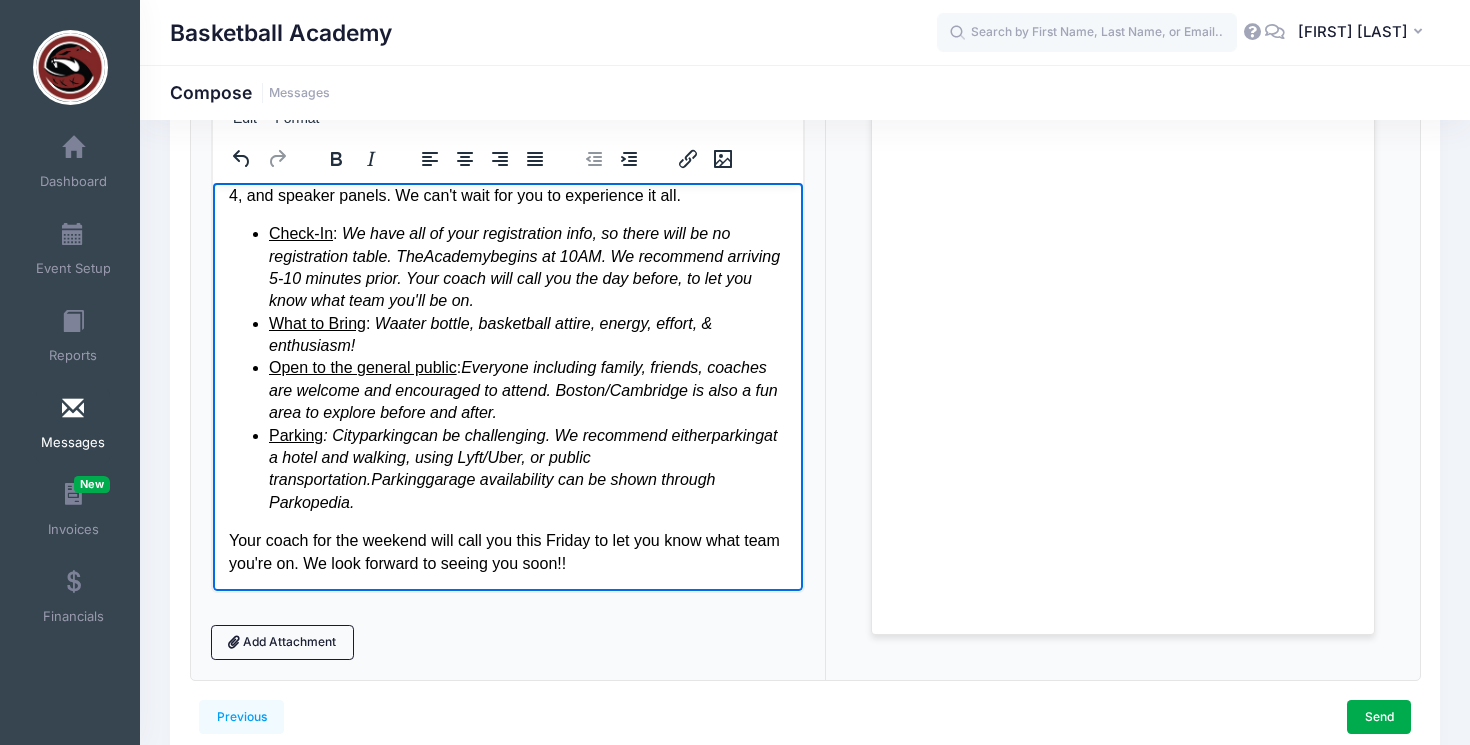 click on "Your coach for the weekend will call you this Friday to let you know what team you're on. We look forward to seeing you soon!!" at bounding box center (507, 551) 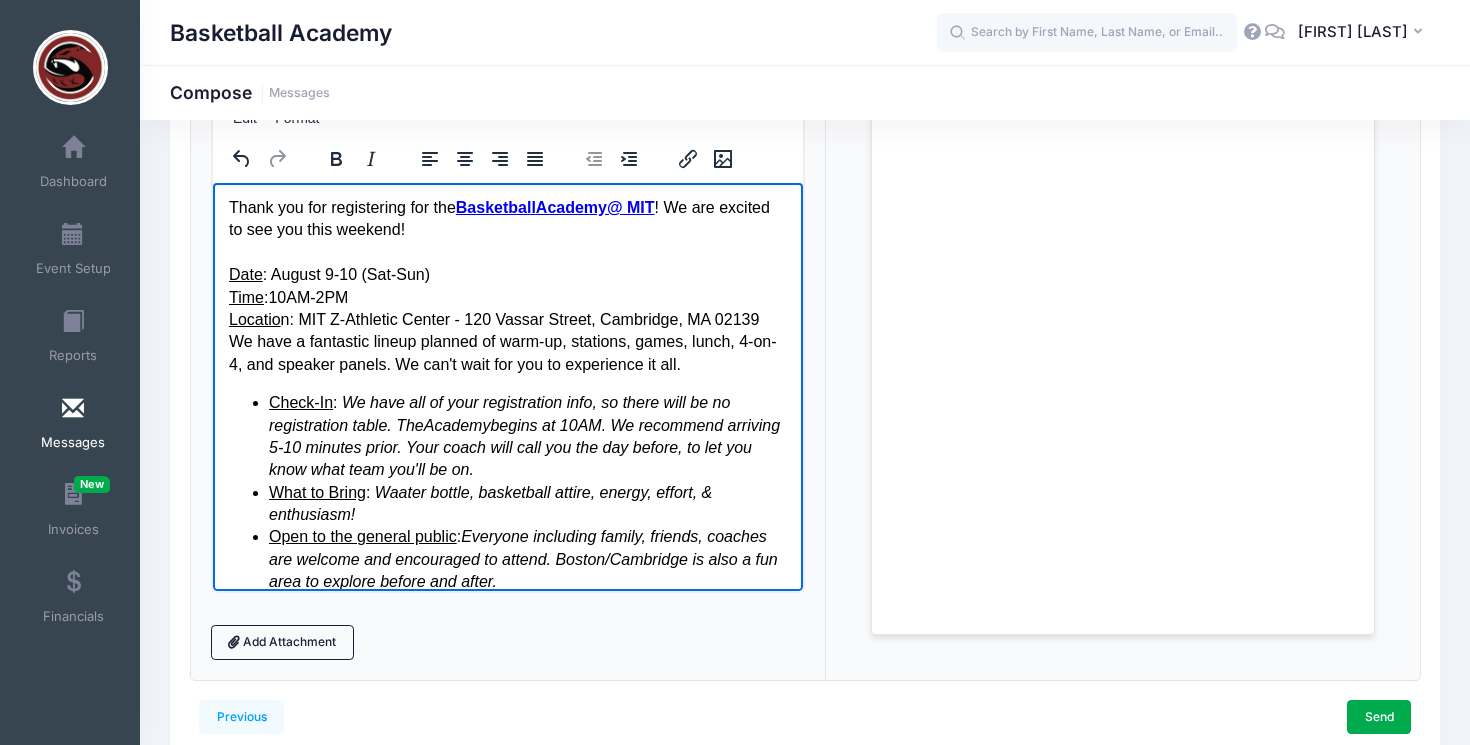 scroll, scrollTop: 0, scrollLeft: 0, axis: both 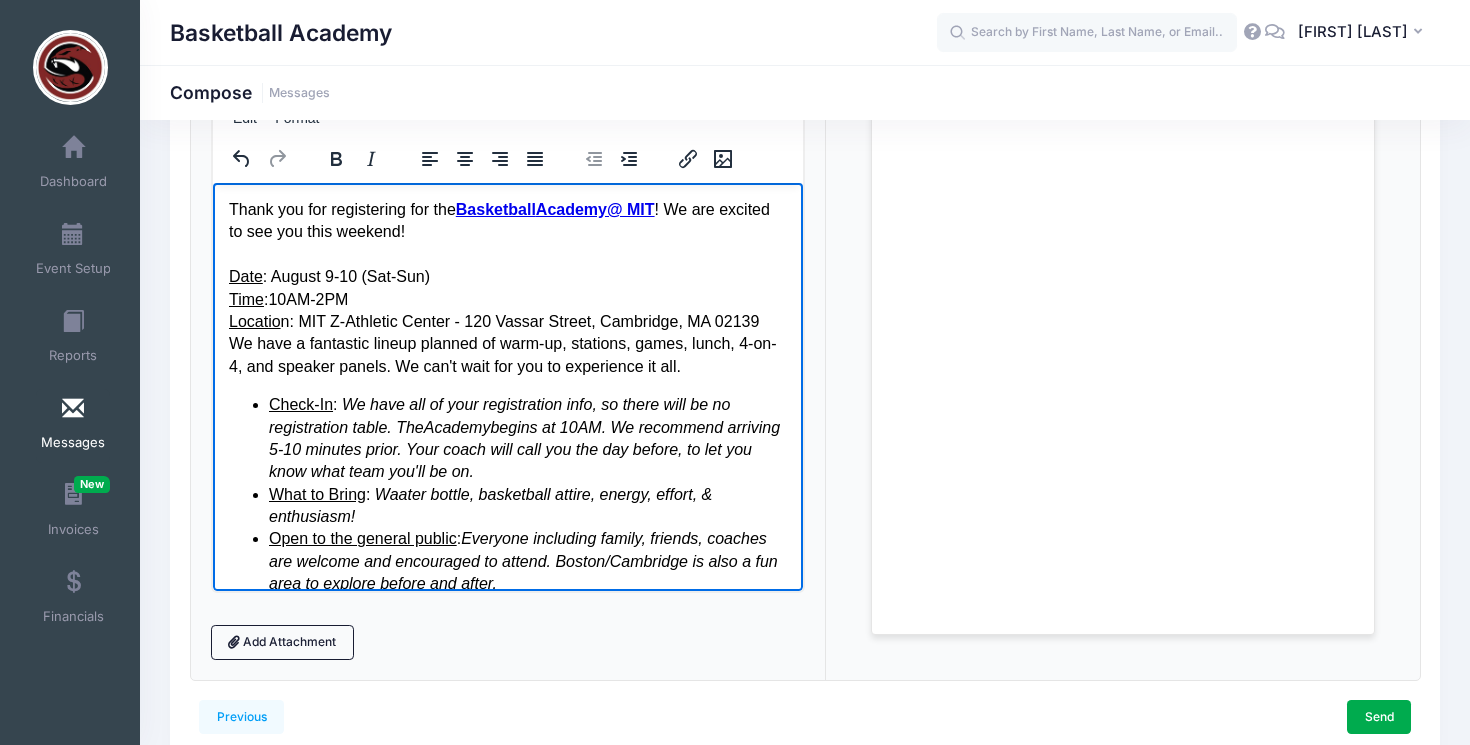 click on "We have a fantastic lineup planned of warm-up, stations, games, lunch, 4-on-4, and speaker panels. We can't wait for you to experience it all." at bounding box center [507, 354] 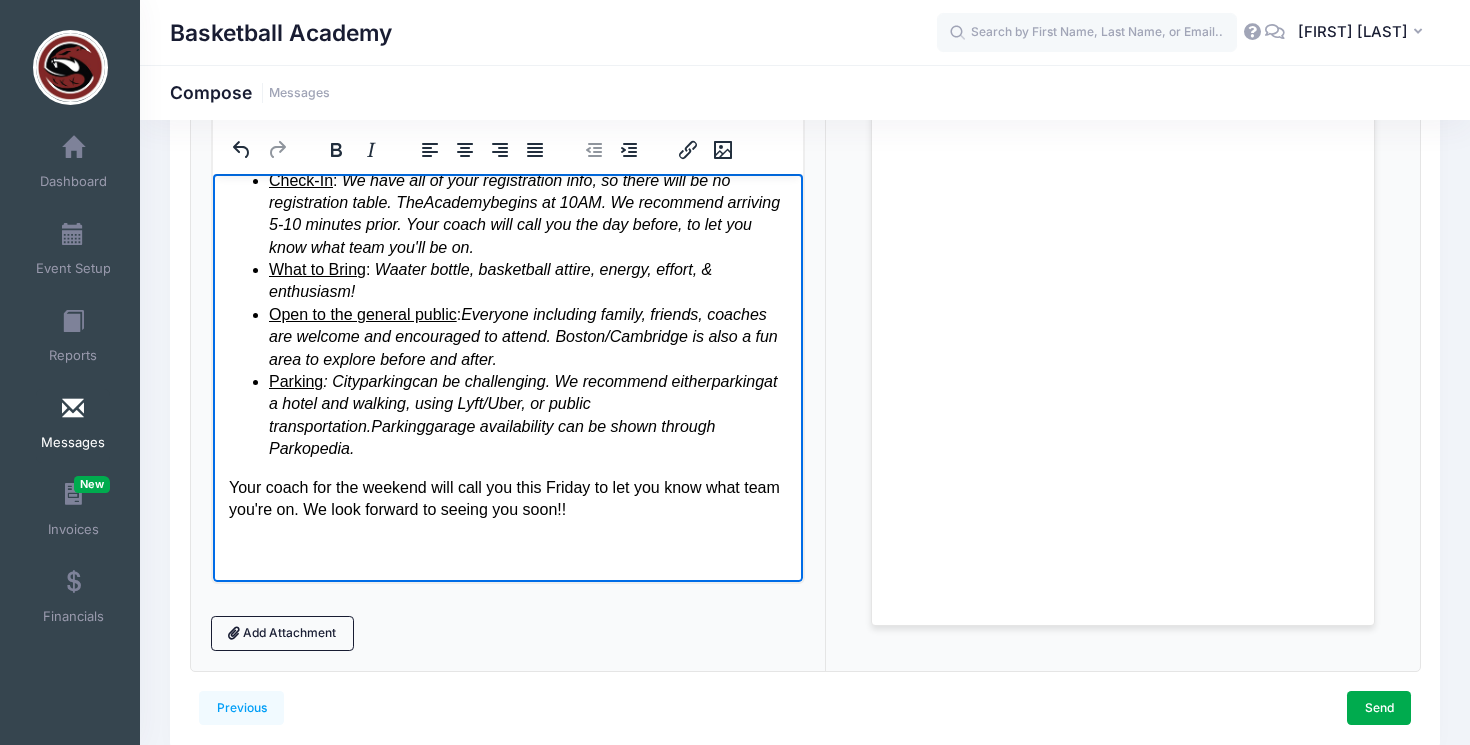 scroll, scrollTop: 226, scrollLeft: 0, axis: vertical 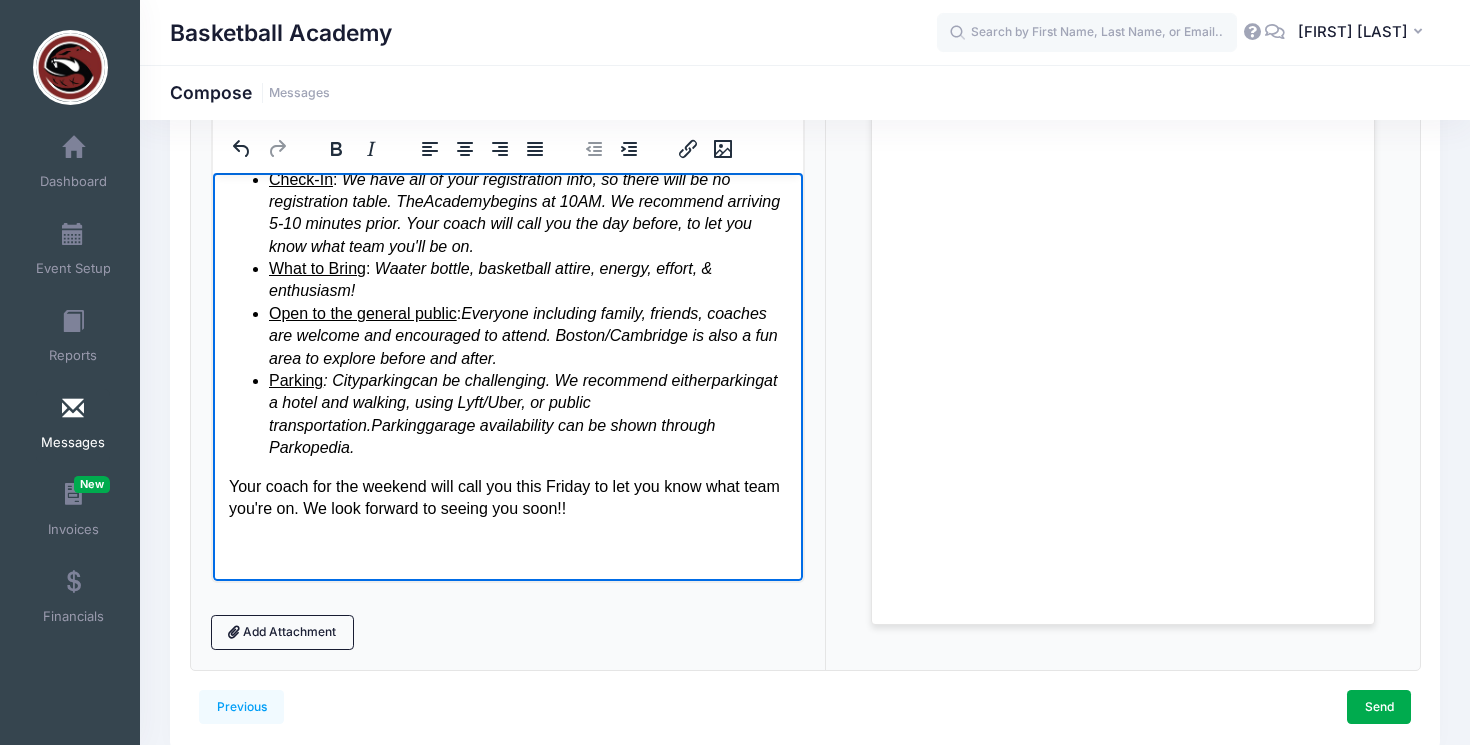 click at bounding box center [507, 530] 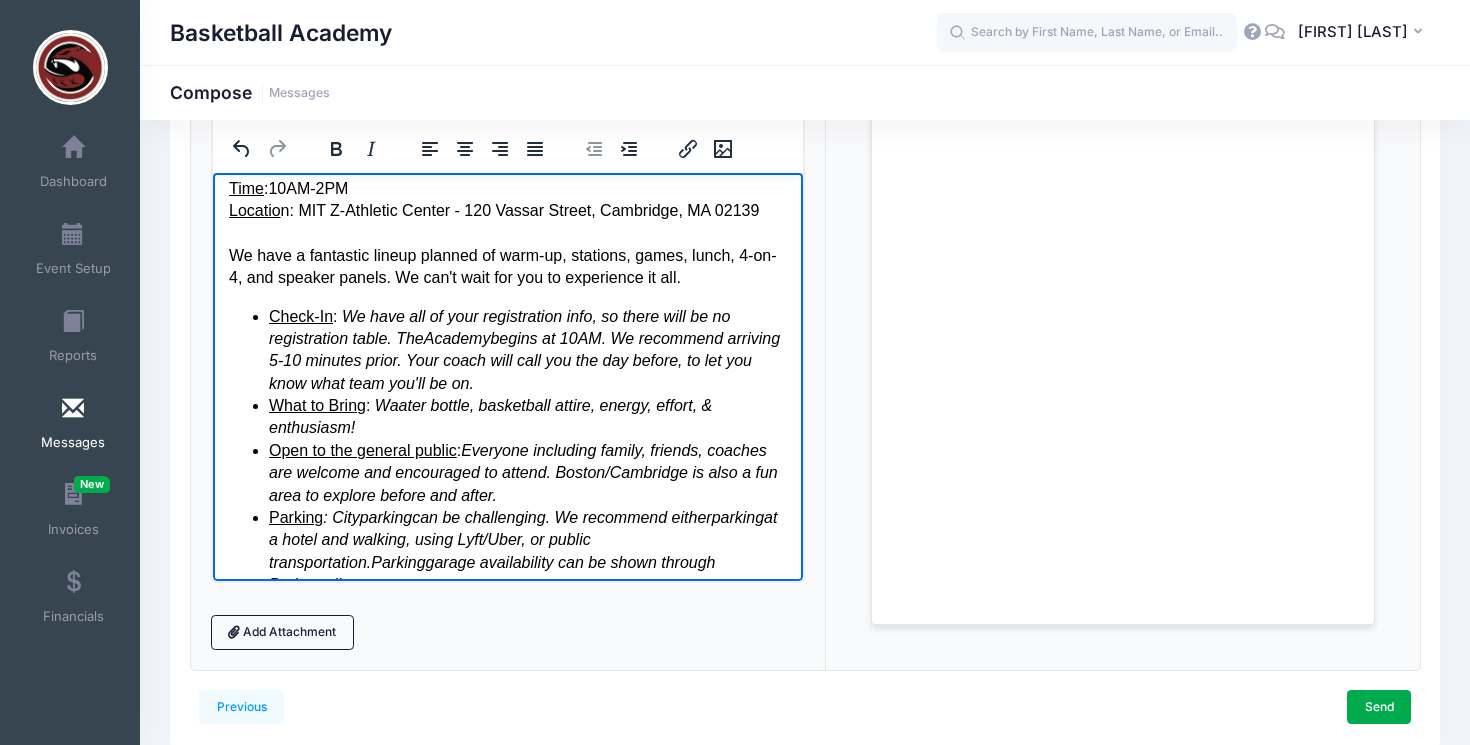 scroll, scrollTop: 97, scrollLeft: 0, axis: vertical 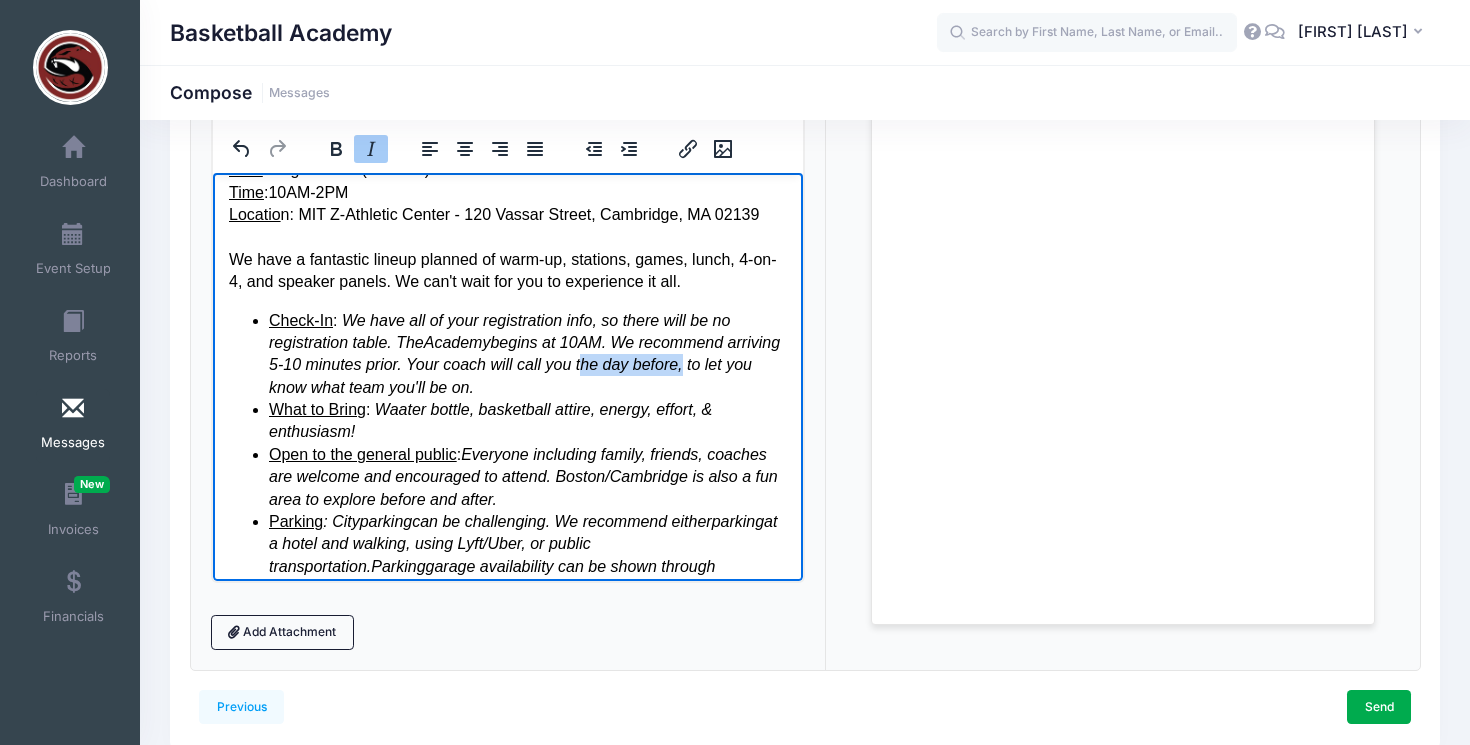 drag, startPoint x: 744, startPoint y: 371, endPoint x: 641, endPoint y: 373, distance: 103.01942 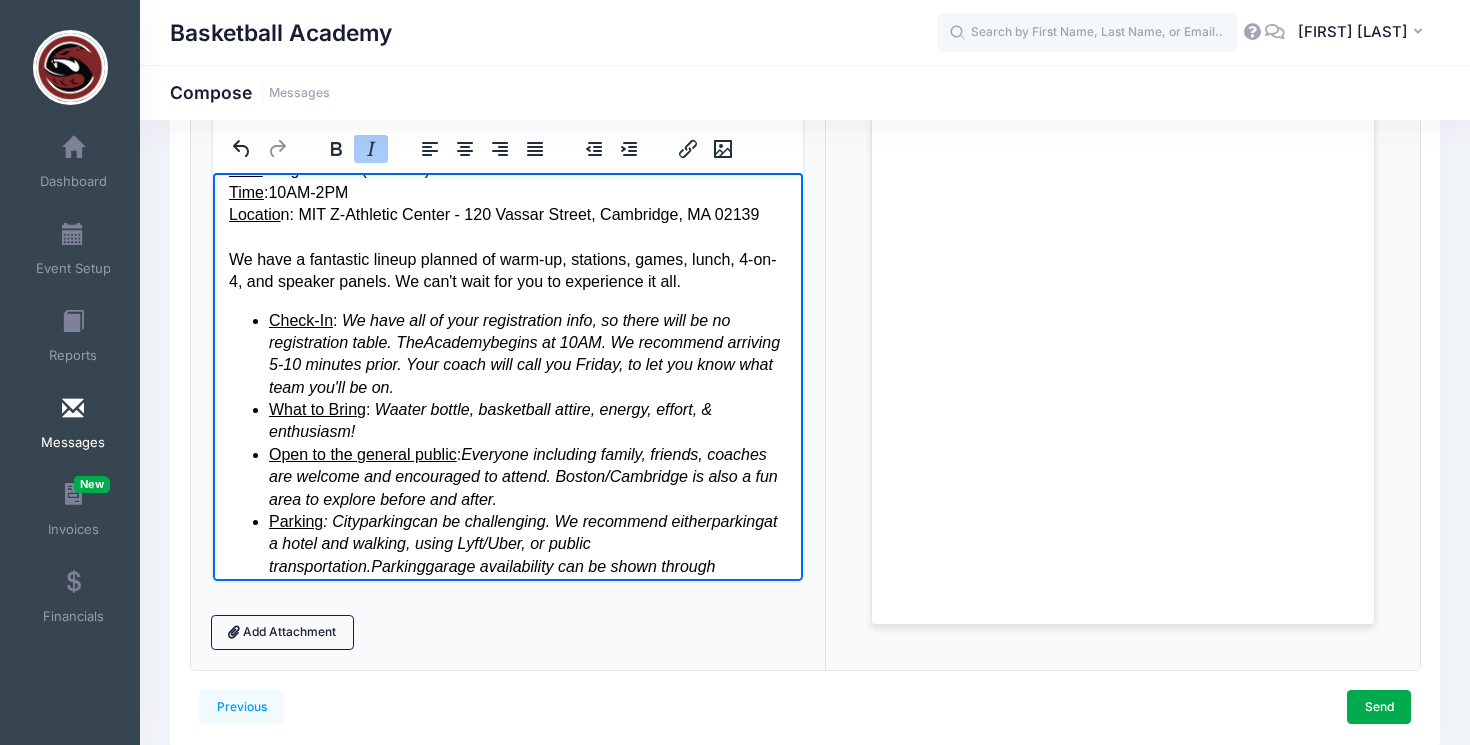 click on "Check-In :   We have all of your registration info, so there will be no registration table. The  Academy  begins at 10AM. We recommend arriving 5-10 minutes prior. Your coach will call you Friday, to let you know what team you'll be on." at bounding box center [527, 354] 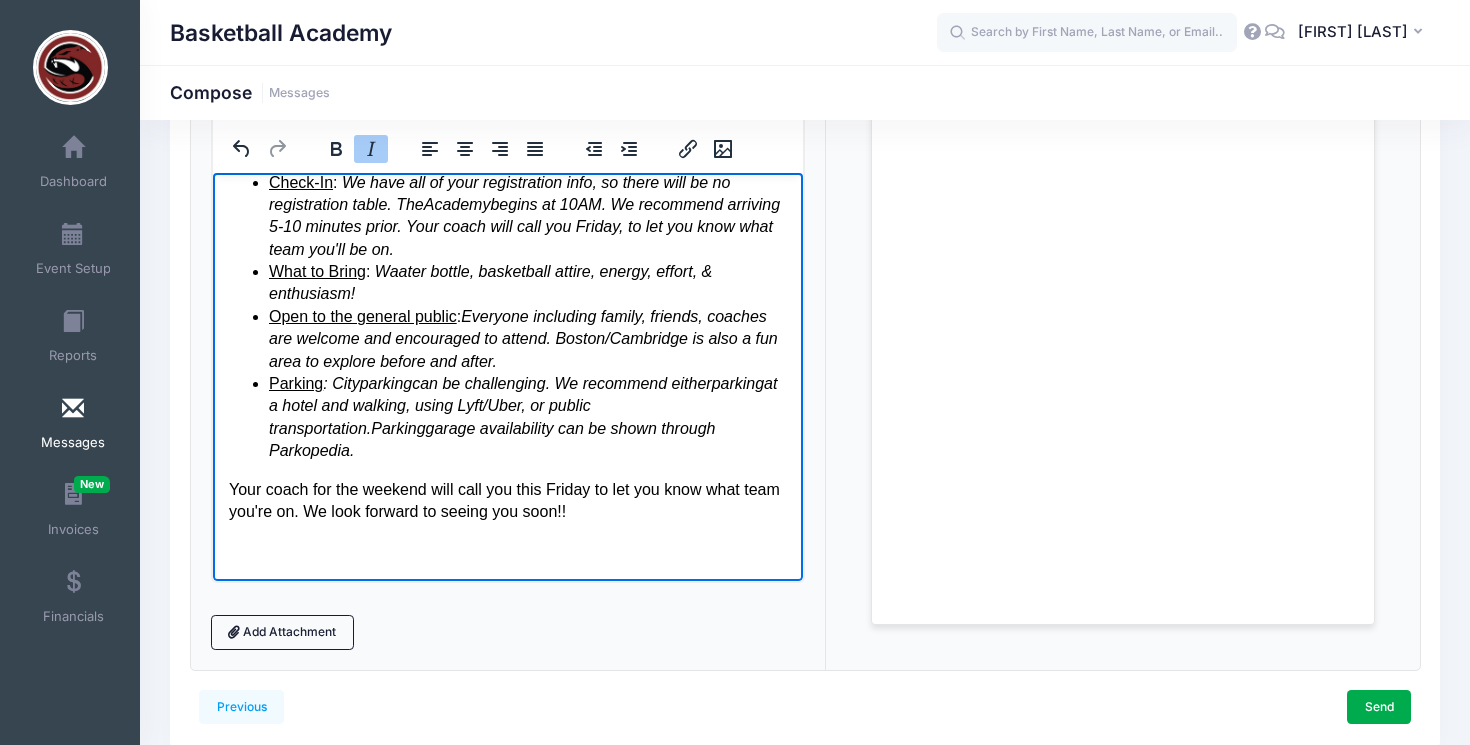scroll, scrollTop: 238, scrollLeft: 0, axis: vertical 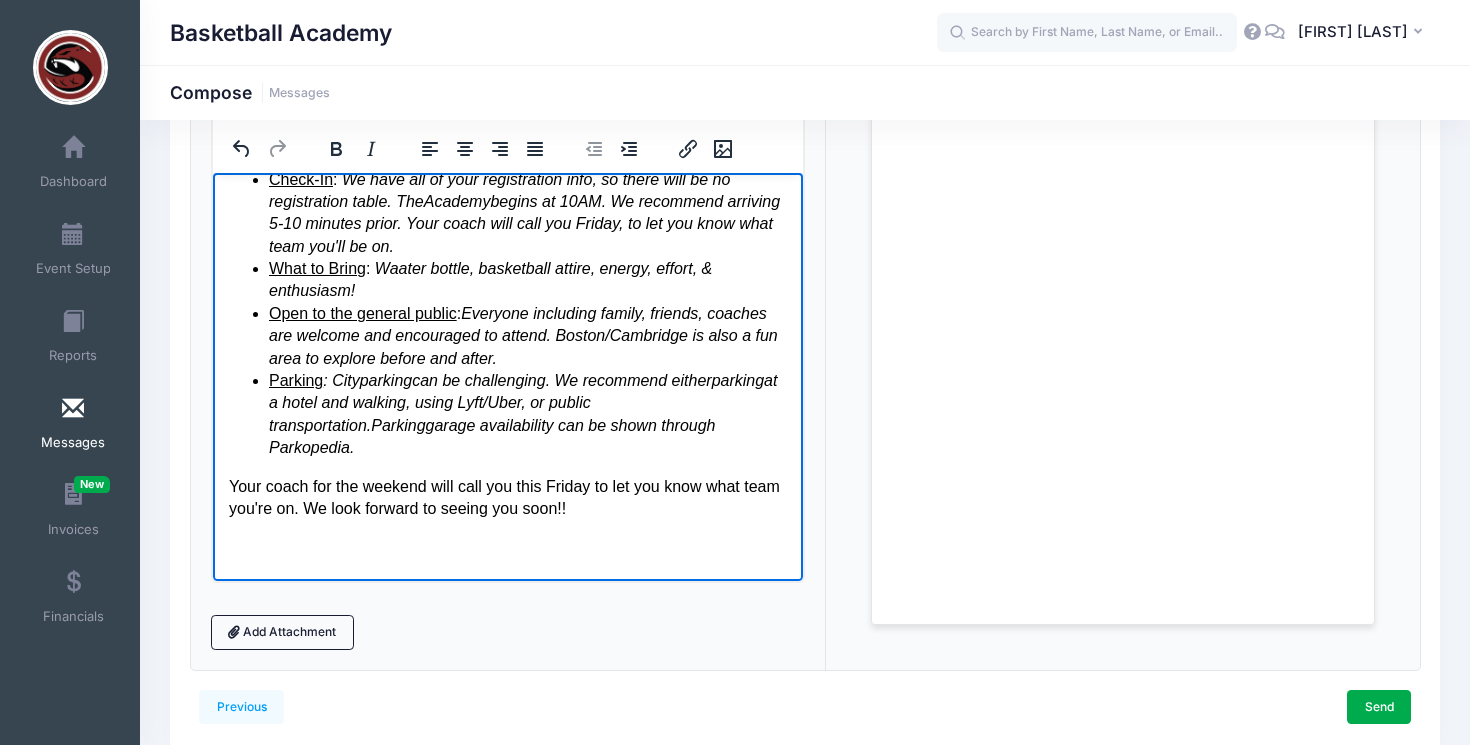 drag, startPoint x: 633, startPoint y: 507, endPoint x: 357, endPoint y: 509, distance: 276.00723 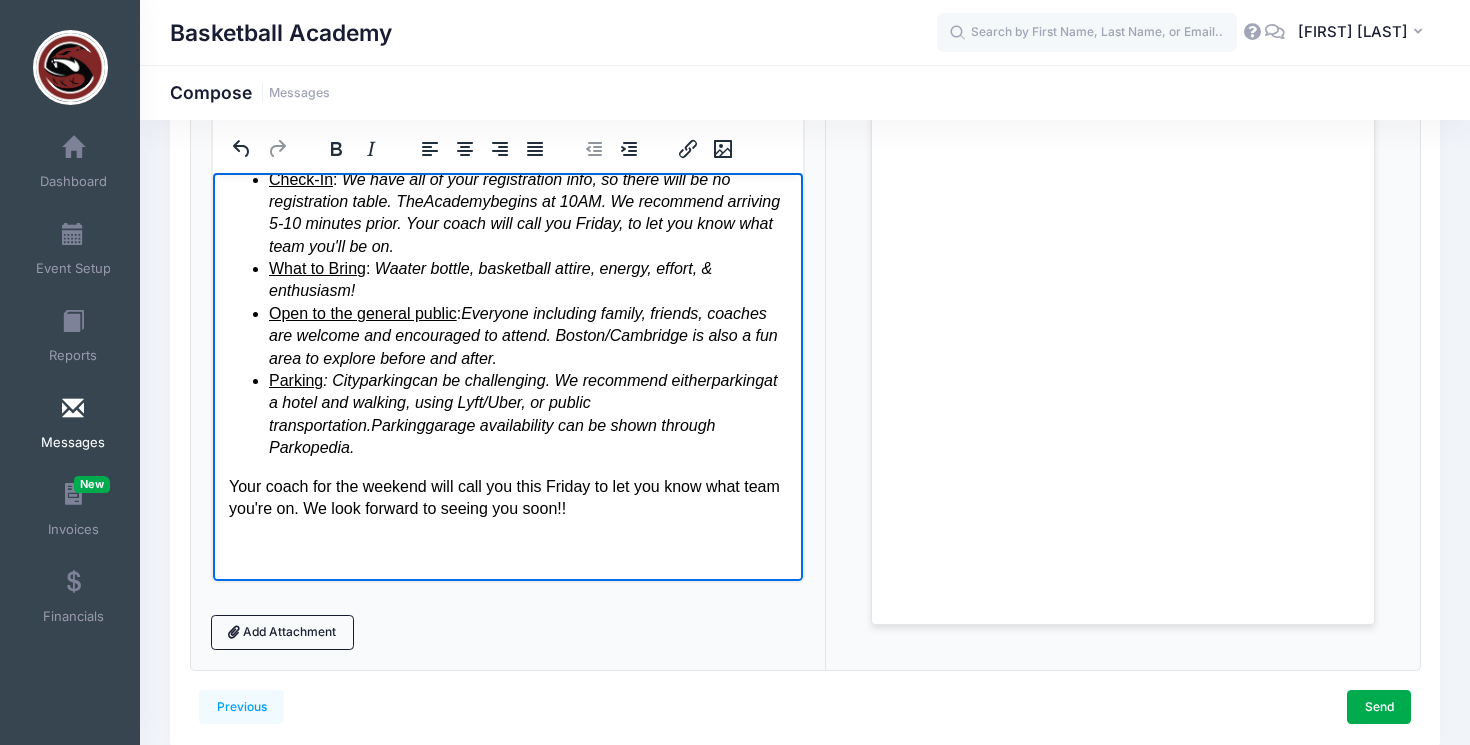 click on "Your coach for the weekend will call you this Friday to let you know what team you're on. We look forward to seeing you soon!!" at bounding box center (507, 497) 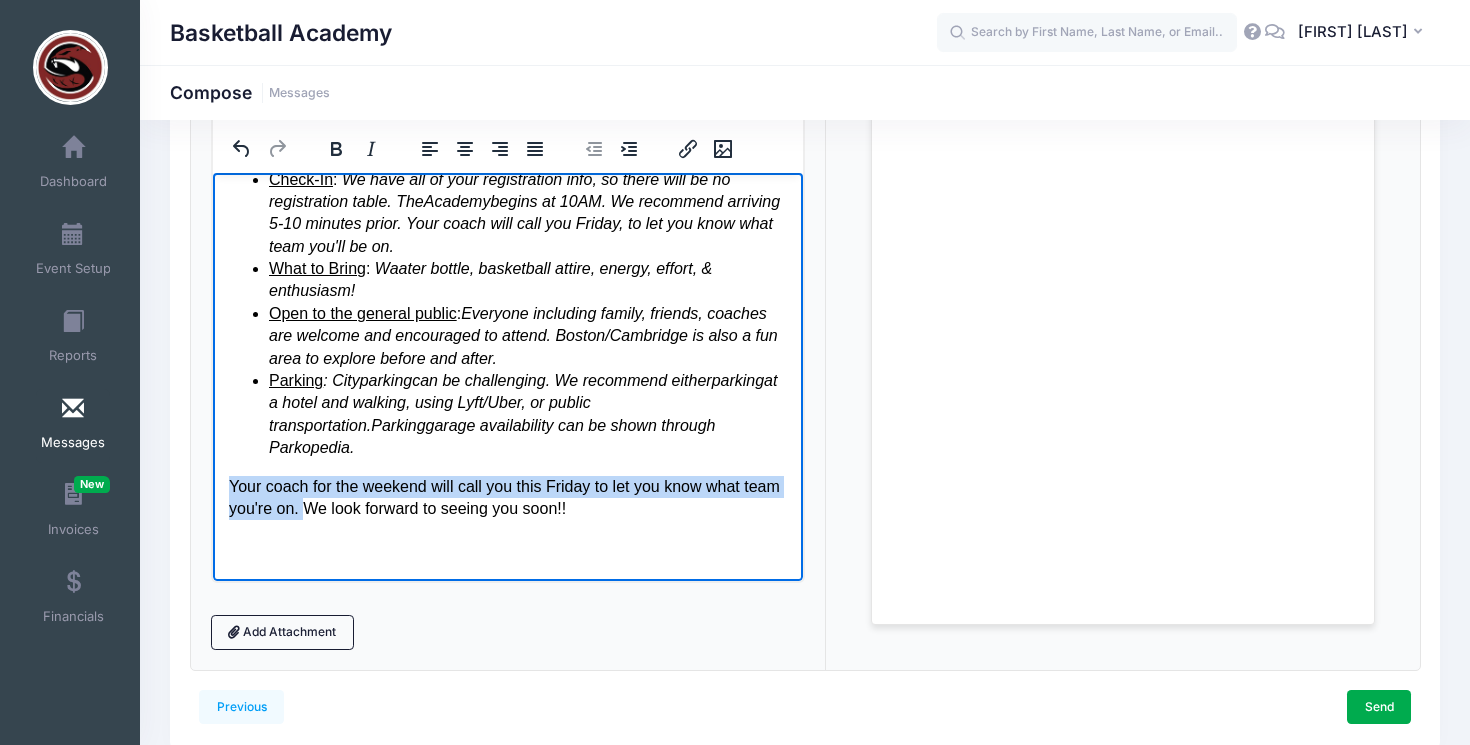 drag, startPoint x: 345, startPoint y: 510, endPoint x: 226, endPoint y: 490, distance: 120.66897 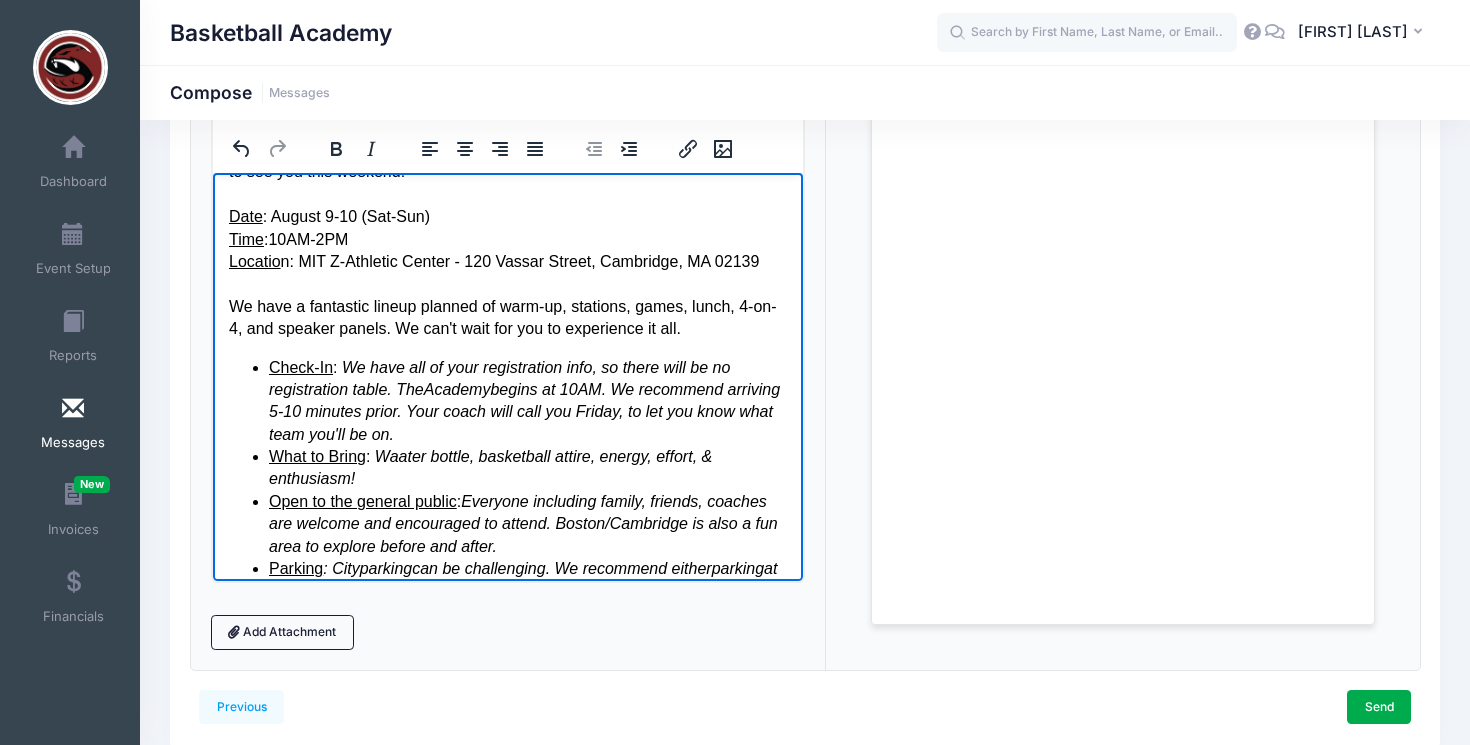 scroll, scrollTop: 216, scrollLeft: 0, axis: vertical 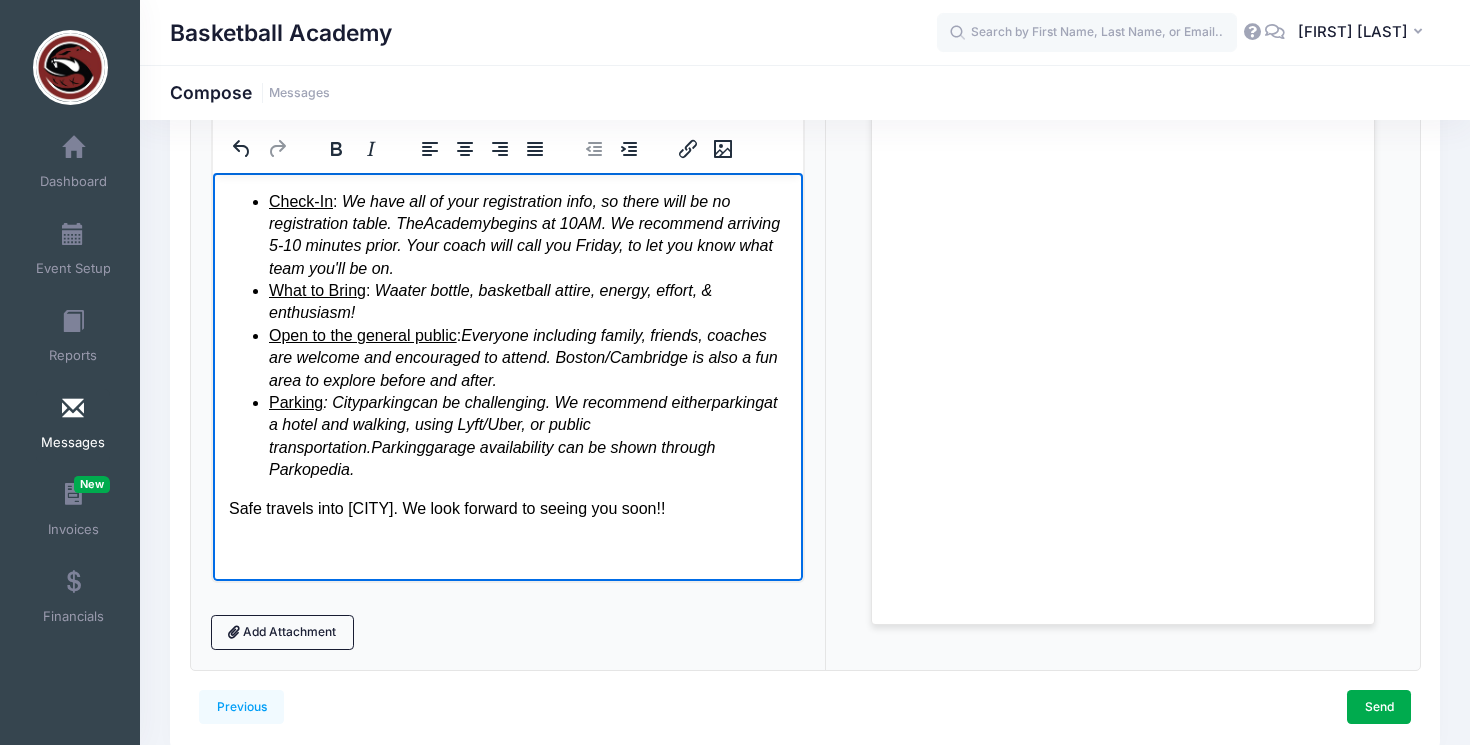 click on "Safe travels into Boston. We look forward to seeing you soon!!" at bounding box center (507, 508) 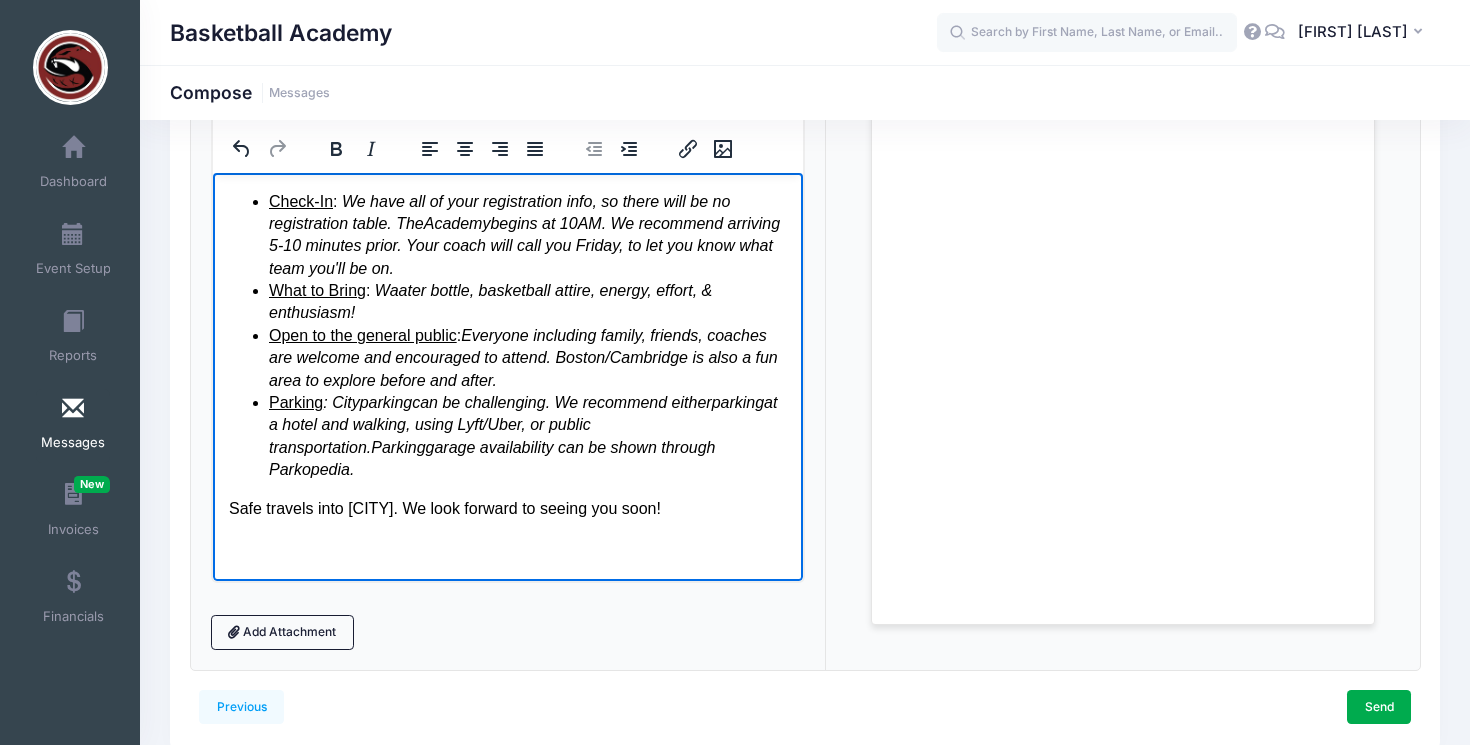 click at bounding box center (507, 552) 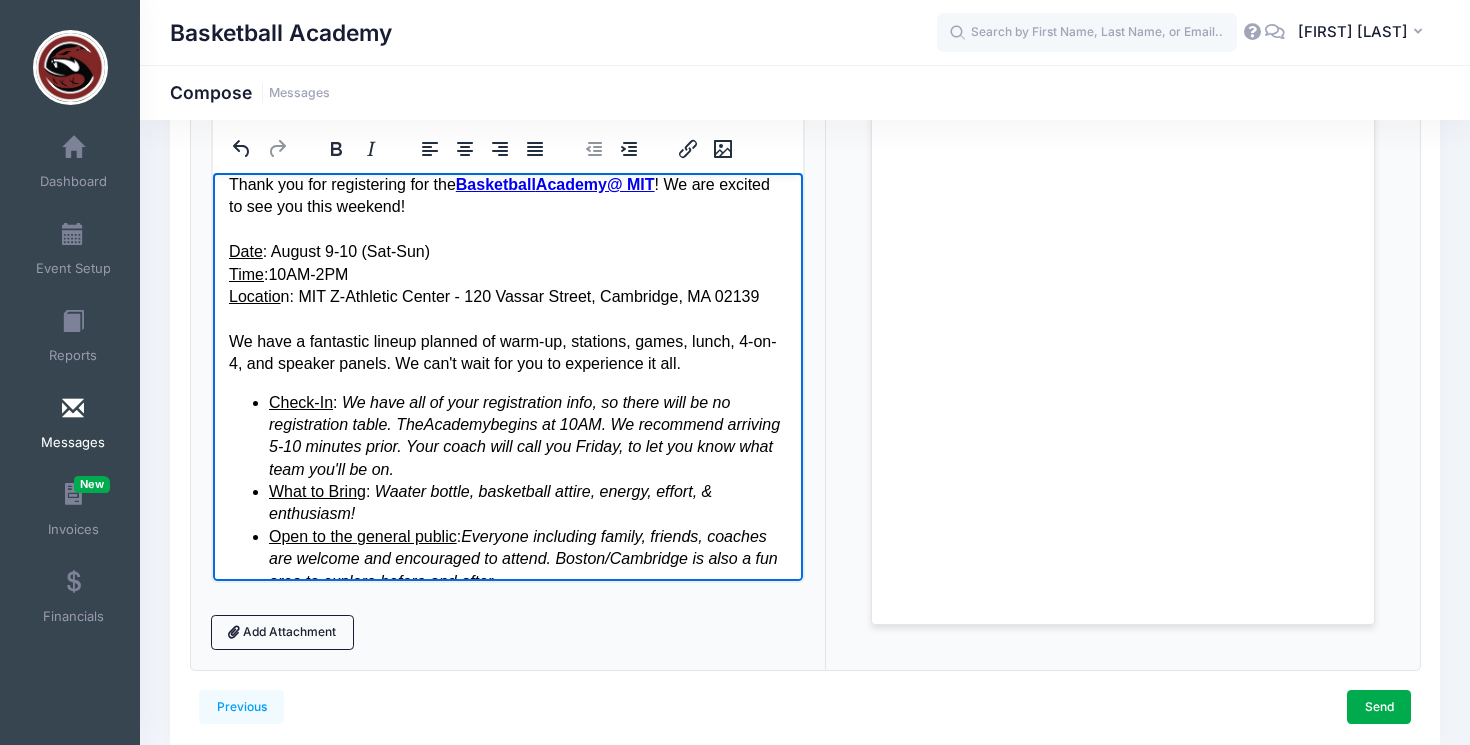 scroll, scrollTop: 0, scrollLeft: 0, axis: both 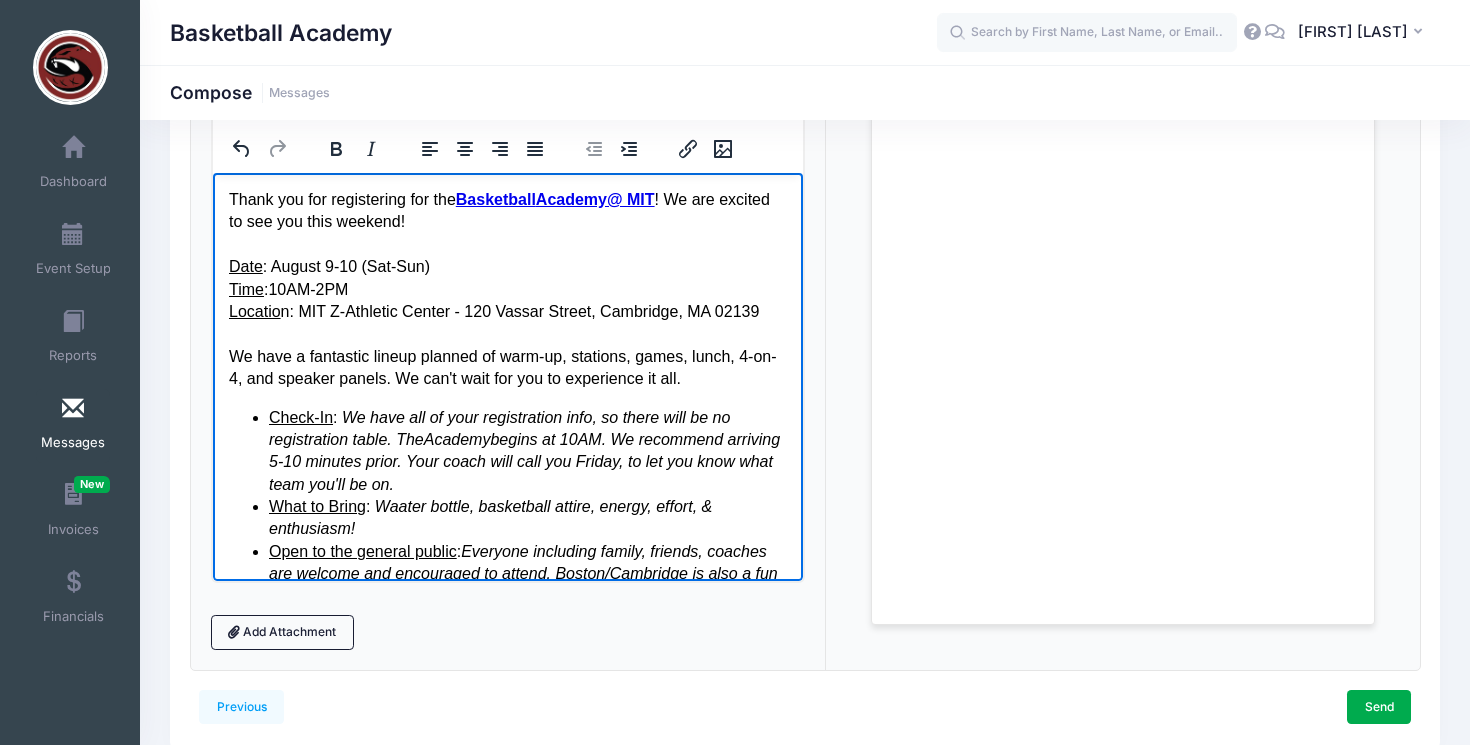 click on "Thank you for registering for the  Basketball  Academy  @ MIT ! We are excited to see you this weekend!" at bounding box center (507, 210) 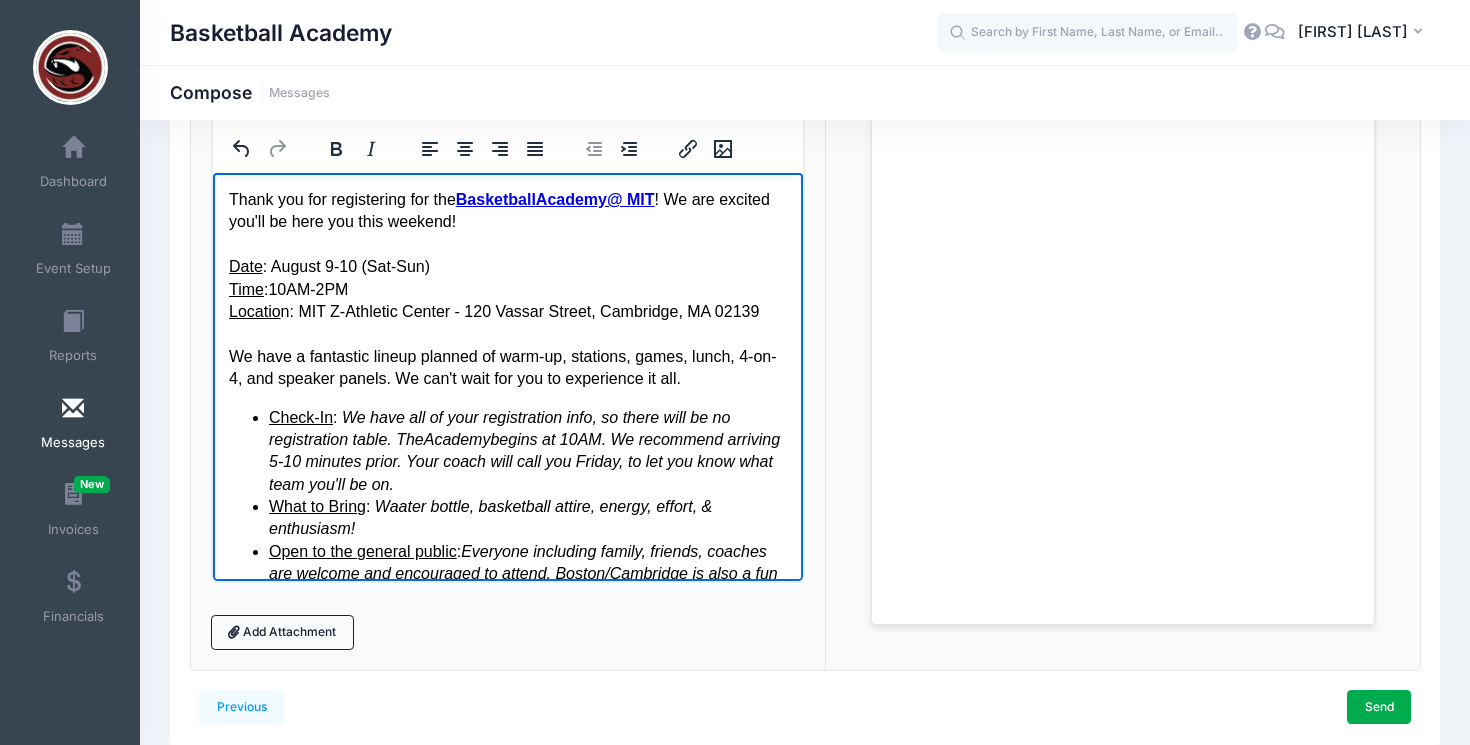 click on "Thank you for registering for the  Basketball  Academy  @ MIT ! We are excited you'll be here you this weekend!" at bounding box center [507, 210] 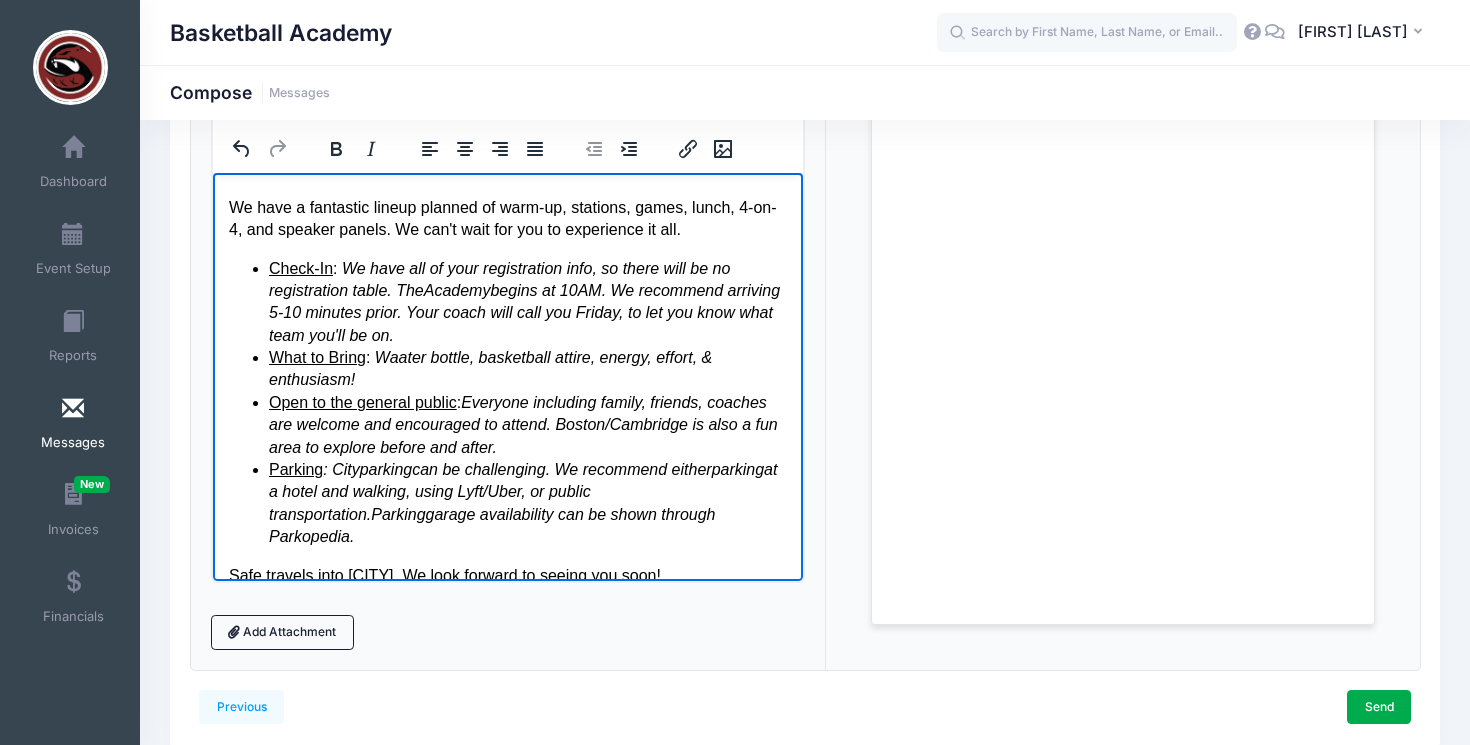 scroll, scrollTop: 216, scrollLeft: 0, axis: vertical 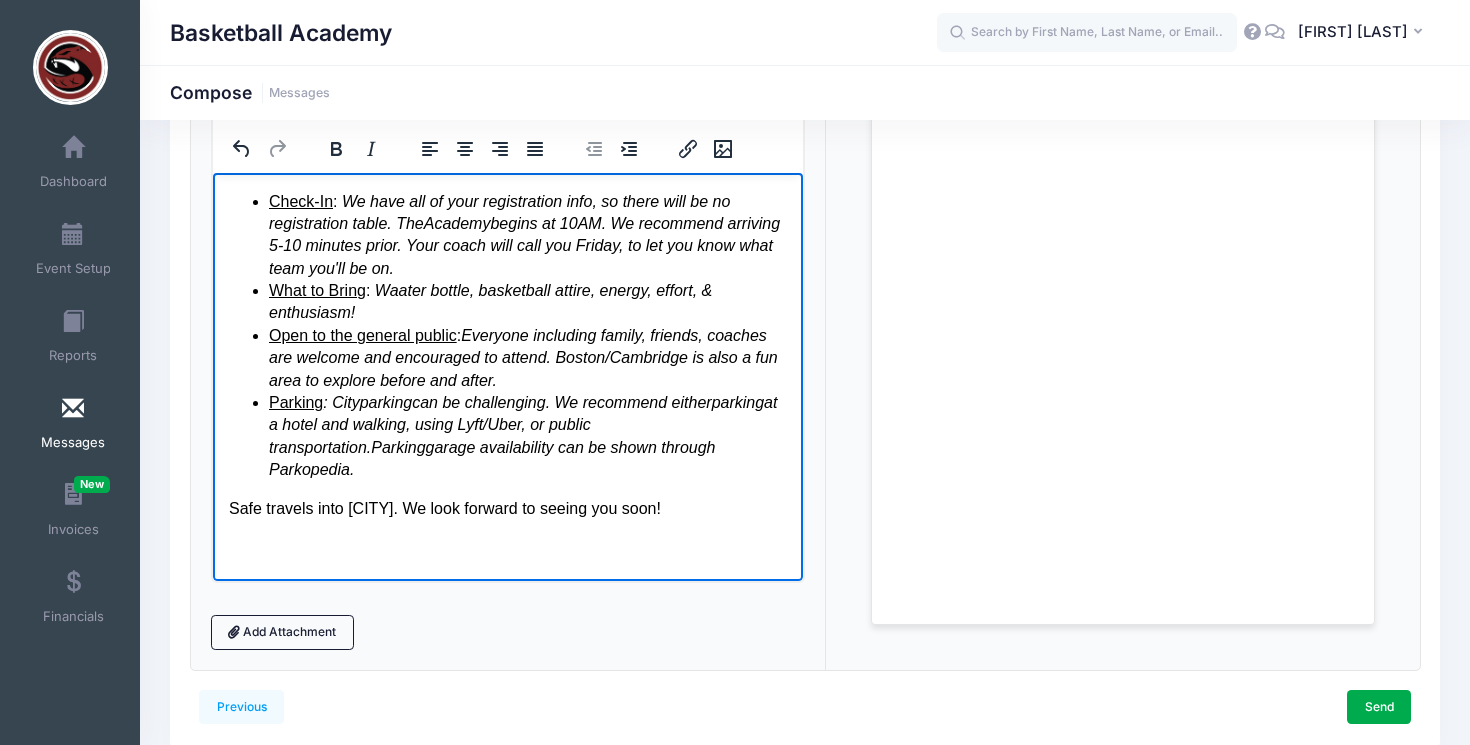 drag, startPoint x: 673, startPoint y: 508, endPoint x: 412, endPoint y: 511, distance: 261.01724 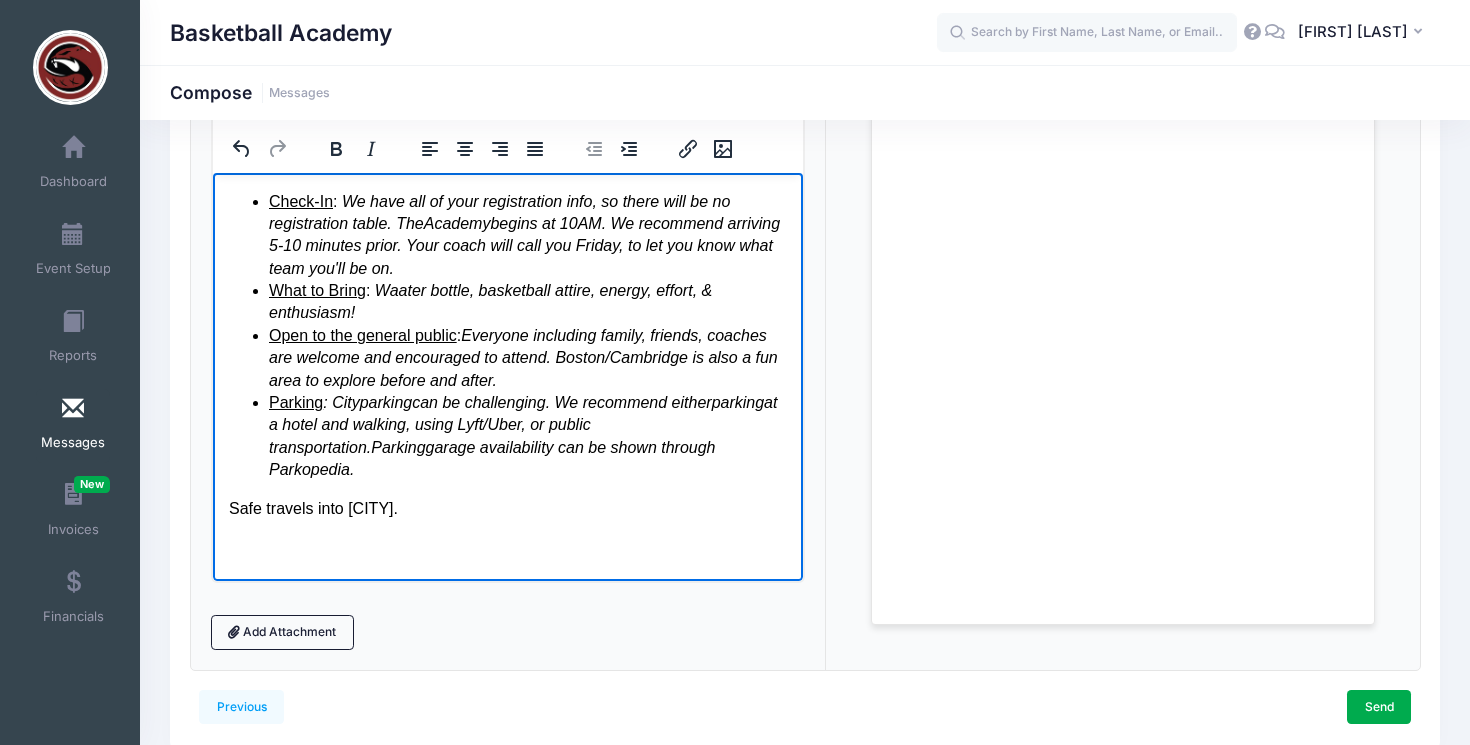 scroll, scrollTop: 0, scrollLeft: 0, axis: both 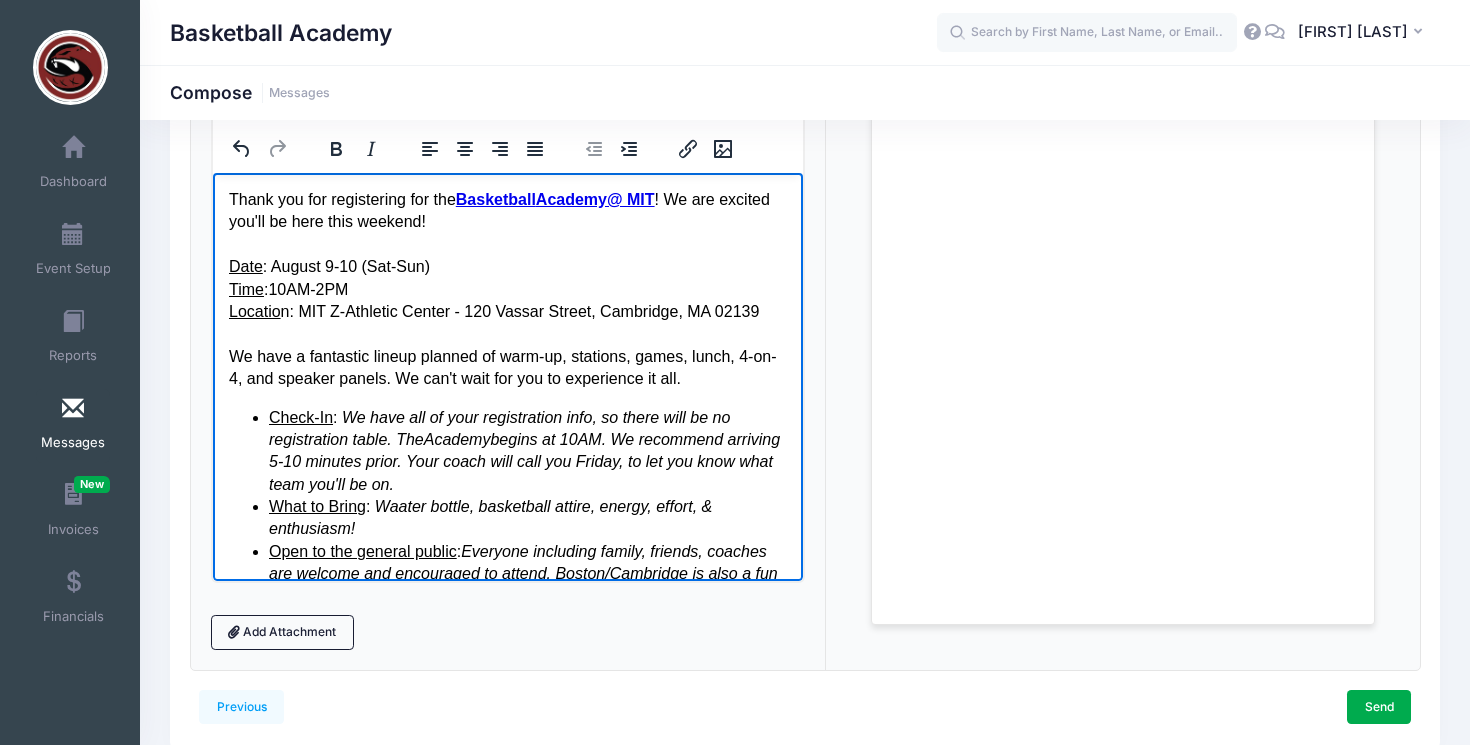 drag, startPoint x: 500, startPoint y: 226, endPoint x: 687, endPoint y: 202, distance: 188.53381 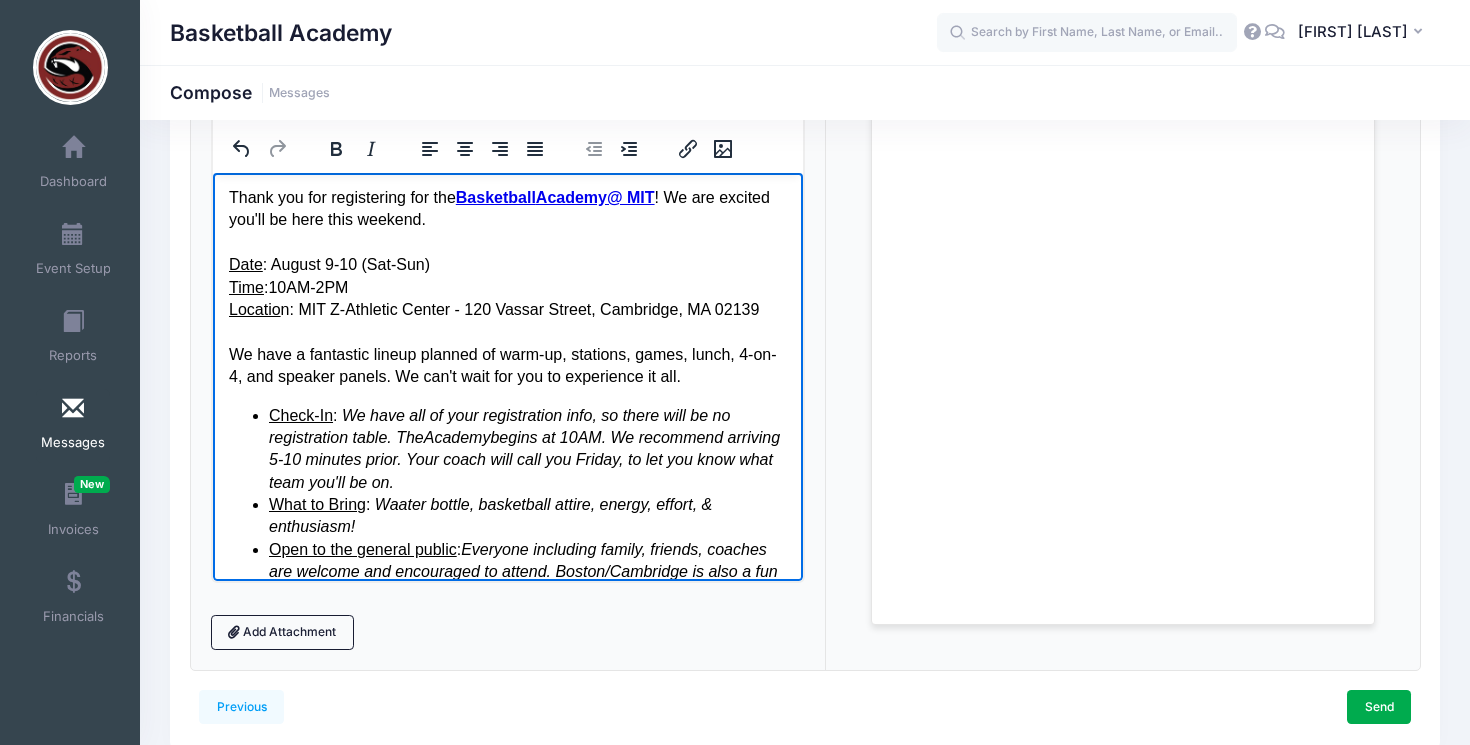 scroll, scrollTop: 0, scrollLeft: 0, axis: both 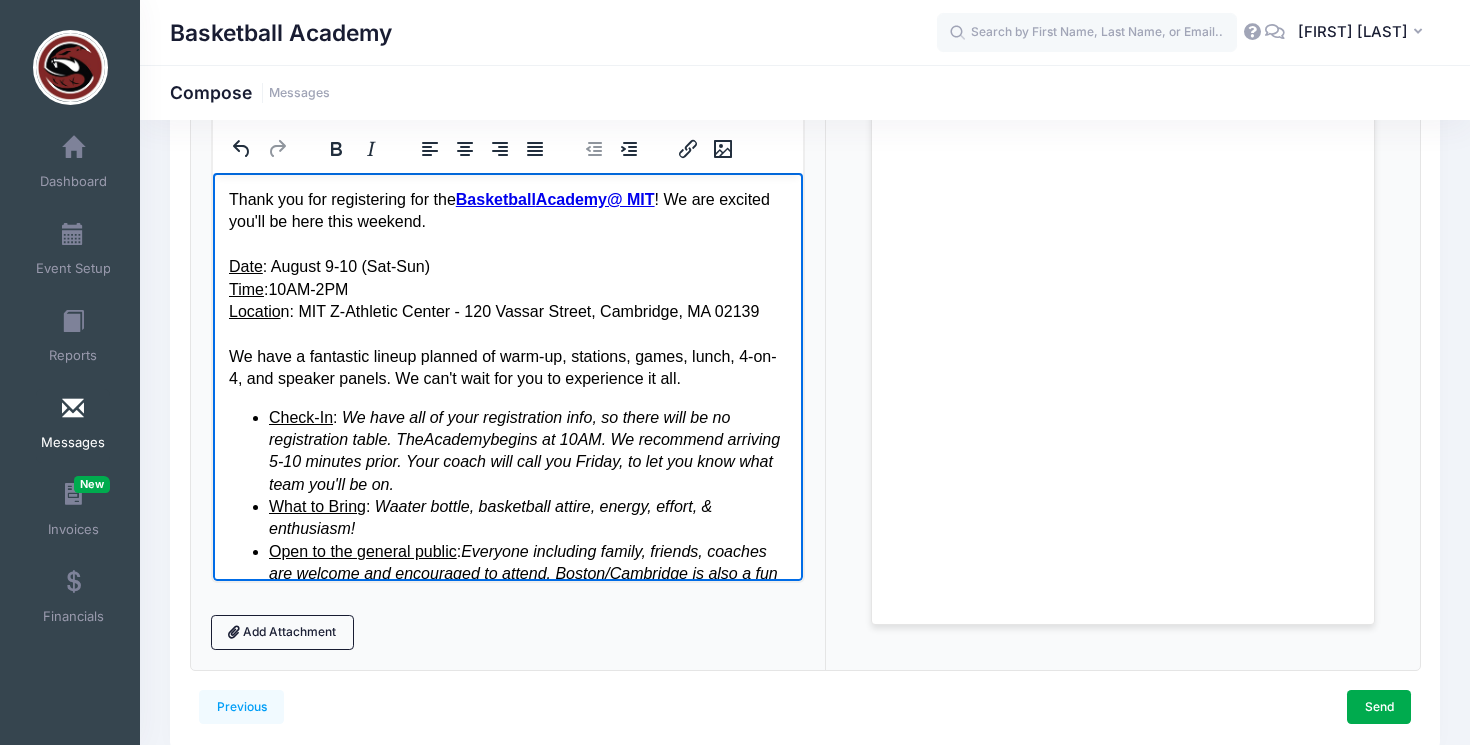 click on "Thank you for registering for the  Basketball  Academy  @ MIT ! We are excited you'll be here this weekend." at bounding box center (507, 210) 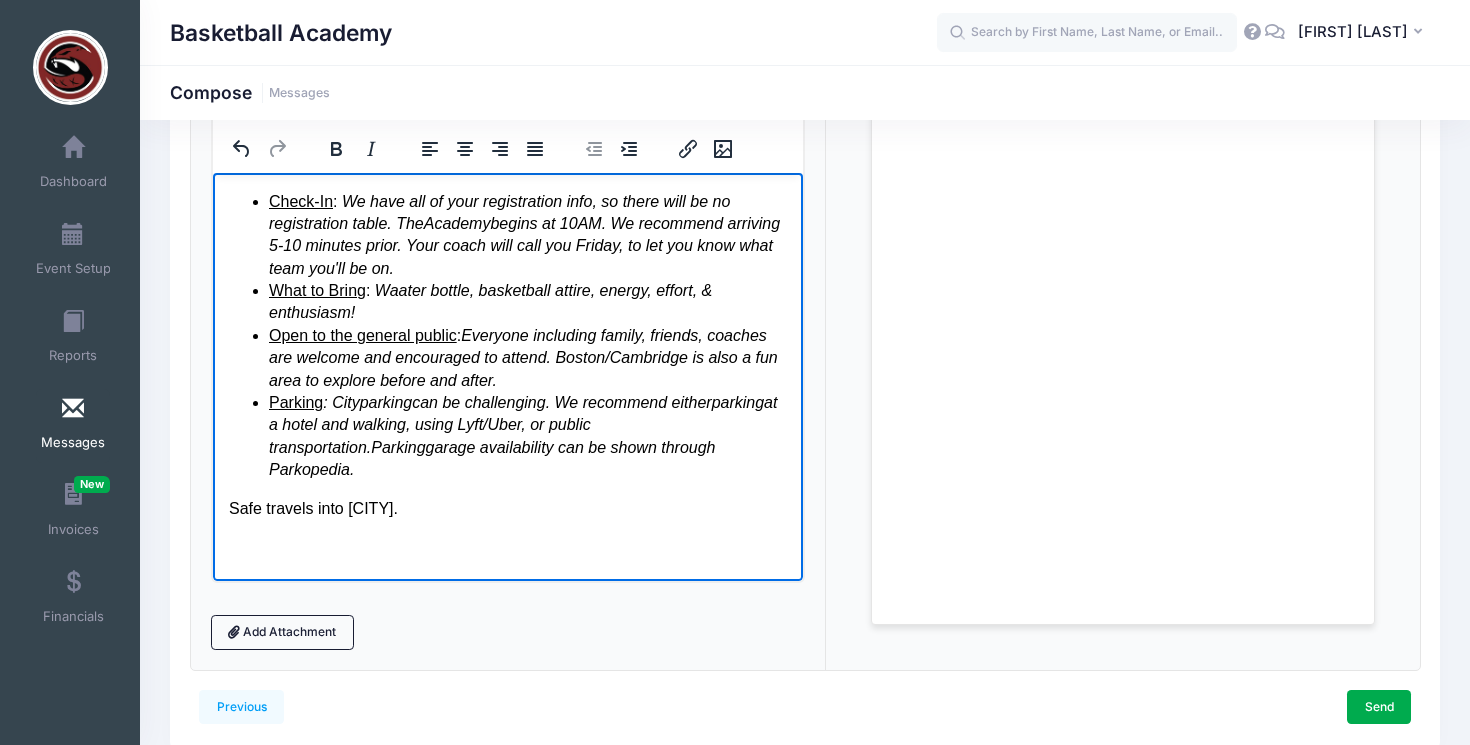 click at bounding box center (507, 530) 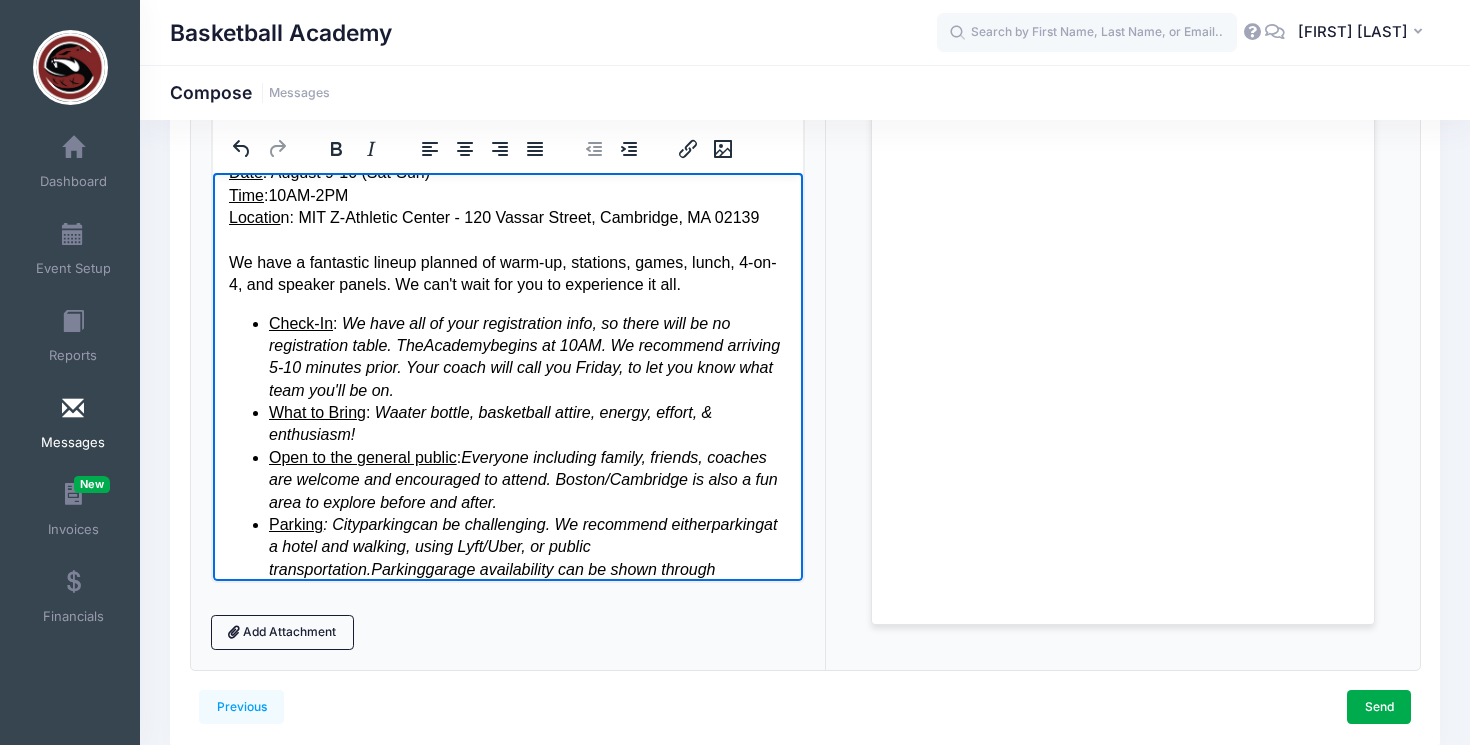 scroll, scrollTop: 216, scrollLeft: 0, axis: vertical 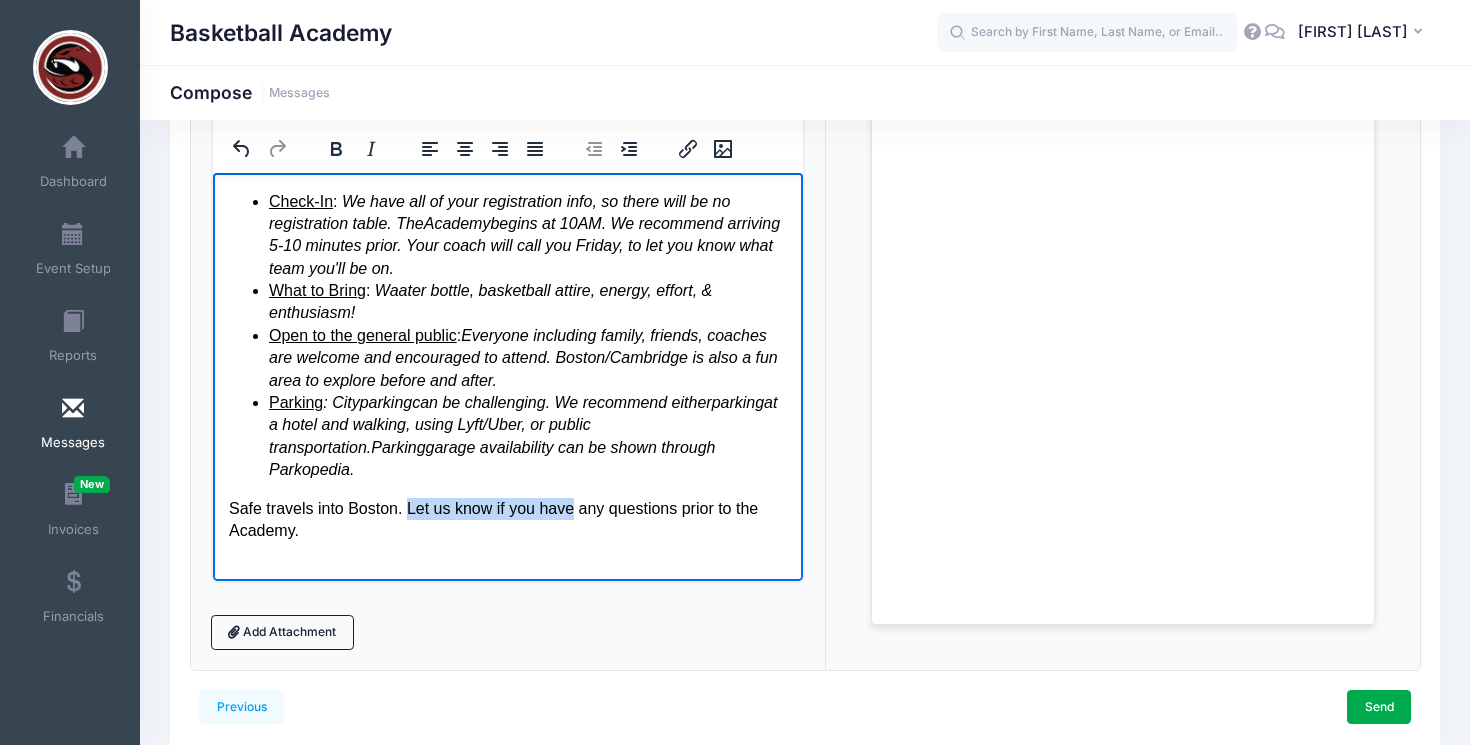 drag, startPoint x: 577, startPoint y: 510, endPoint x: 409, endPoint y: 516, distance: 168.1071 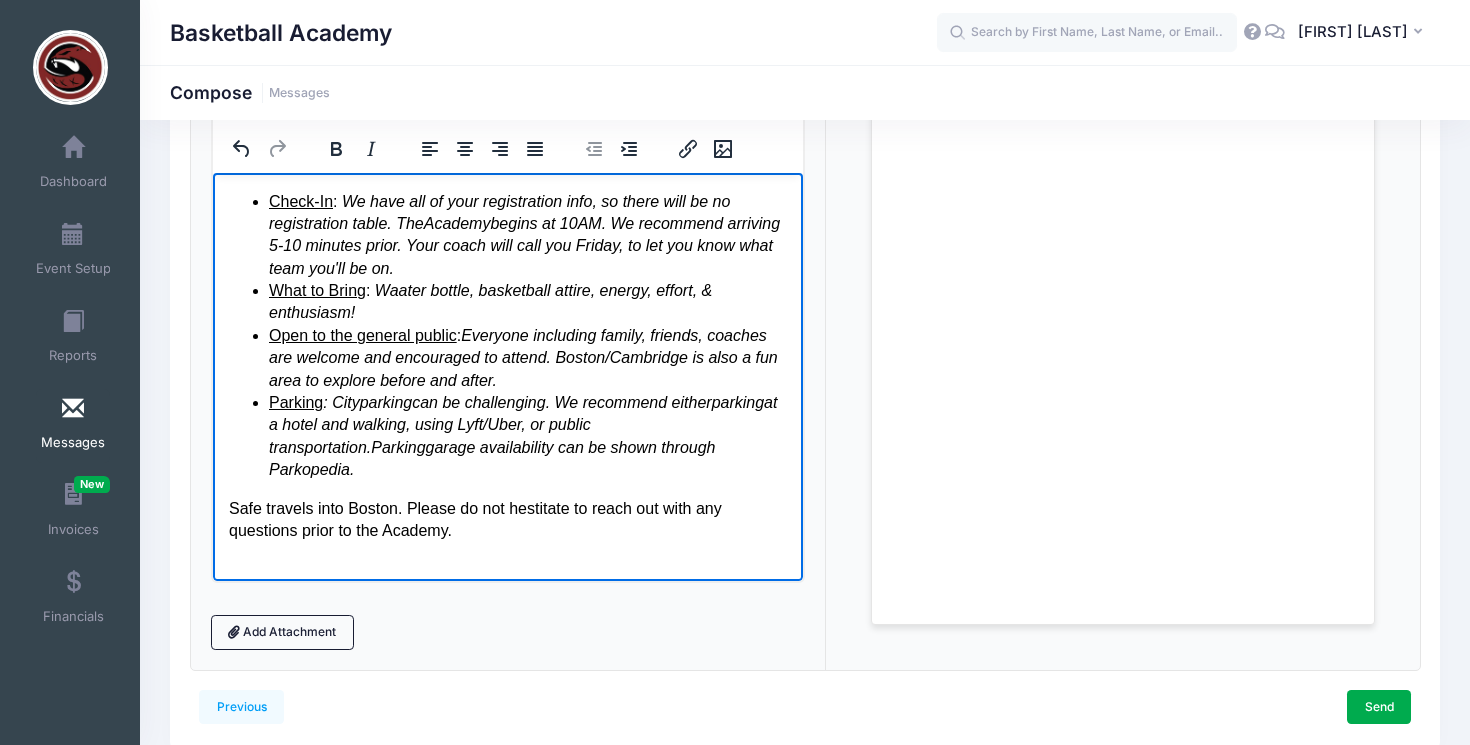 click at bounding box center [507, 552] 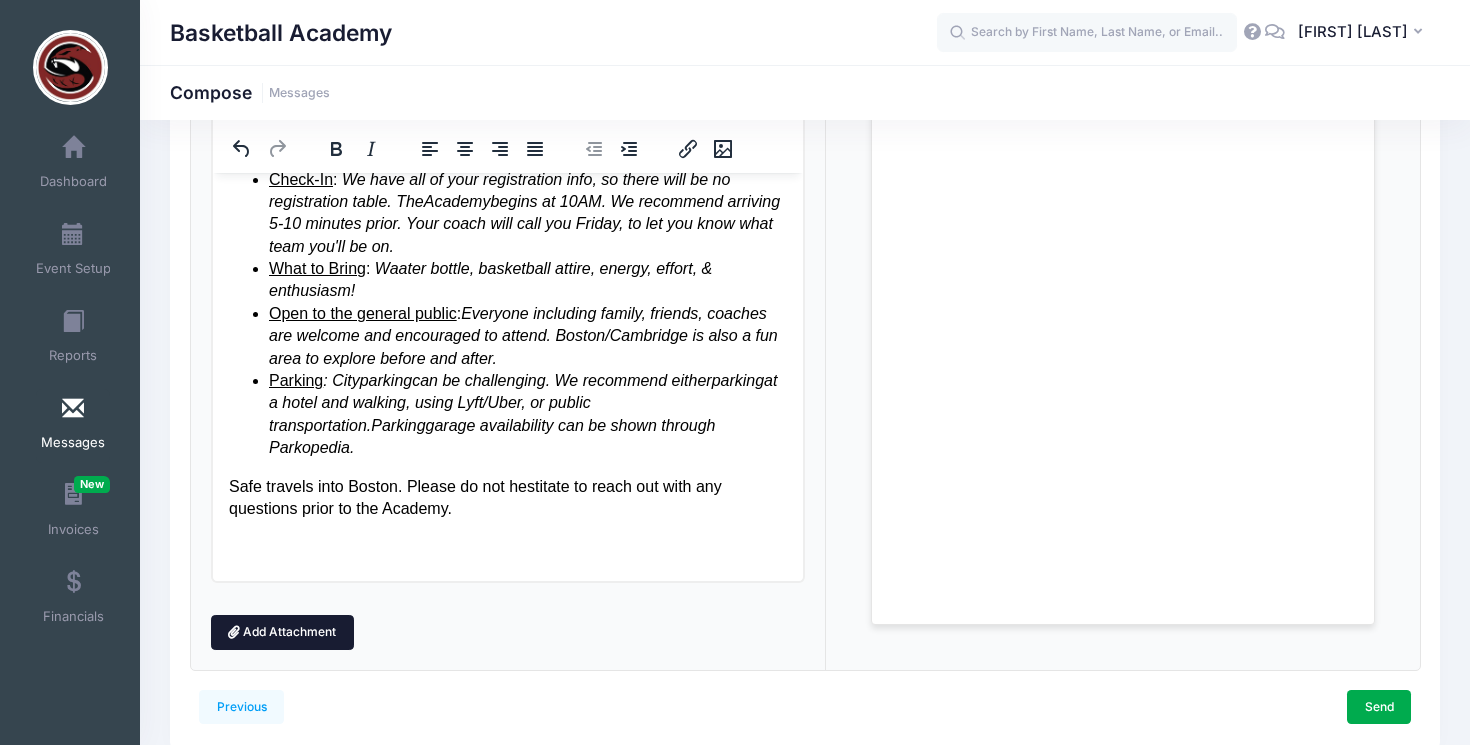 click on "Add Attachment" at bounding box center [282, 632] 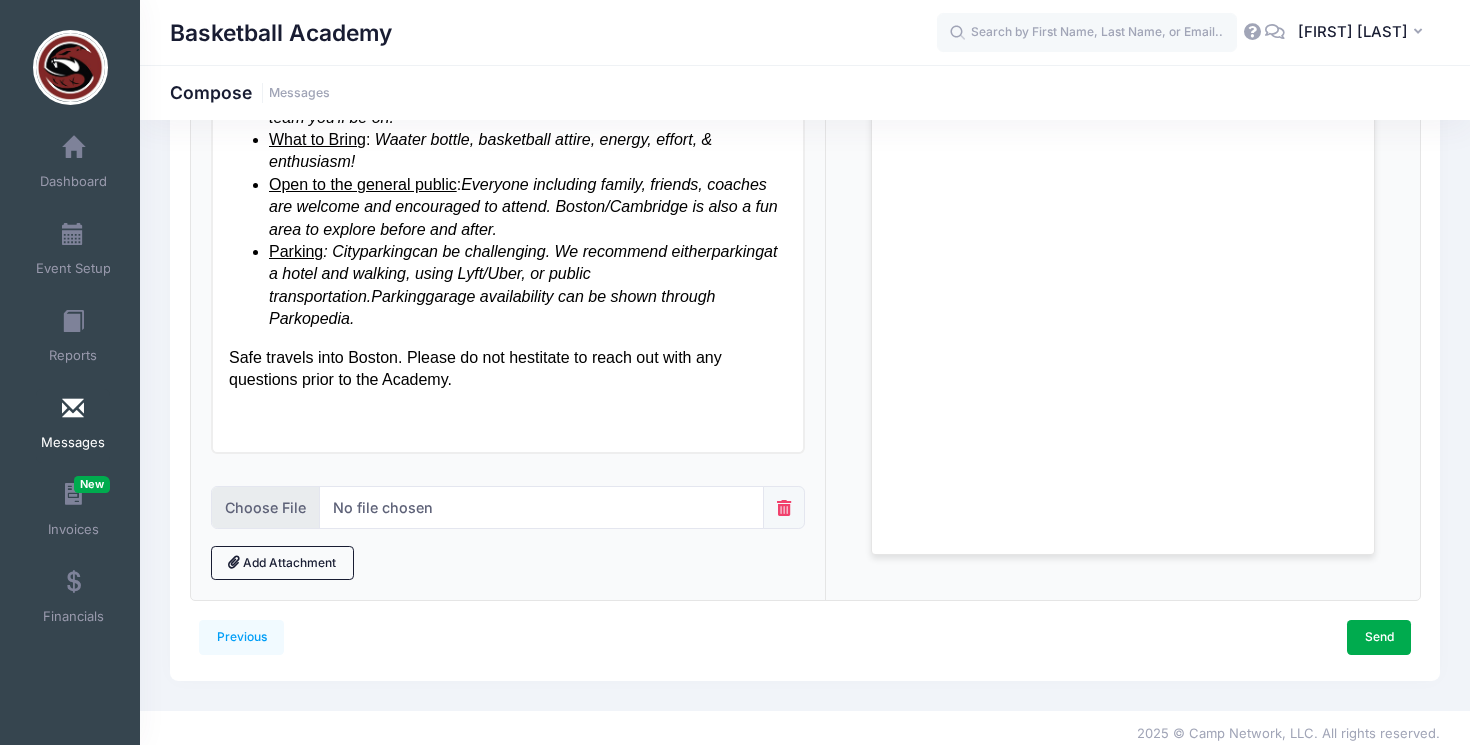 scroll, scrollTop: 366, scrollLeft: 0, axis: vertical 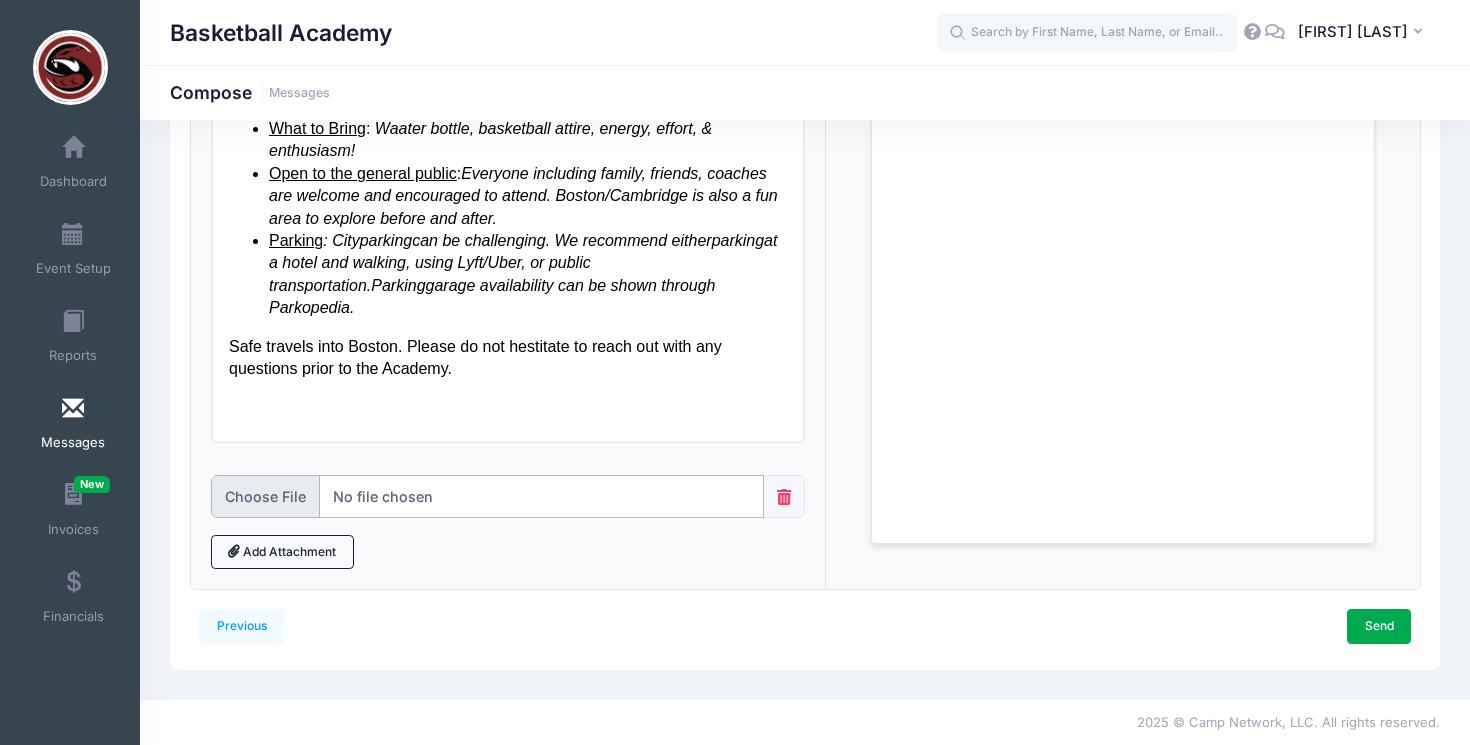 click at bounding box center (487, 496) 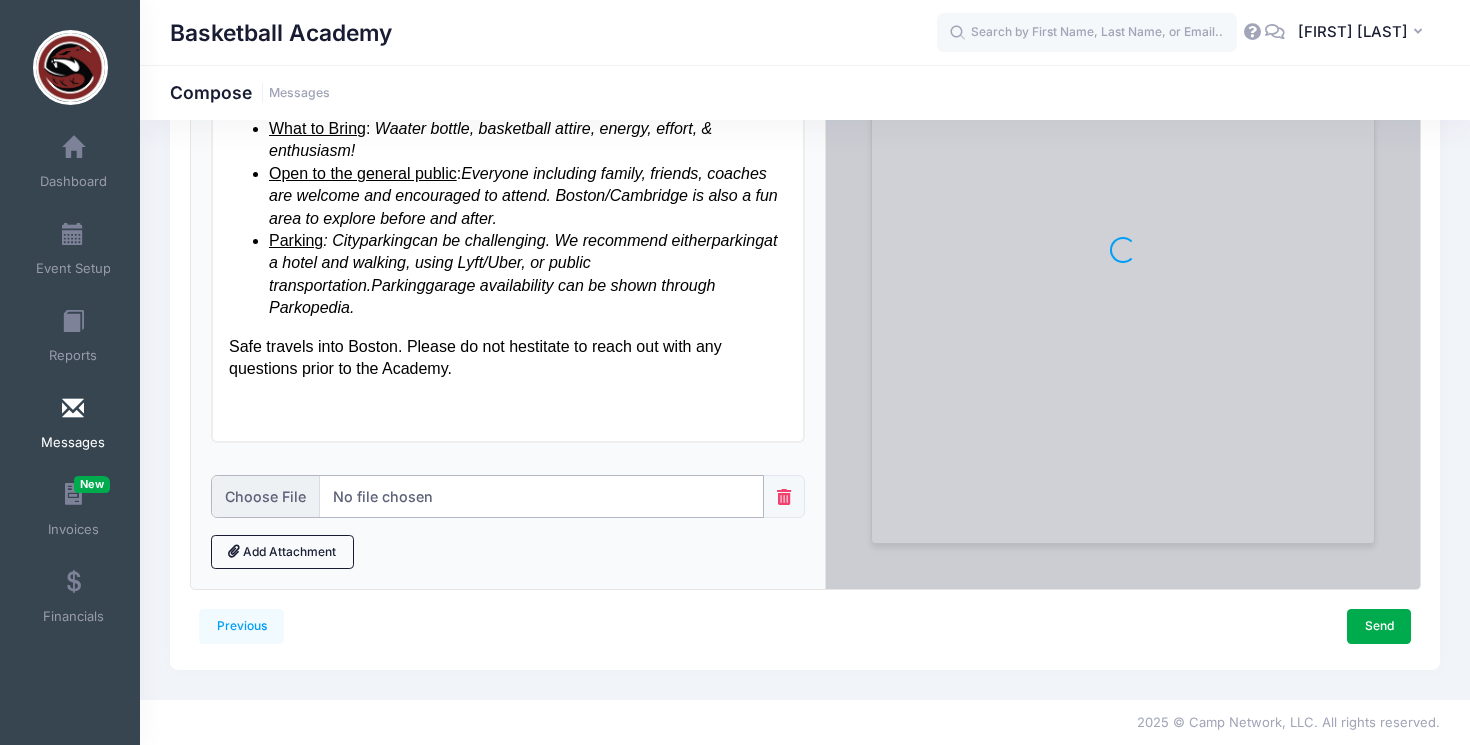 scroll, scrollTop: 0, scrollLeft: 0, axis: both 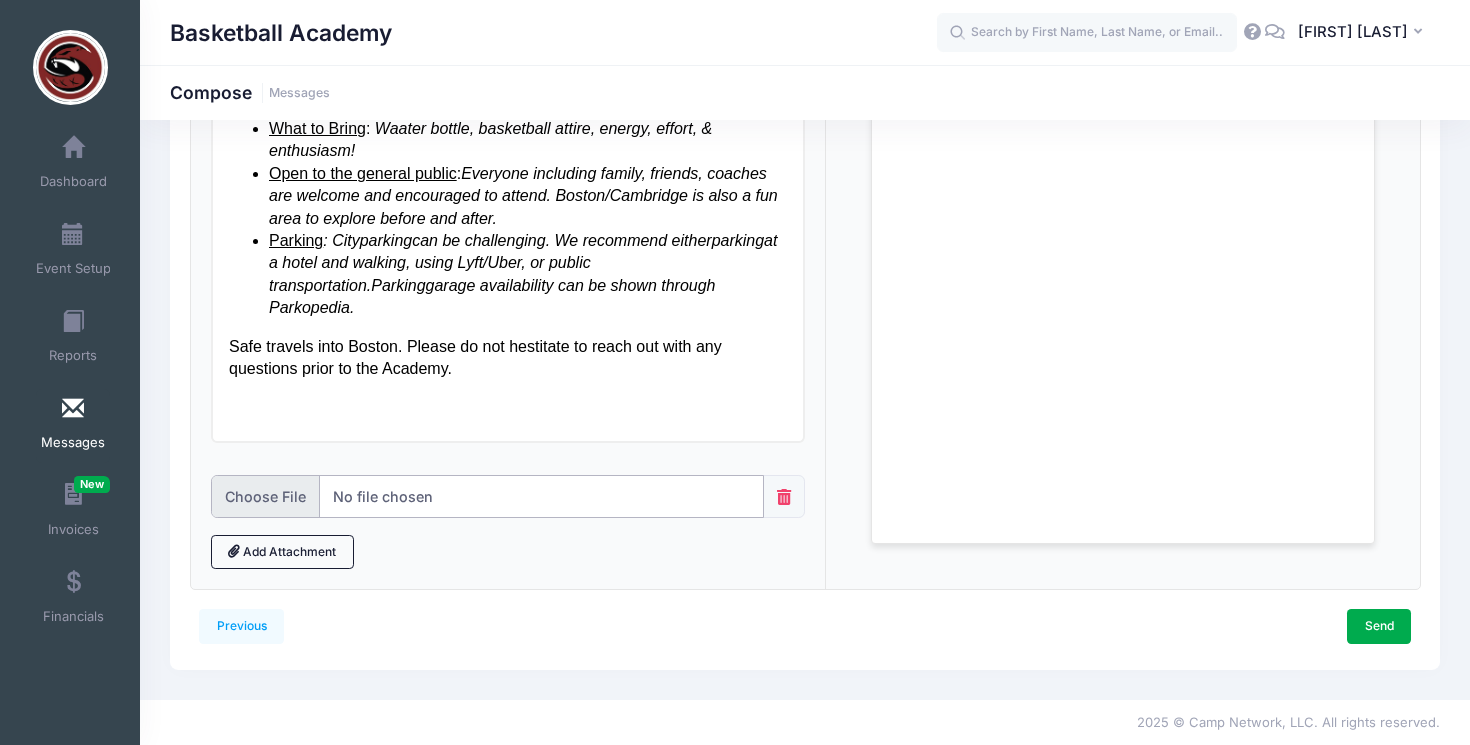 click at bounding box center [487, 496] 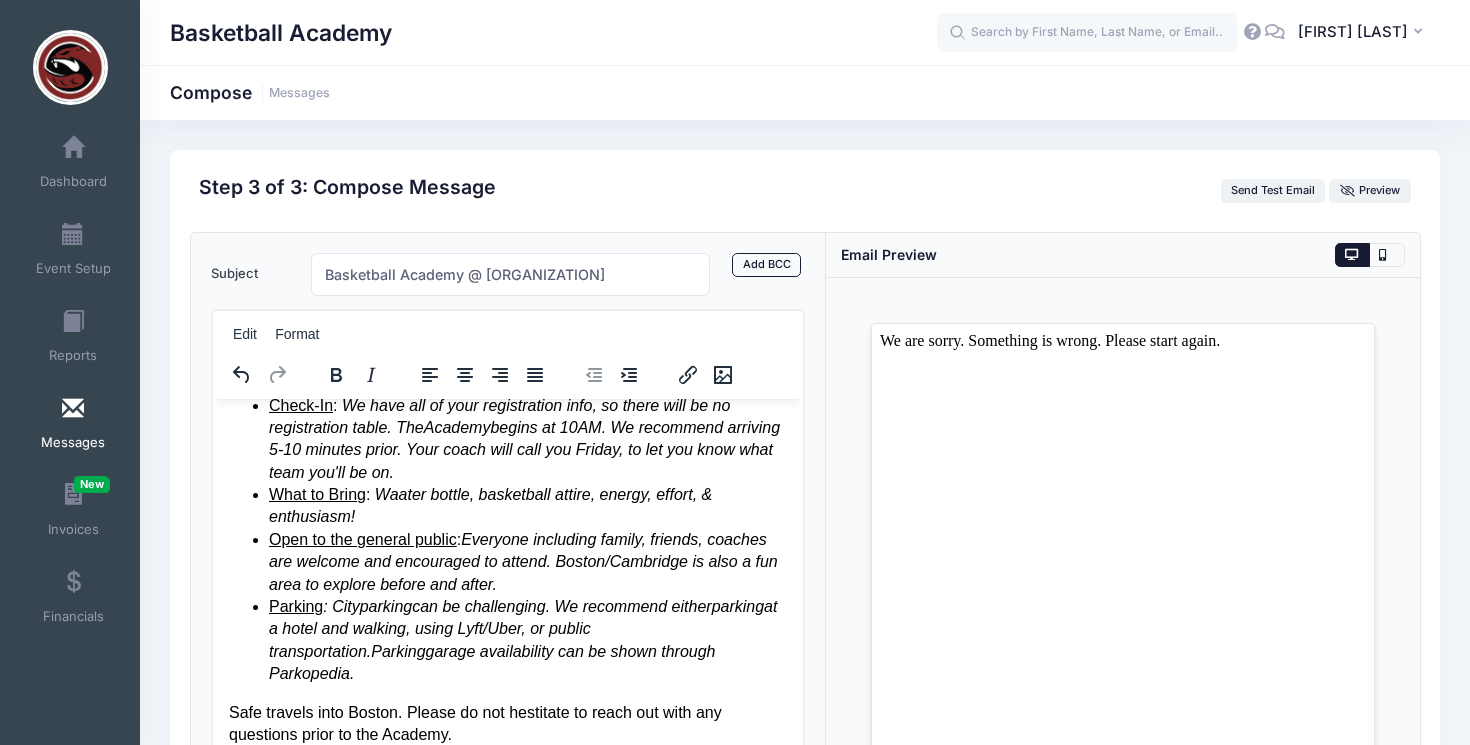 scroll, scrollTop: 366, scrollLeft: 0, axis: vertical 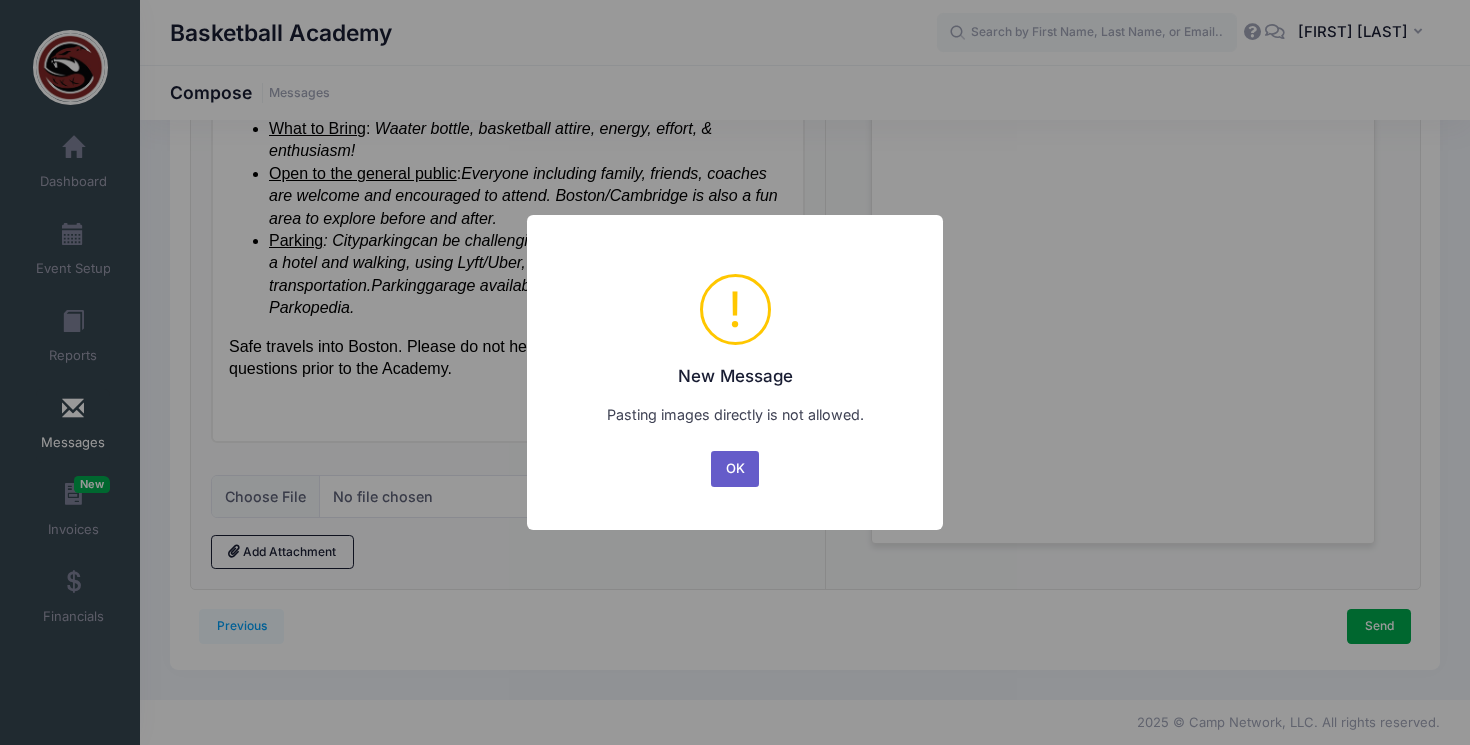 click on "OK" at bounding box center (735, 469) 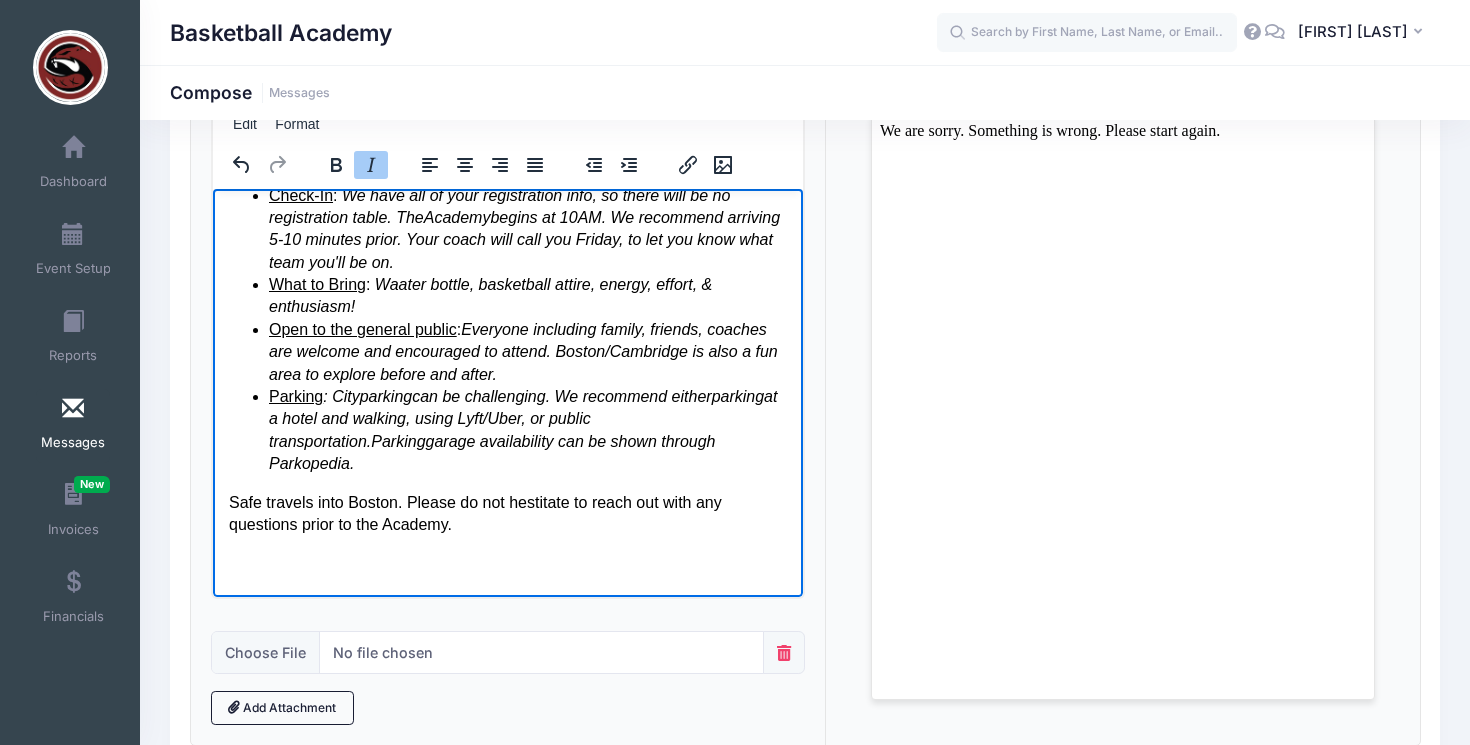scroll, scrollTop: 366, scrollLeft: 0, axis: vertical 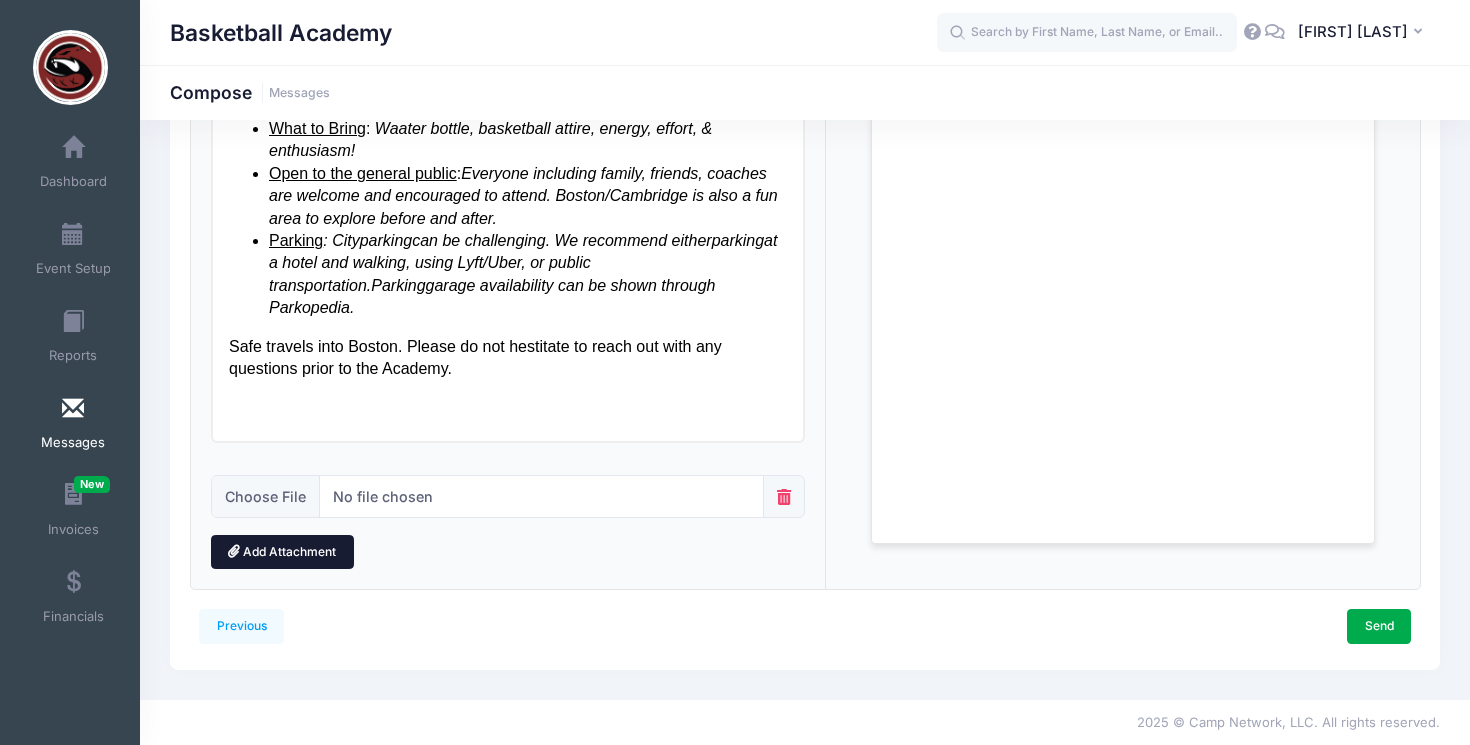 click on "Add Attachment" at bounding box center (282, 552) 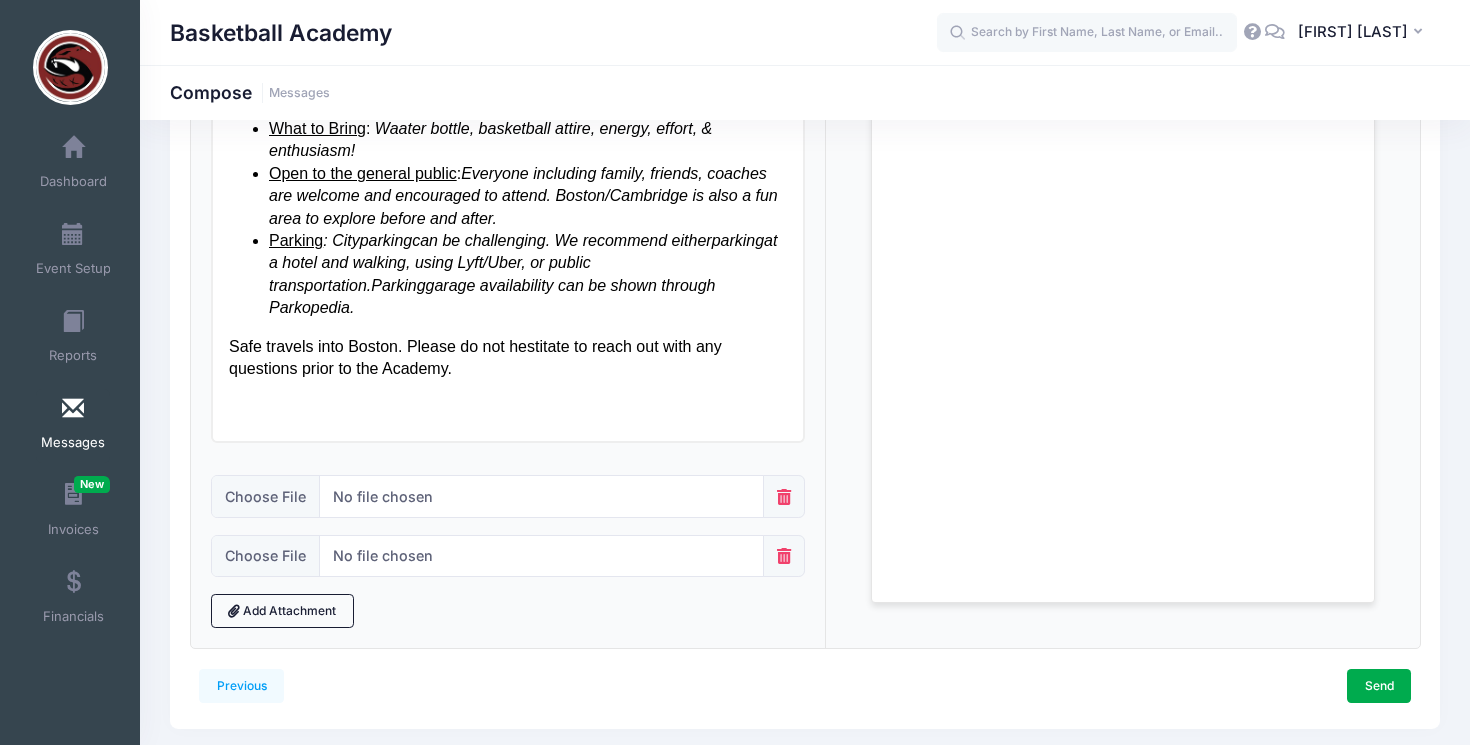 click at bounding box center [784, 556] 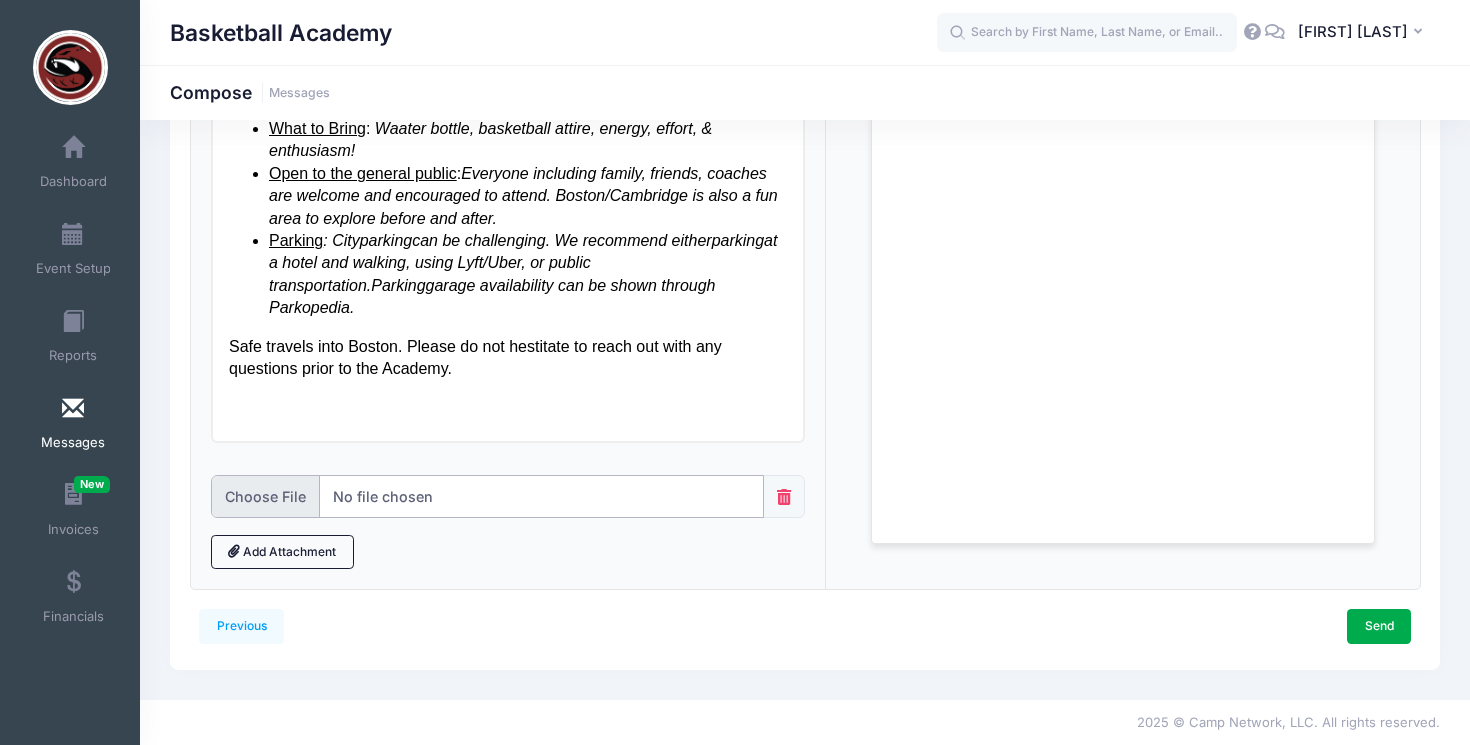 click at bounding box center [487, 496] 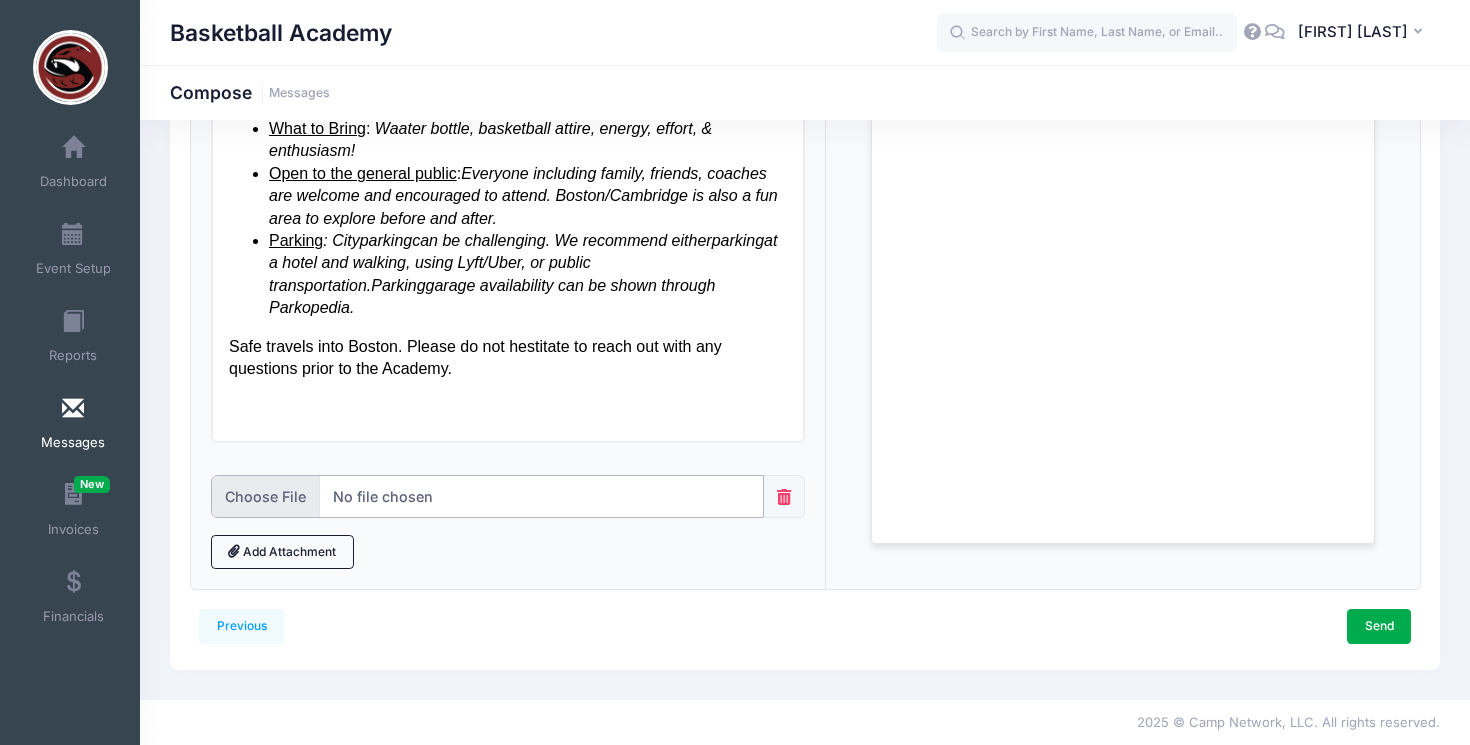 type on "C:\fakepath\2025 Basketball Academy.pdf" 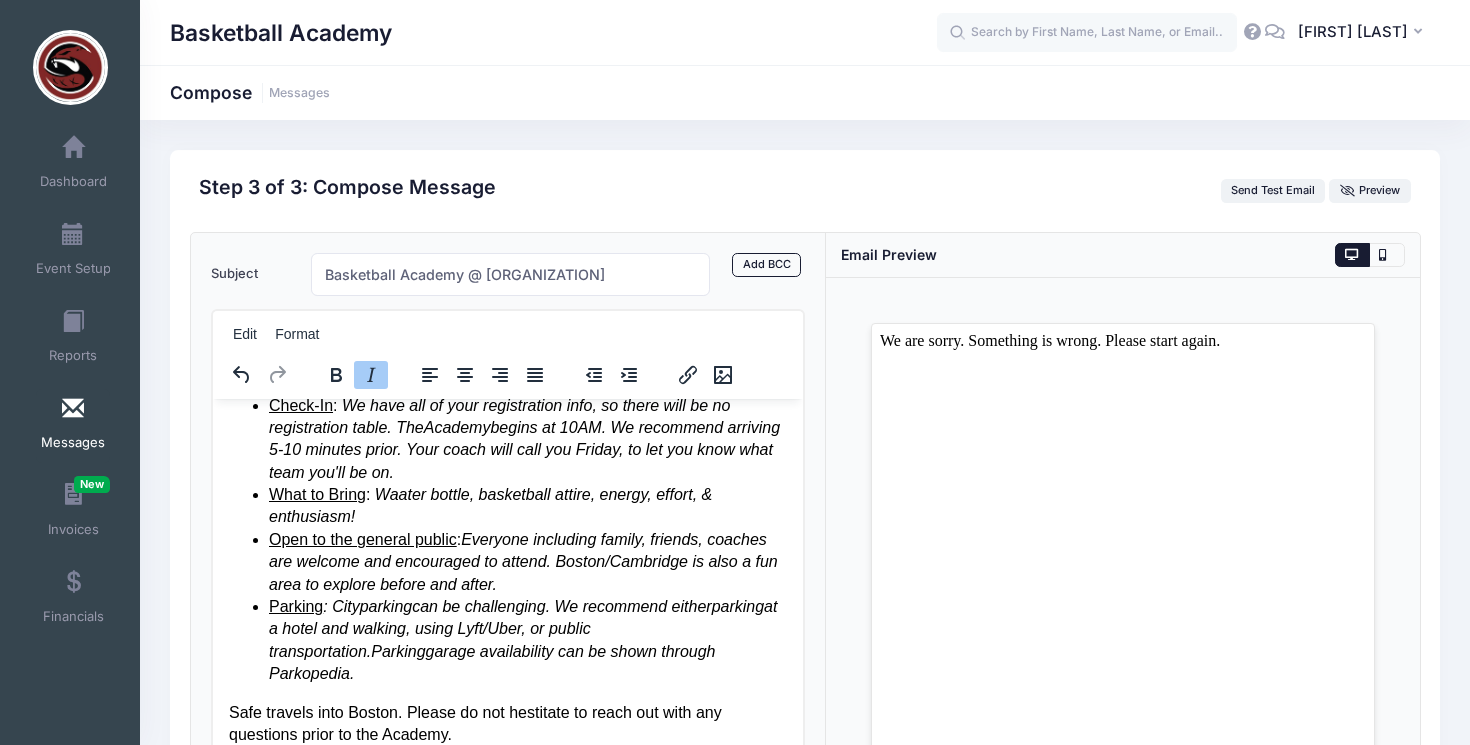 scroll, scrollTop: 0, scrollLeft: 0, axis: both 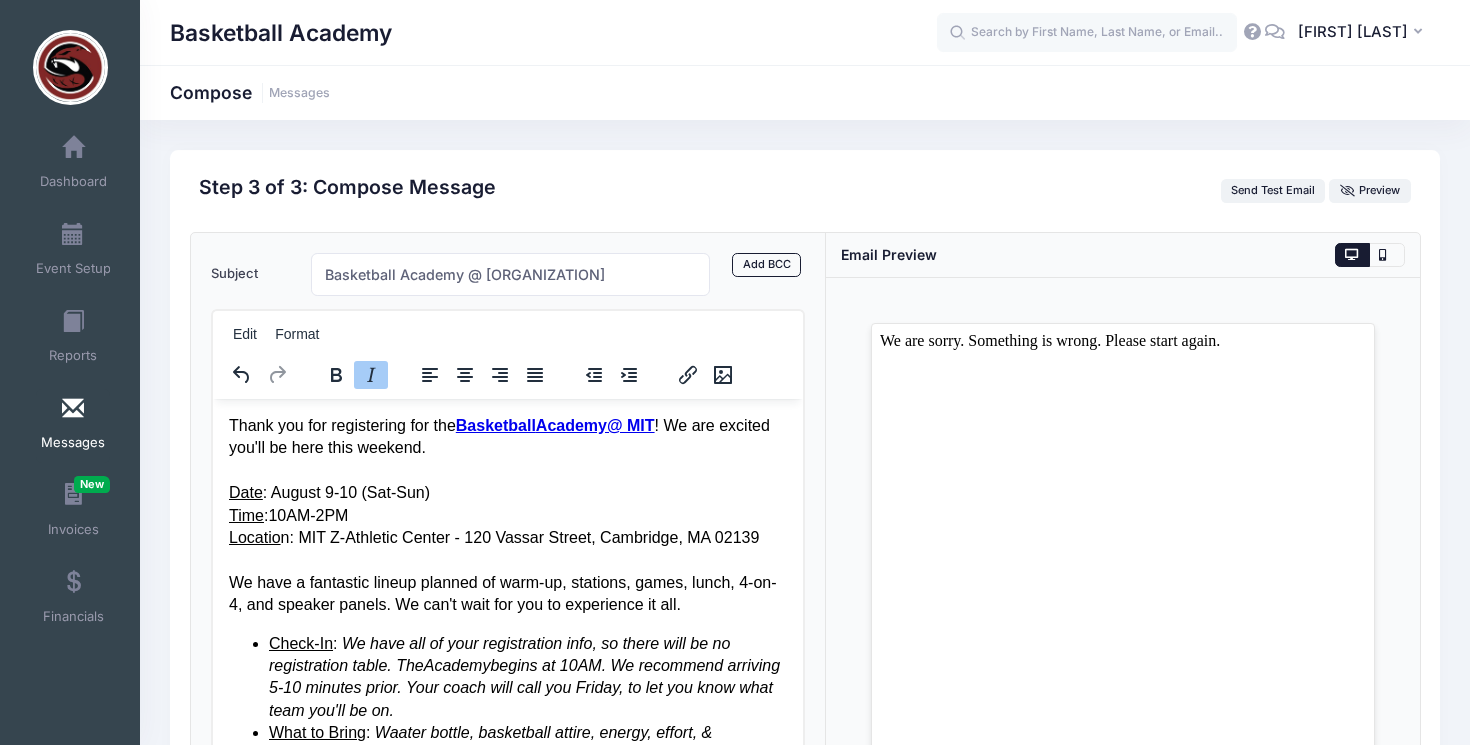 click on "Thank you for registering for the  Basketball  Academy  @ MIT ! We are excited you'll be here this weekend." at bounding box center (507, 436) 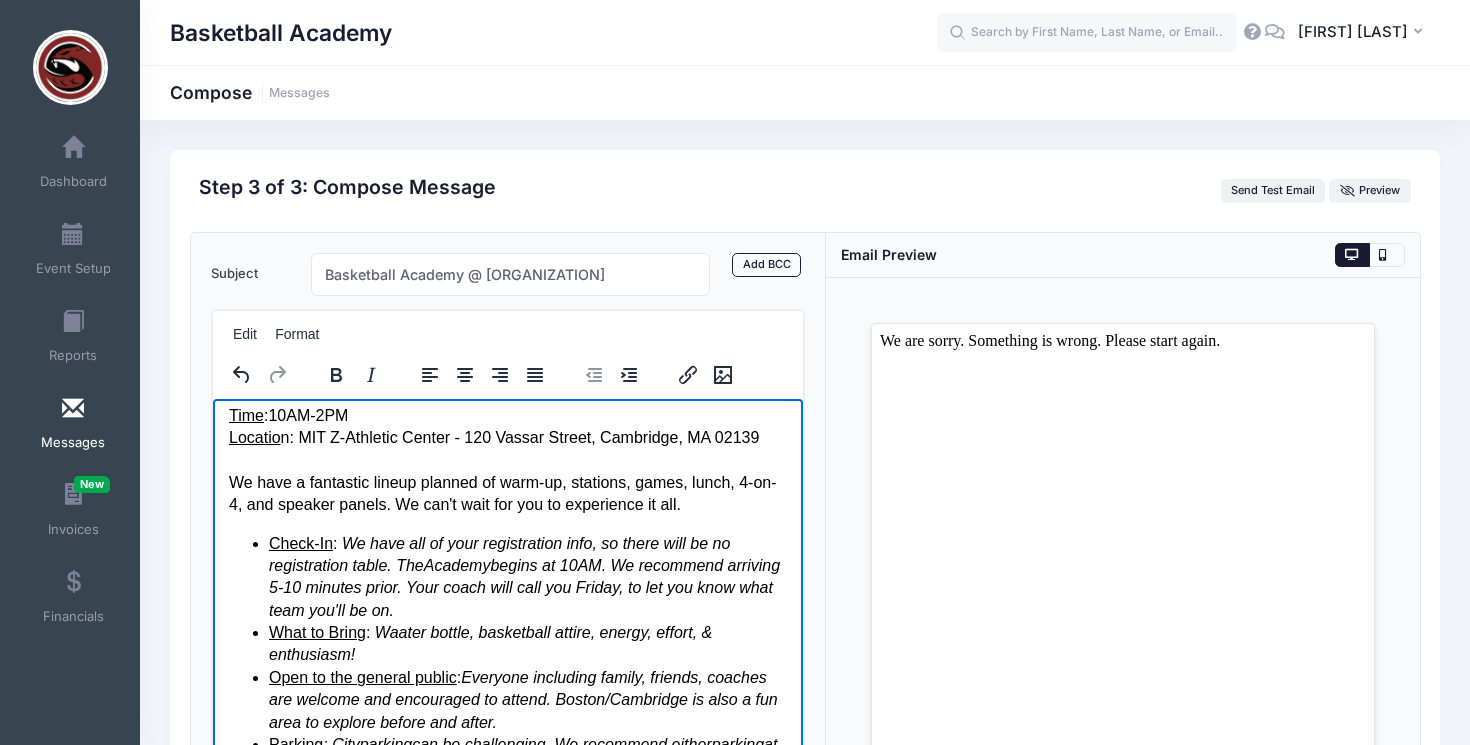 scroll, scrollTop: 106, scrollLeft: 0, axis: vertical 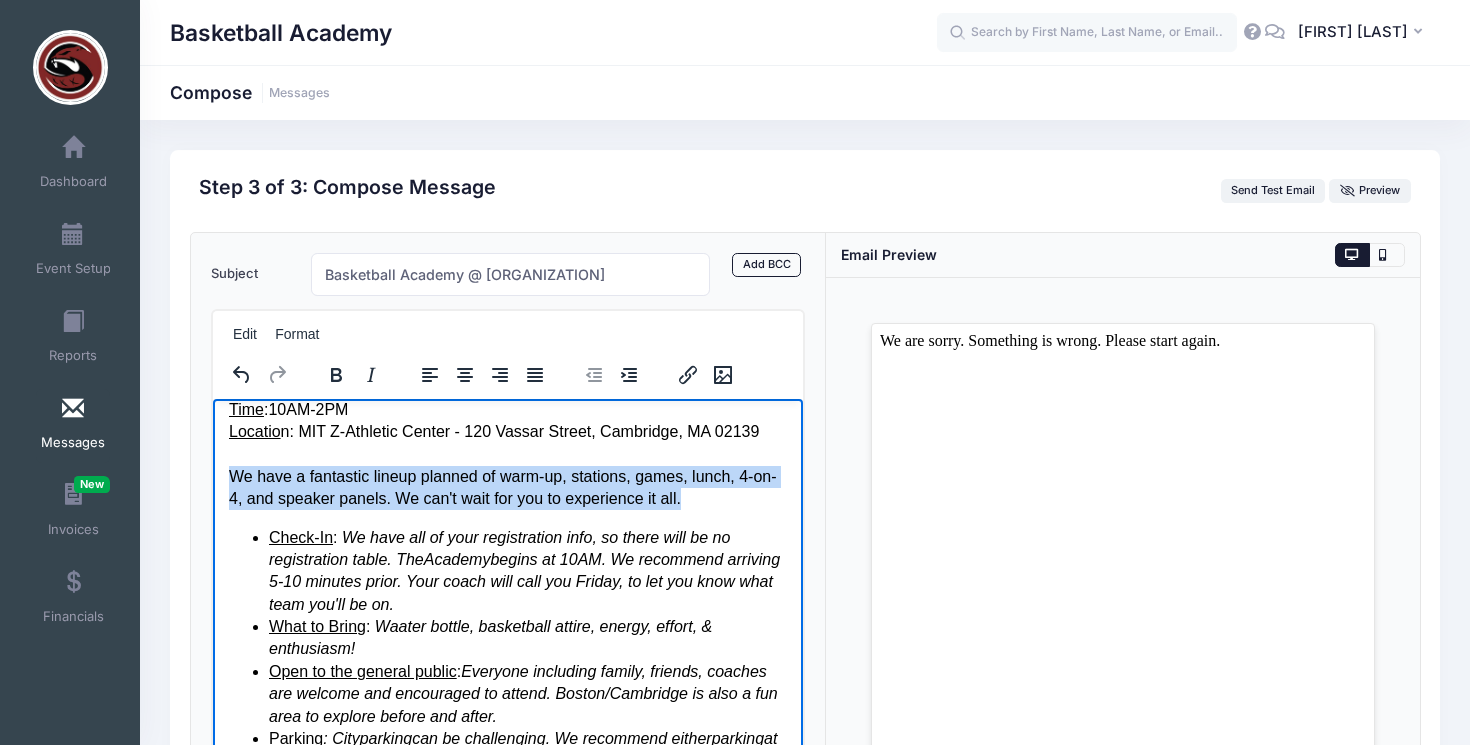 drag, startPoint x: 737, startPoint y: 501, endPoint x: 229, endPoint y: 484, distance: 508.28436 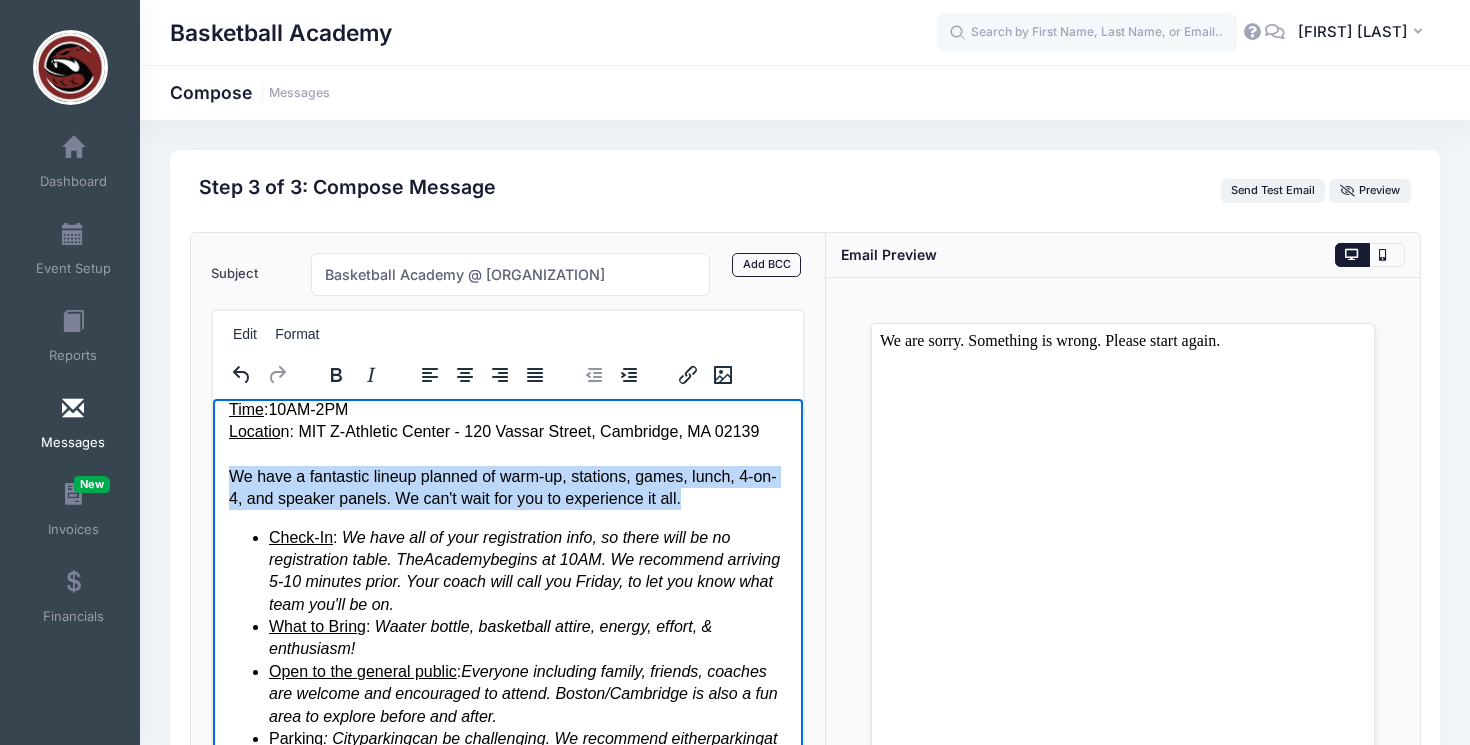 click on "We have a fantastic lineup planned of warm-up, stations, games, lunch, 4-on-4, and speaker panels. We can't wait for you to experience it all." at bounding box center [507, 487] 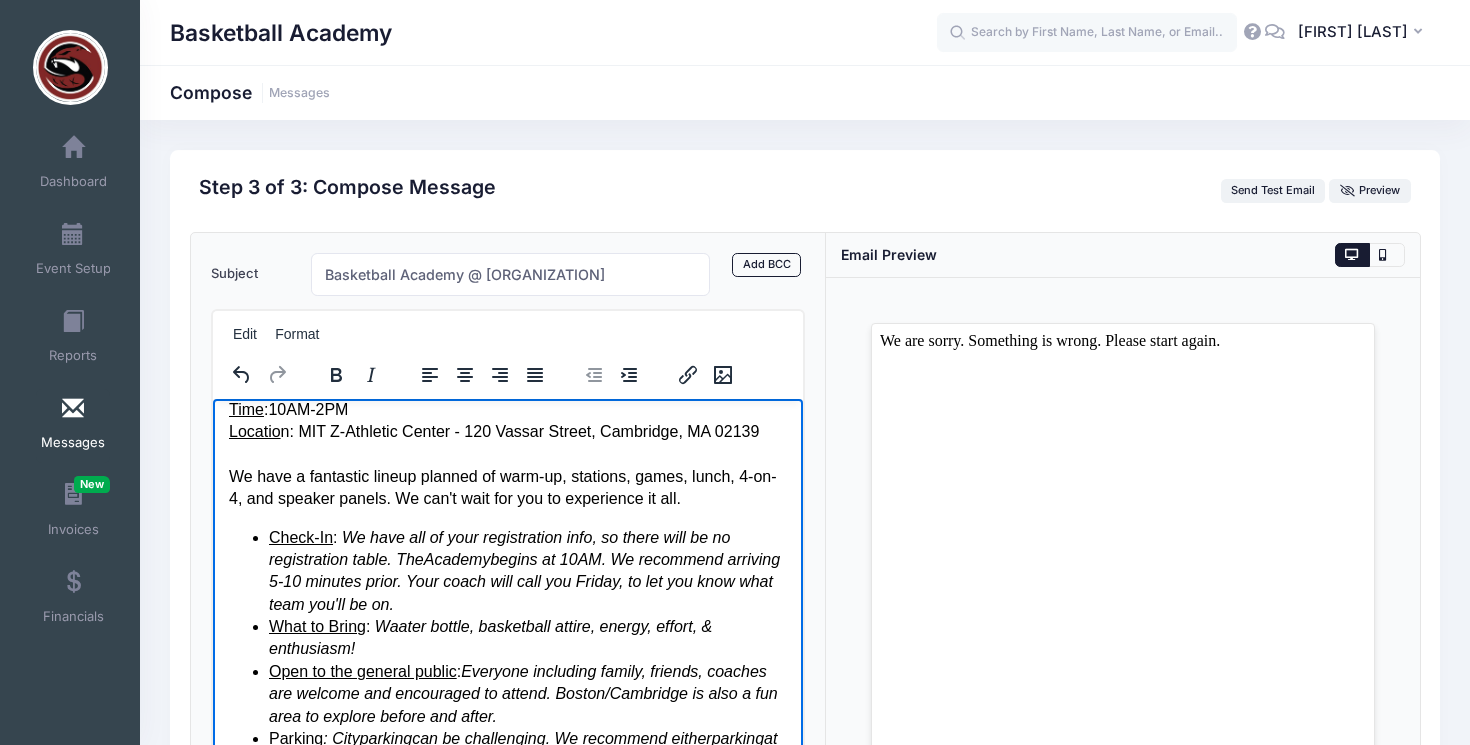 click on "Check-In :   We have all of your registration info, so there will be no registration table. The  Academy  begins at 10AM. We recommend arriving 5-10 minutes prior. Your coach will call you Friday, to let you know what team you'll be on." at bounding box center (527, 571) 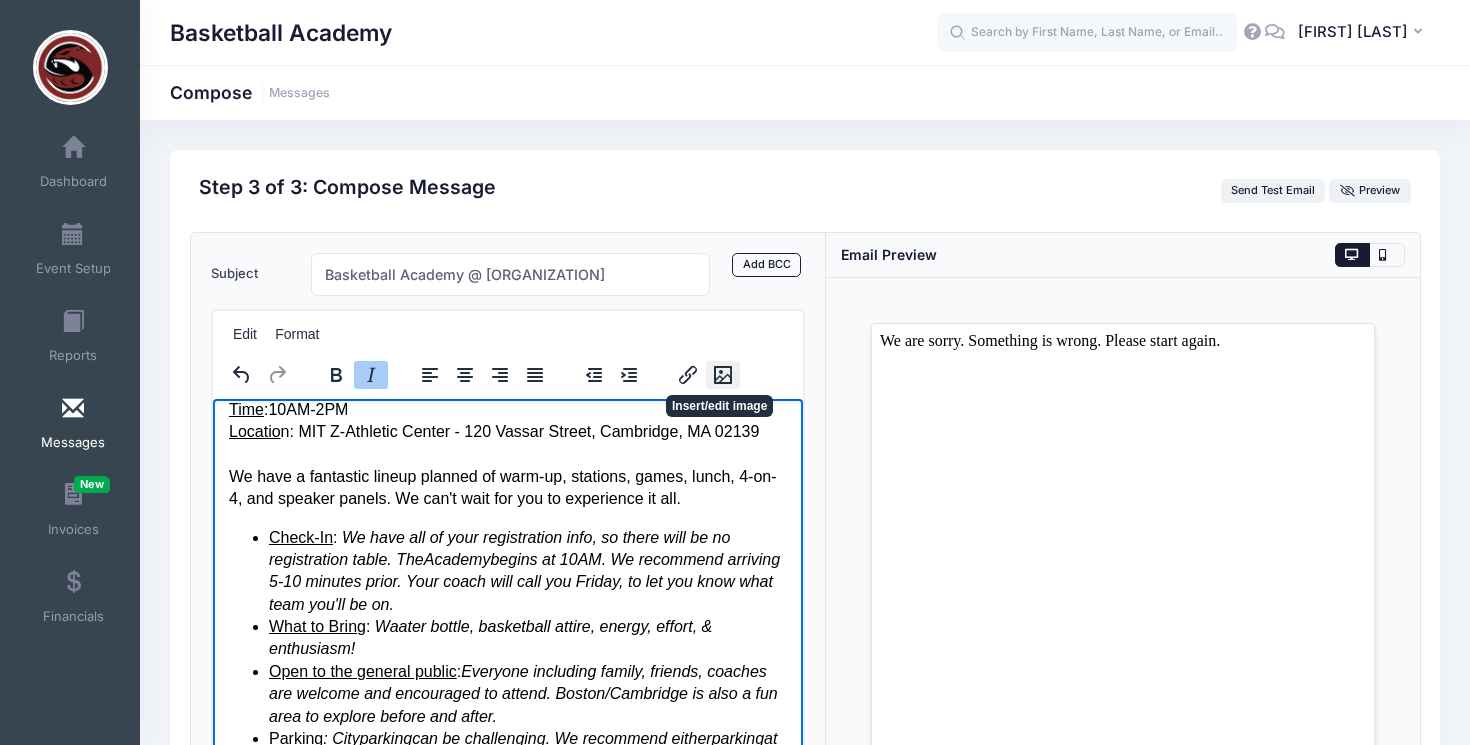 click 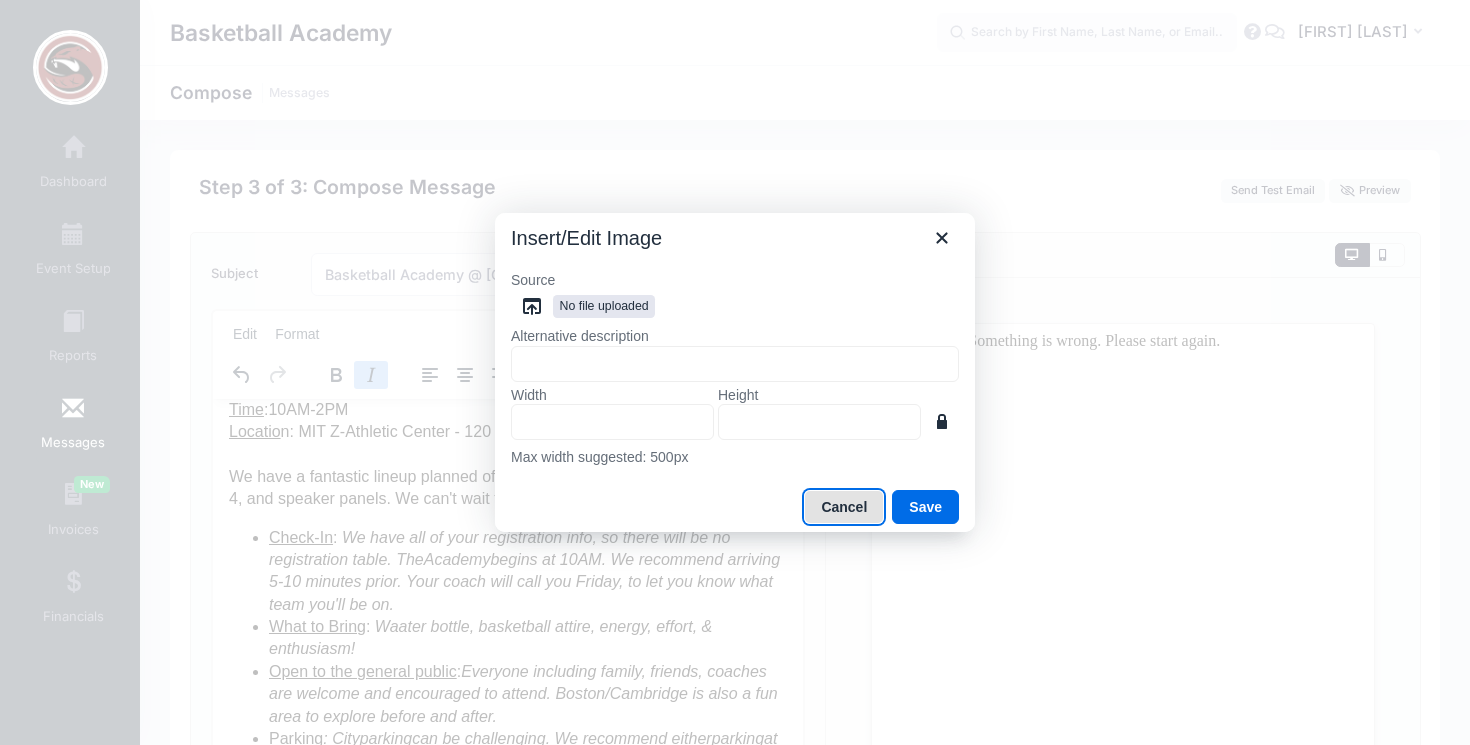 click on "Cancel" at bounding box center (844, 507) 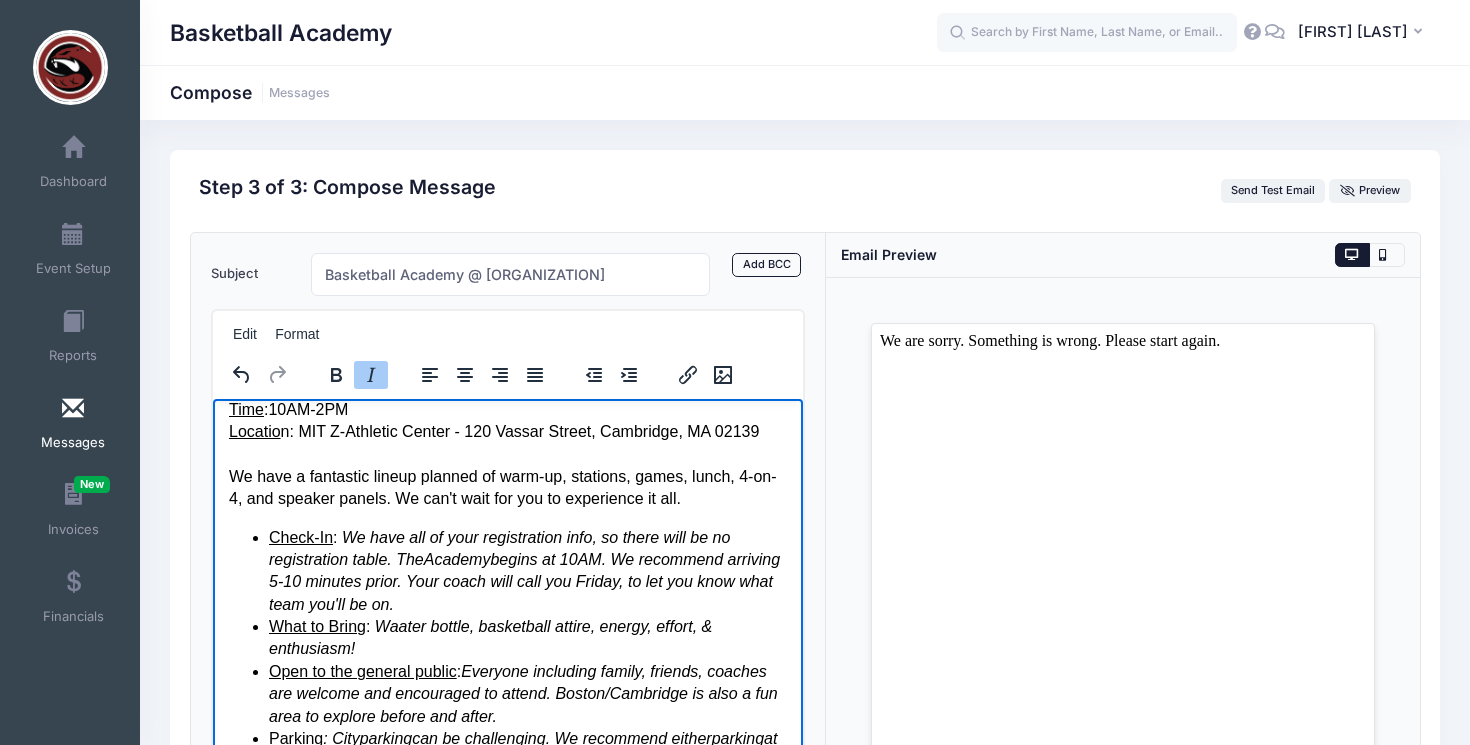 click on "Thank you for registering for the  Basketball  Academy  @ MIT ! We are excited you'll be here this weekend.  Date : August 9-10 (Sat-Sun)  Time :  10AM-2PM   Locatio n: MIT Z-Athletic Center - 120 Vassar Street, Cambridge, MA 02139  We have a fantastic lineup planned of warm-up, stations, games, lunch, 4-on-4, and speaker panels. We can't wait for you to experience it all. Check-In :   We have all of your registration info, so there will be no registration table. The  Academy  begins at 10AM. We recommend arriving 5-10 minutes prior. Your coach will call you Friday, to let you know what team you'll be on.  What to Bring :   Waater bottle, basketball attire, energy, effort, & enthusiasm!  Open to the general public :  Everyone including family, friends, coaches are welcome and encouraged to attend. Boston/Cambridge is also a fun area to explore before and after.  Parking : City  parking  can be challenging. We recommend either  parking Parking" at bounding box center (507, 615) 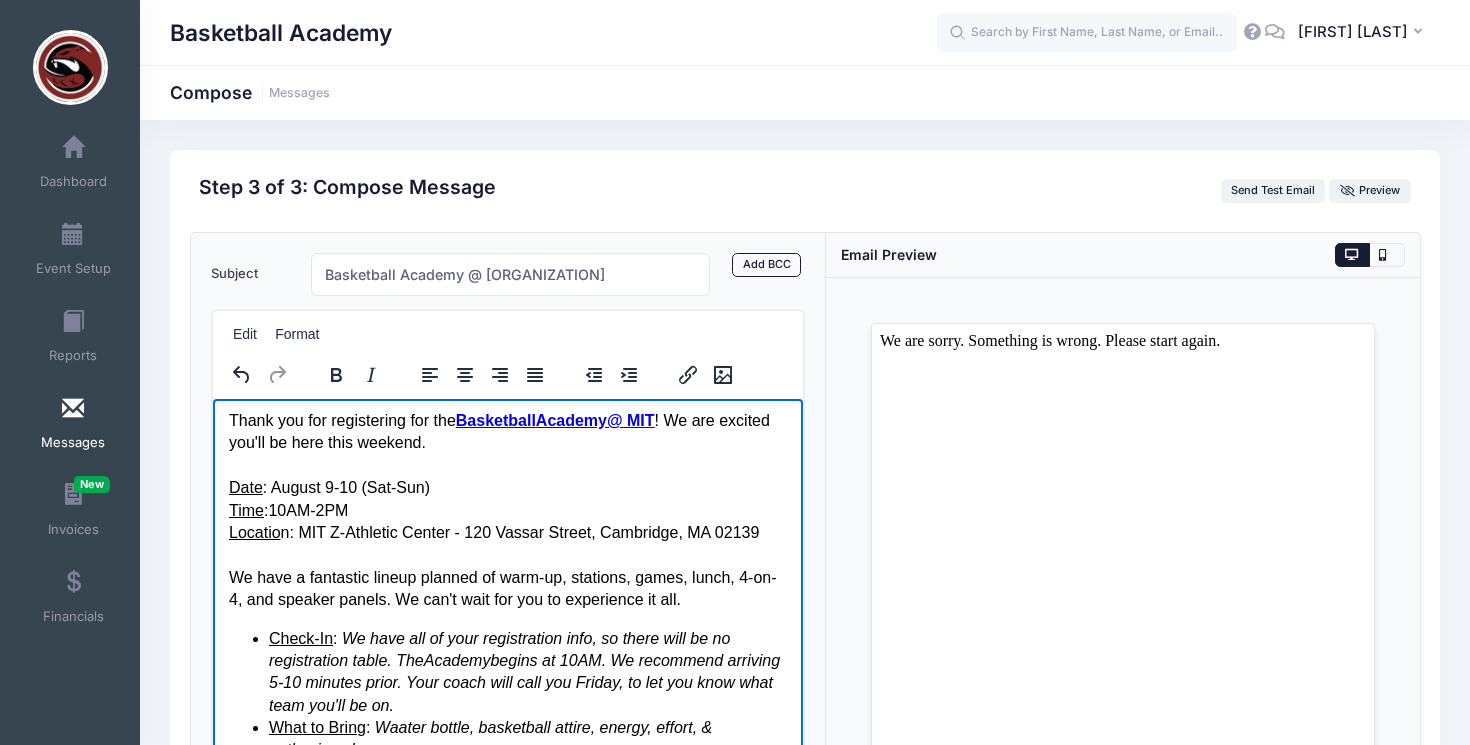 scroll, scrollTop: 0, scrollLeft: 0, axis: both 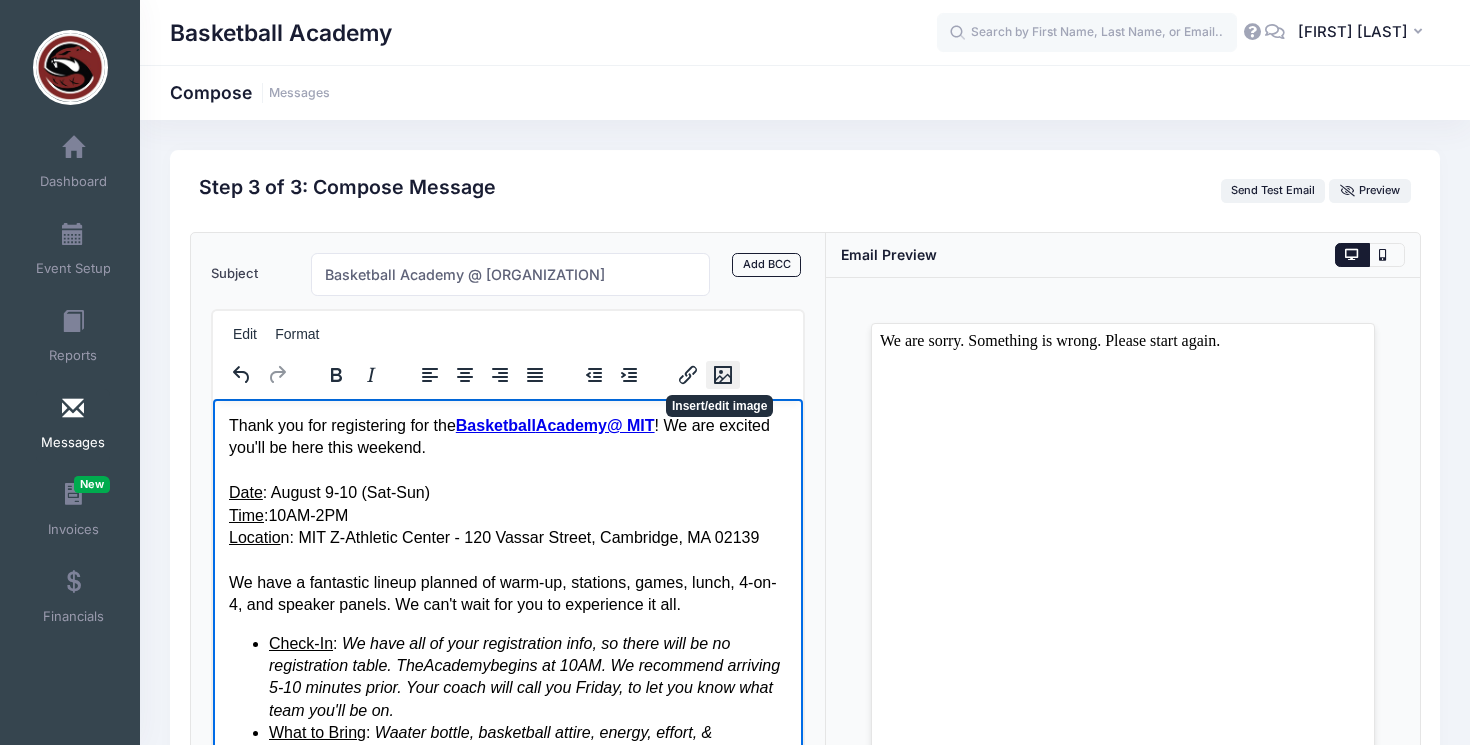 click 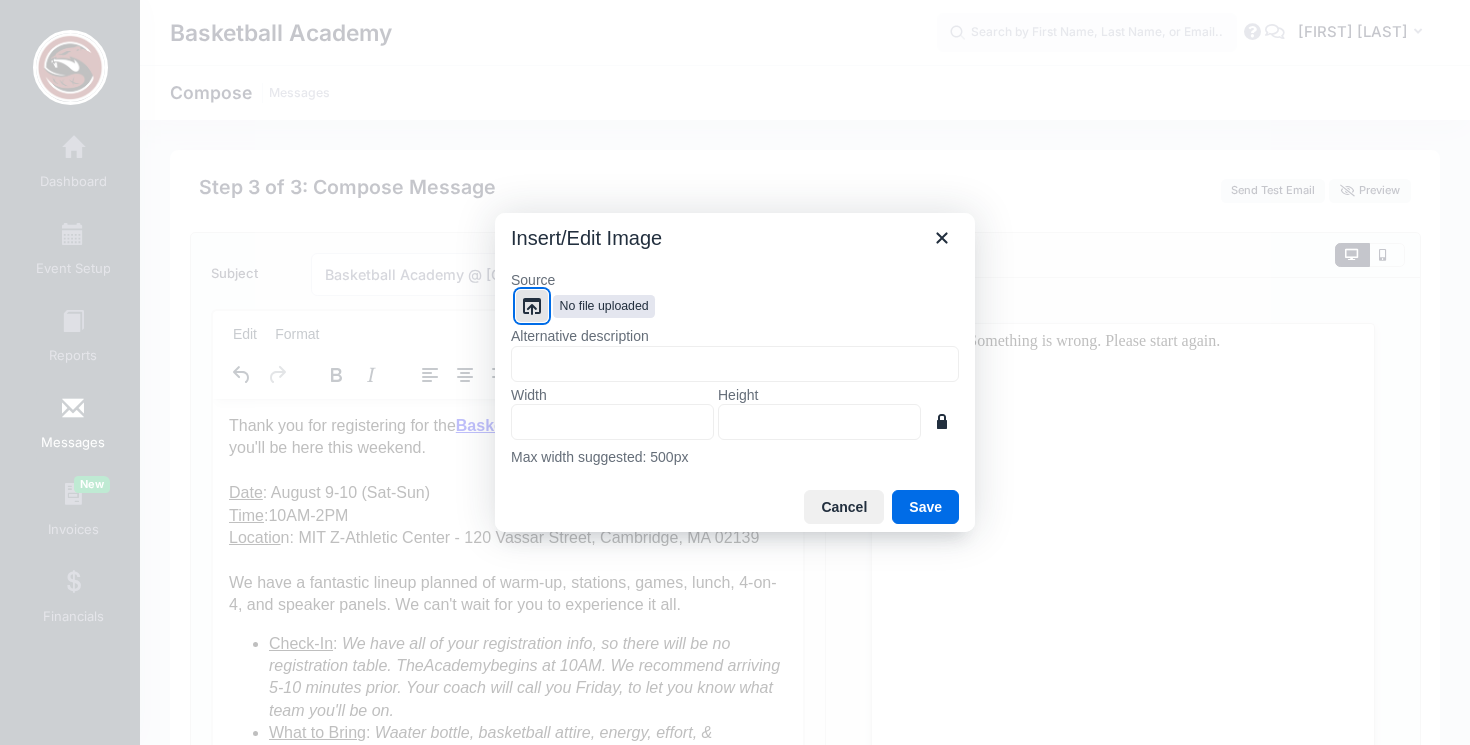 click 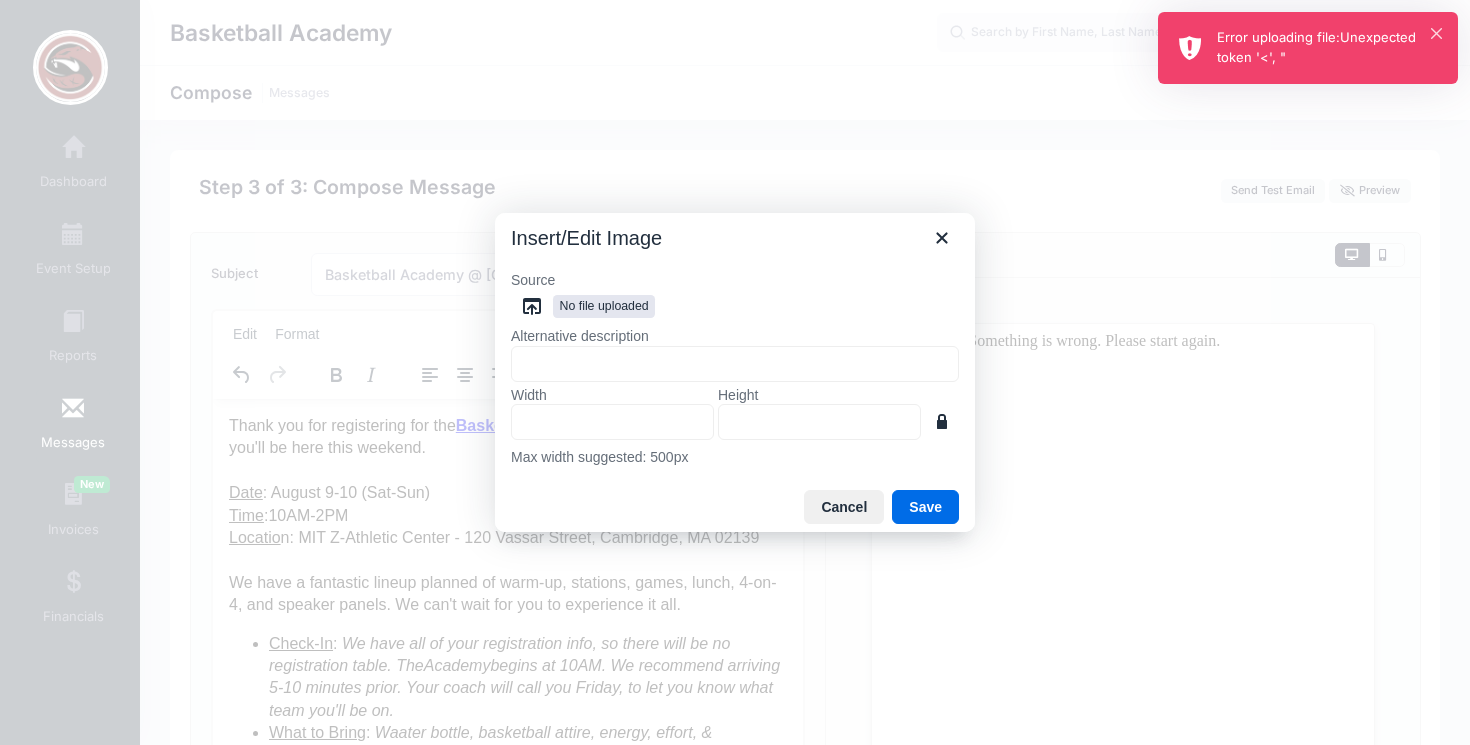click on "Error uploading file:Unexpected token '<', "" at bounding box center [1329, 47] 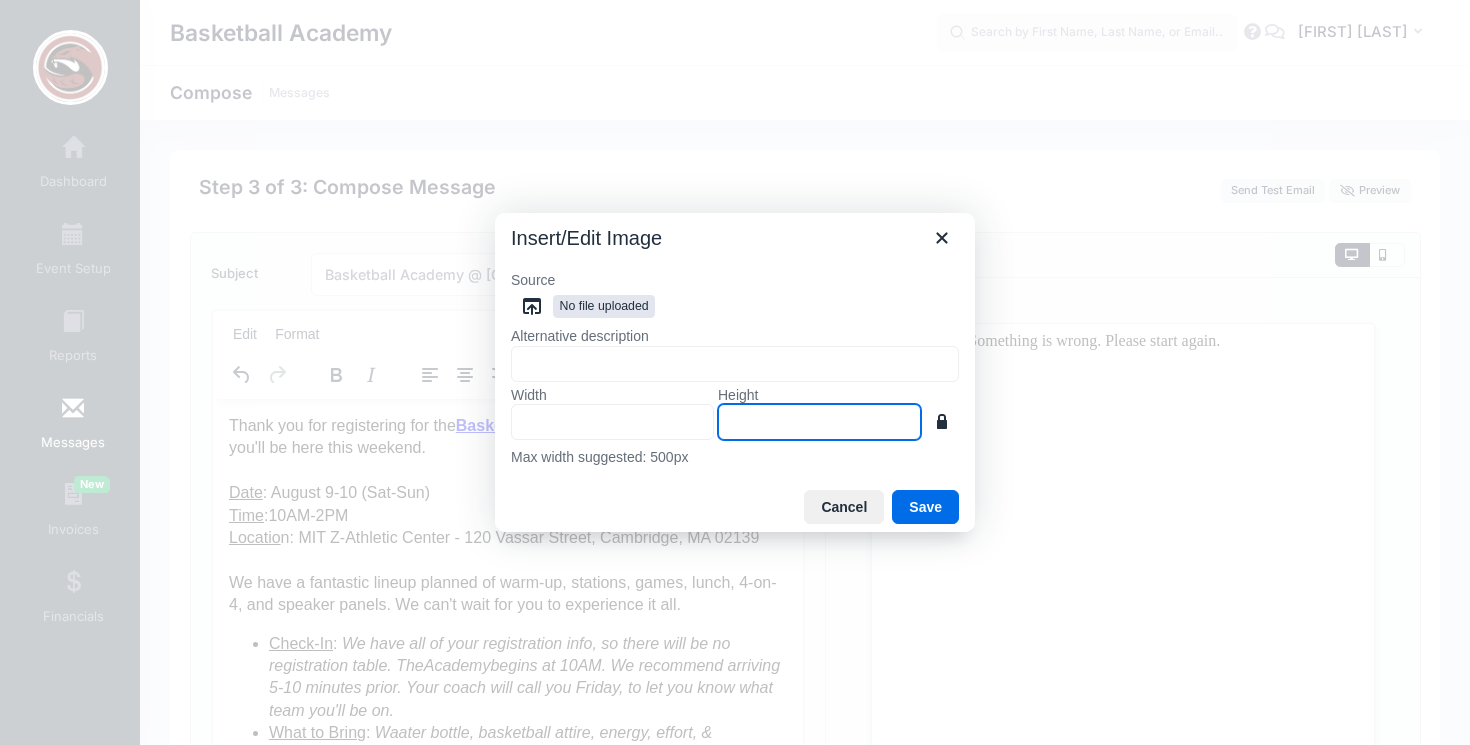 click on "Height" at bounding box center (819, 422) 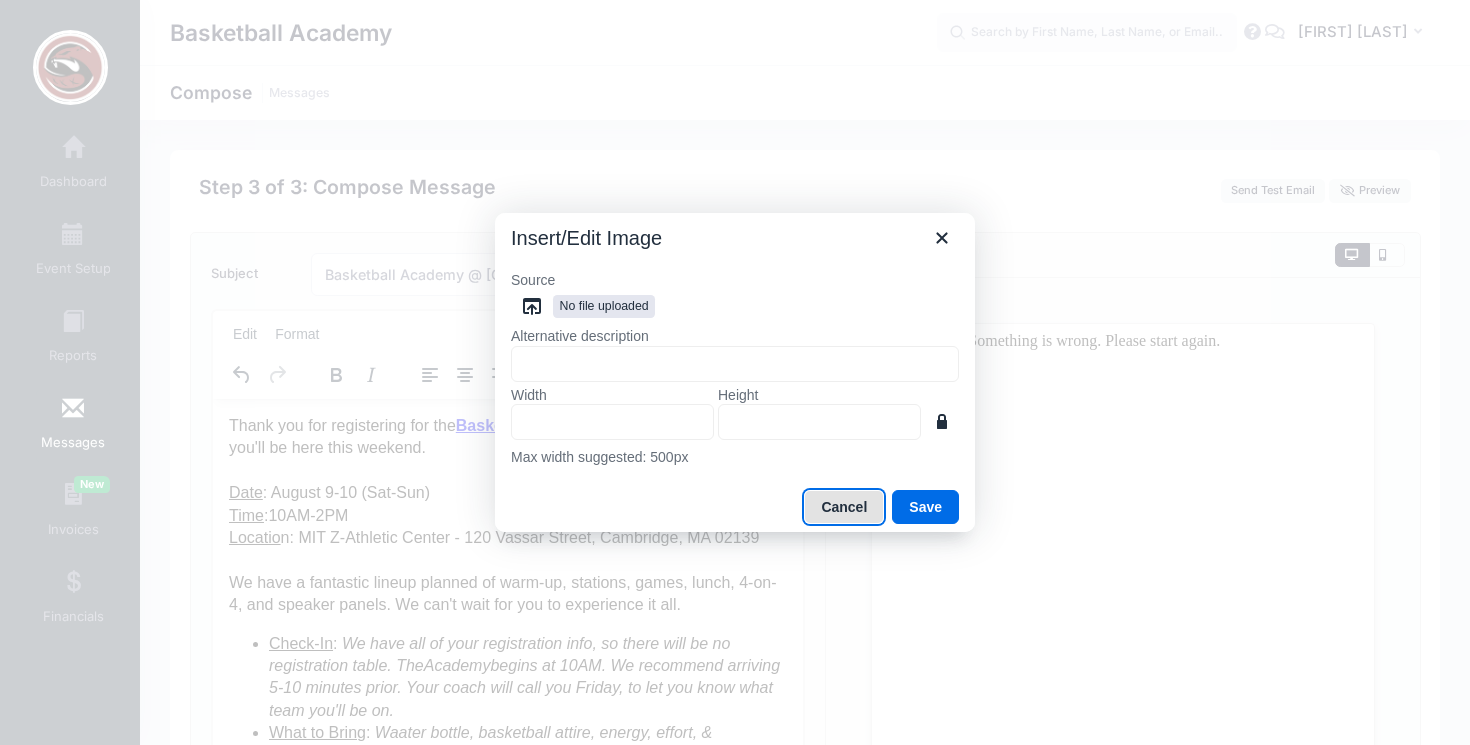 click on "Cancel" at bounding box center (844, 507) 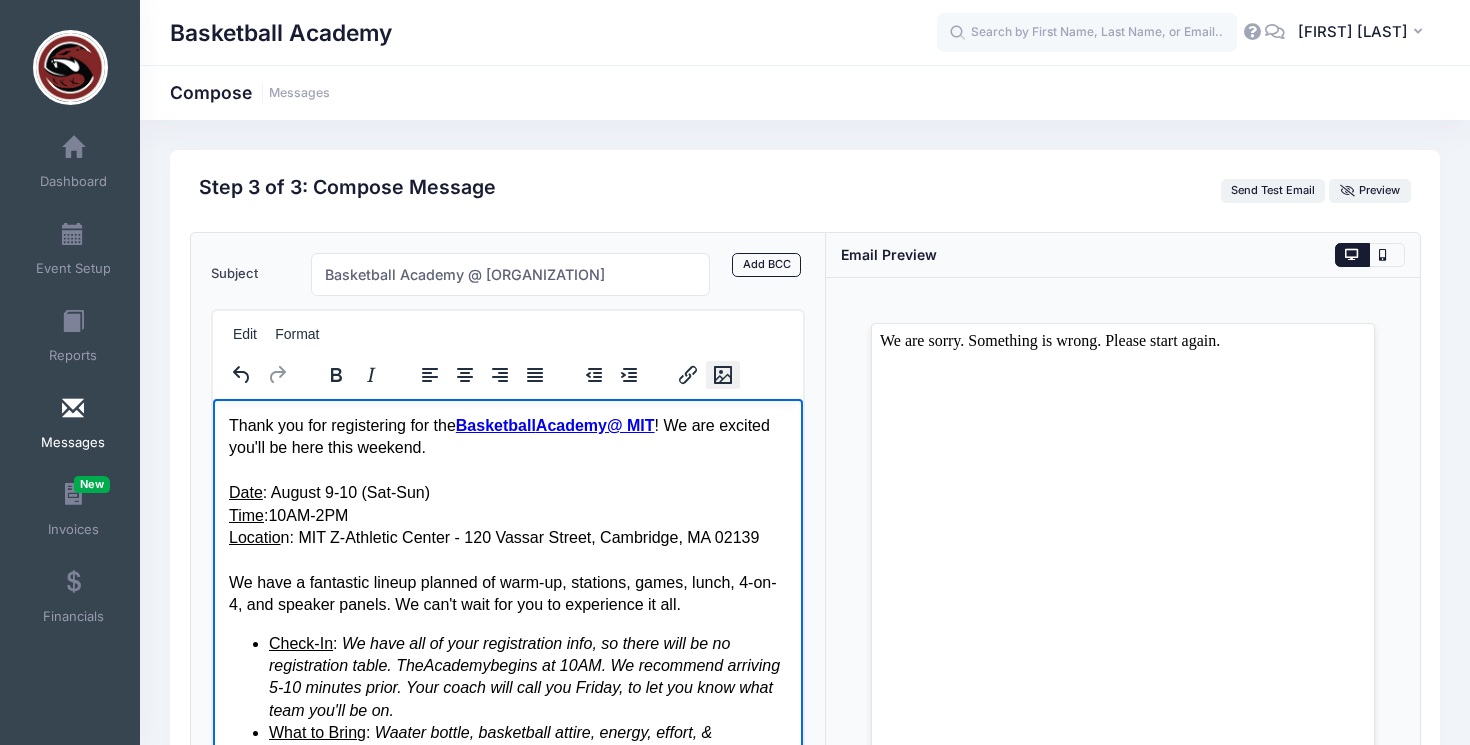 click 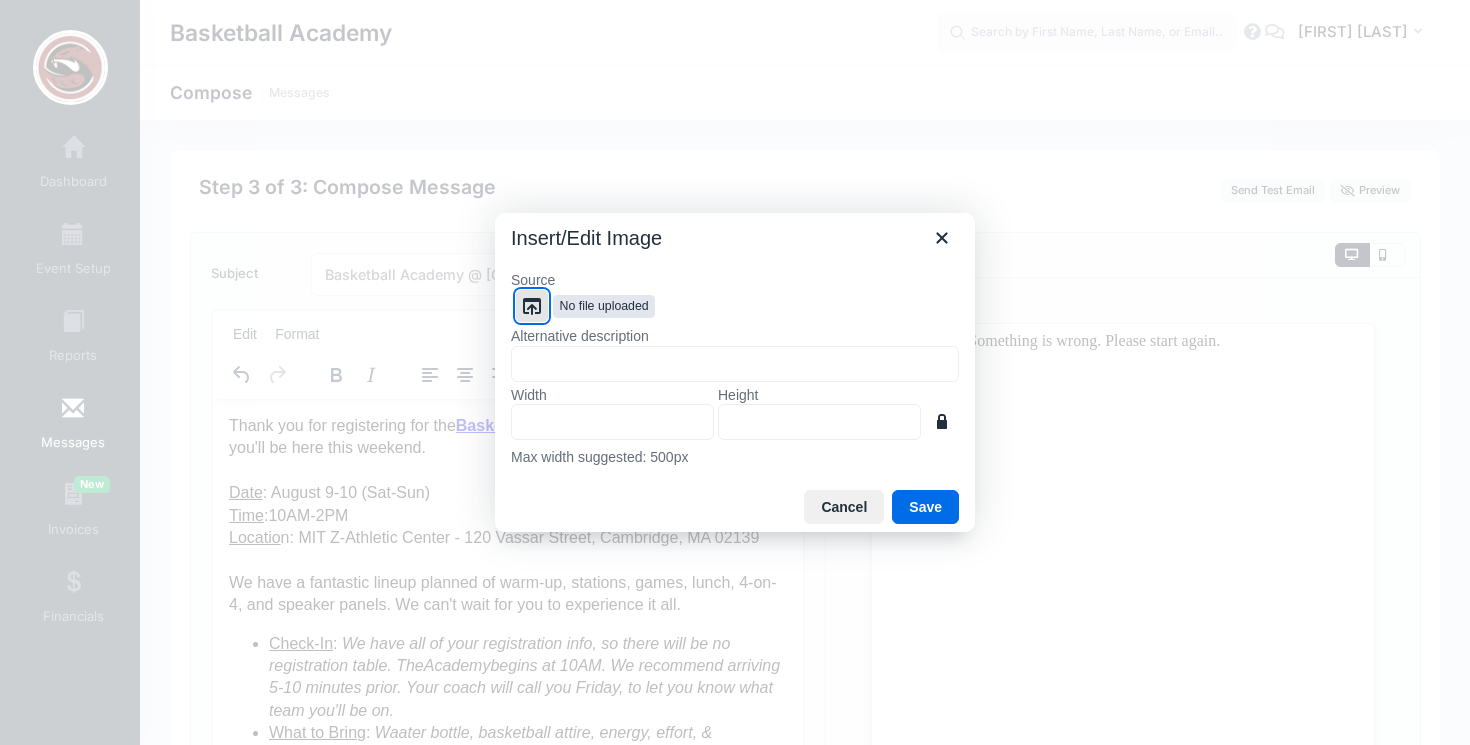 click on "No file uploaded" at bounding box center (604, 306) 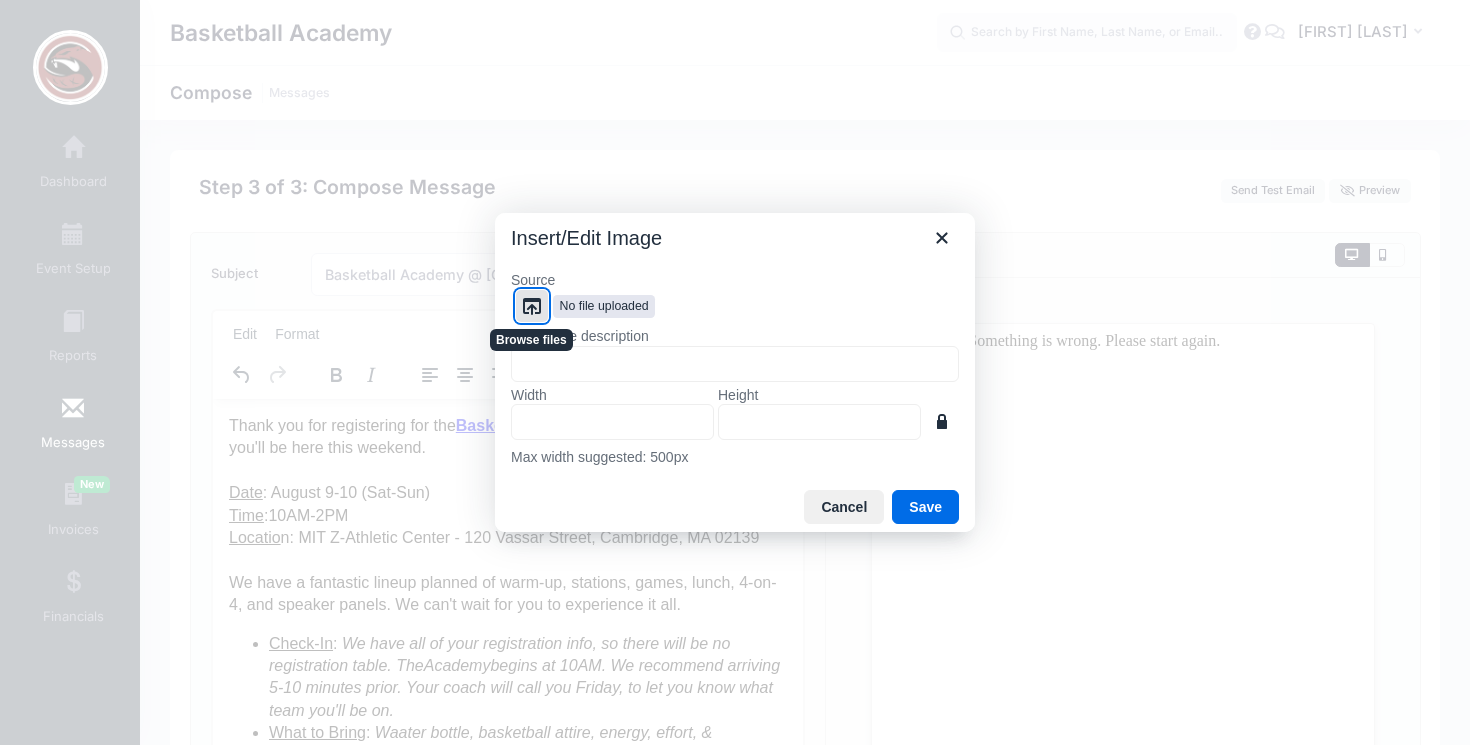 click 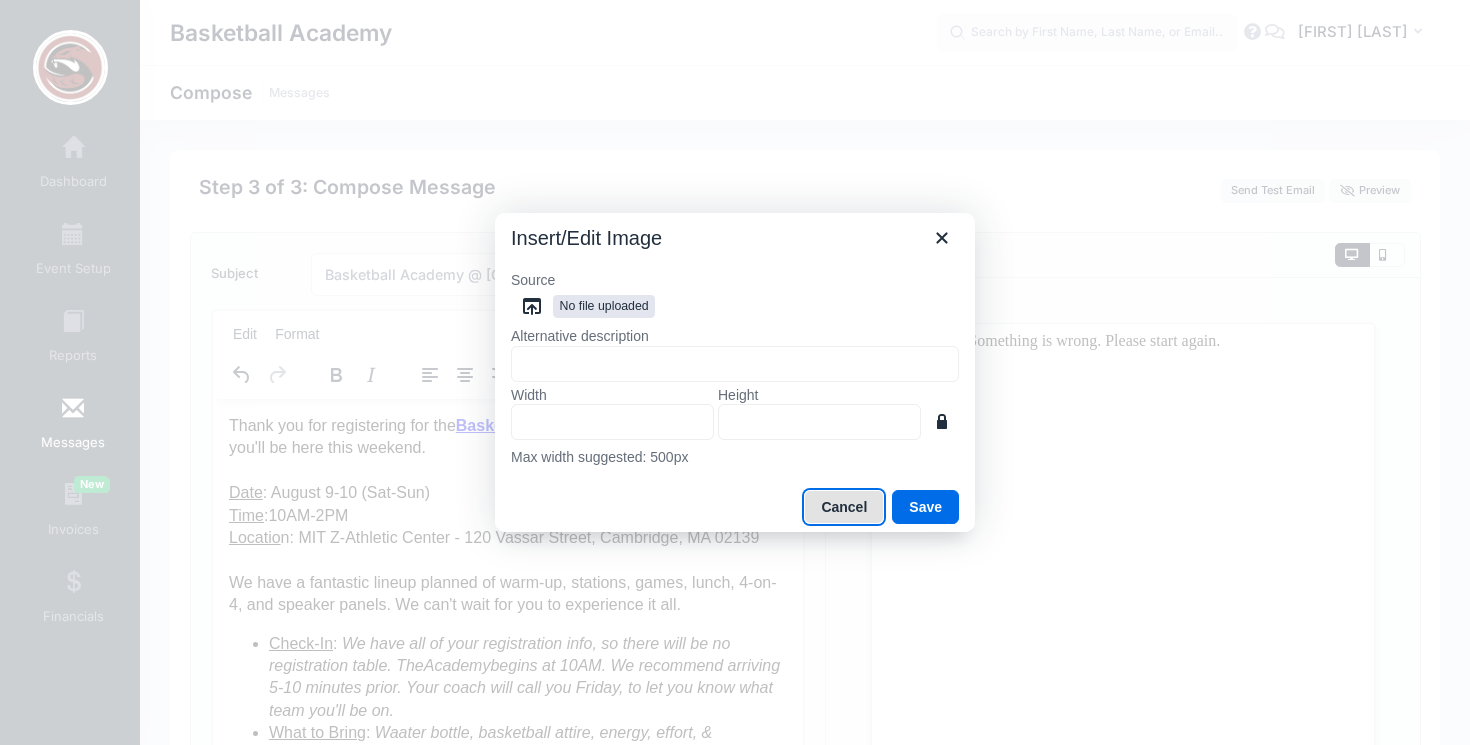 click on "Cancel" at bounding box center (844, 507) 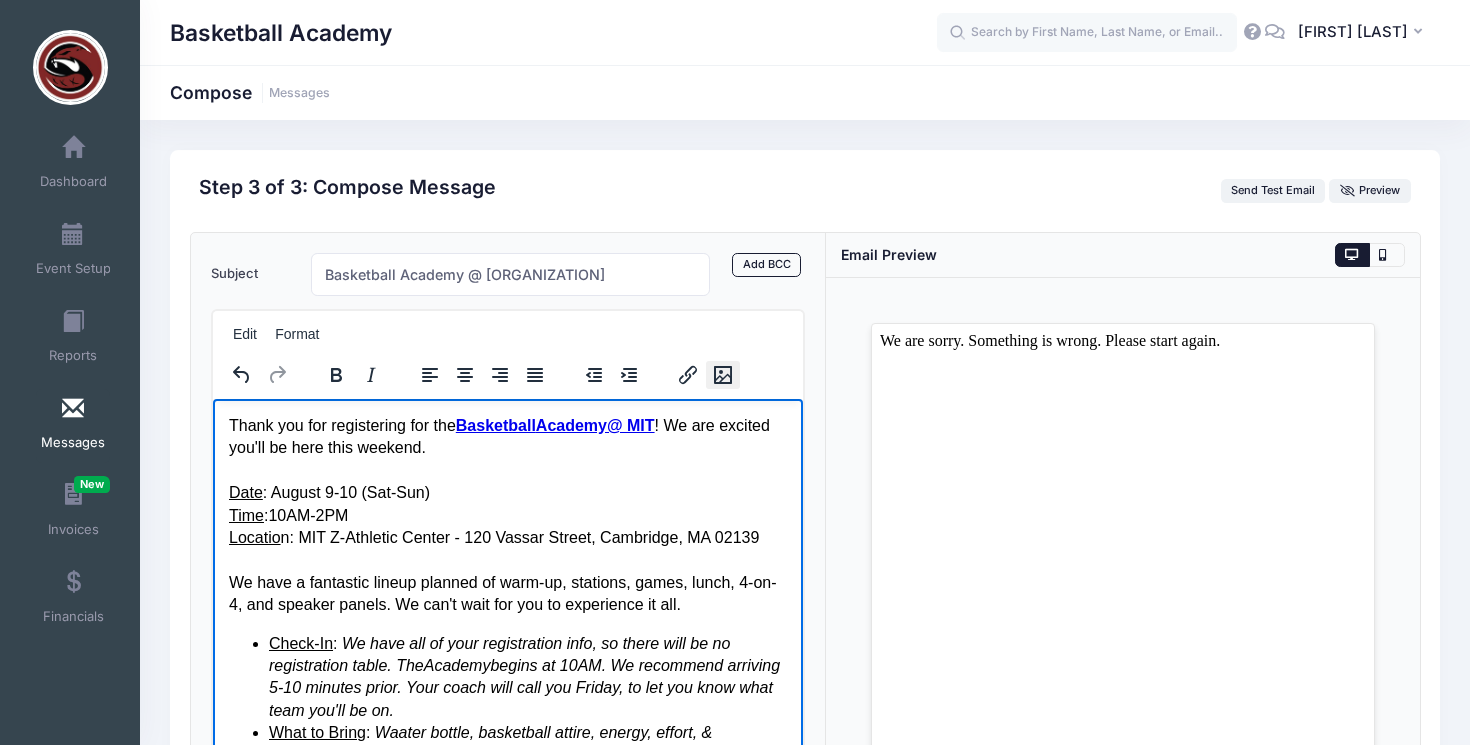 click 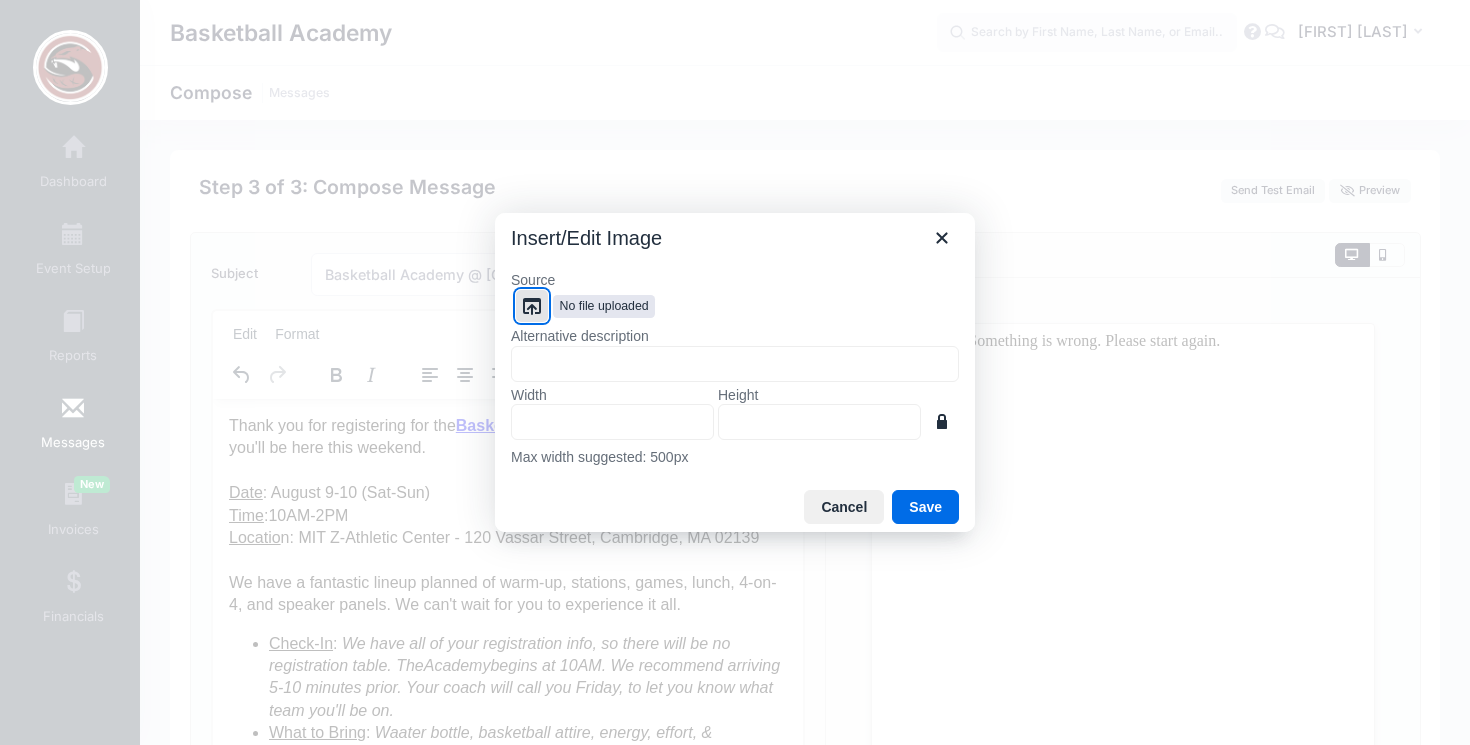 click 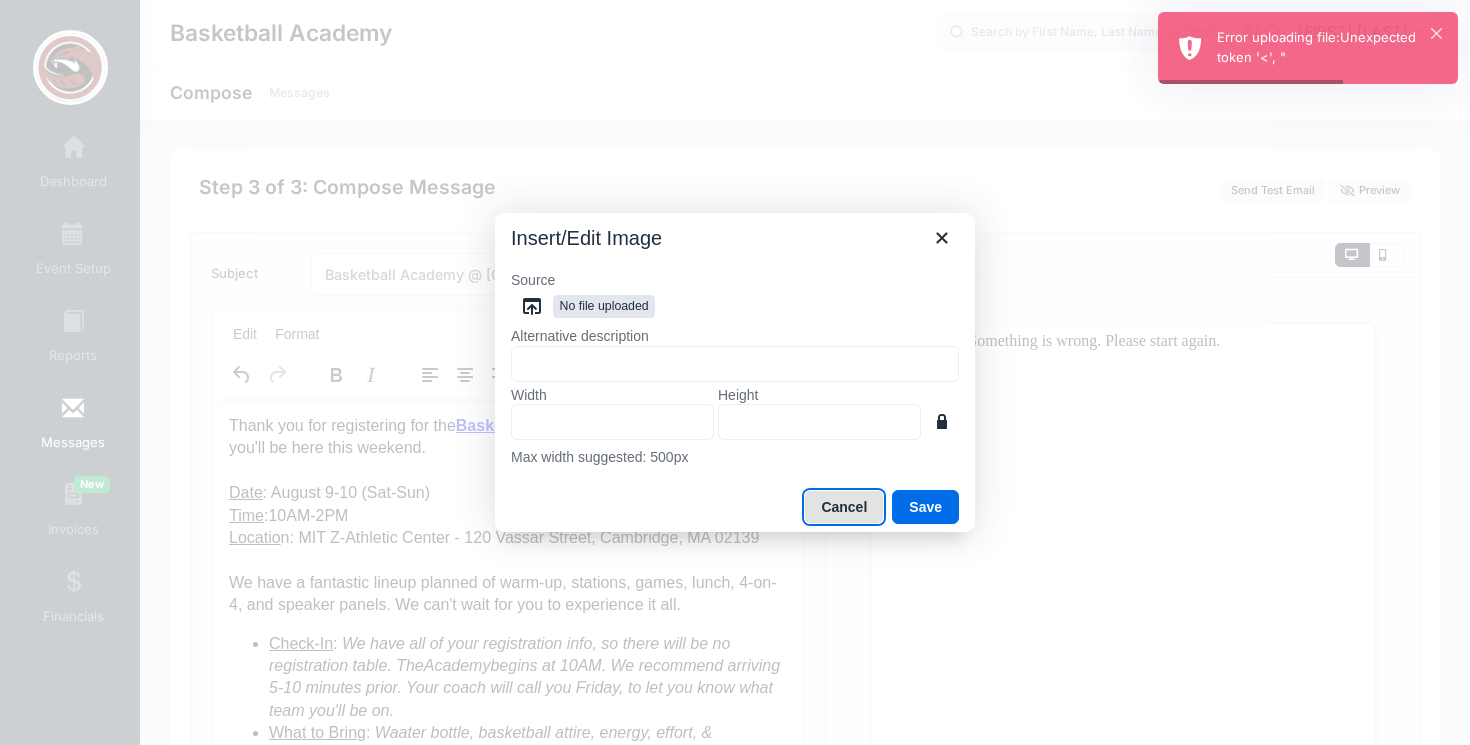 click on "Cancel" at bounding box center (844, 507) 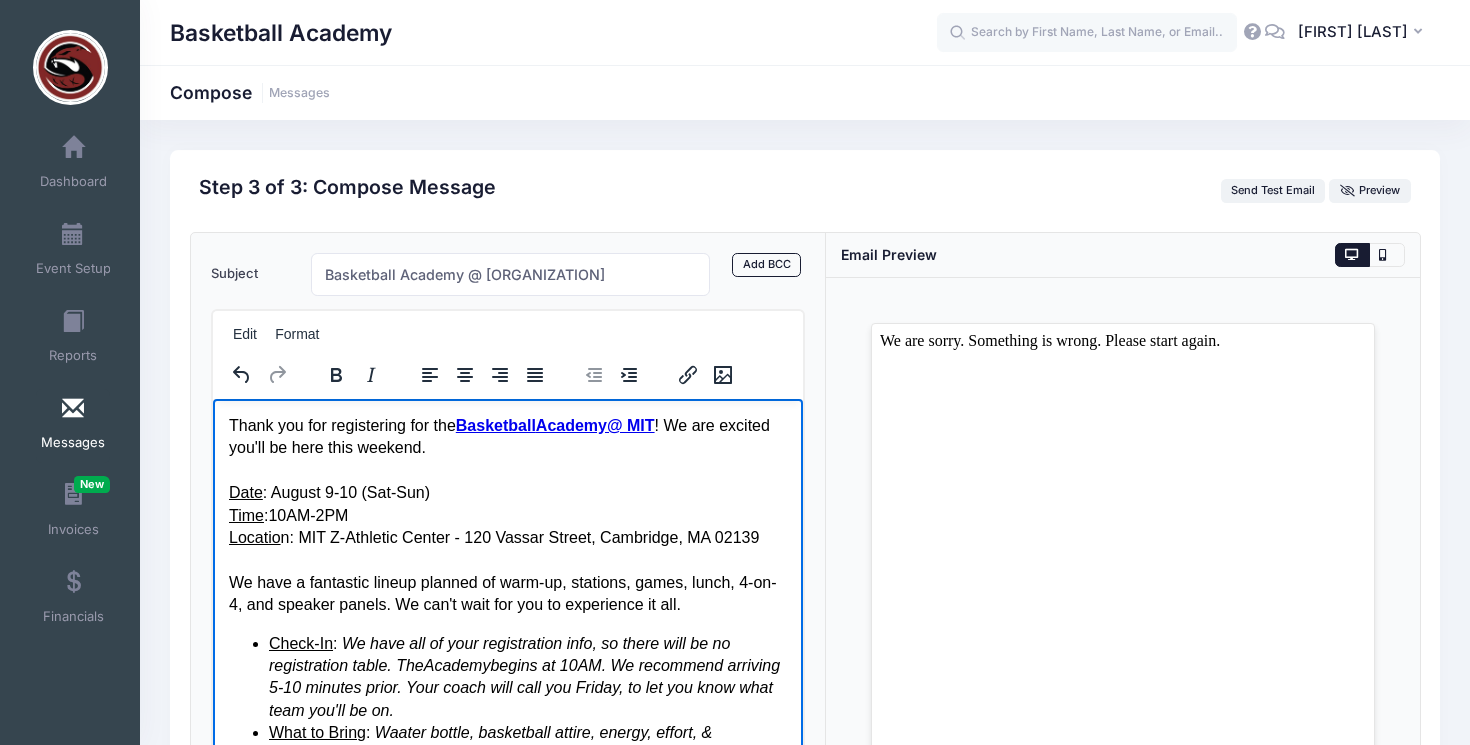 click on "Thank you for registering for the  Basketball  Academy  @ MIT ! We are excited you'll be here this weekend." at bounding box center (507, 436) 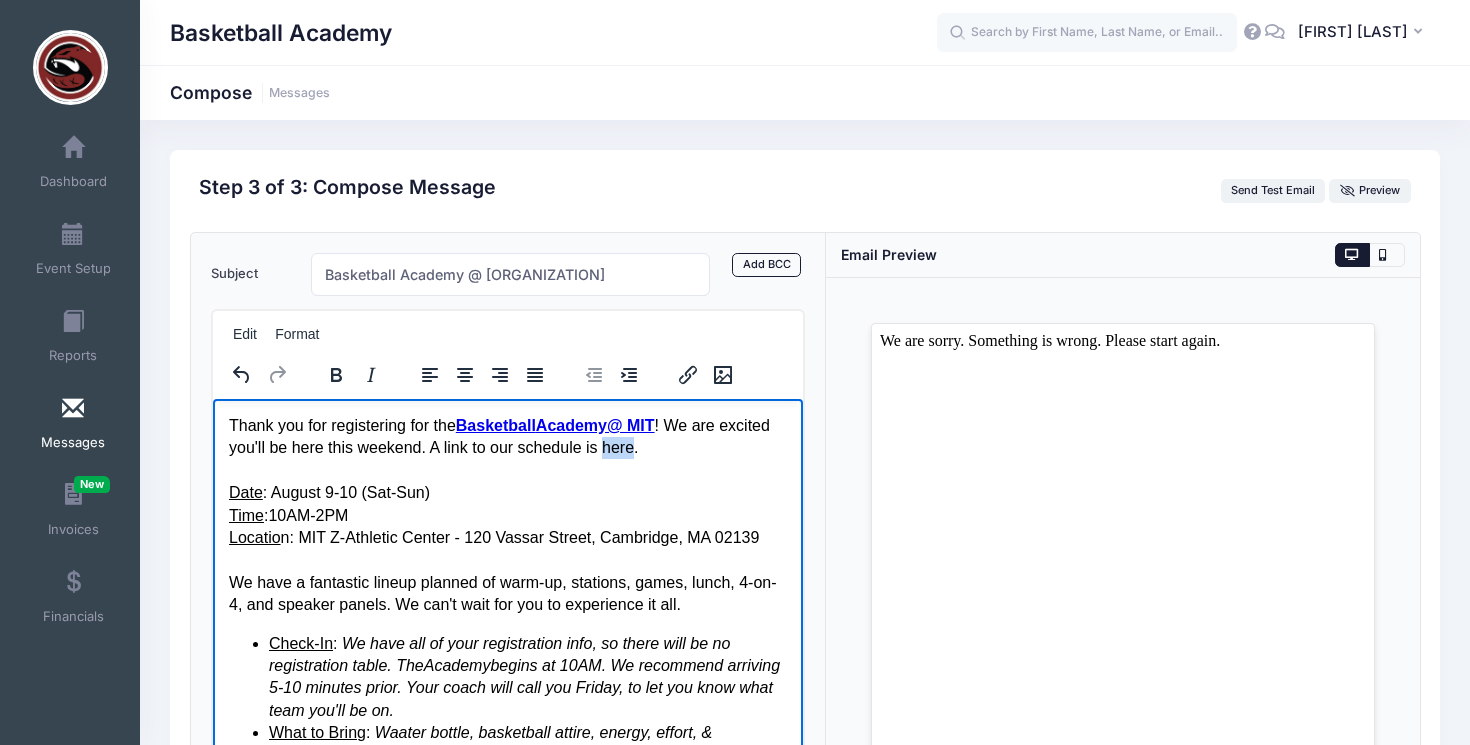 drag, startPoint x: 670, startPoint y: 453, endPoint x: 695, endPoint y: 453, distance: 25 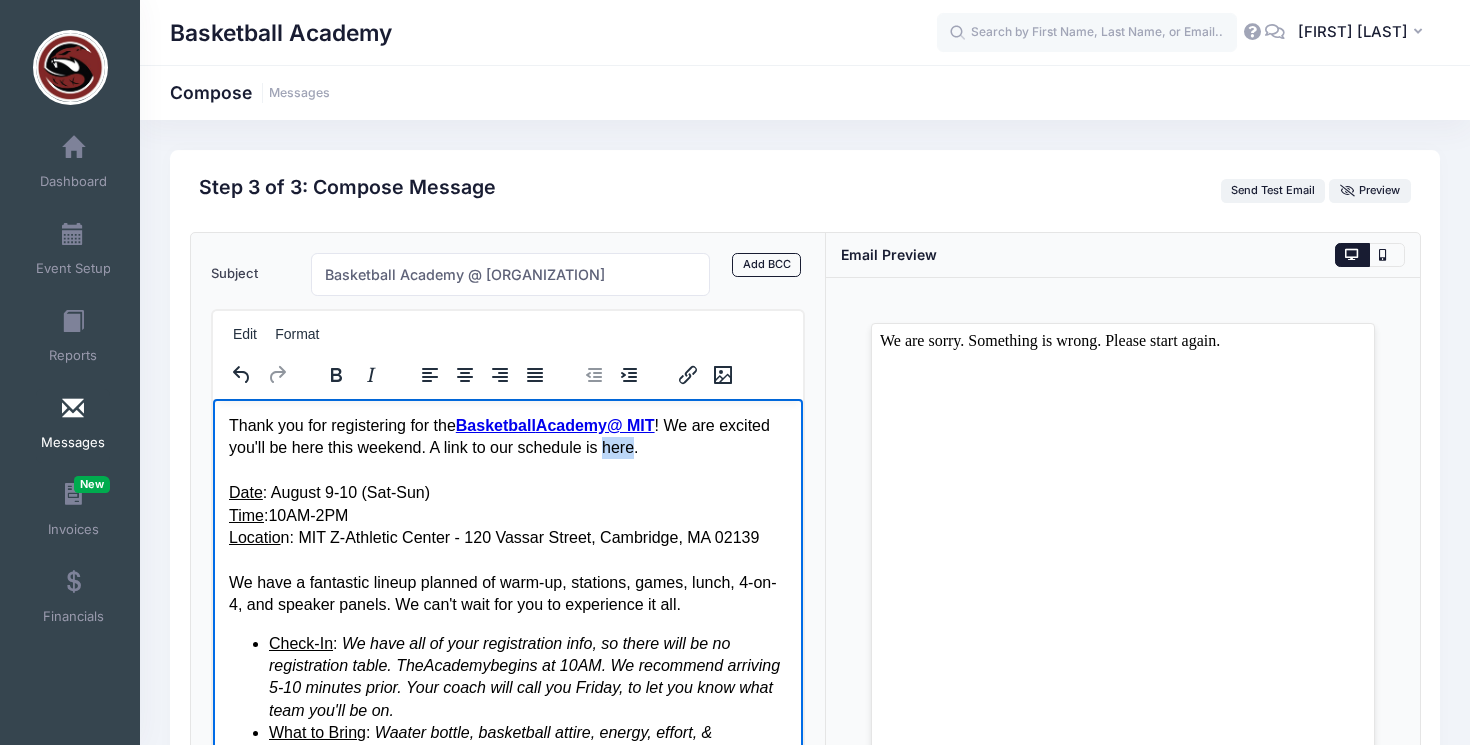 click on "Thank you for registering for the  Basketball  Academy  @ MIT ! We are excited you'll be here this weekend. A link to our schedule is here." at bounding box center [507, 436] 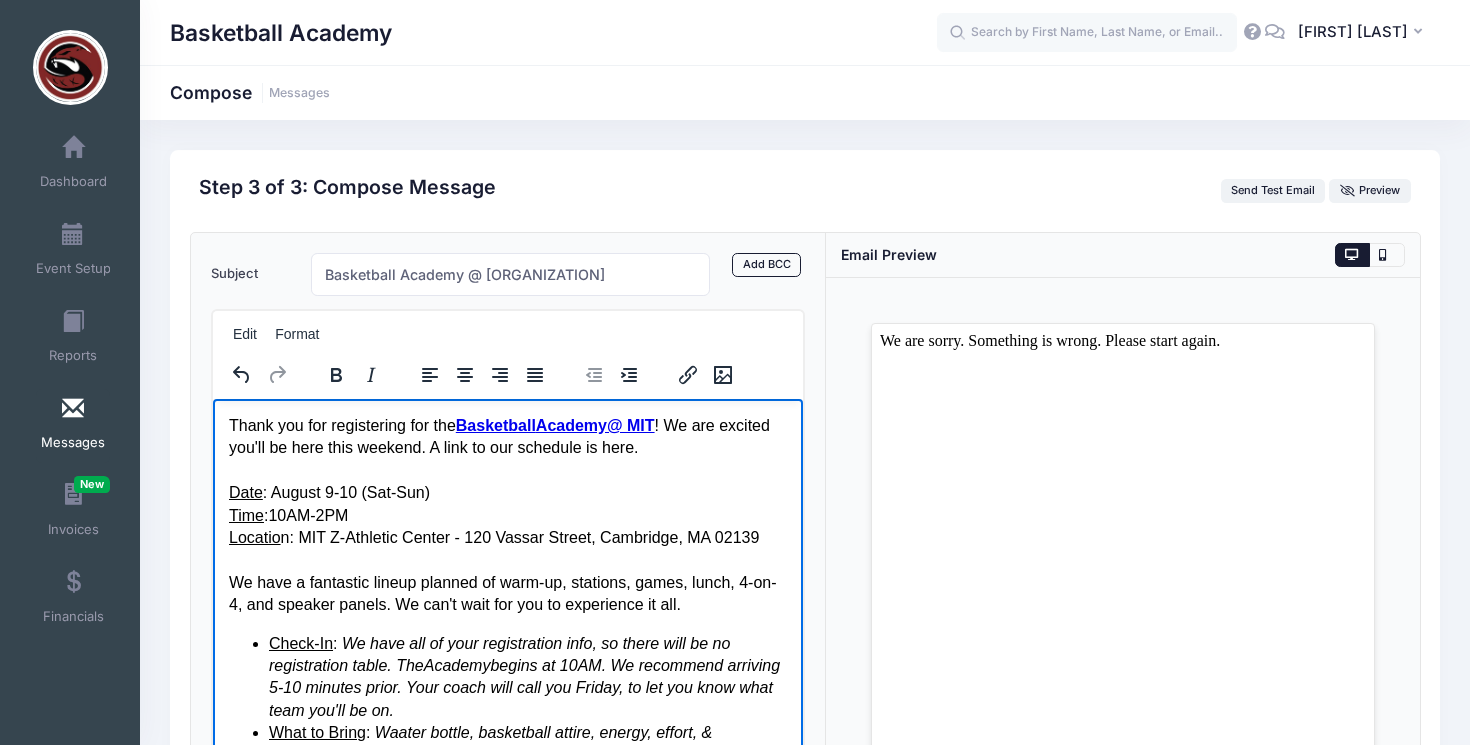 click on "Thank you for registering for the  Basketball  Academy  @ MIT ! We are excited you'll be here this weekend. A link to our schedule is here." at bounding box center [507, 436] 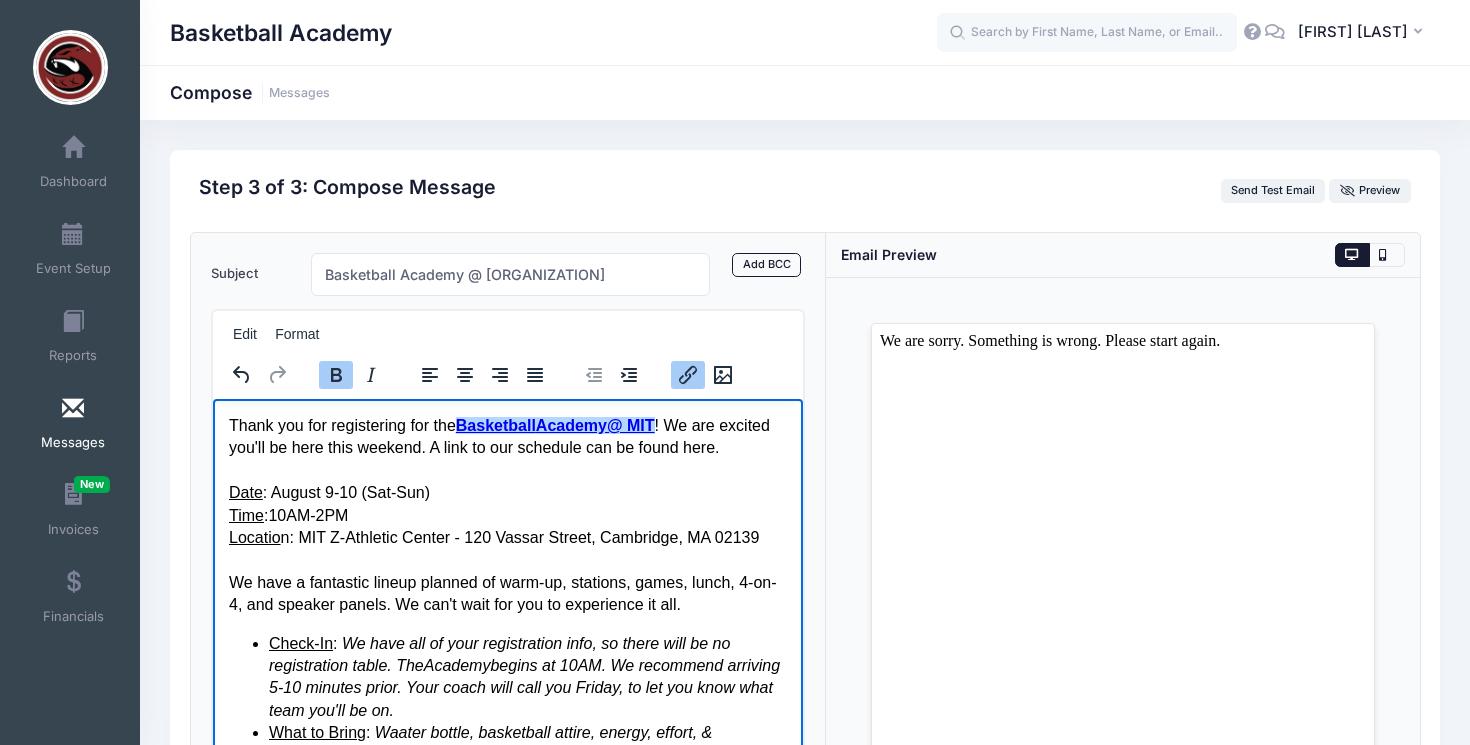 drag, startPoint x: 676, startPoint y: 428, endPoint x: 492, endPoint y: 427, distance: 184.00272 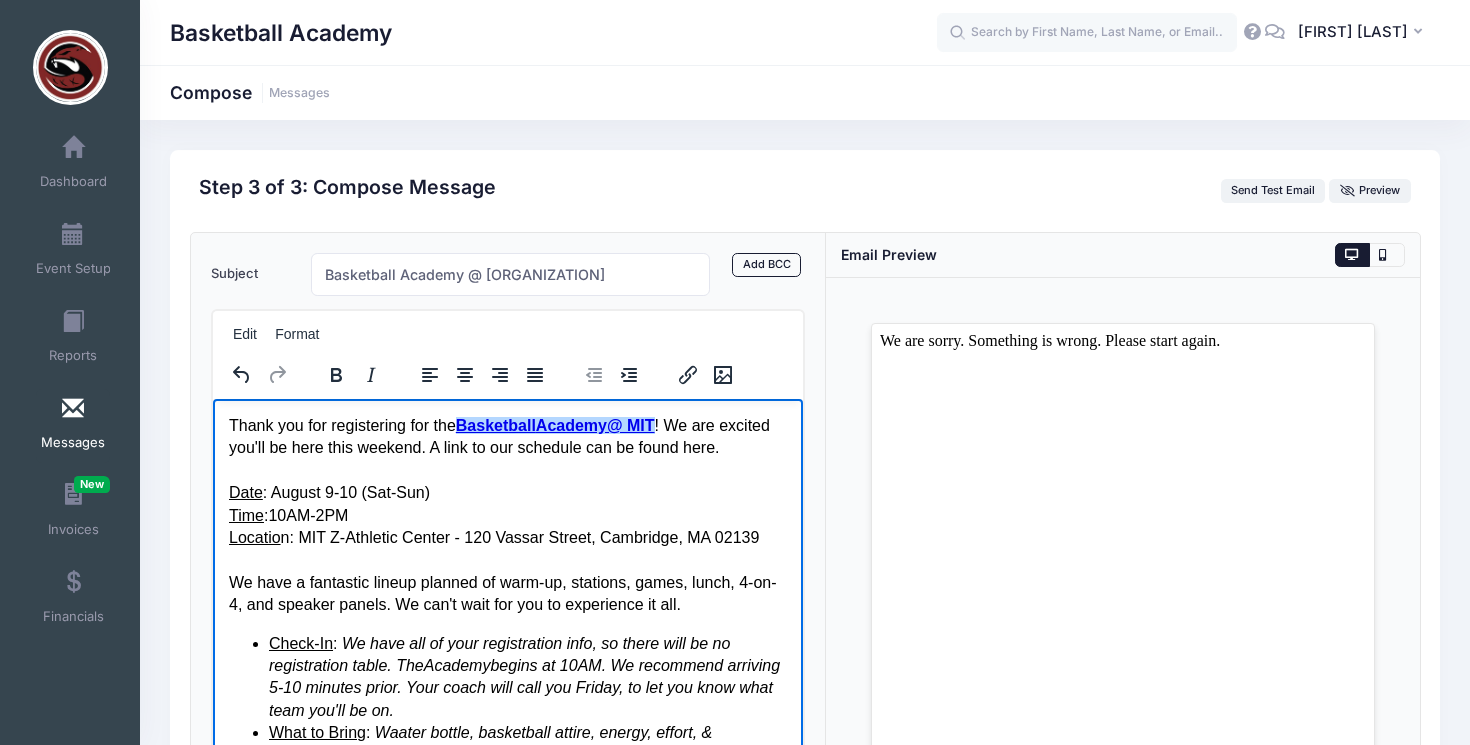 click on "Thank you for registering for the  Basketball  Academy  @ MIT ! We are excited you'll be here this weekend. A link to our schedule can be found here." at bounding box center (507, 436) 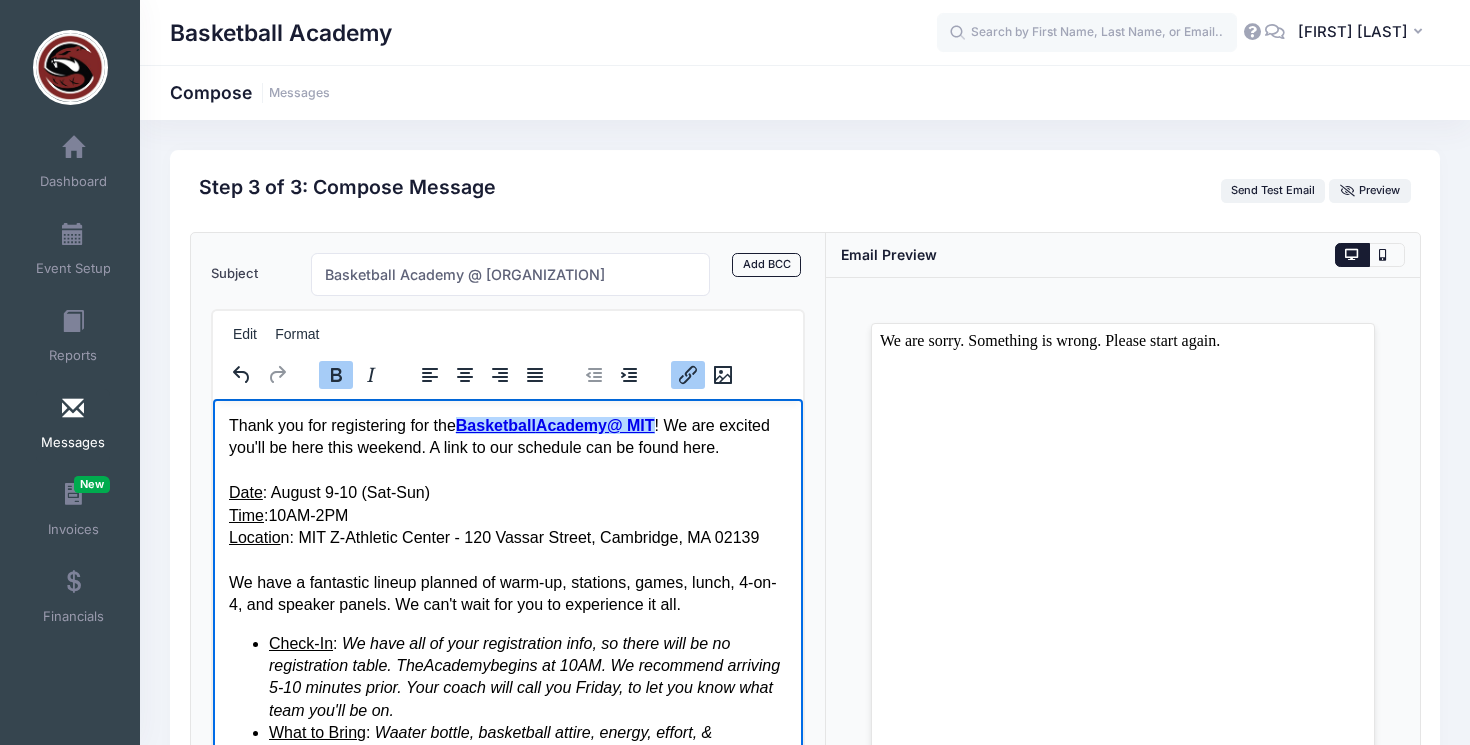 drag, startPoint x: 465, startPoint y: 426, endPoint x: 670, endPoint y: 424, distance: 205.00975 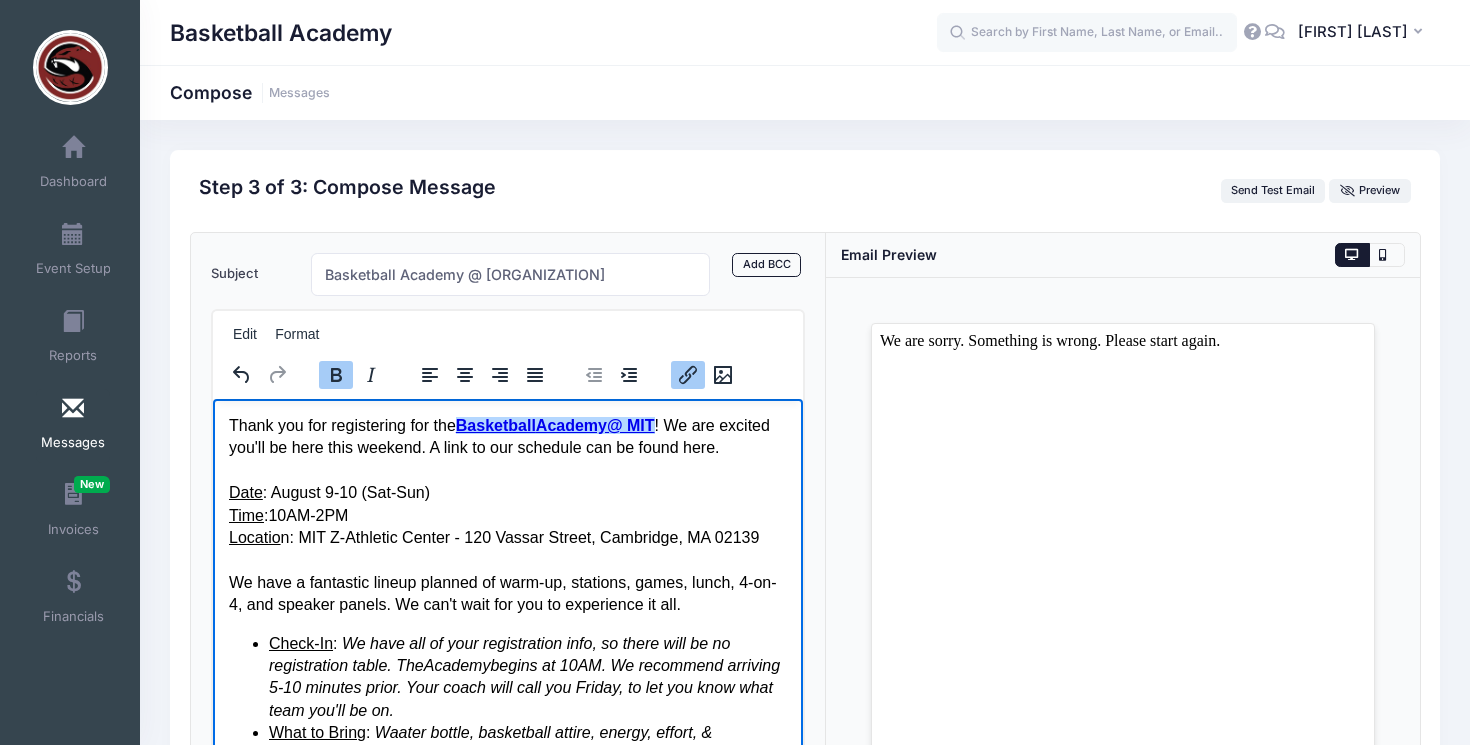 click on "Basketball  Academy  @ MIT" at bounding box center (554, 424) 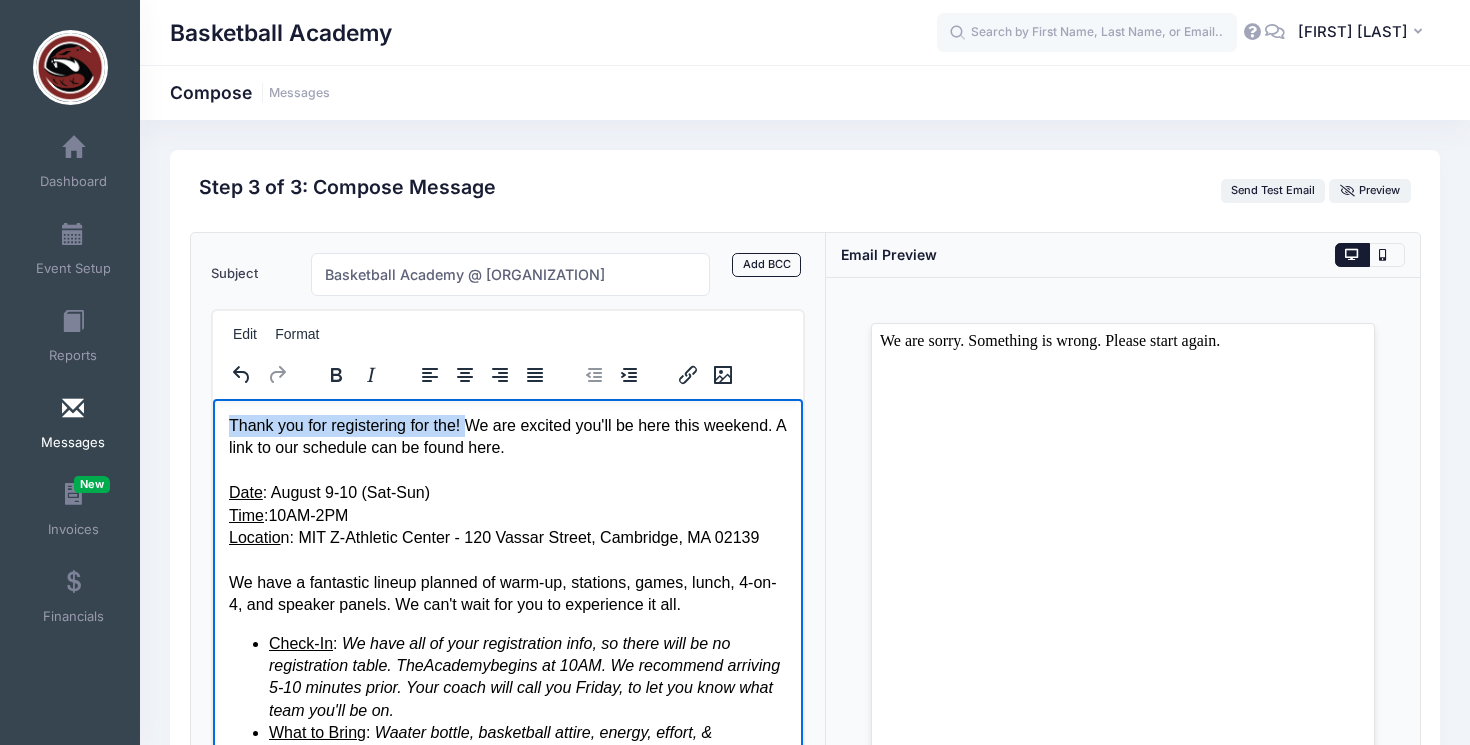 drag, startPoint x: 478, startPoint y: 430, endPoint x: 227, endPoint y: 428, distance: 251.00797 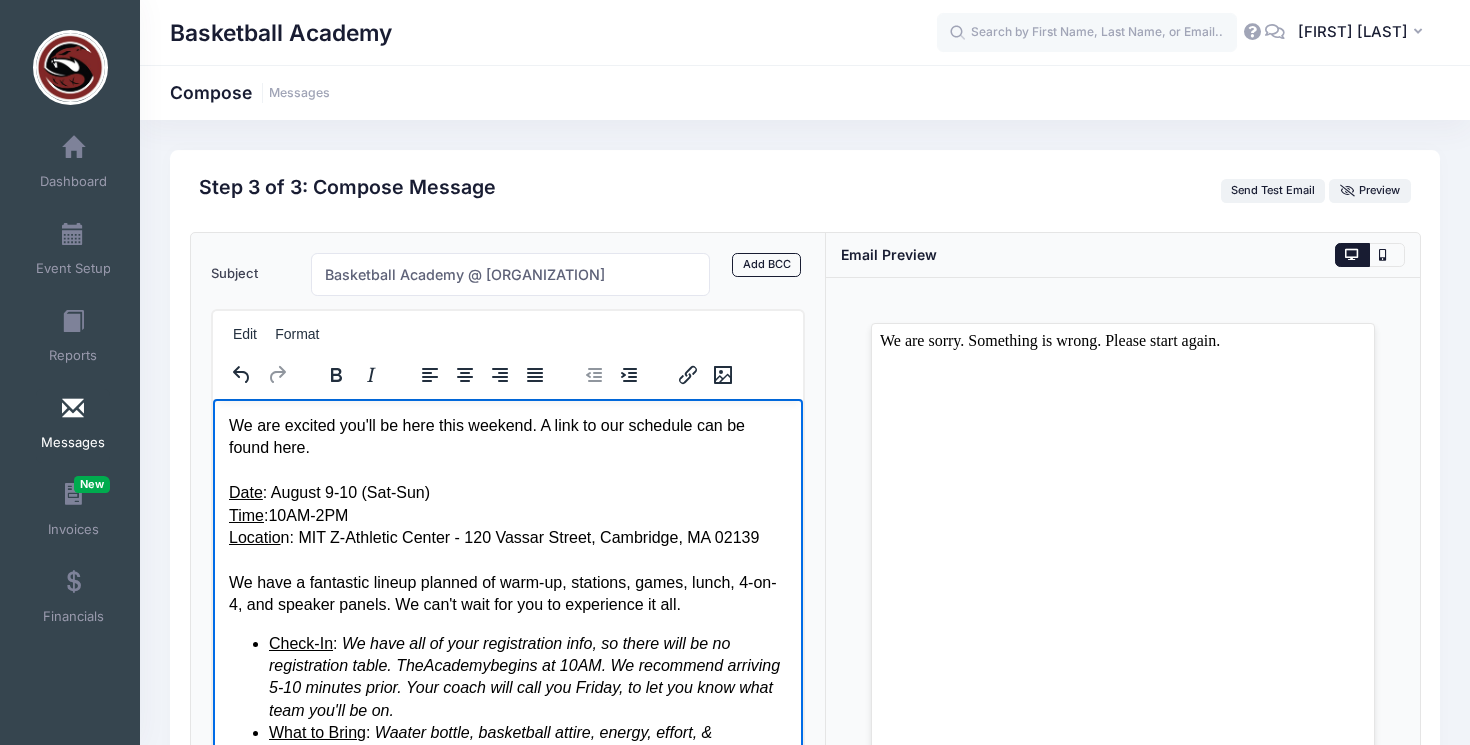 click on "We are excited you'll be here this weekend. A link to our schedule can be found here." at bounding box center [507, 436] 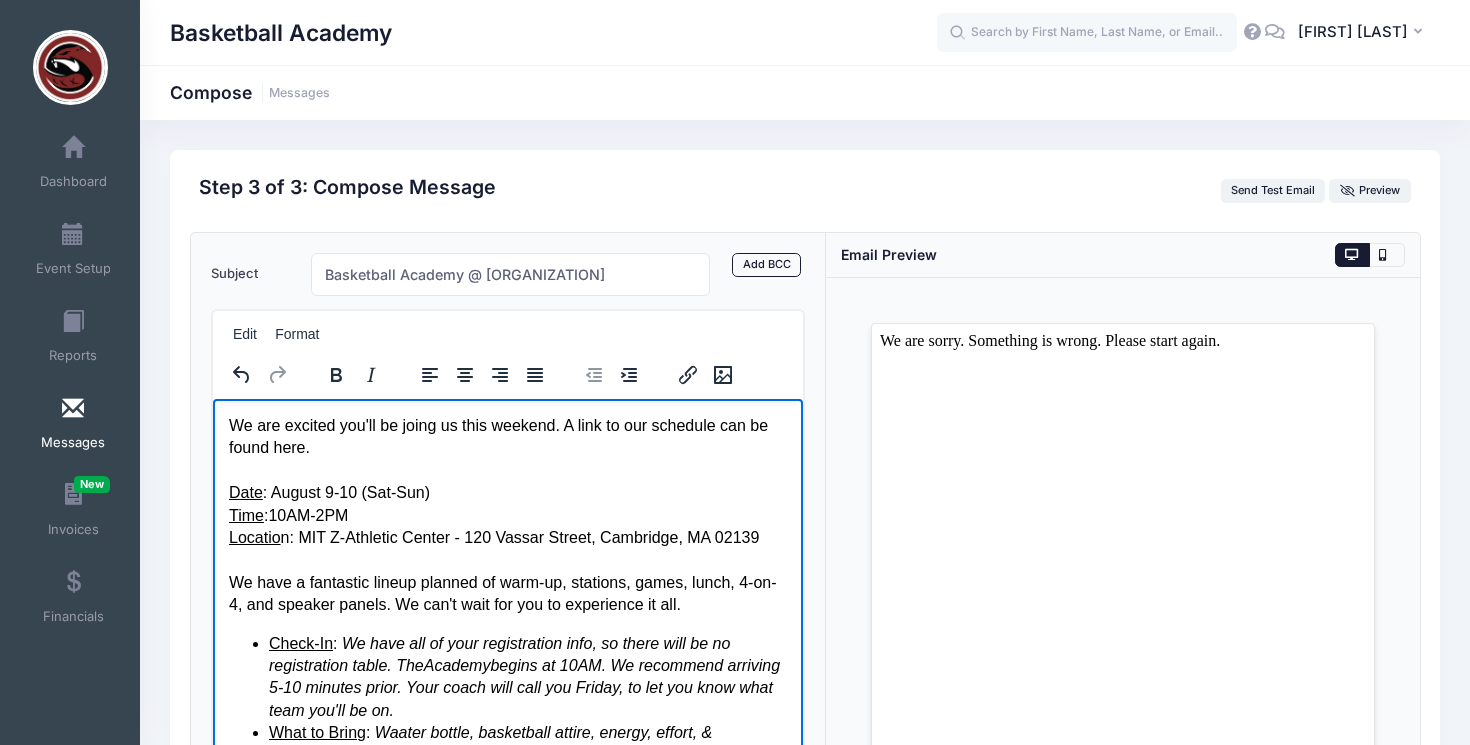 click on "We are excited you'll be joing us this weekend. A link to our schedule can be found here." at bounding box center [507, 436] 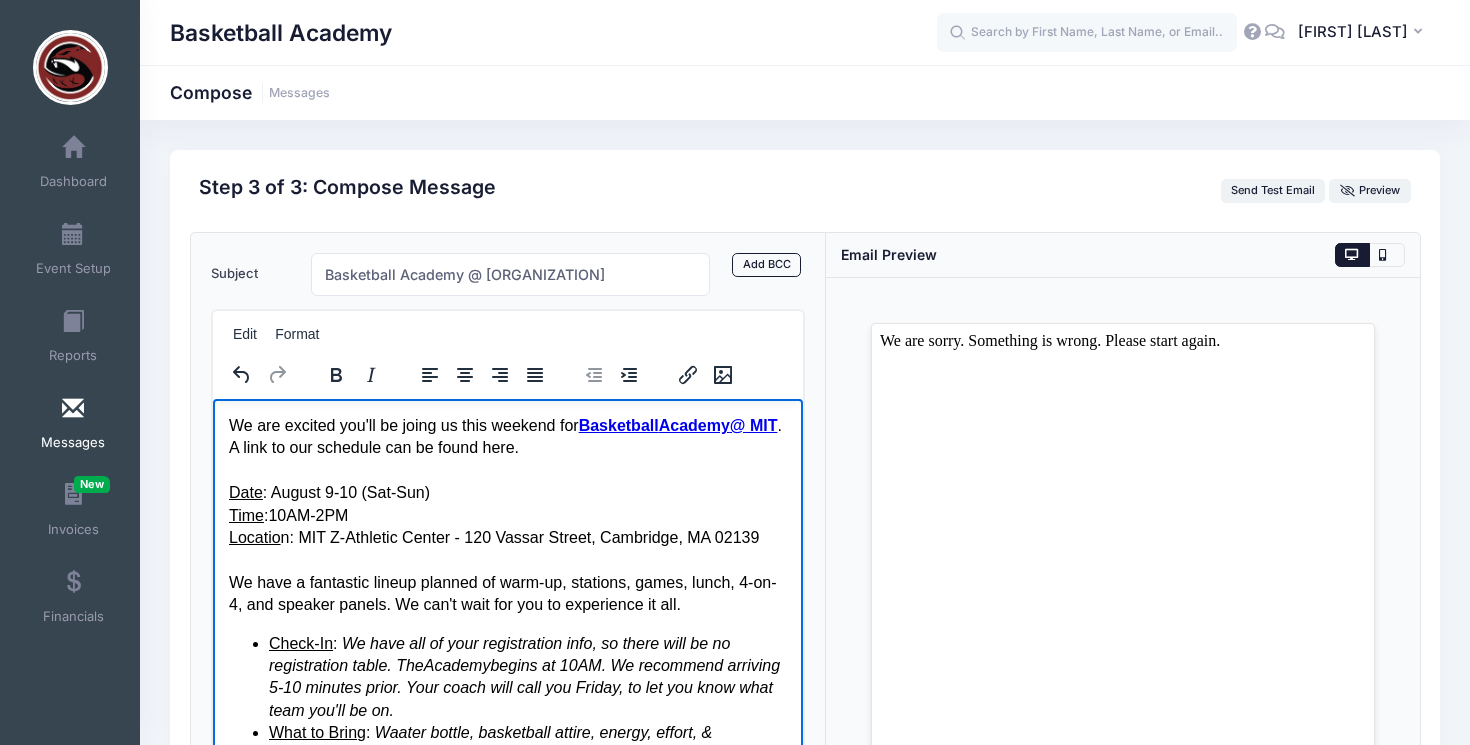 click on "We are excited you'll be joing us this weekend for  Basketball  Academy  @ MIT . A link to our schedule can be found here." at bounding box center (507, 436) 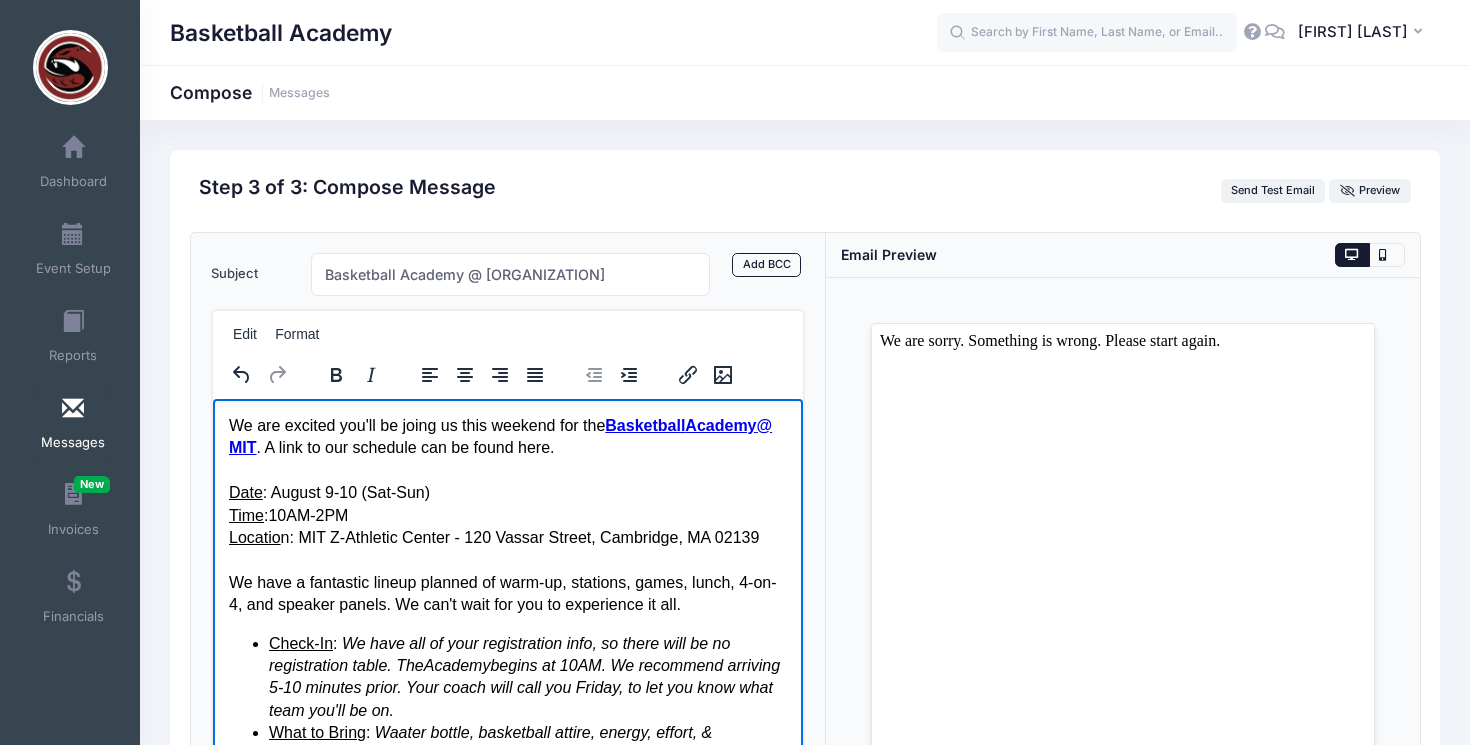 click on "Date : August 9-10 (Sat-Sun)" at bounding box center (507, 492) 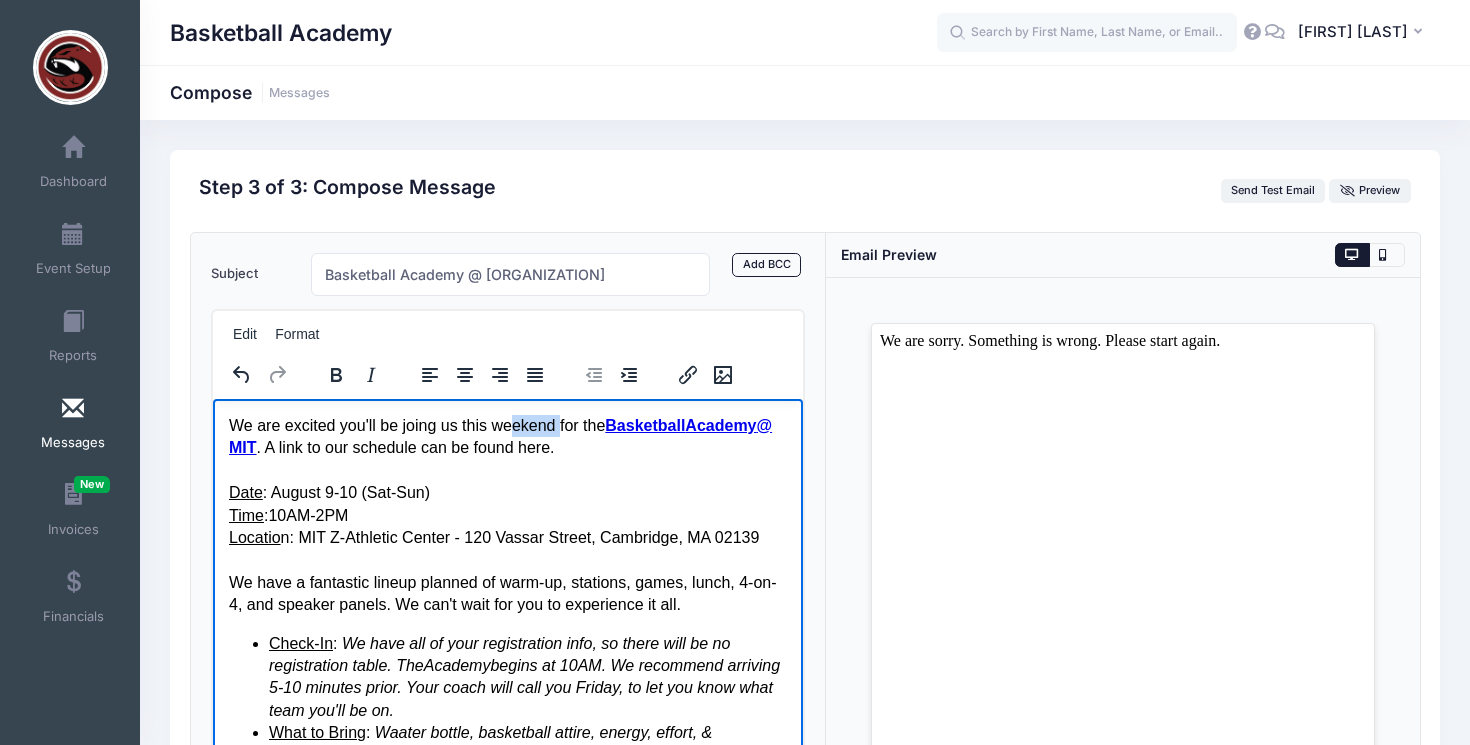 drag, startPoint x: 566, startPoint y: 426, endPoint x: 519, endPoint y: 426, distance: 47 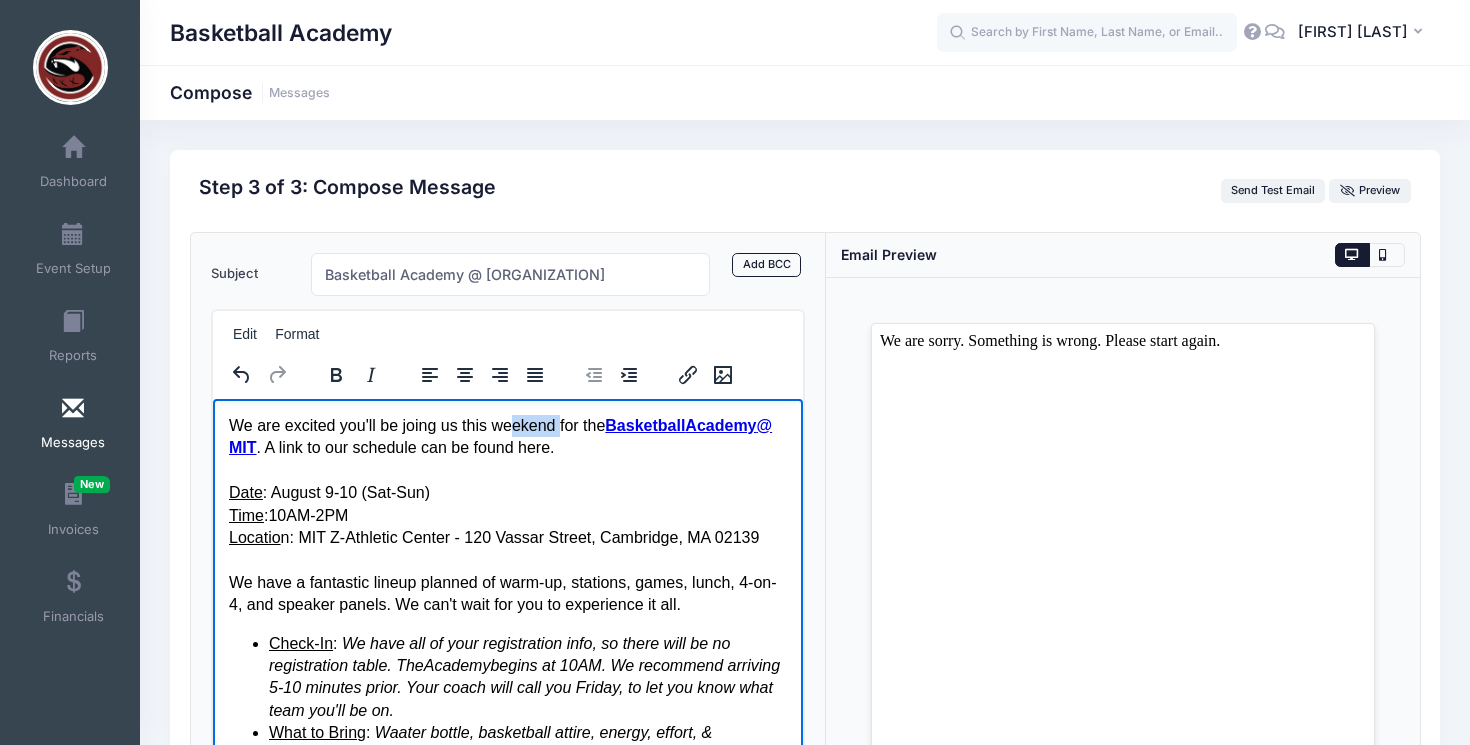 click on "We are excited you'll be joing us this weekend for the  Basketball  Academy  @ MIT . A link to our schedule can be found here." at bounding box center (507, 436) 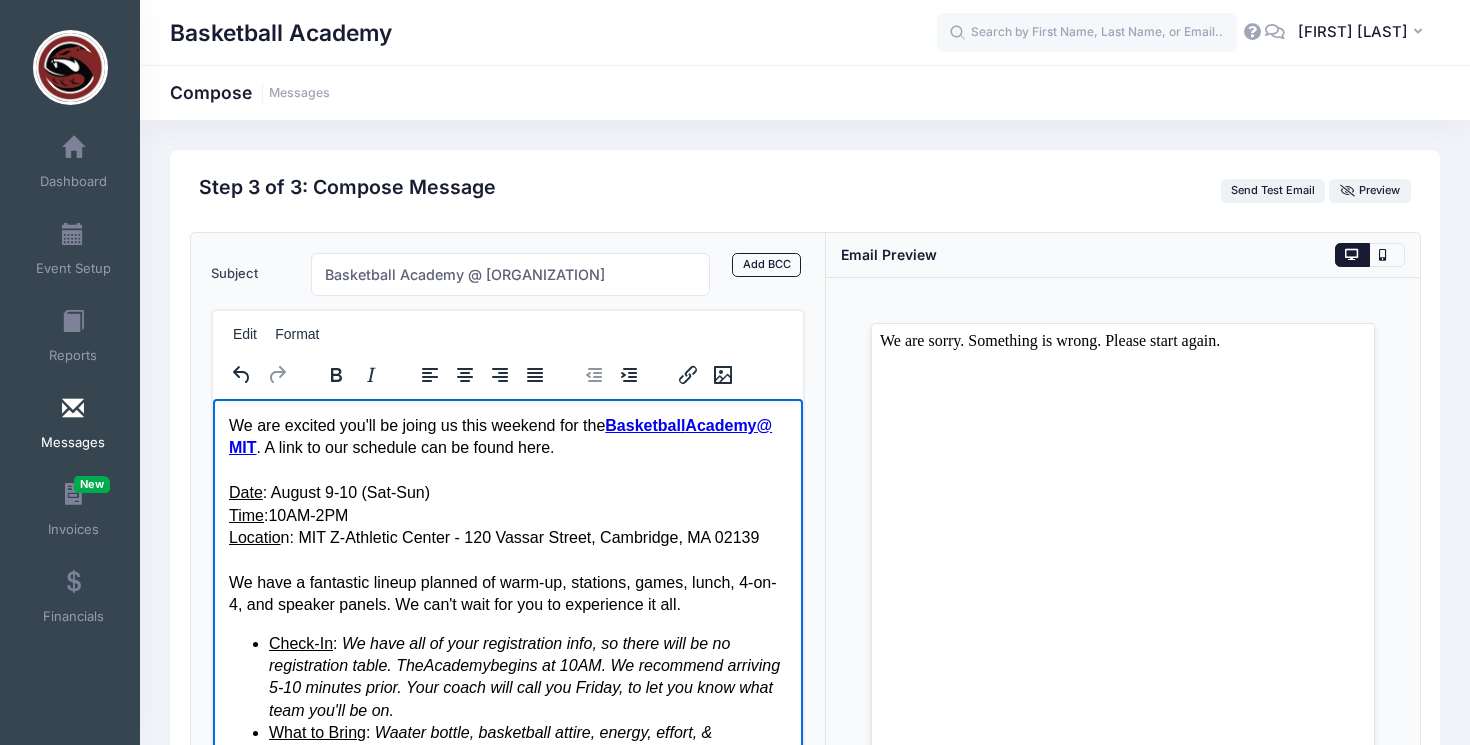 click on "We are excited you'll be joing us this weekend for the  Basketball  Academy  @ MIT . A link to our schedule can be found here." at bounding box center (507, 436) 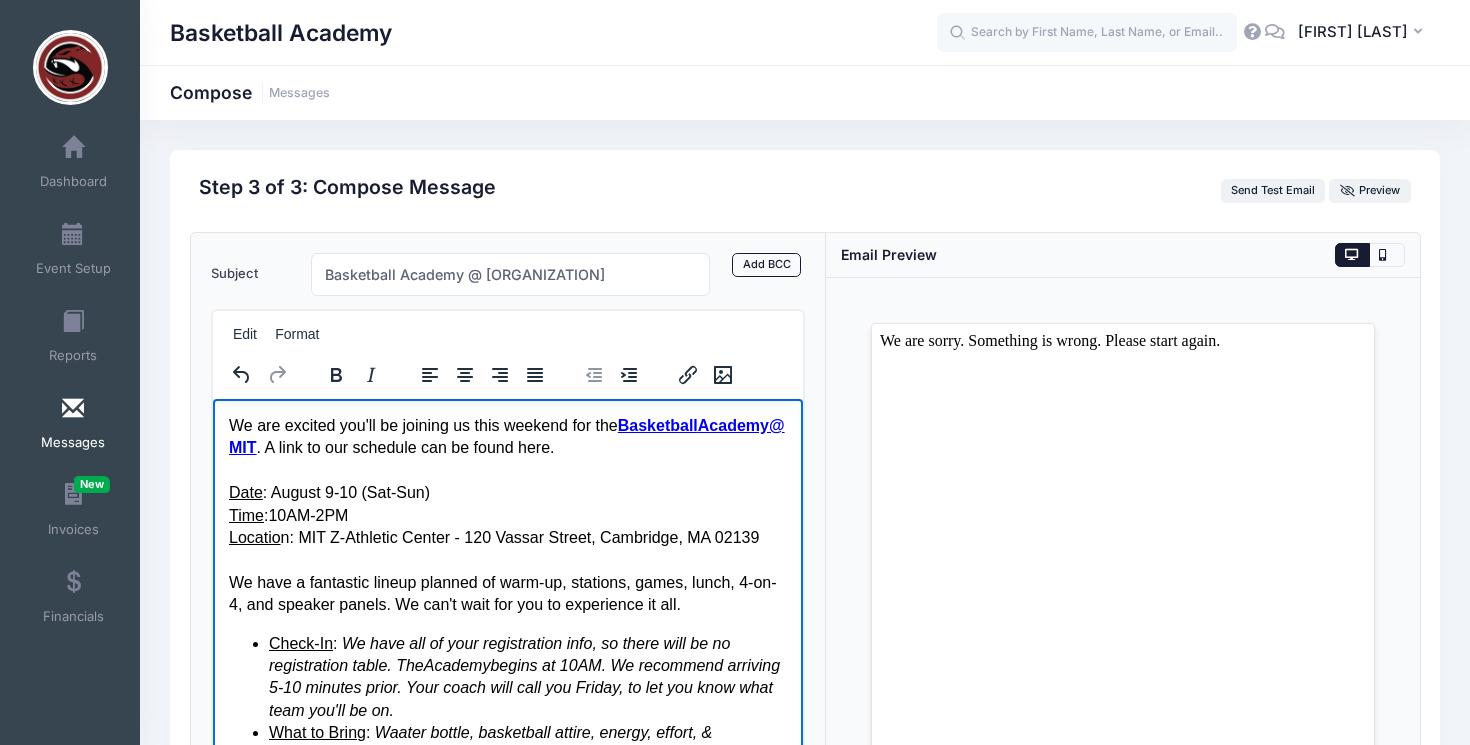 click on "We are excited you'll be joining us this weekend for the  Basketball  Academy  @ MIT . A link to our schedule can be found here." at bounding box center (507, 436) 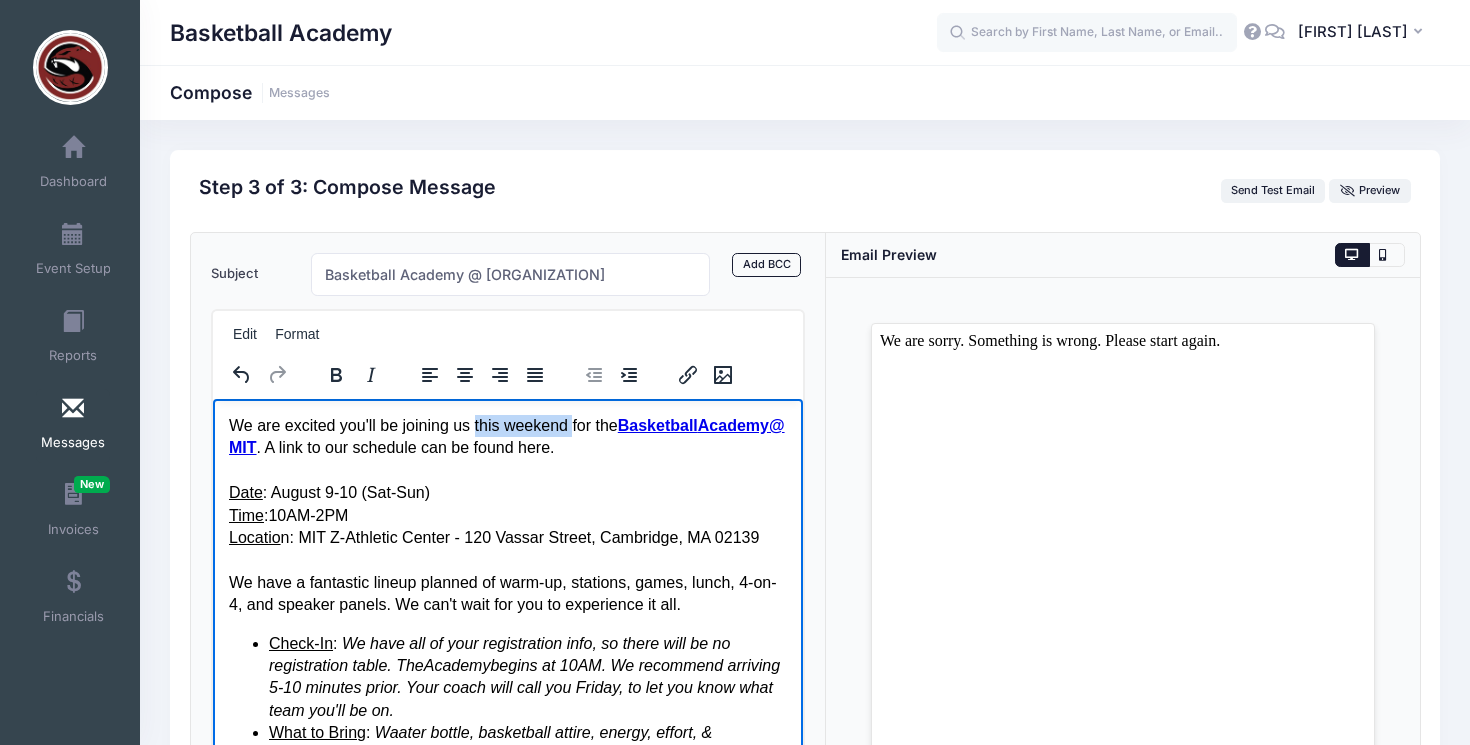 drag, startPoint x: 576, startPoint y: 429, endPoint x: 477, endPoint y: 429, distance: 99 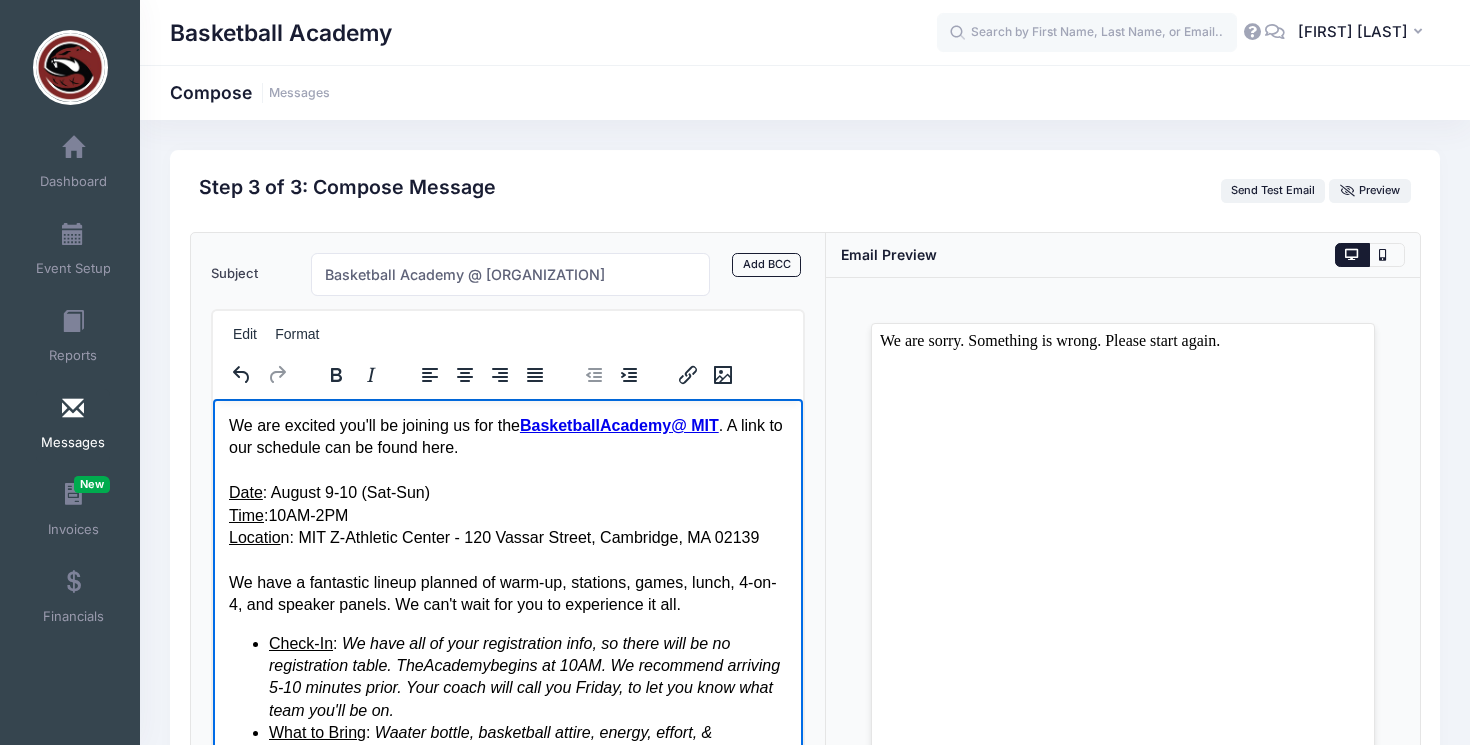 click on "We are excited you'll be joining us for the  Basketball  Academy  @ MIT . A link to our schedule can be found here." at bounding box center [507, 436] 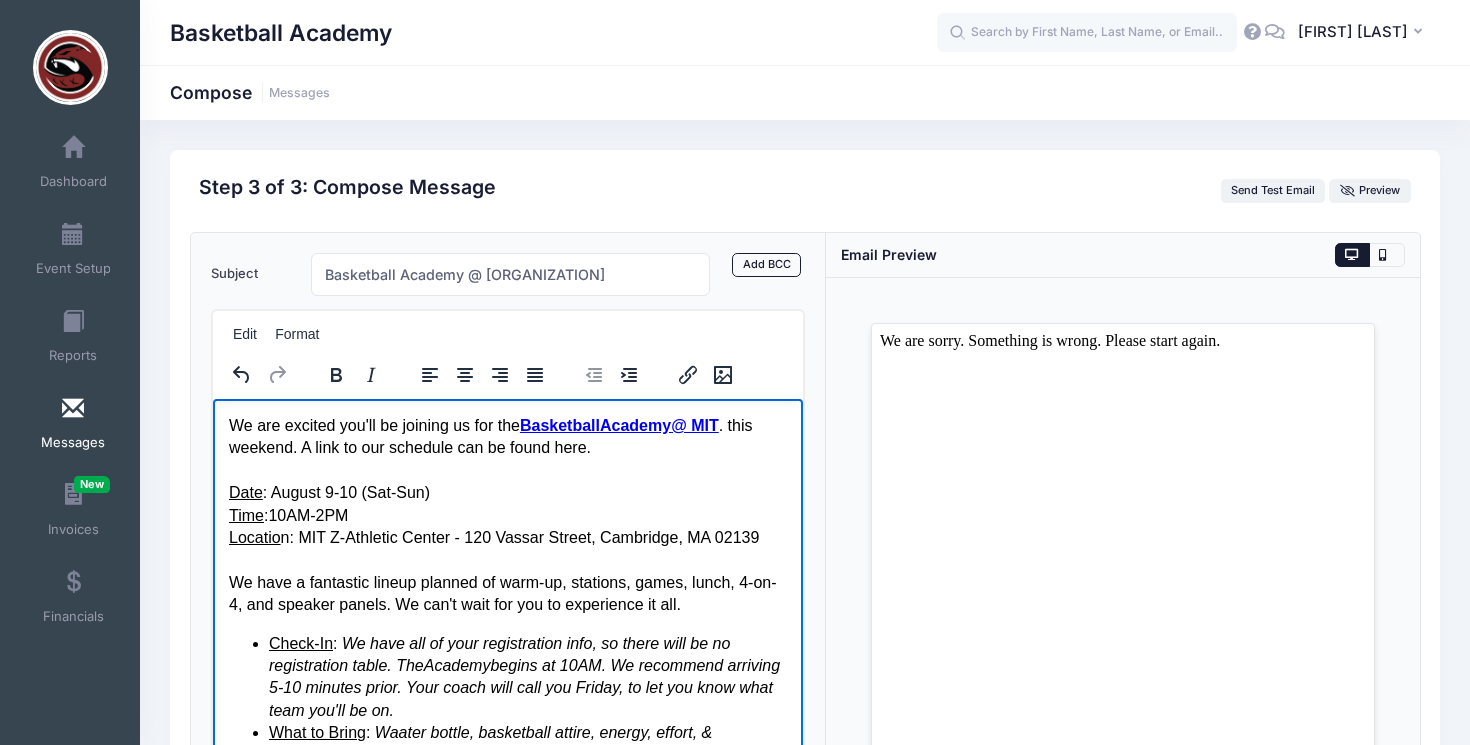 click on "We are excited you'll be joining us for the  Basketball  Academy  @ MIT . this weekend. A link to our schedule can be found here." at bounding box center (507, 436) 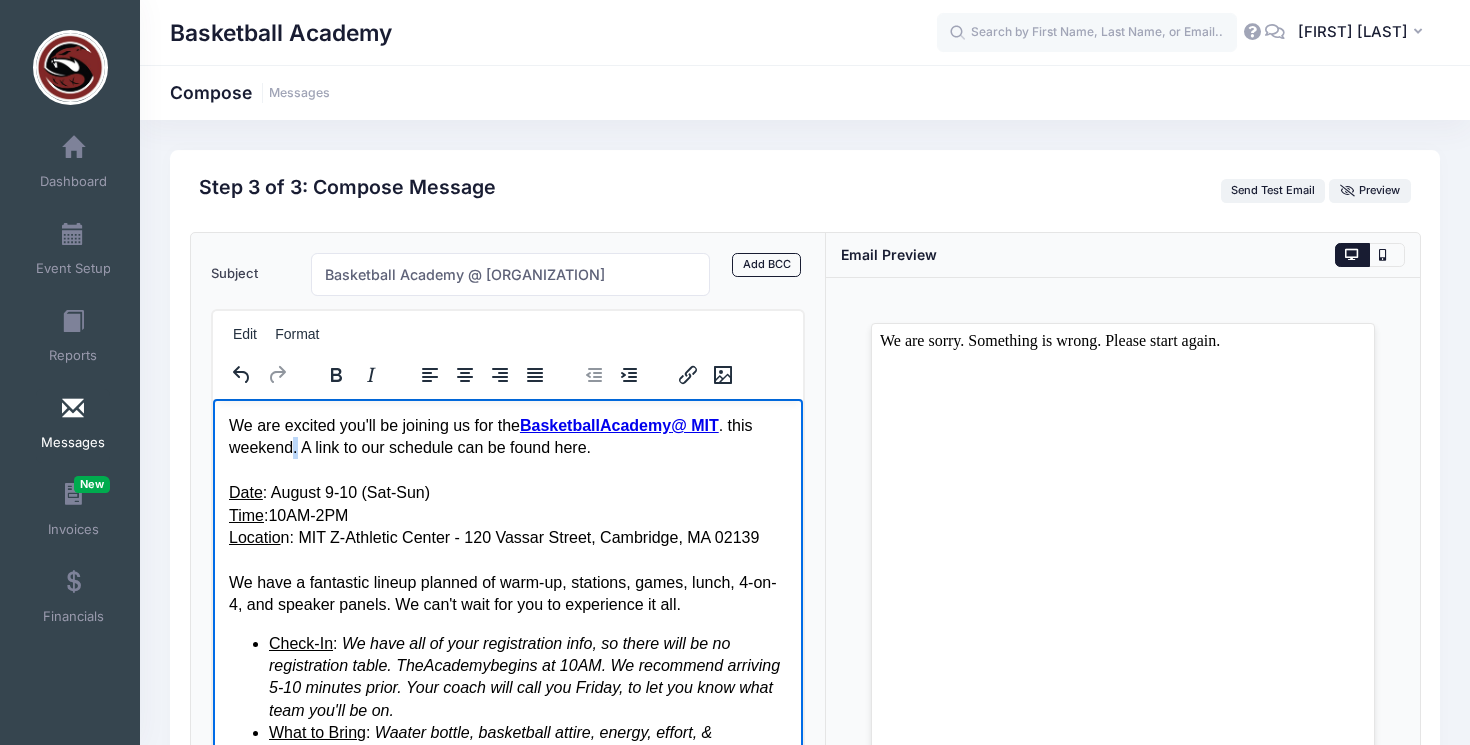 click on "We are excited you'll be joining us for the  Basketball  Academy  @ MIT . this weekend. A link to our schedule can be found here." at bounding box center [507, 436] 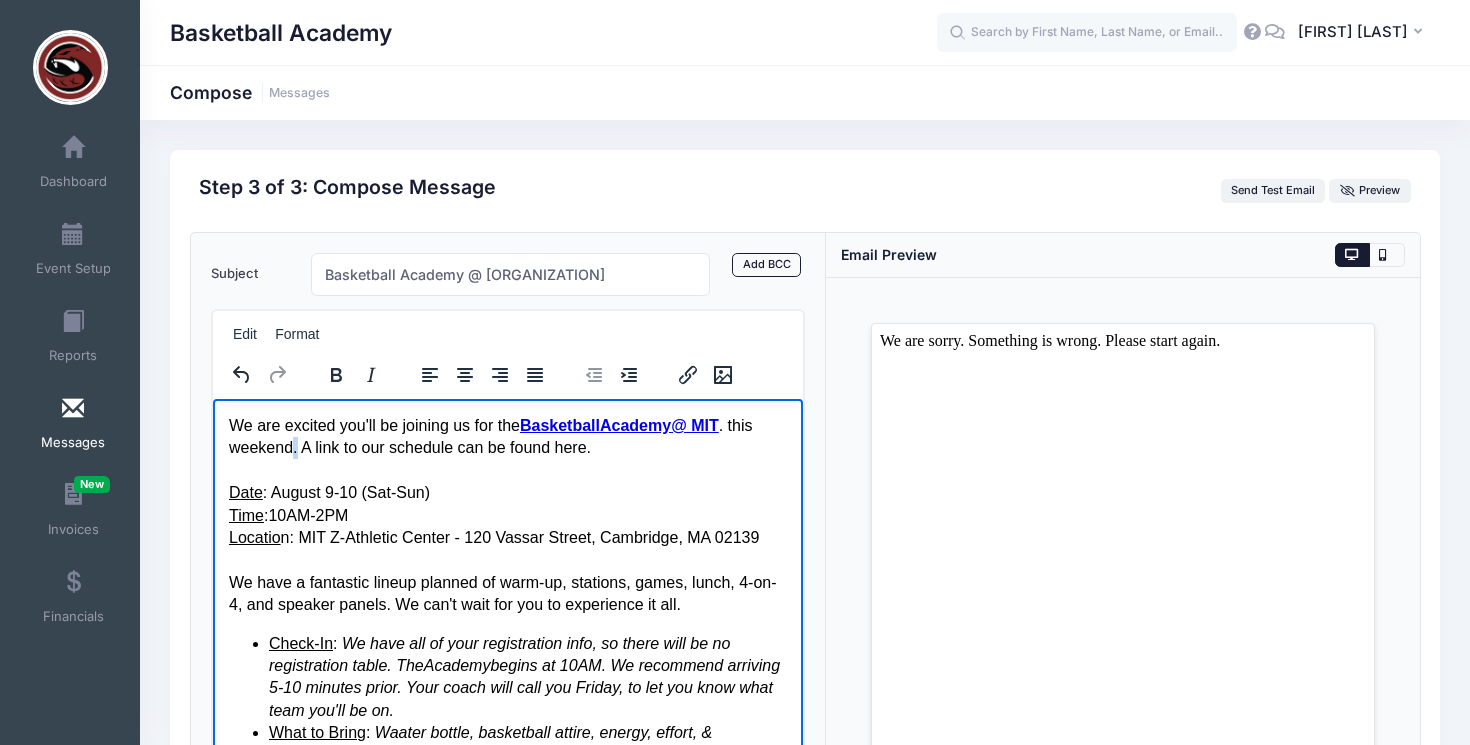 click on "We are excited you'll be joining us for the  Basketball  Academy  @ MIT . this weekend. A link to our schedule can be found here." at bounding box center (507, 436) 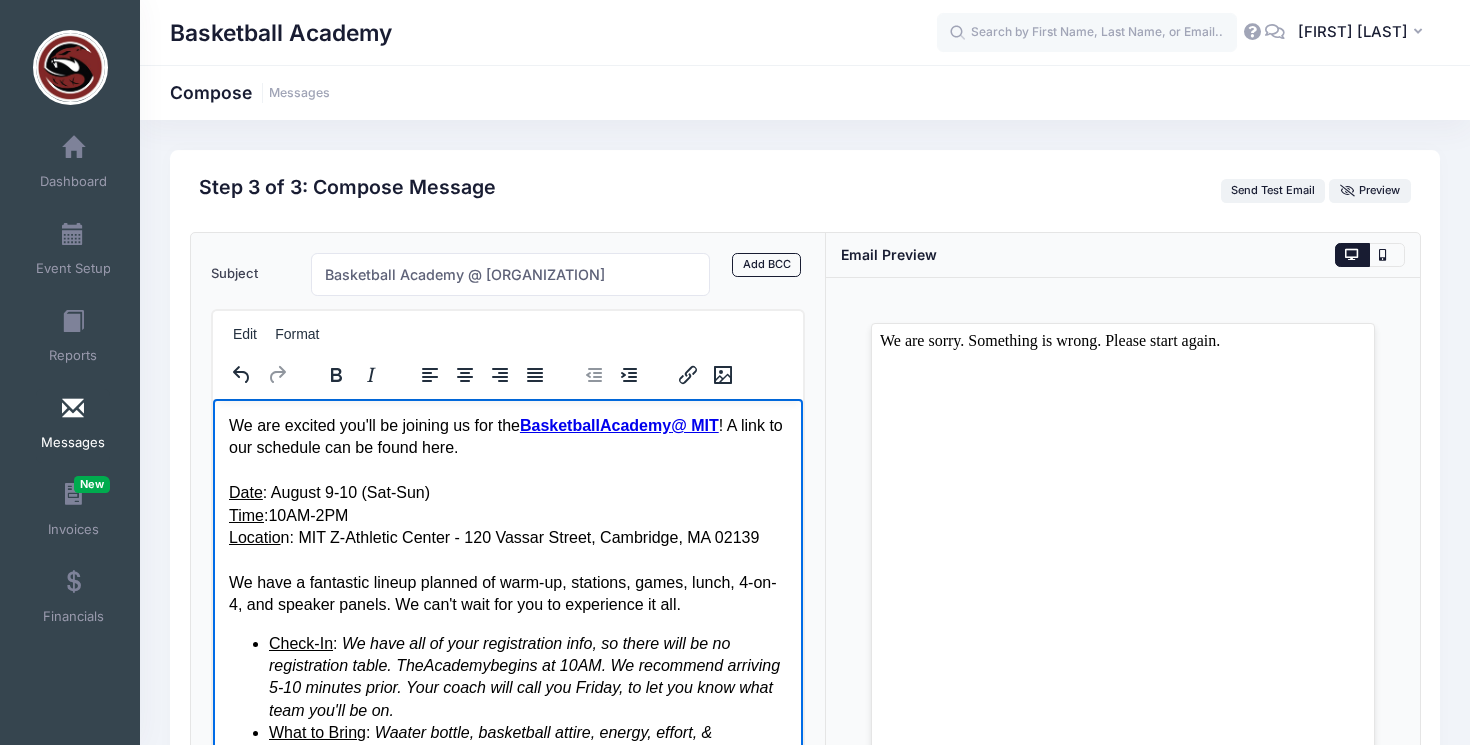 click on "We are excited you'll be joining us for the  Basketball  Academy  @ MIT ! A link to our schedule can be found here." at bounding box center (507, 436) 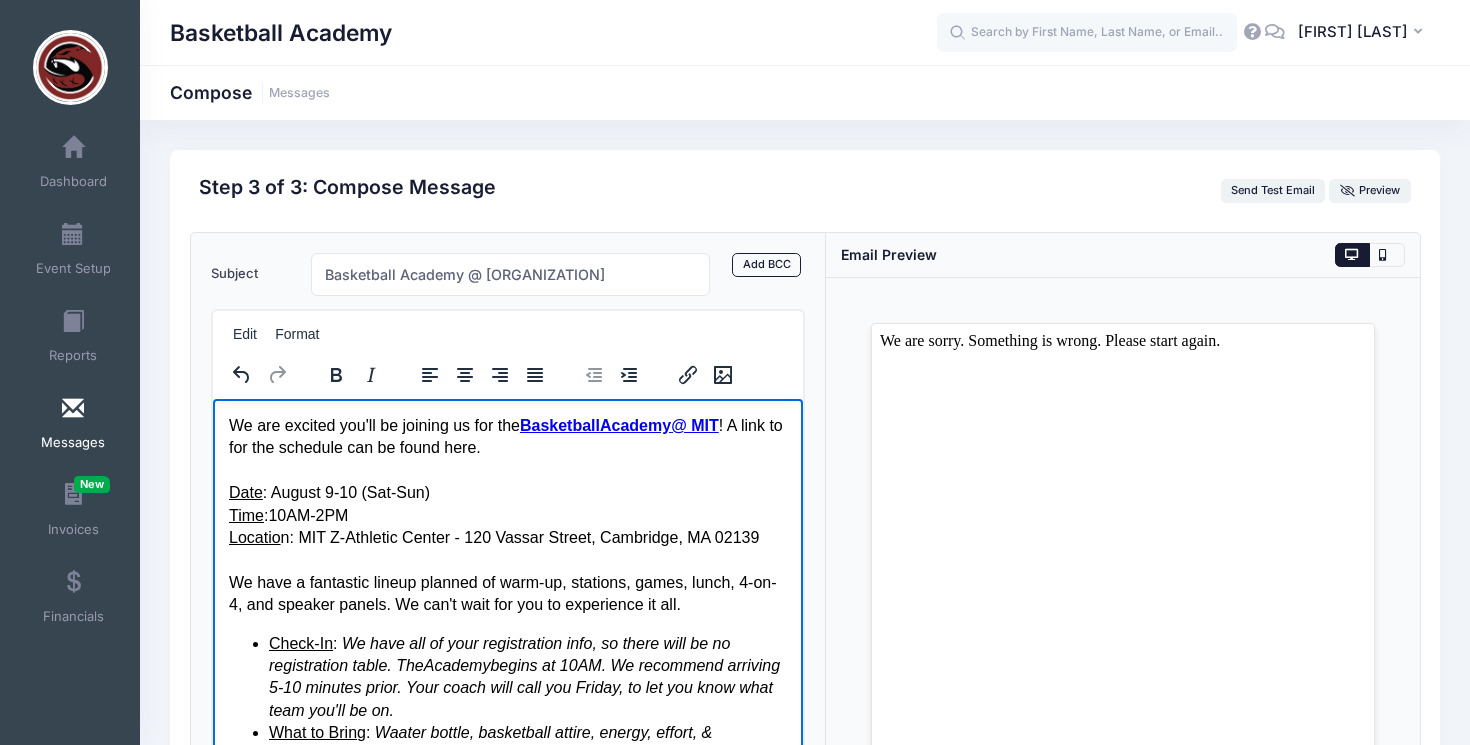 click on "We are excited you'll be joining us for the  Basketball  Academy  @ MIT ! A link to for the schedule can be found here." at bounding box center (507, 436) 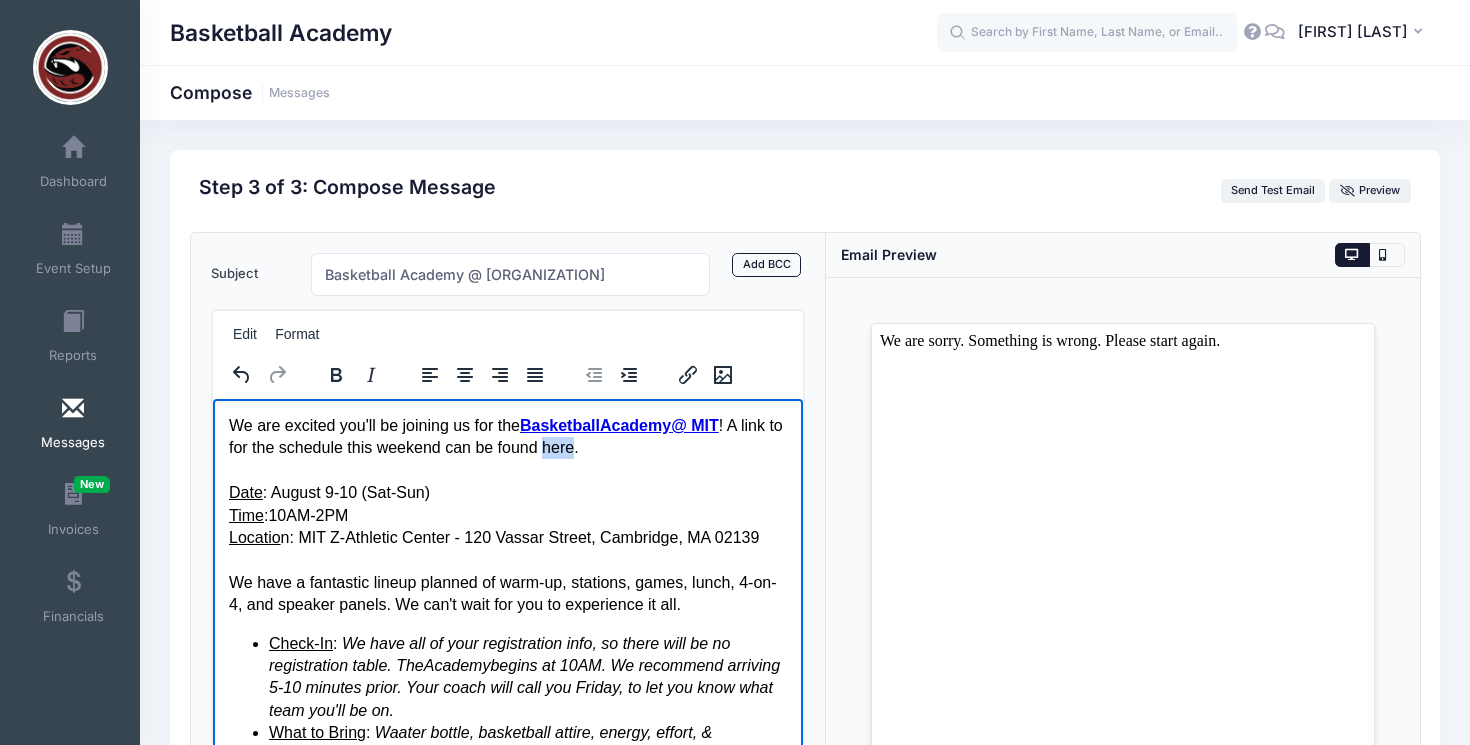 drag, startPoint x: 599, startPoint y: 451, endPoint x: 569, endPoint y: 452, distance: 30.016663 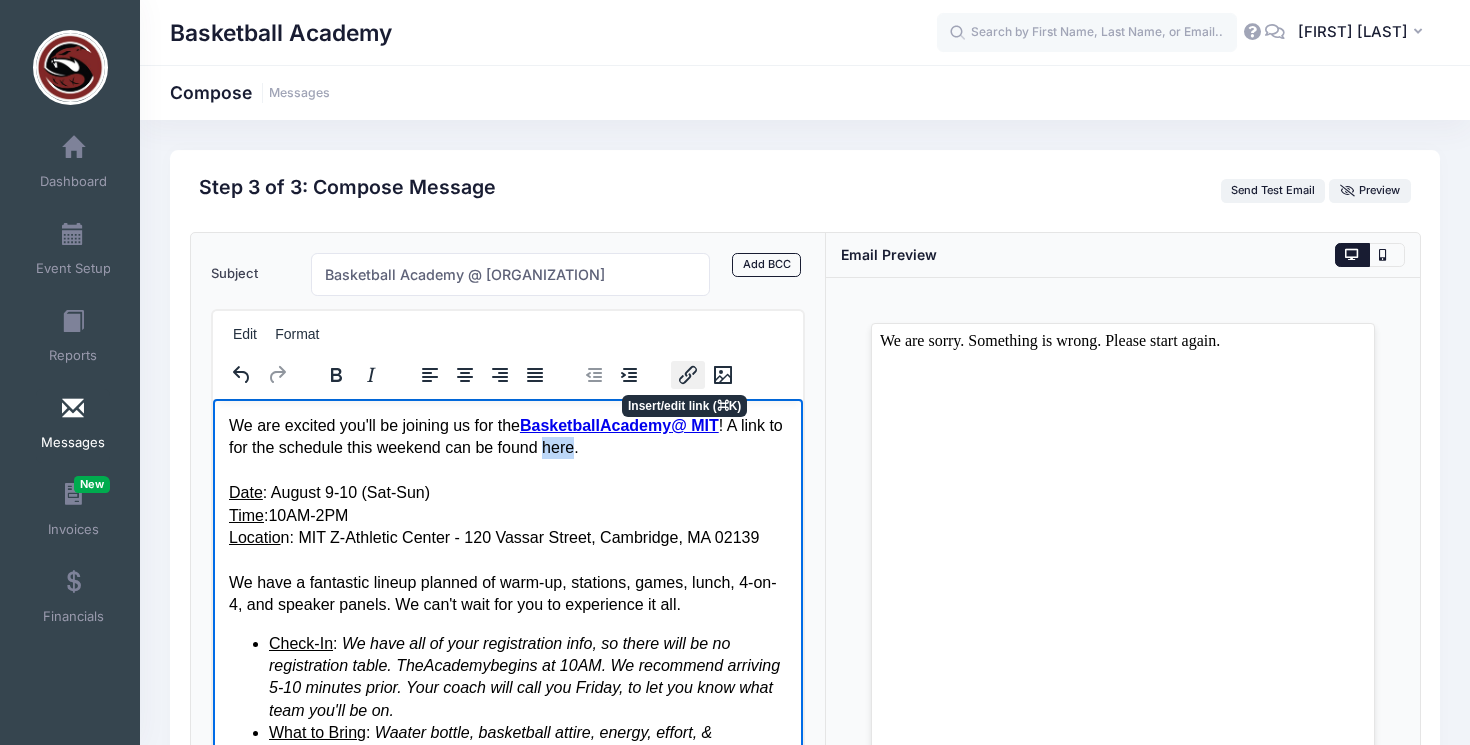 click 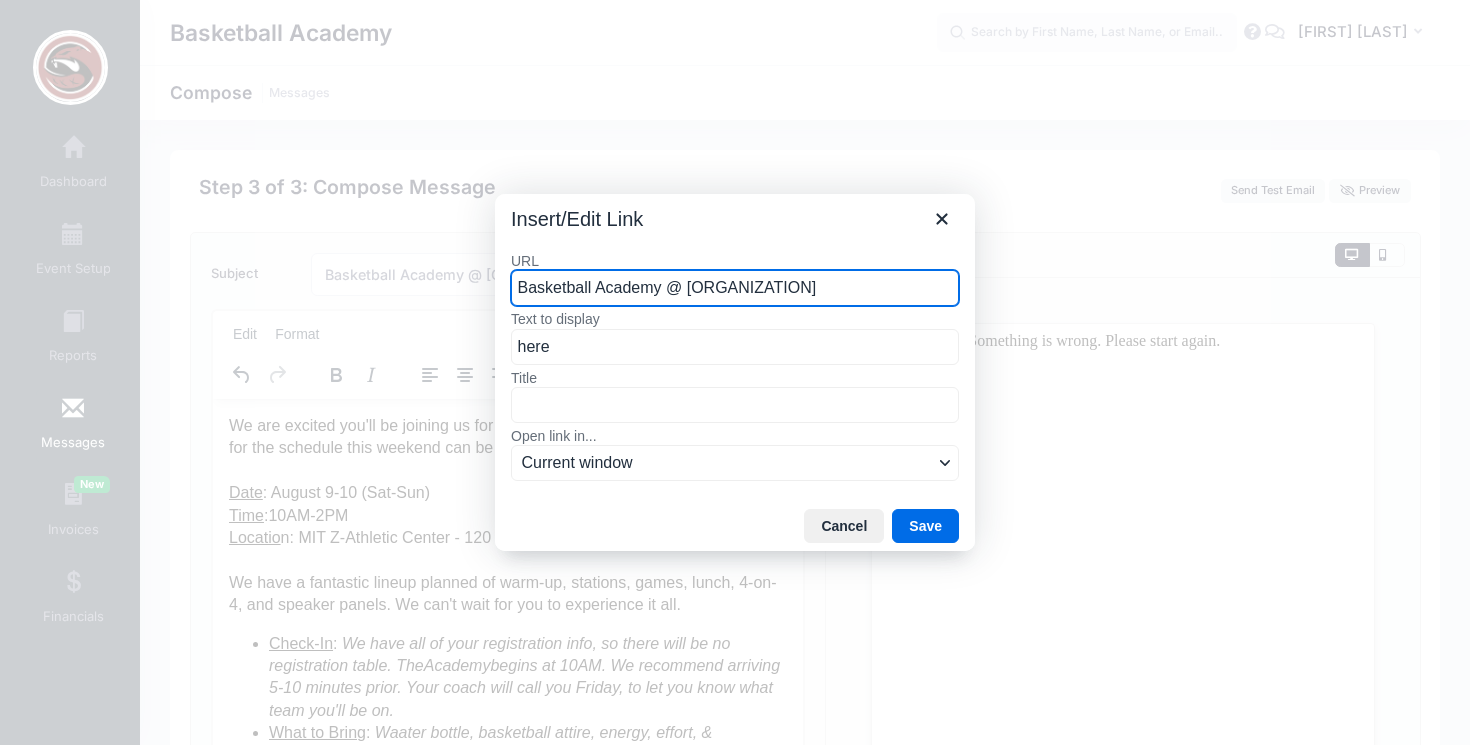 drag, startPoint x: 742, startPoint y: 288, endPoint x: 505, endPoint y: 285, distance: 237.01898 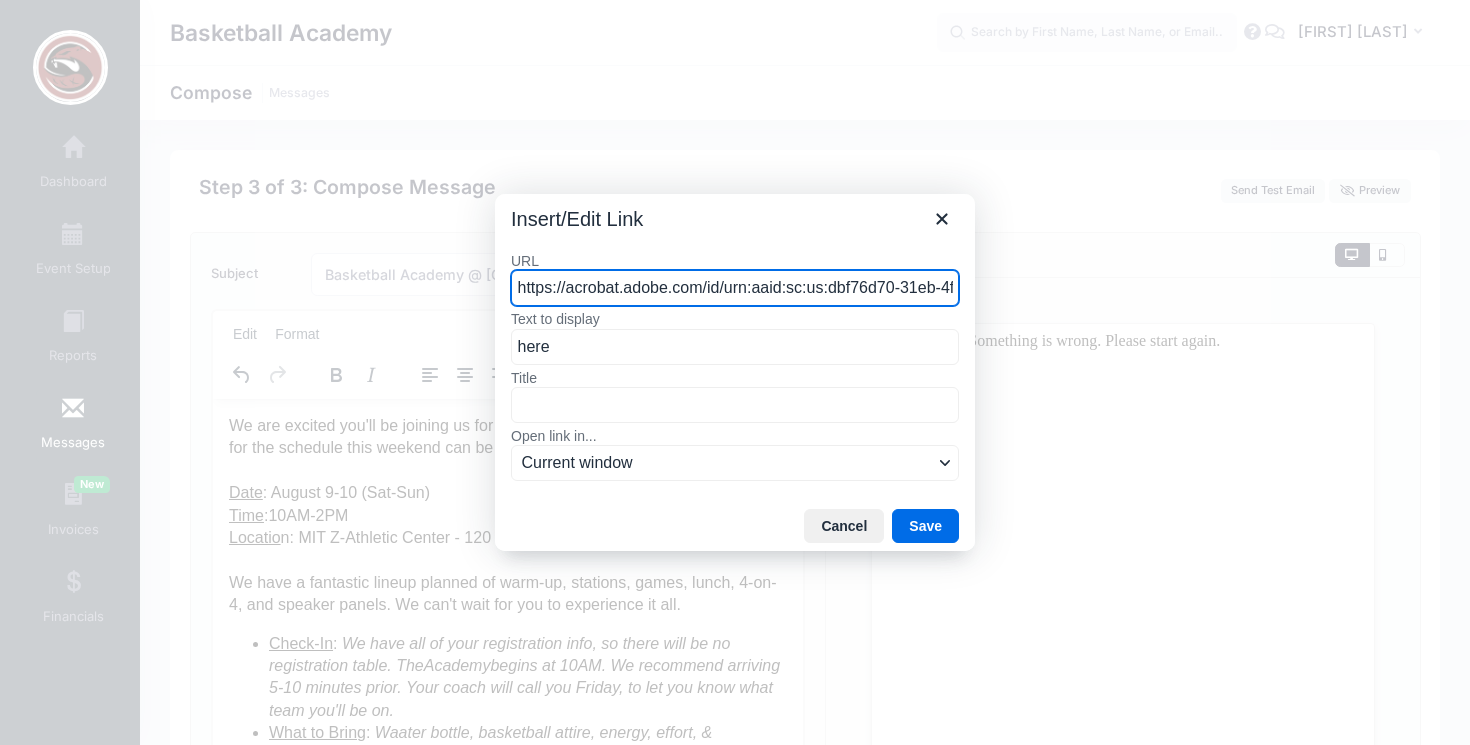 scroll, scrollTop: 0, scrollLeft: 197, axis: horizontal 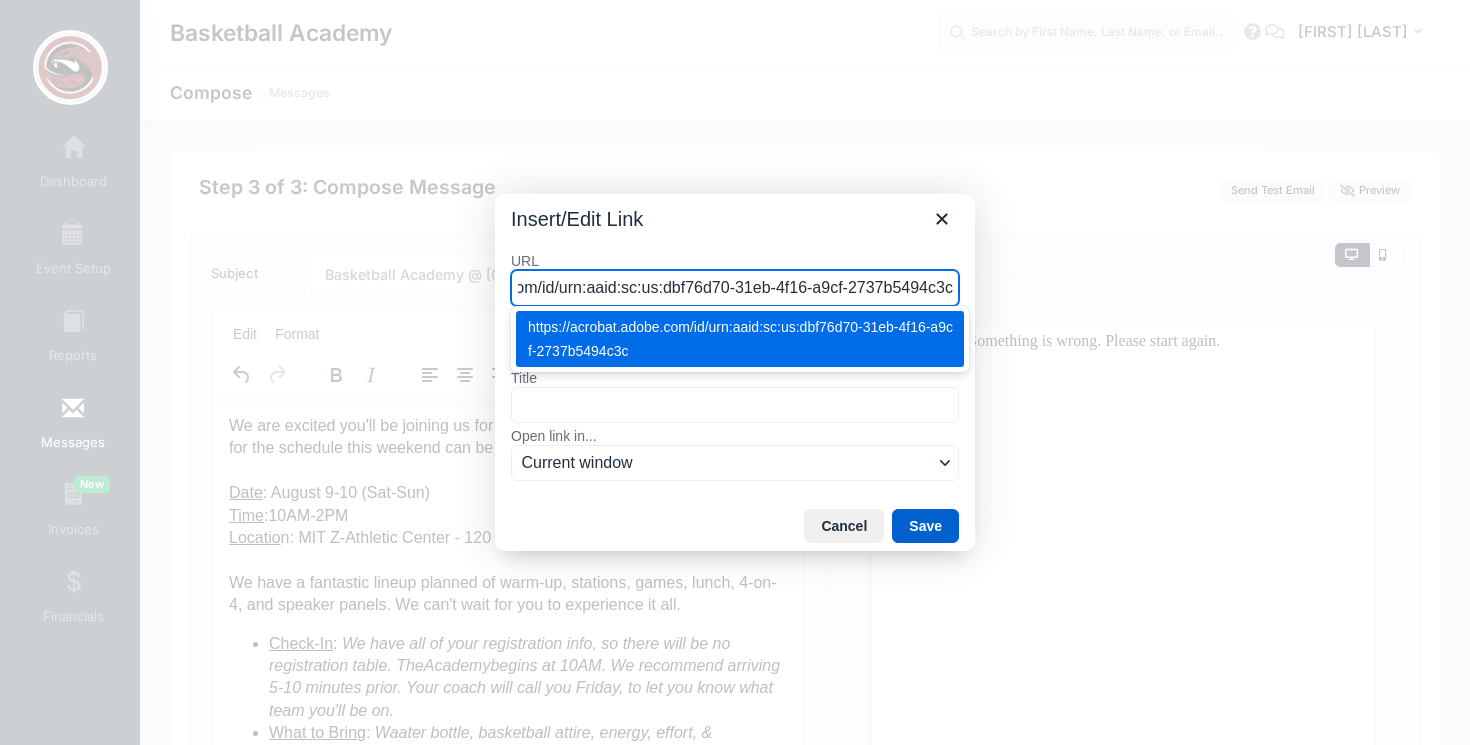 type on "https://acrobat.adobe.com/id/urn:aaid:sc:us:dbf76d70-31eb-4f16-a9cf-2737b5494c3c" 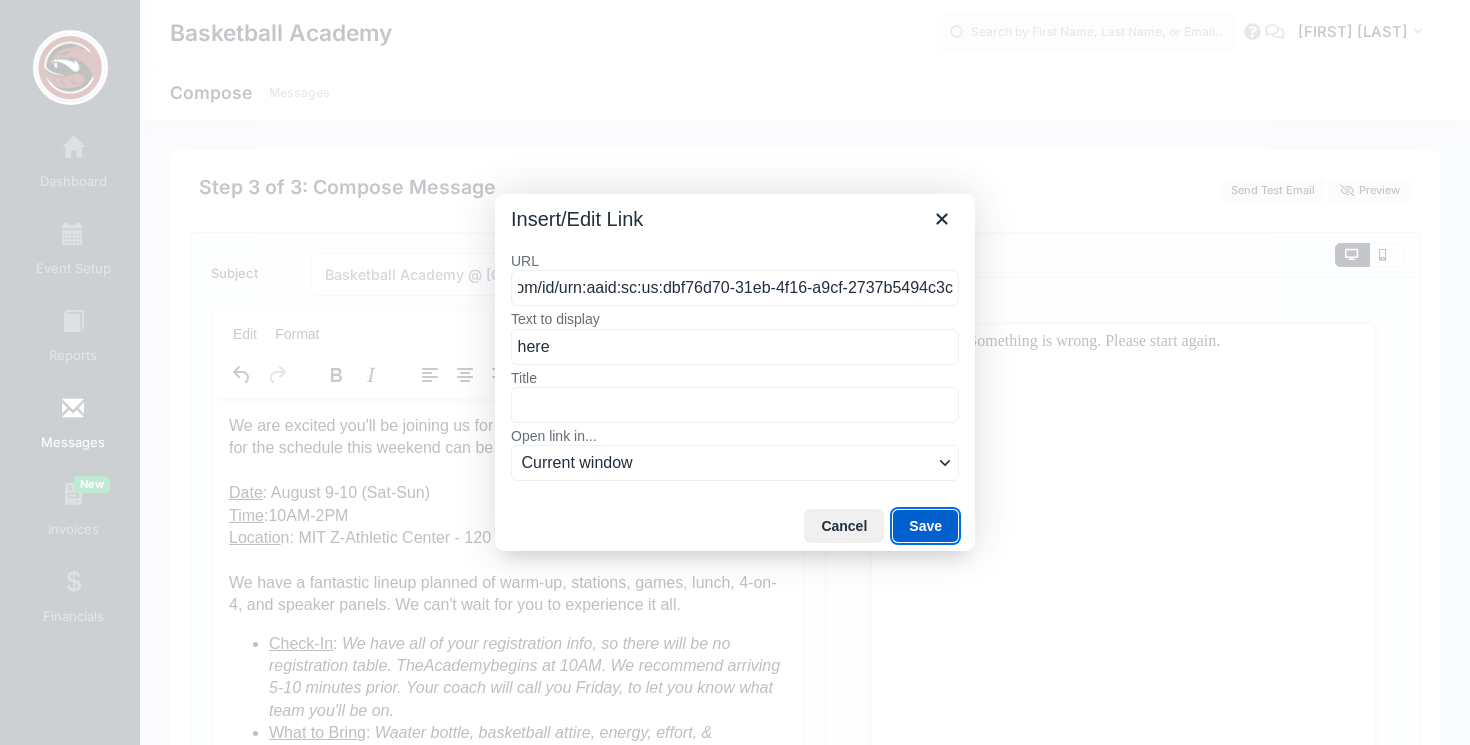click on "Save" at bounding box center [925, 526] 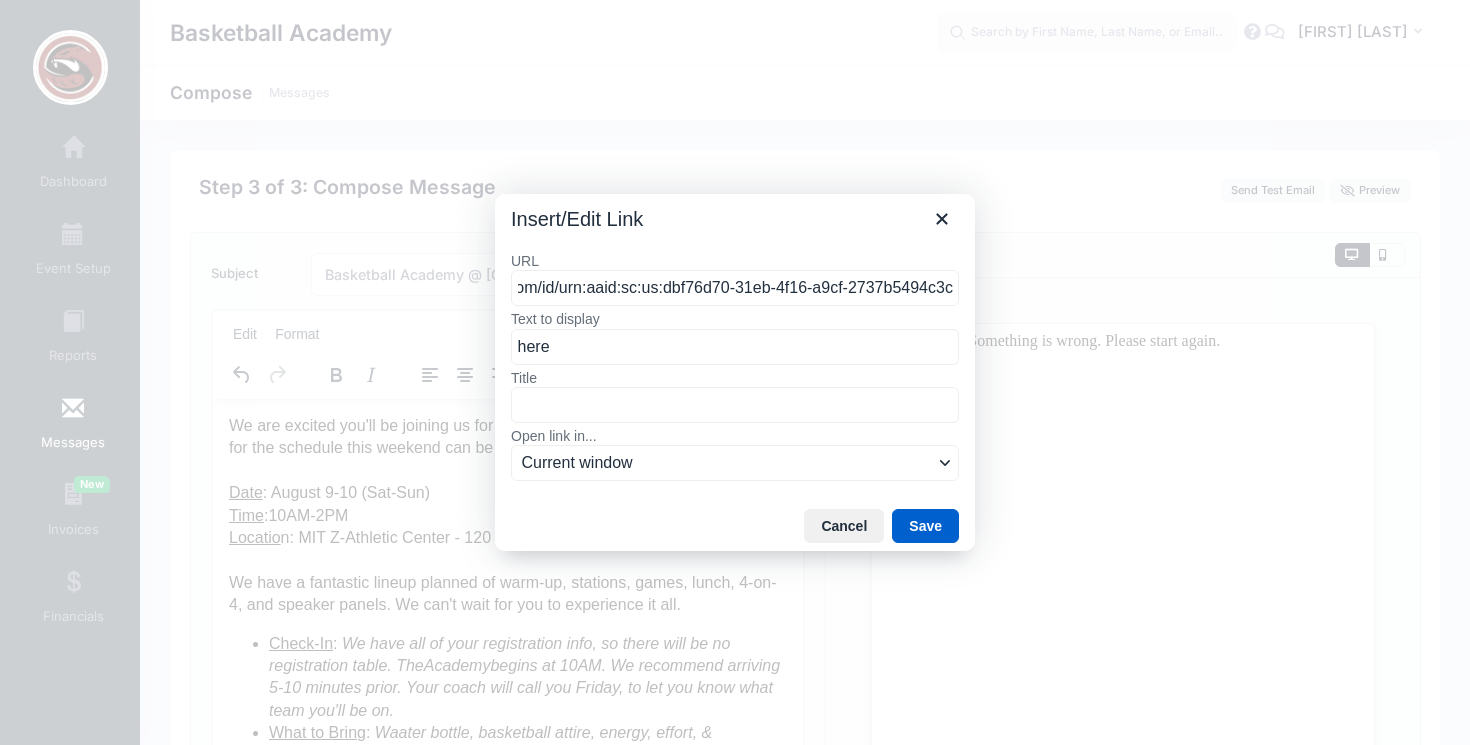 scroll, scrollTop: 0, scrollLeft: 0, axis: both 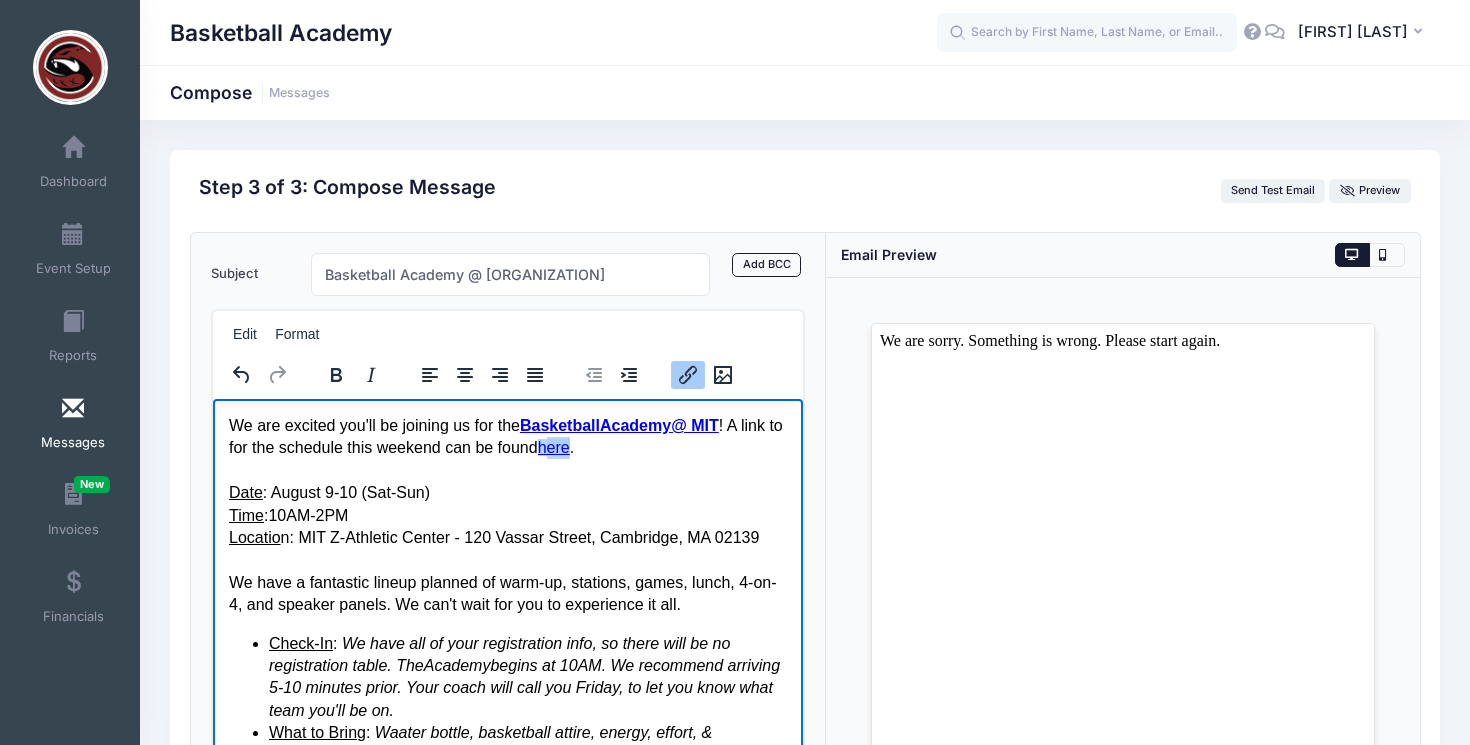 drag, startPoint x: 597, startPoint y: 451, endPoint x: 571, endPoint y: 451, distance: 26 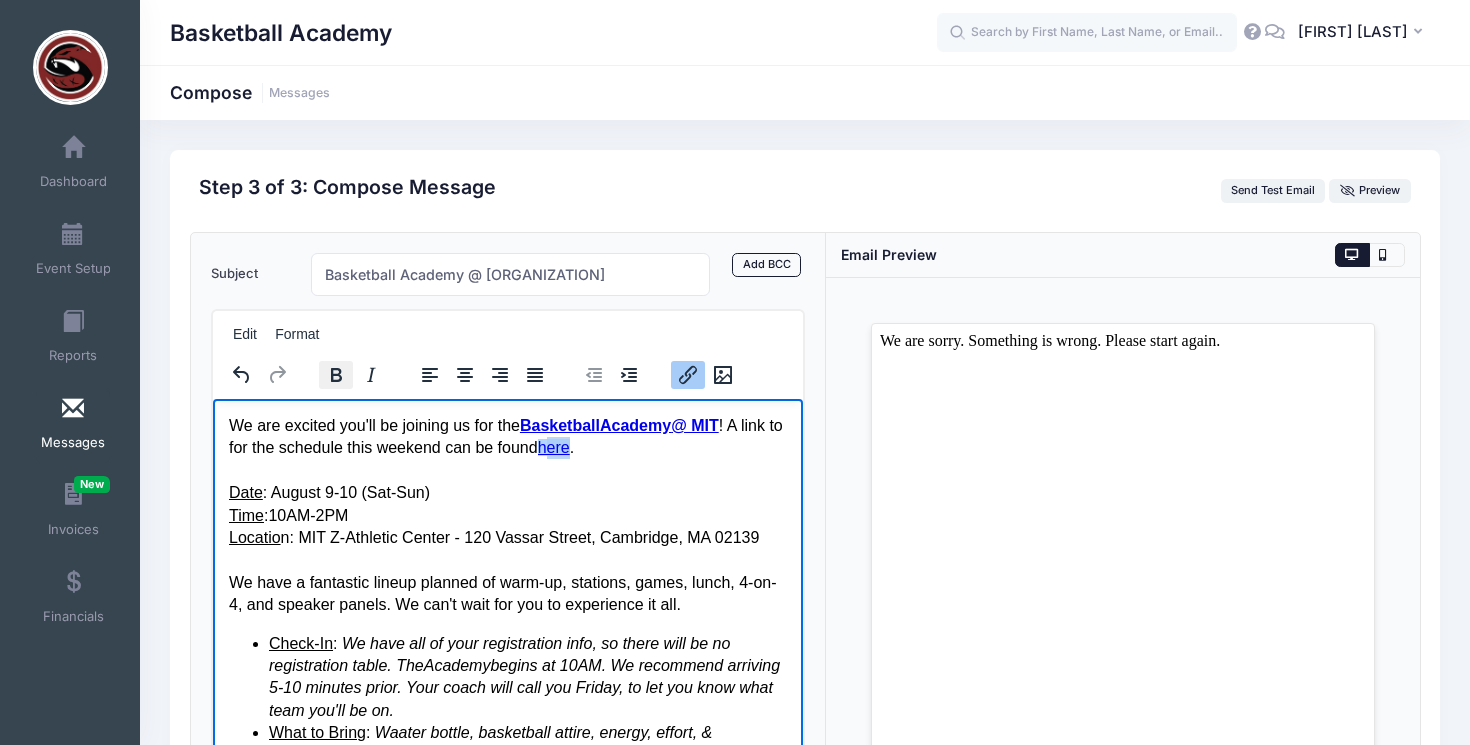 click 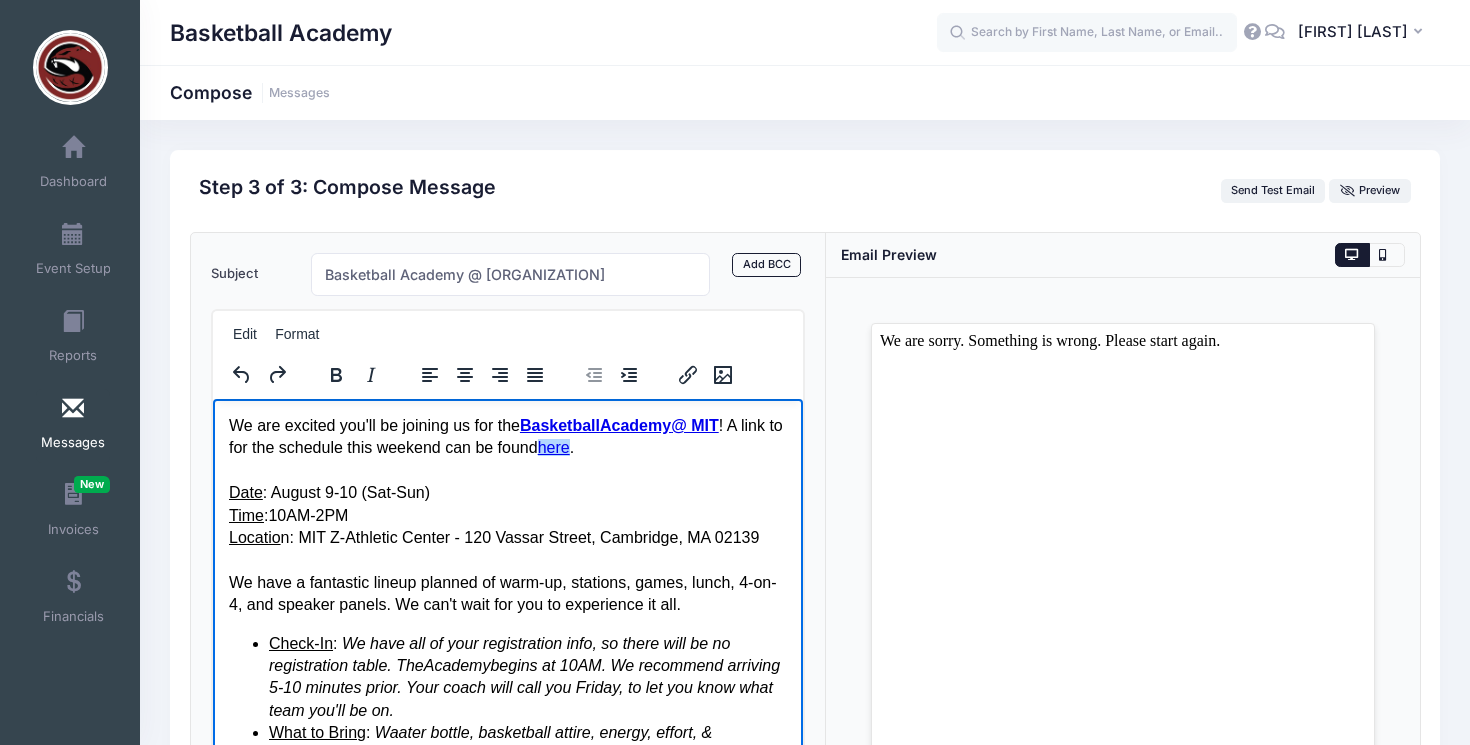 click at bounding box center (507, 470) 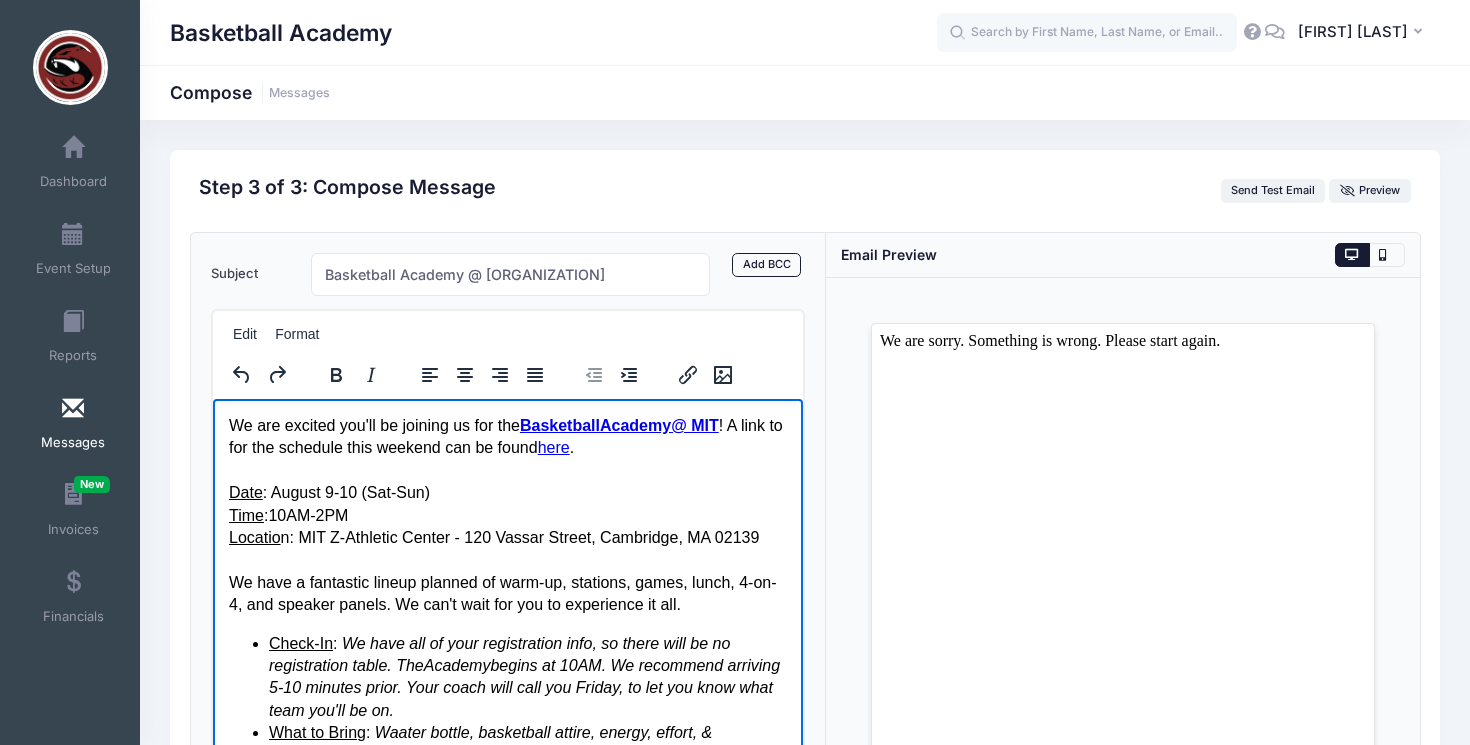 drag, startPoint x: 599, startPoint y: 450, endPoint x: 567, endPoint y: 450, distance: 32 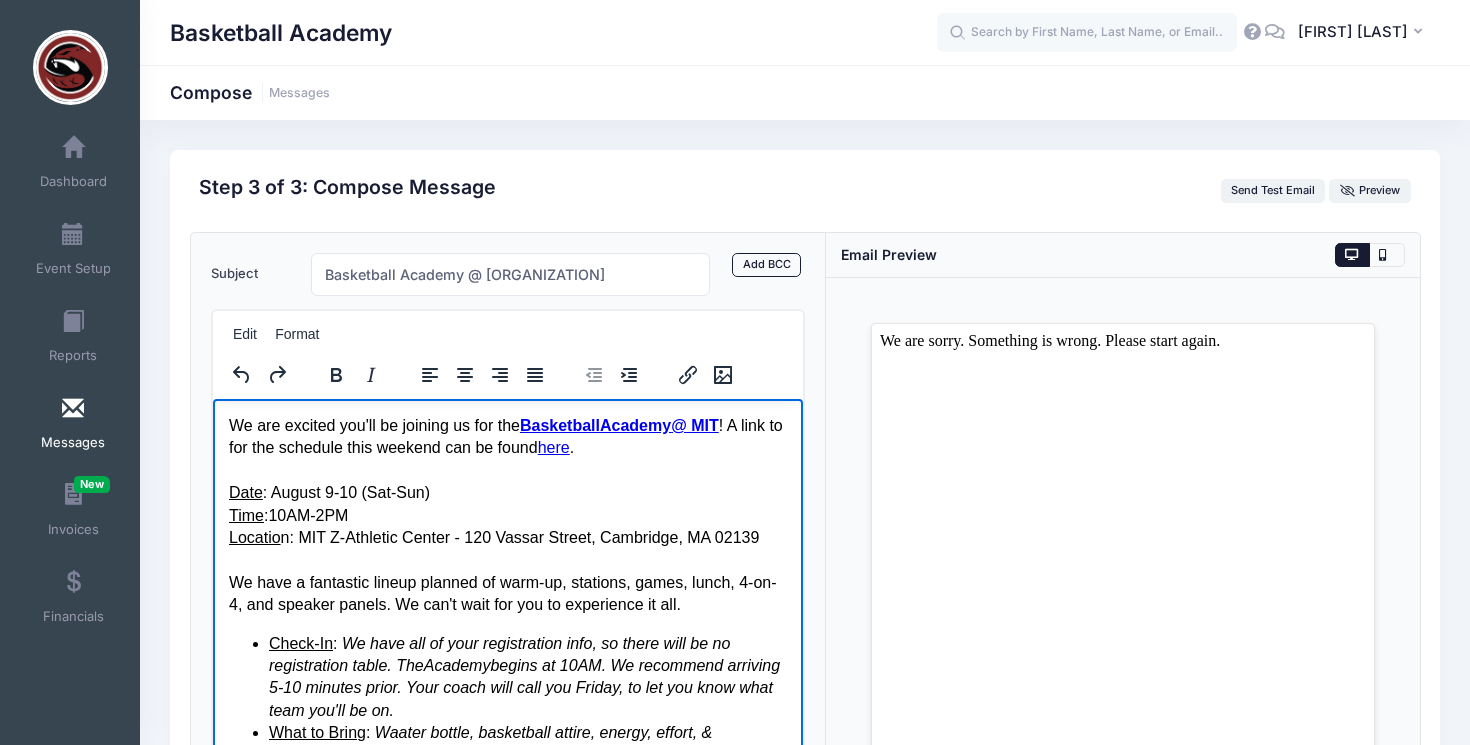 click on "We are excited you'll be joining us for the  Basketball  Academy  @ MIT ! A link to for the schedule this weekend can be found  here ." at bounding box center [507, 436] 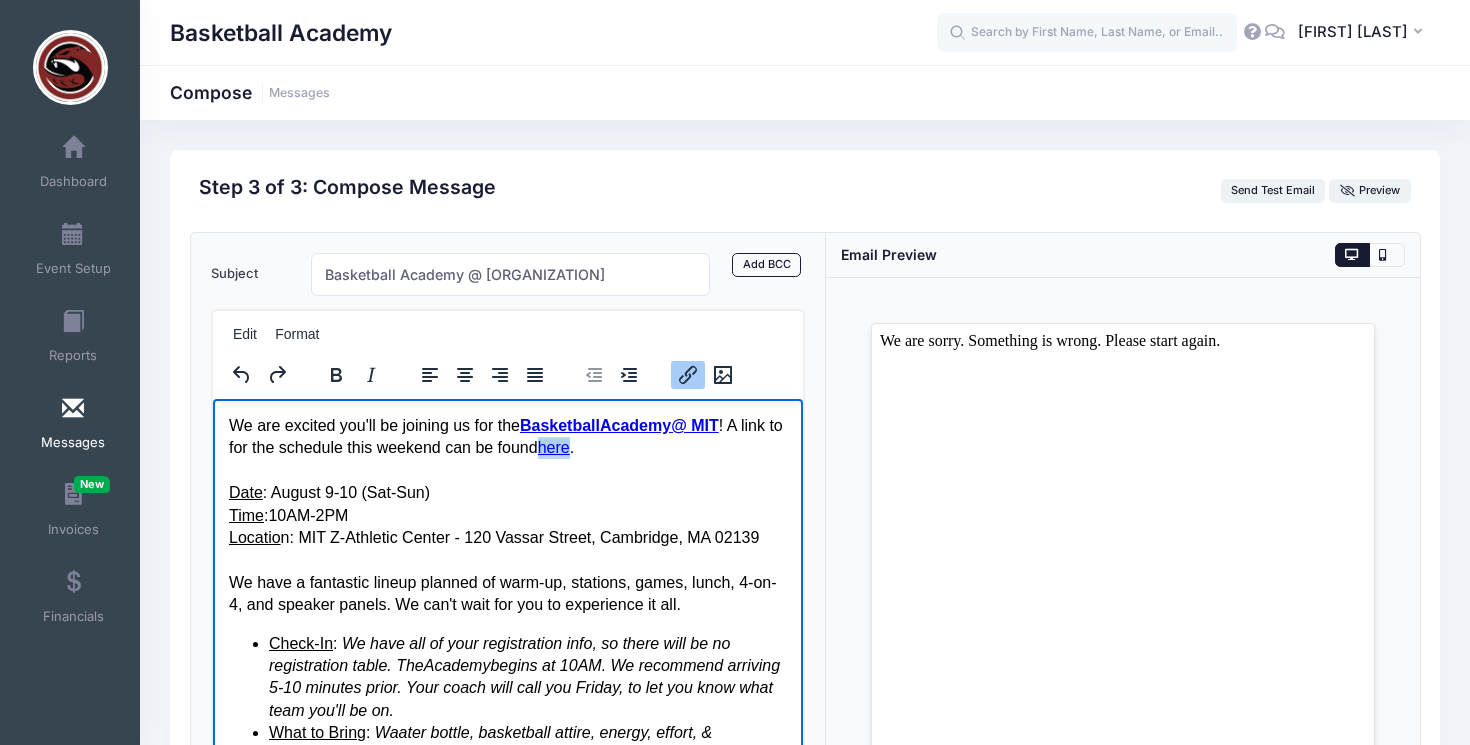 drag, startPoint x: 569, startPoint y: 452, endPoint x: 596, endPoint y: 453, distance: 27.018513 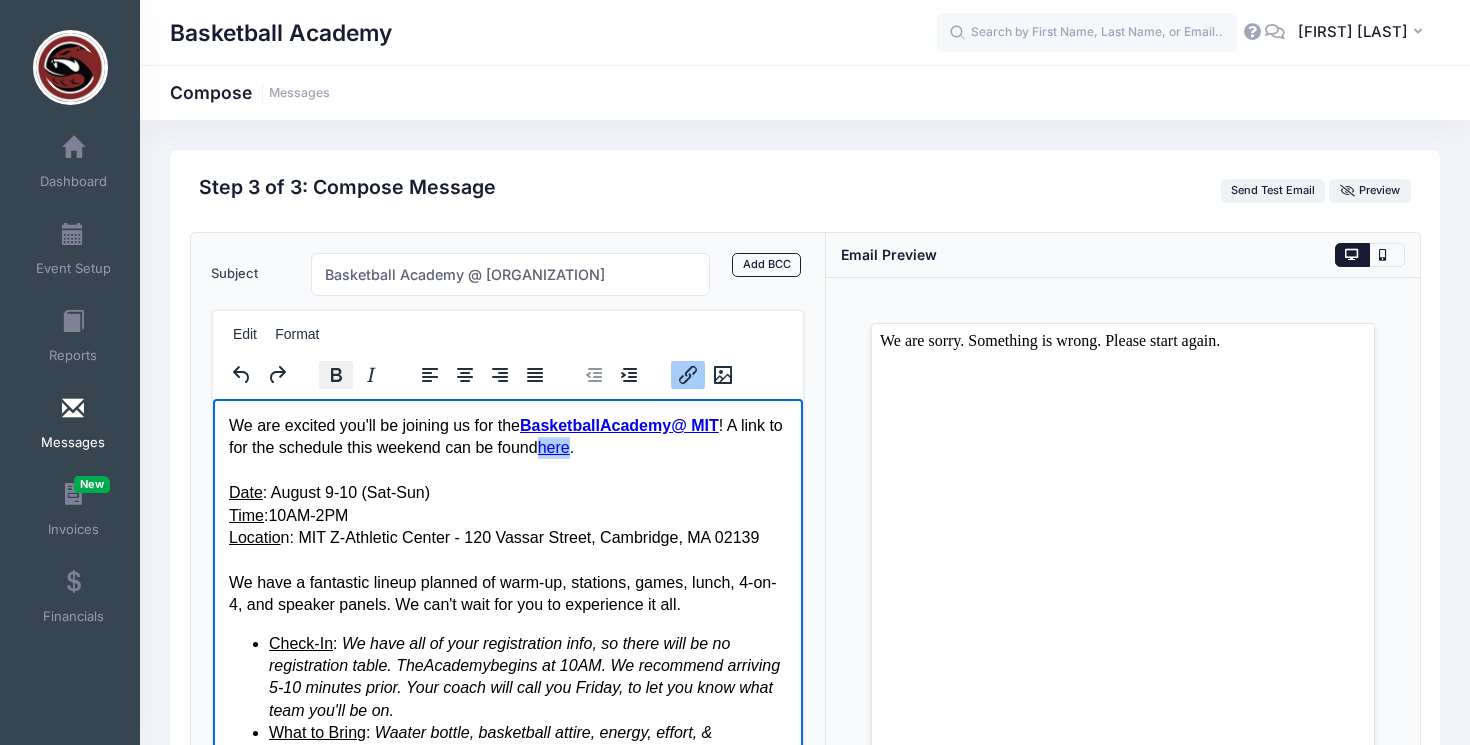 click 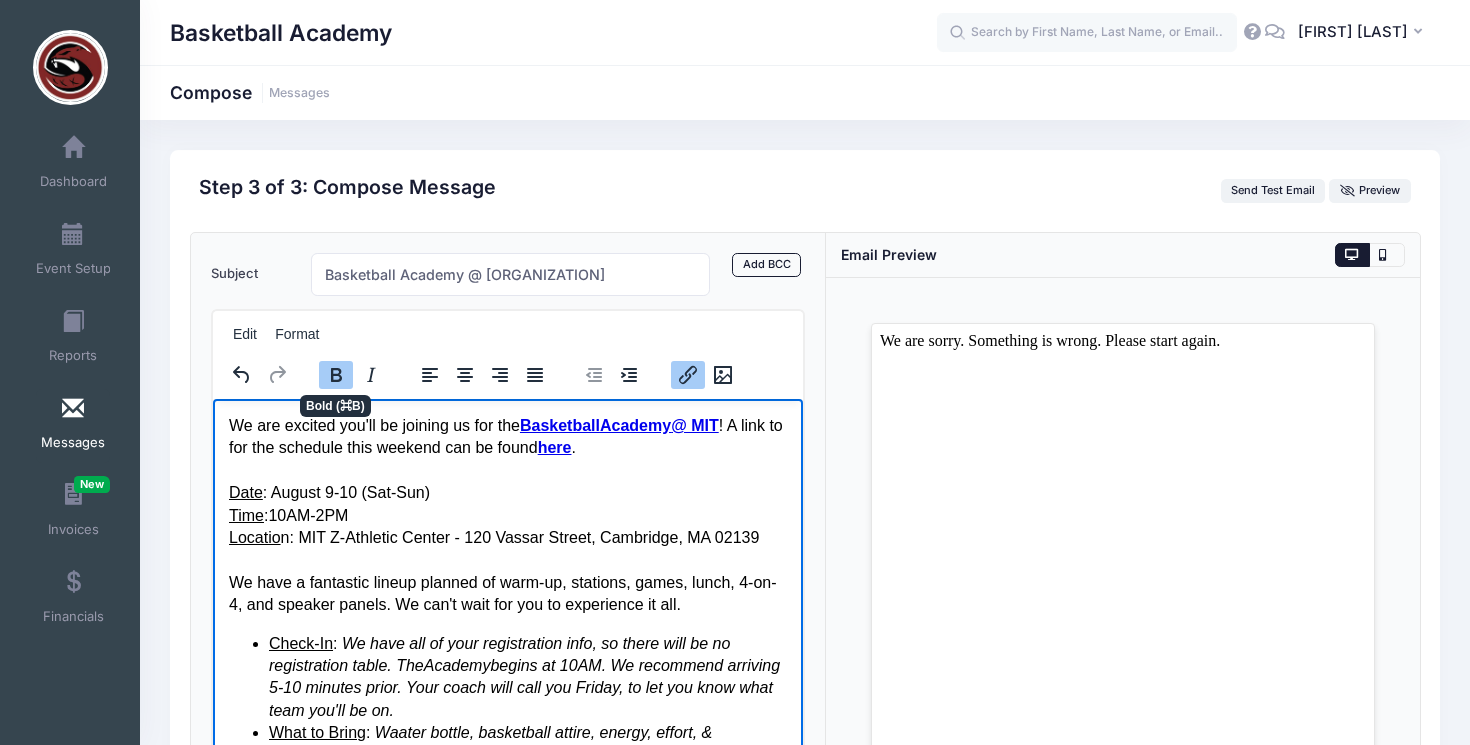 click on "Time :  10AM-2PM" at bounding box center [507, 515] 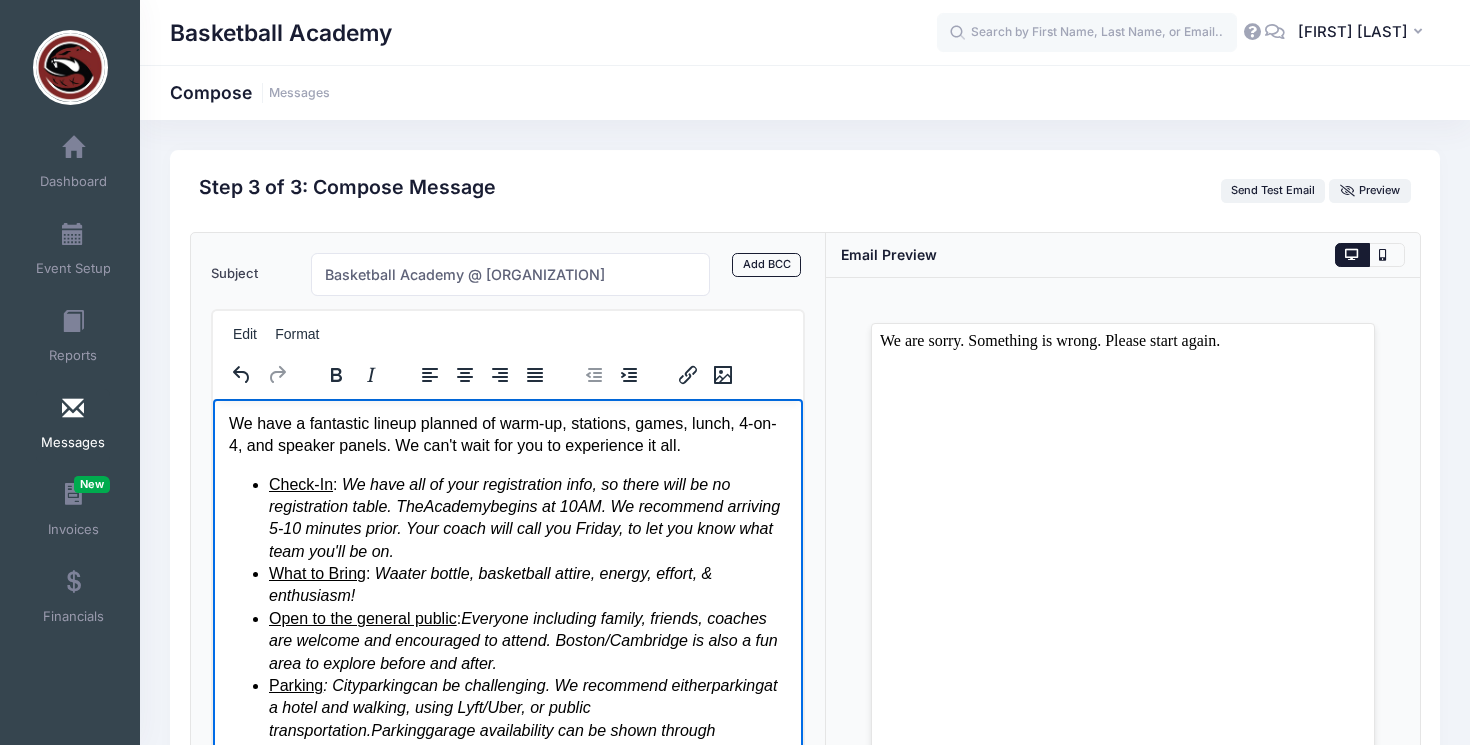 scroll, scrollTop: 0, scrollLeft: 0, axis: both 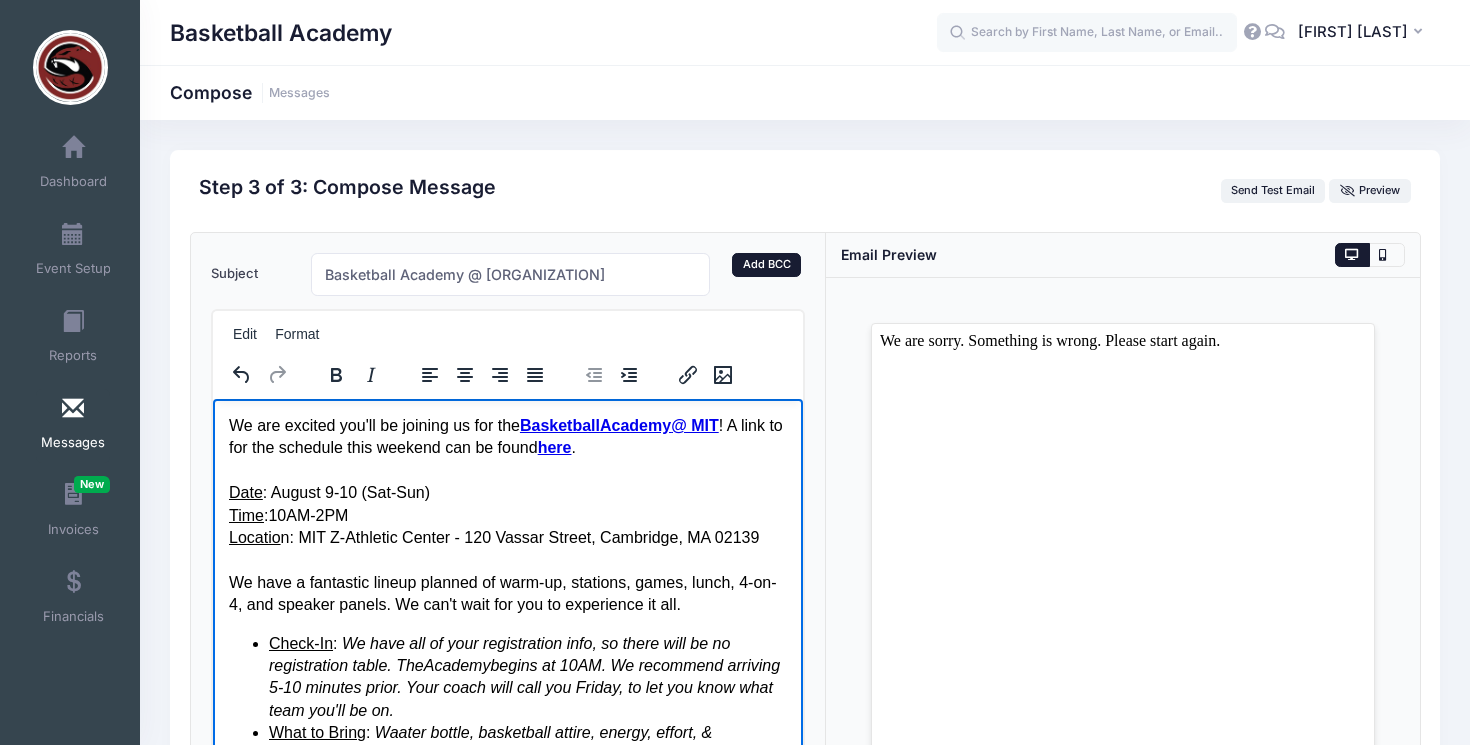 click on "Add BCC" at bounding box center [766, 265] 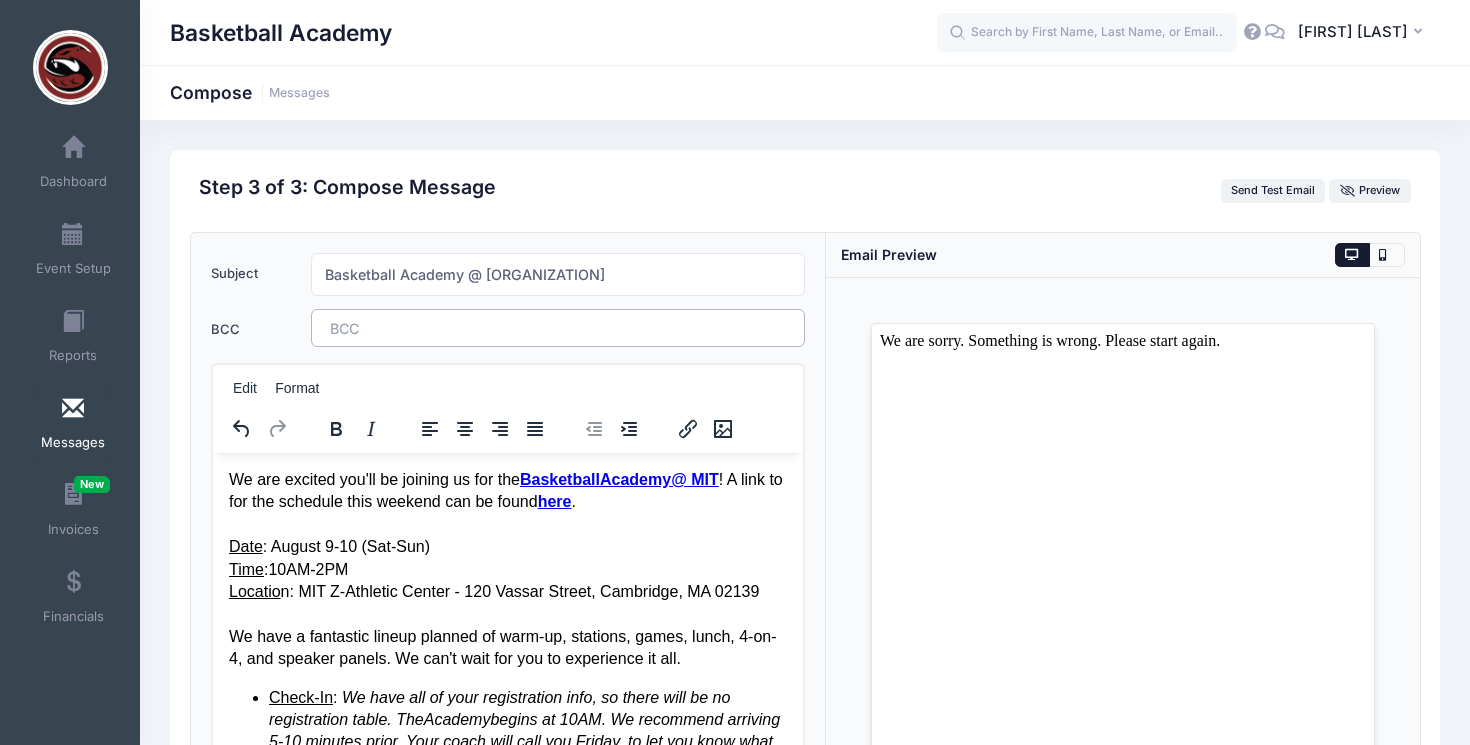 click at bounding box center [385, 328] 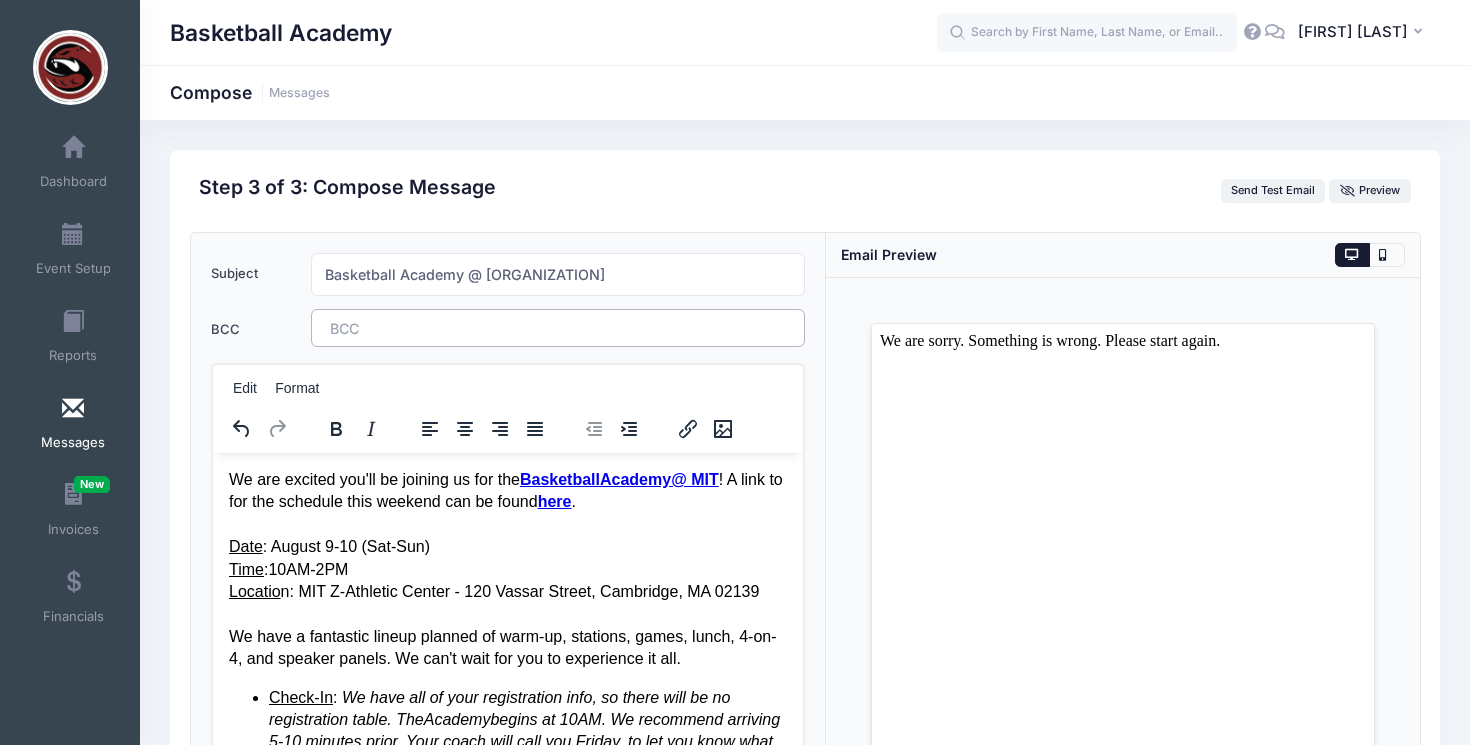 type 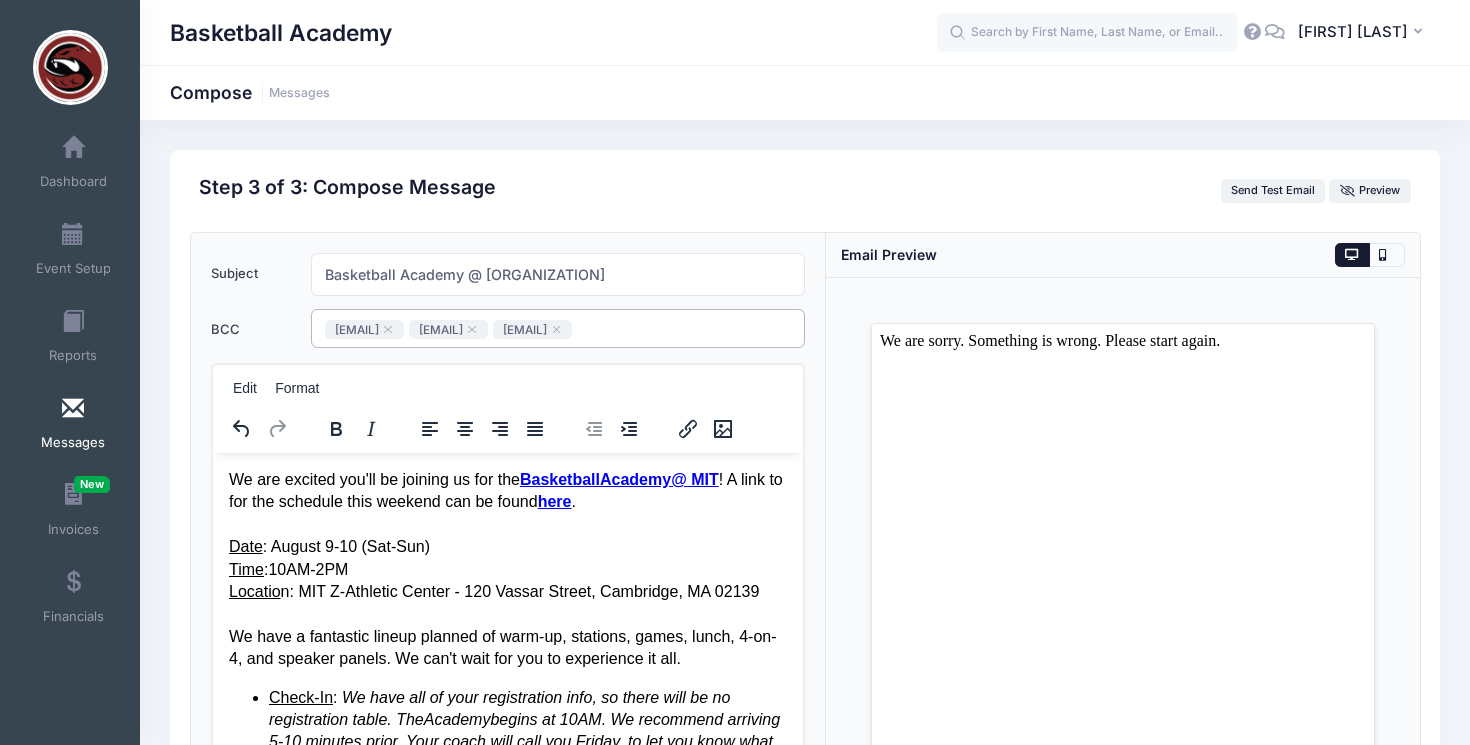 click on "BCC
landerso@mit.edu ccmurphy@mit.edu murphy.christian41@gmail.com
​
landerso@mit.edu,ccmurphy@mit.edu,murphy.christian41@gmail.com" at bounding box center [508, 329] 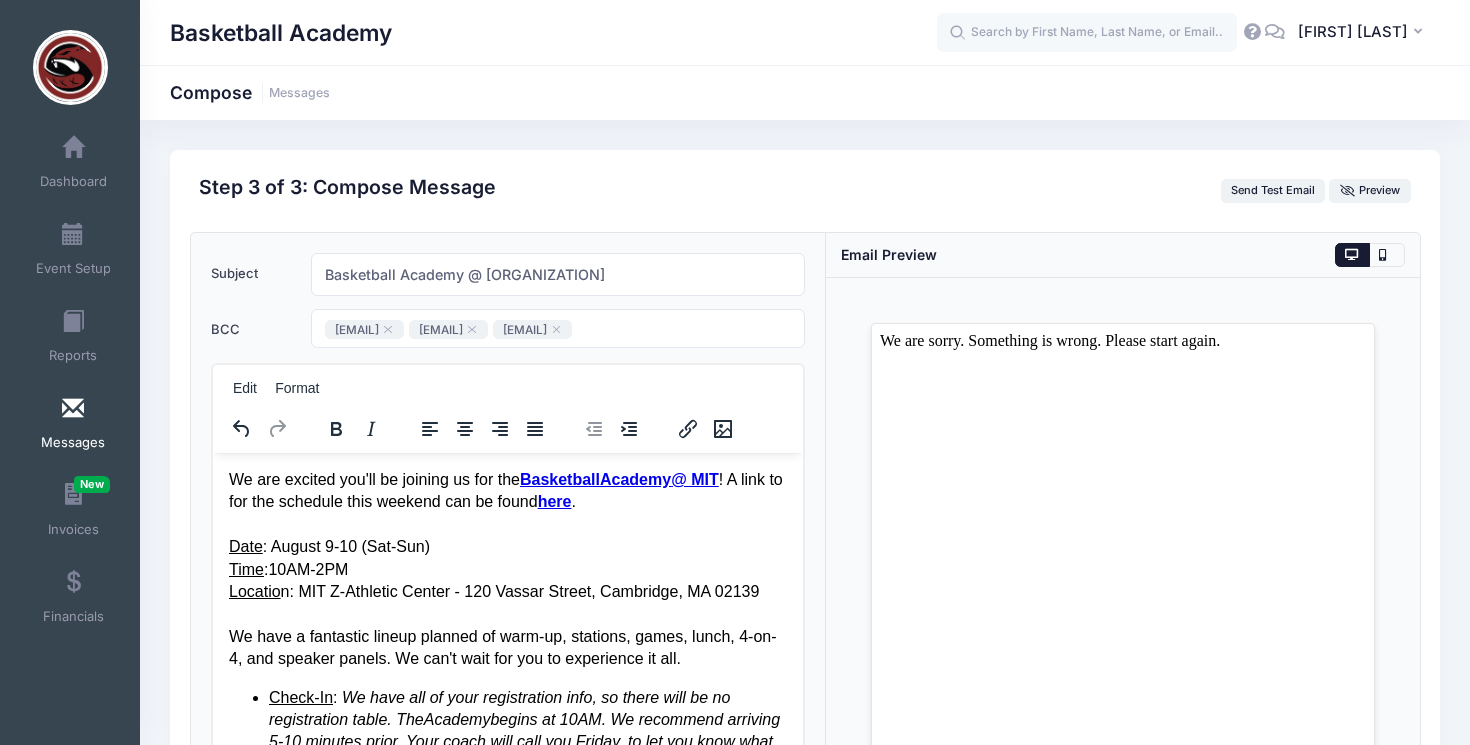click on "BCC" at bounding box center [251, 329] 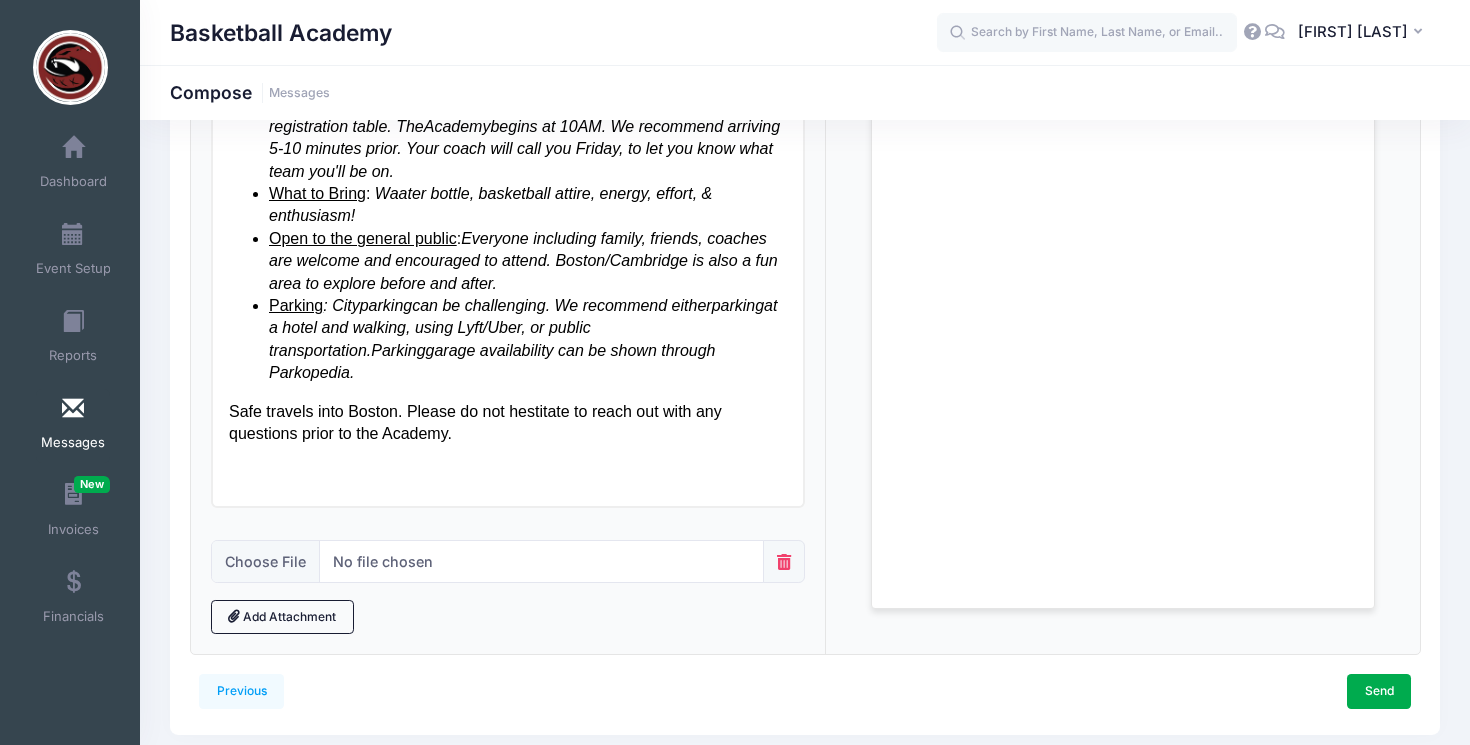 scroll, scrollTop: 230, scrollLeft: 0, axis: vertical 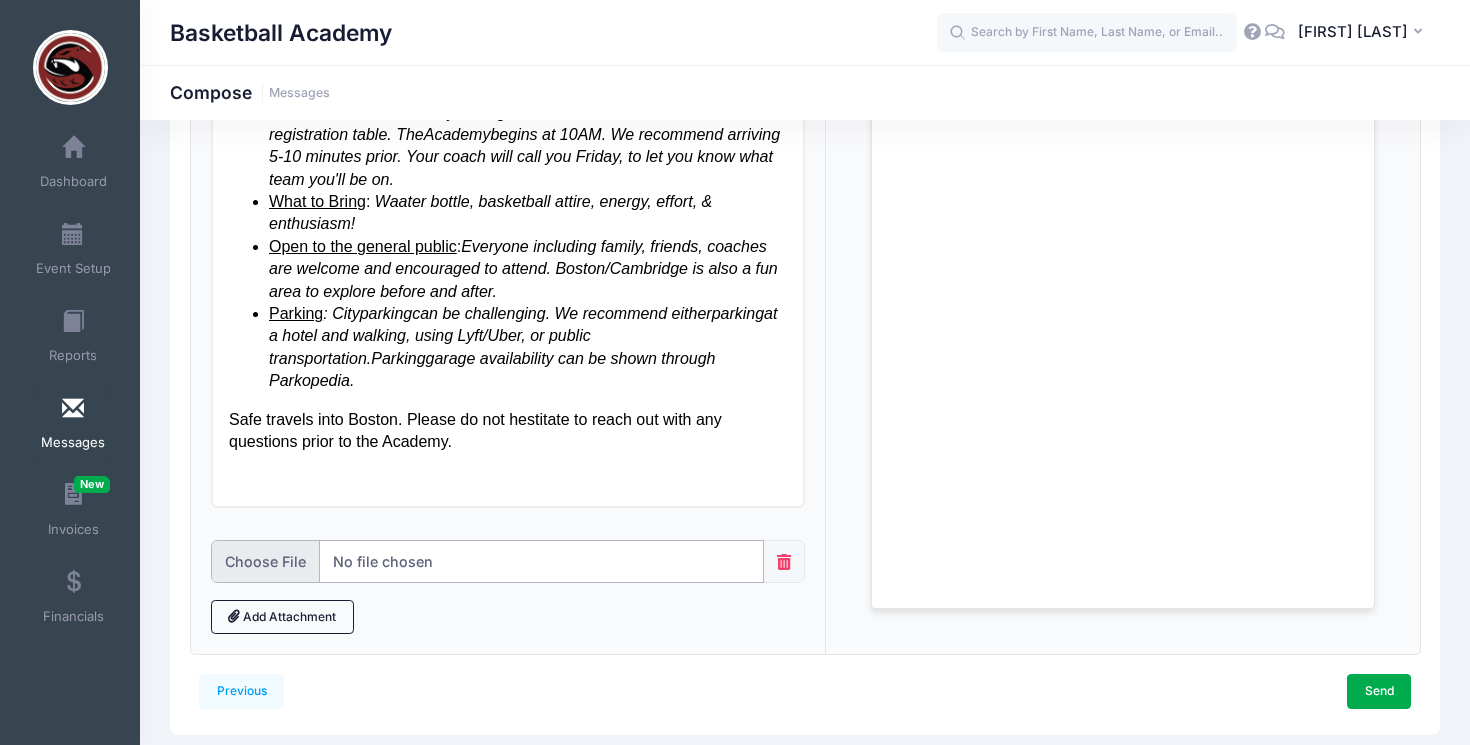 click at bounding box center (487, 561) 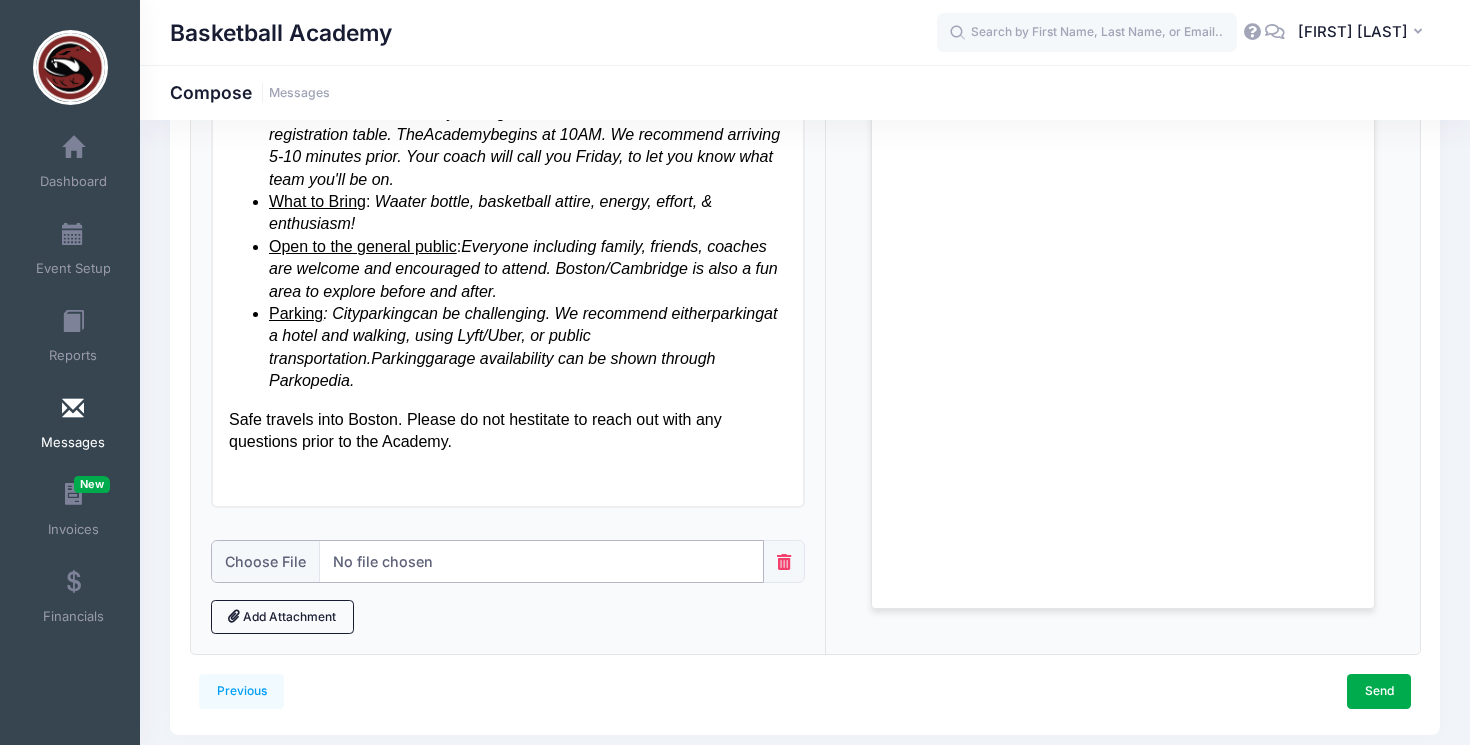 type on "C:\fakepath\Academy Schedule.png" 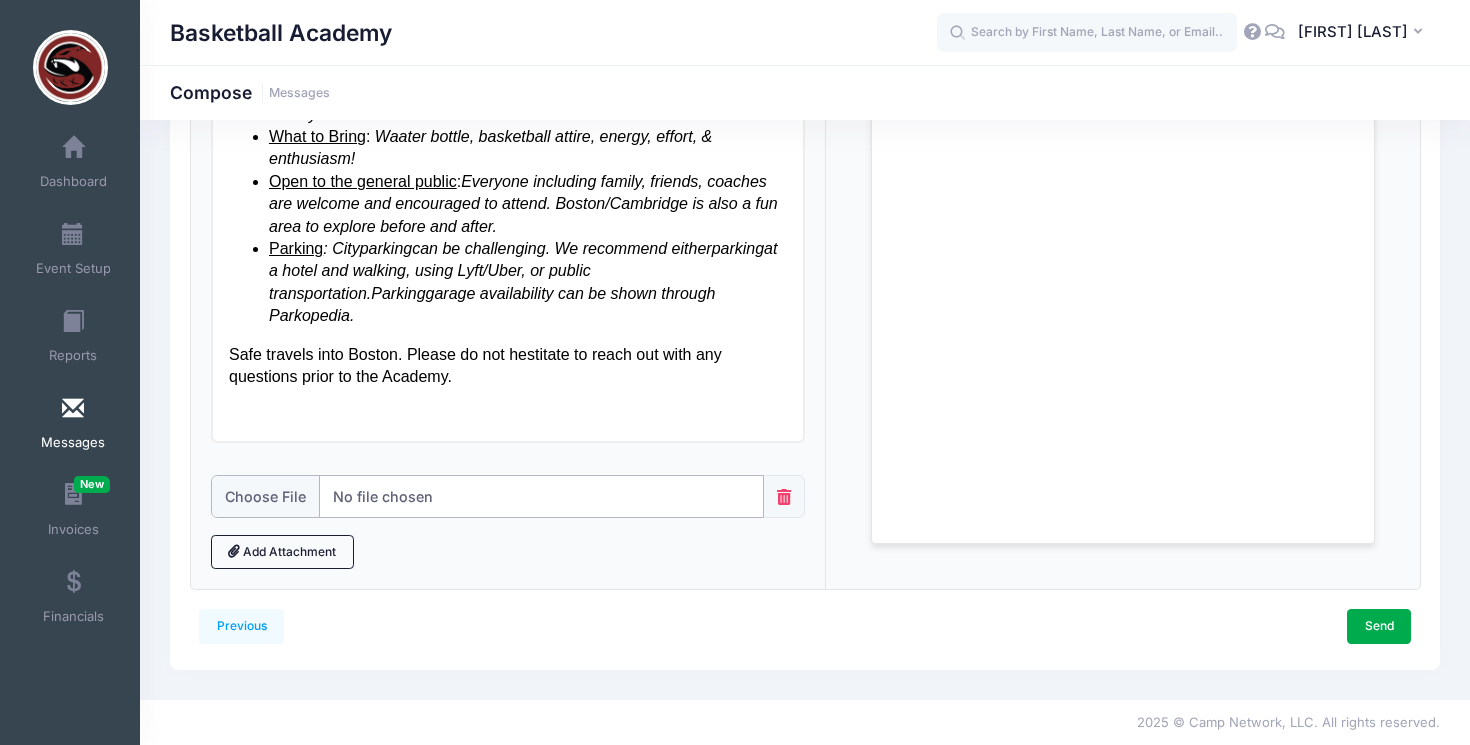 scroll, scrollTop: 484, scrollLeft: 0, axis: vertical 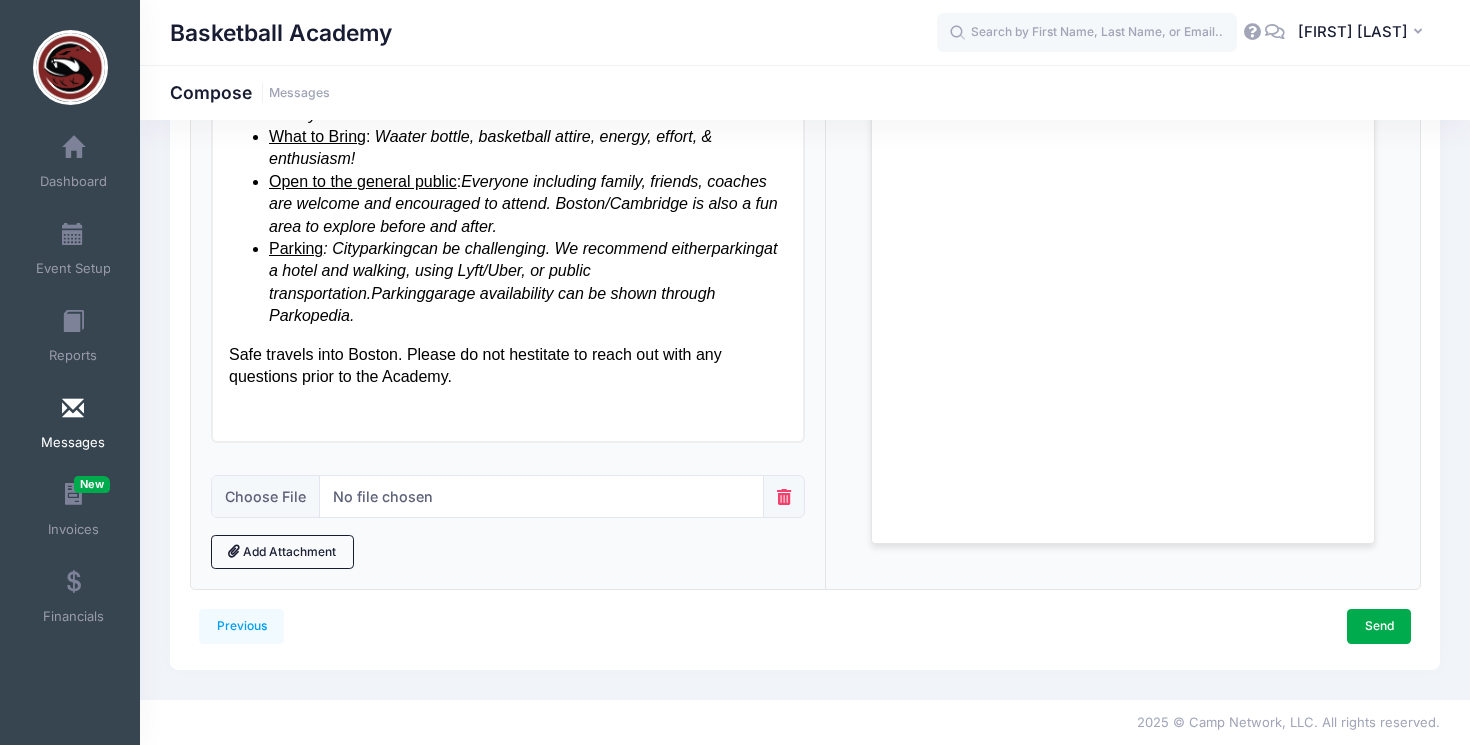 click at bounding box center (784, 497) 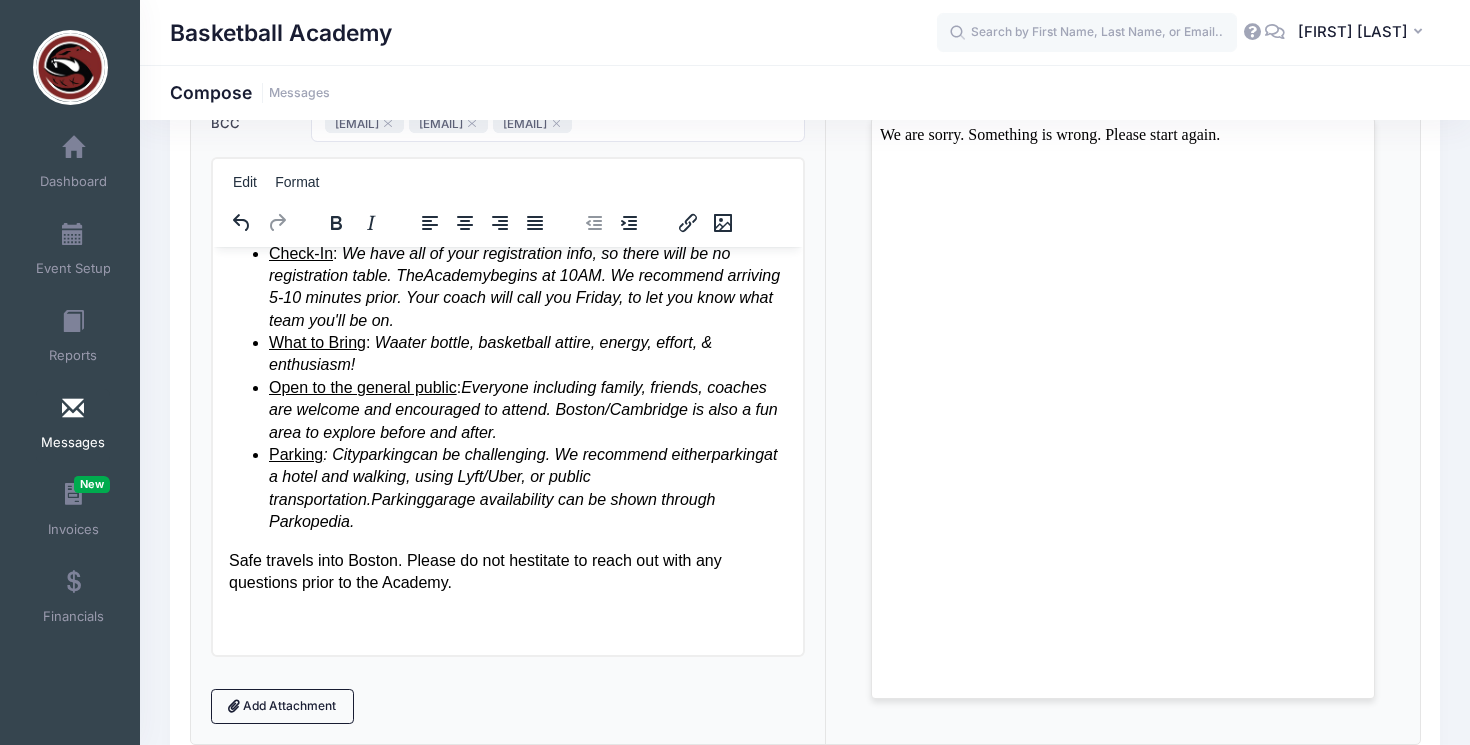 scroll, scrollTop: 222, scrollLeft: 0, axis: vertical 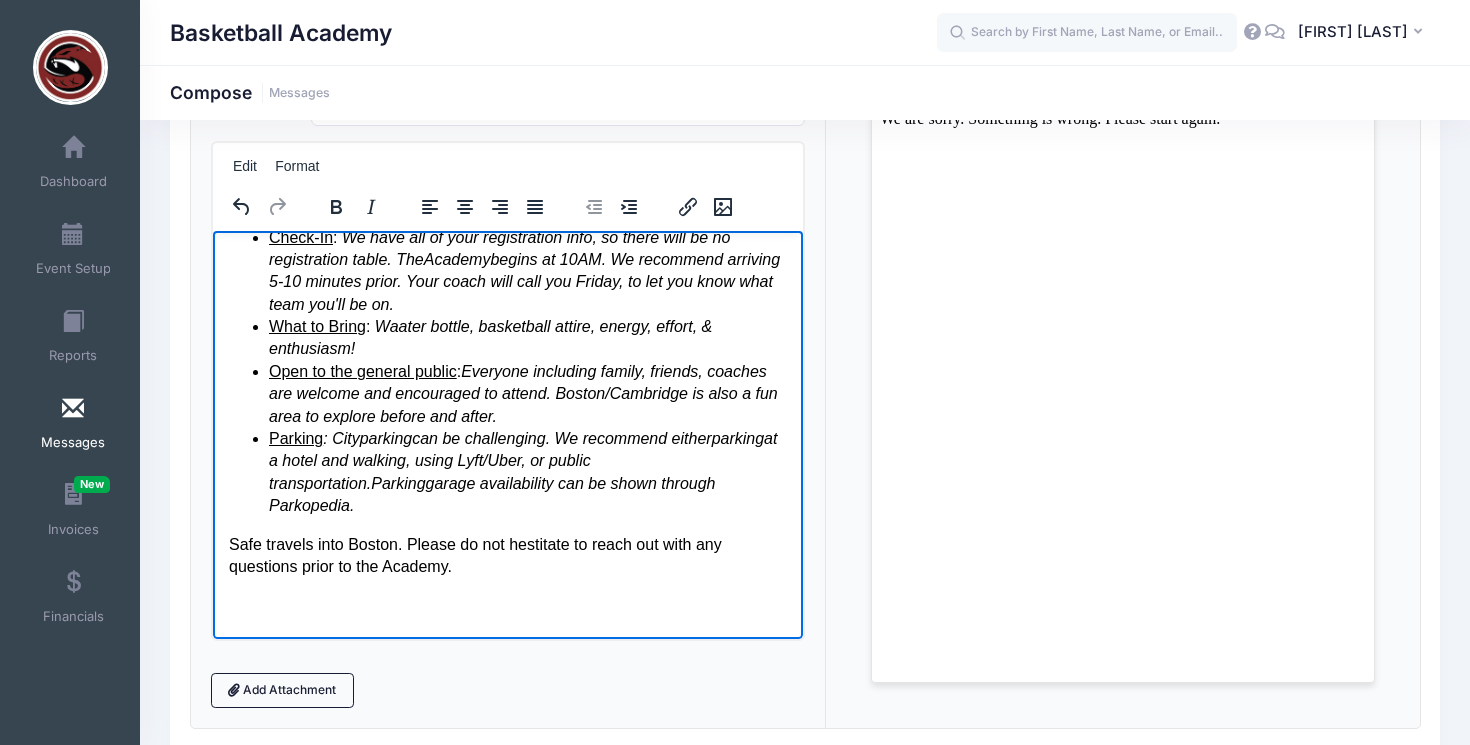 click at bounding box center [507, 611] 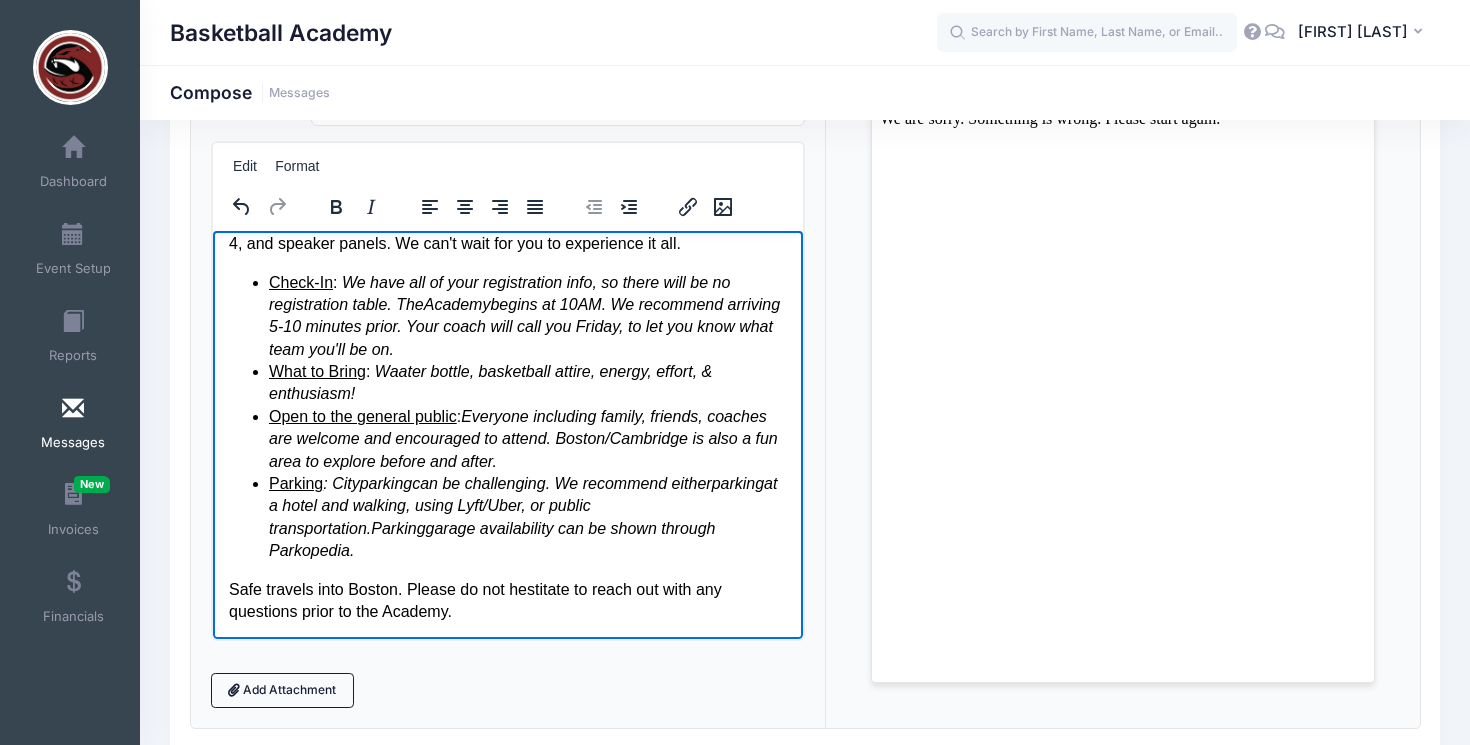 scroll, scrollTop: 193, scrollLeft: 0, axis: vertical 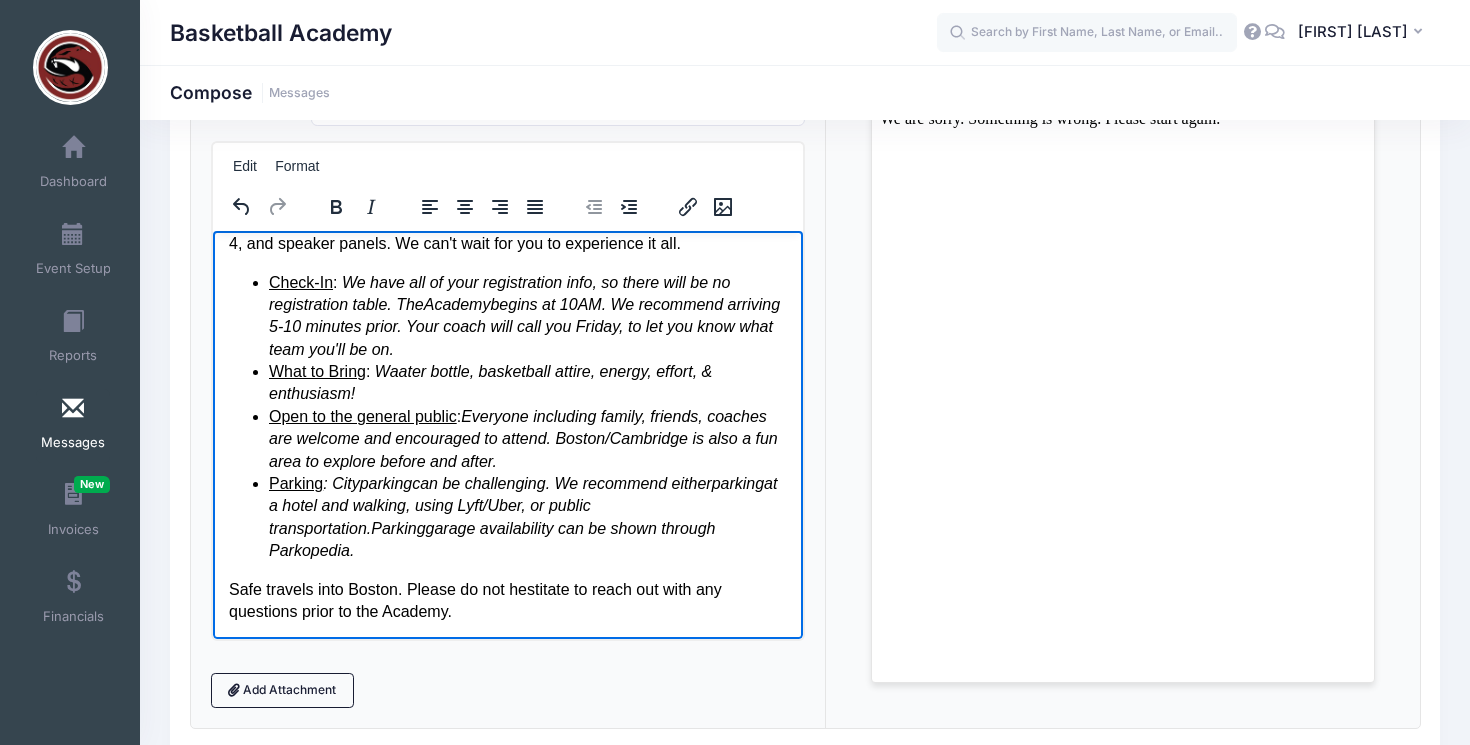click on "Subject
Basketball Academy @ MIT
Add CC
Add BCC
CC
​
BCC
landerso@mit.edu ccmurphy@mit.edu murphy.christian41@gmail.com
​
landerso@mit.edu,ccmurphy@mit.edu,murphy.christian41@gmail.com
Edit Format" at bounding box center (508, 369) 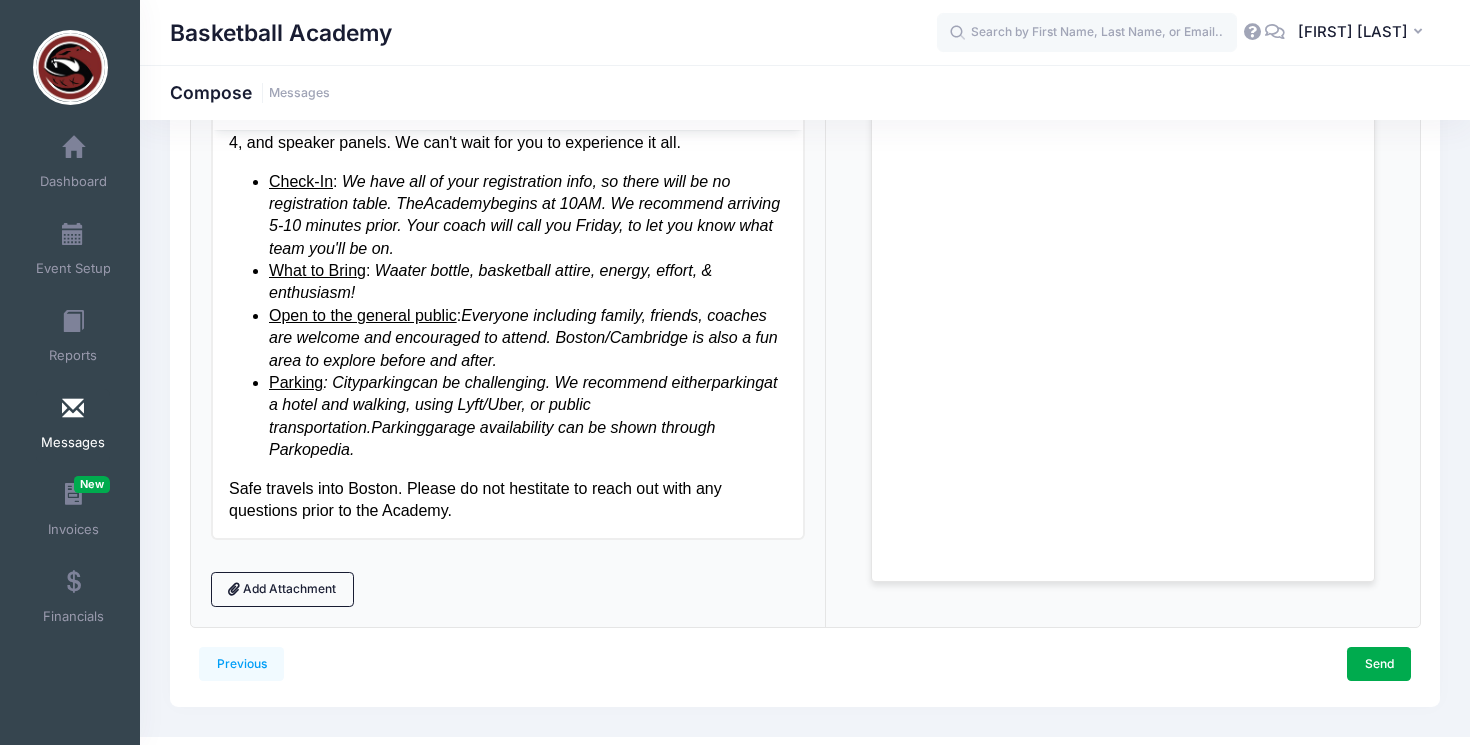 scroll, scrollTop: 322, scrollLeft: 0, axis: vertical 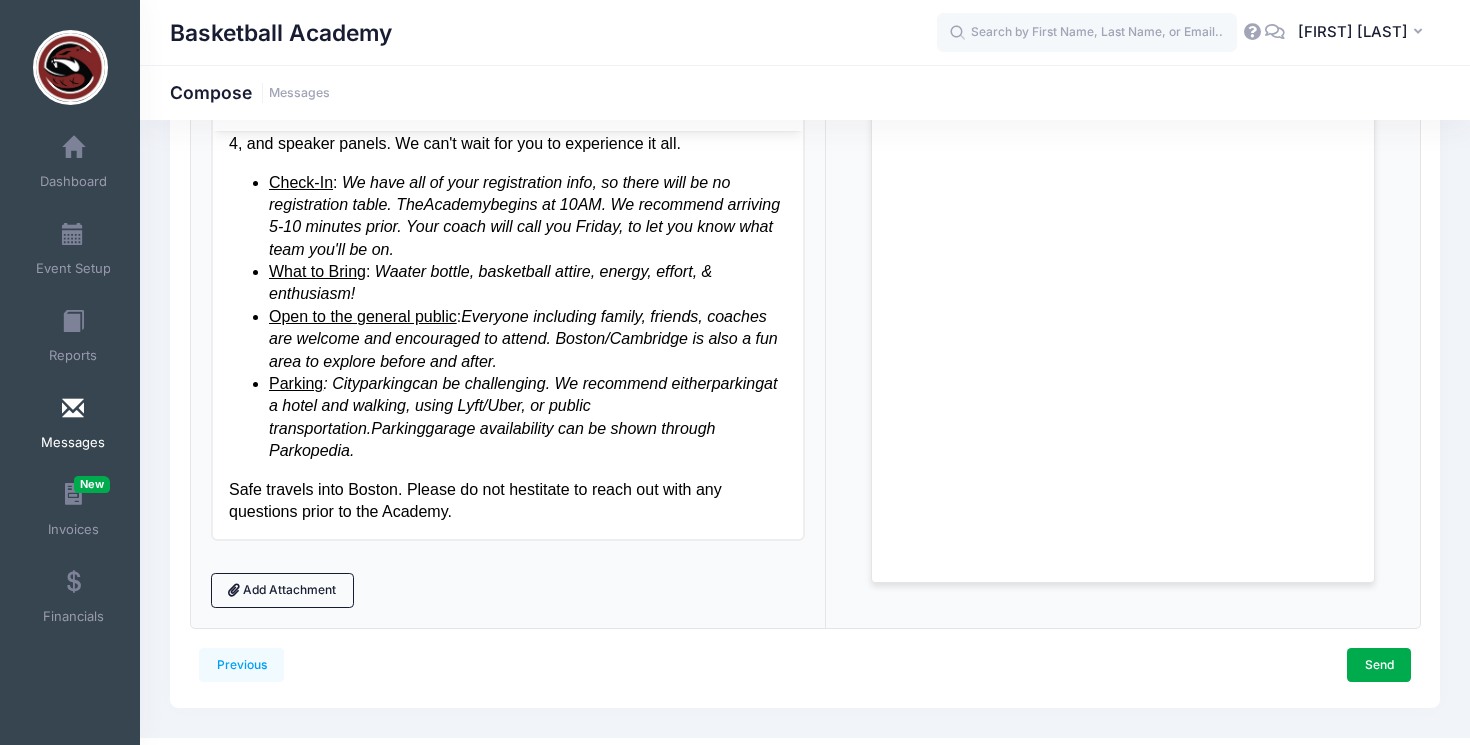 click on "Safe travels into Boston. Please do not hestitate to reach out with any questions prior to the Academy." at bounding box center (507, 500) 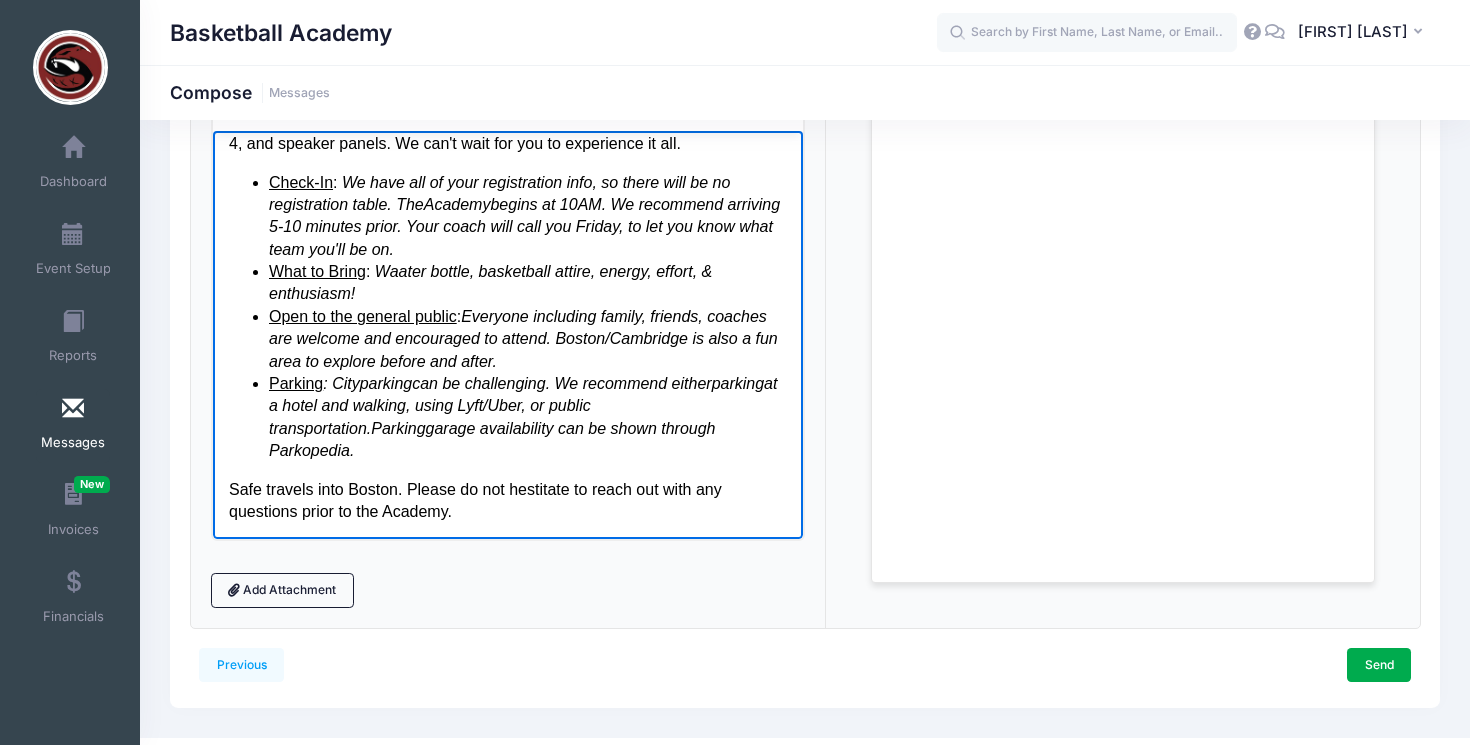 click on "Safe travels into Boston. Please do not hestitate to reach out with any questions prior to the Academy." at bounding box center (507, 500) 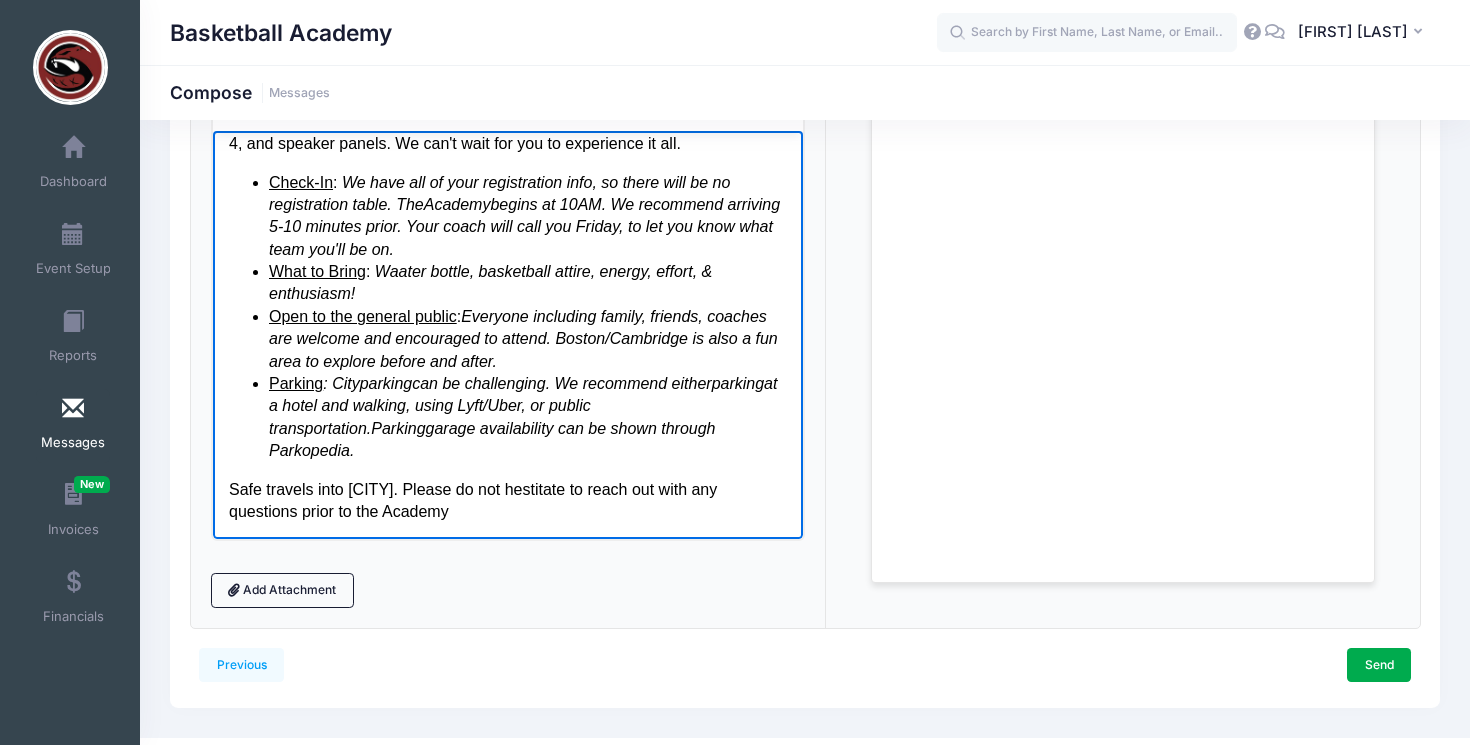 click on "Safe travels into Boston. Please do not hestitate to reach out with any questions prior to the Academy" at bounding box center (507, 500) 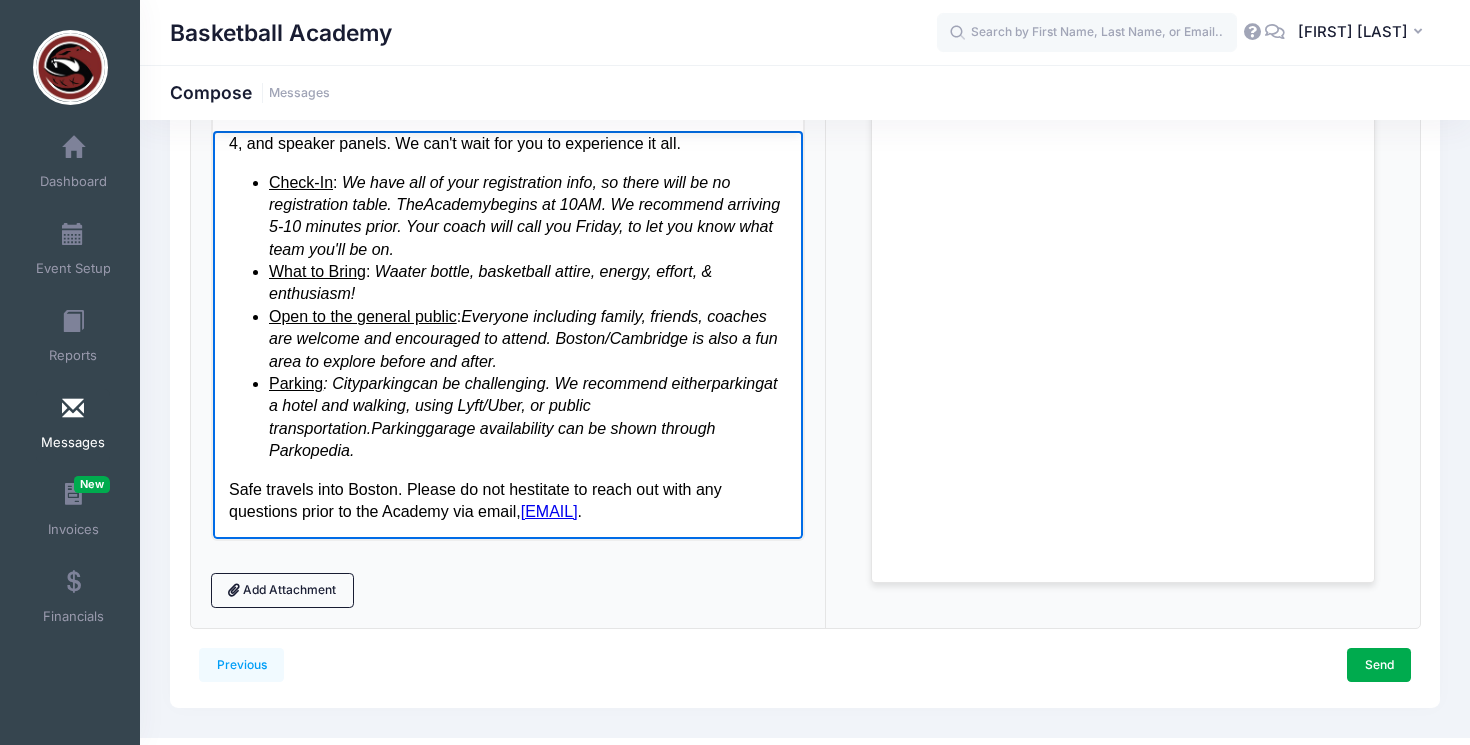 click on "Safe travels into Boston. Please do not hestitate to reach out with any questions prior to the Academy via email,  ccmurphy@mit.edu ." at bounding box center [507, 500] 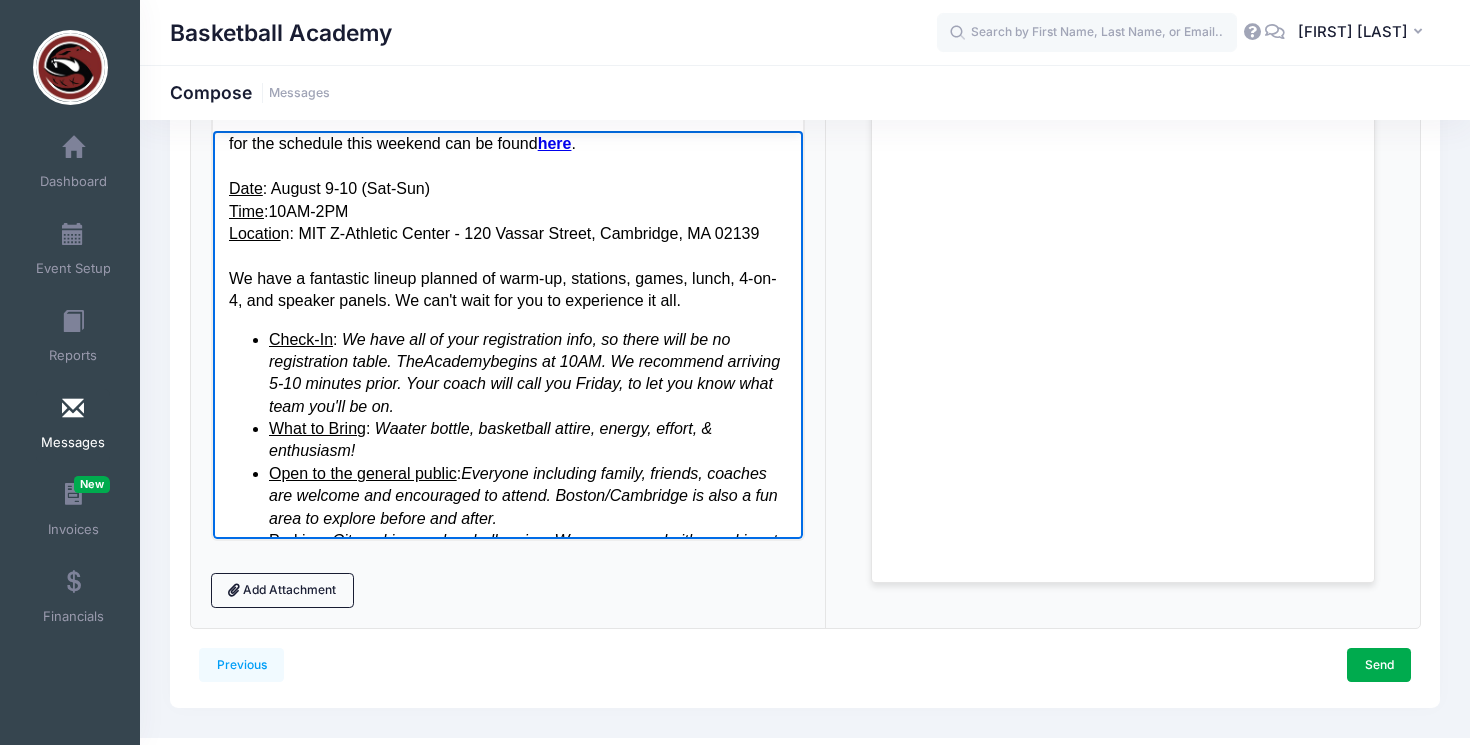 scroll, scrollTop: 0, scrollLeft: 0, axis: both 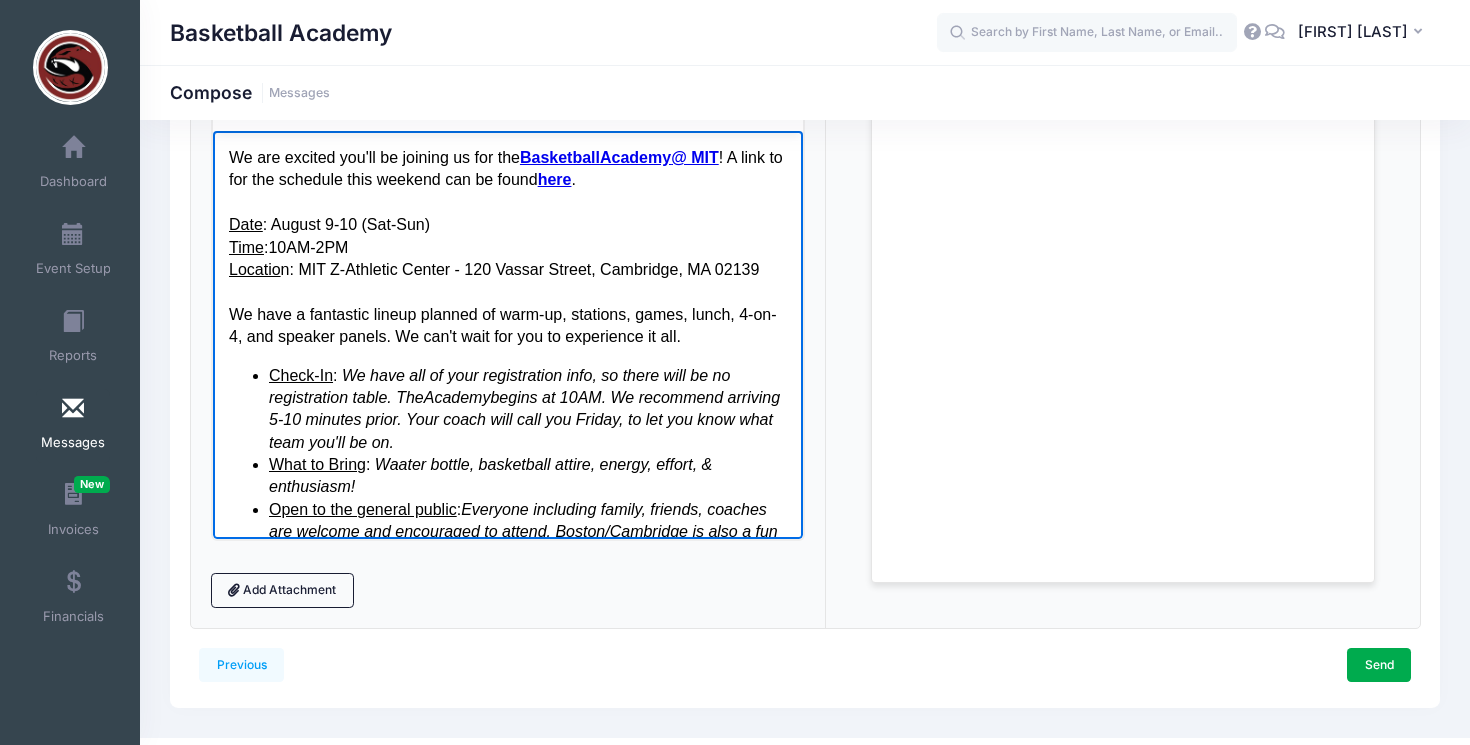 click on "We have a fantastic lineup planned of warm-up, stations, games, lunch, 4-on-4, and speaker panels. We can't wait for you to experience it all." at bounding box center (507, 325) 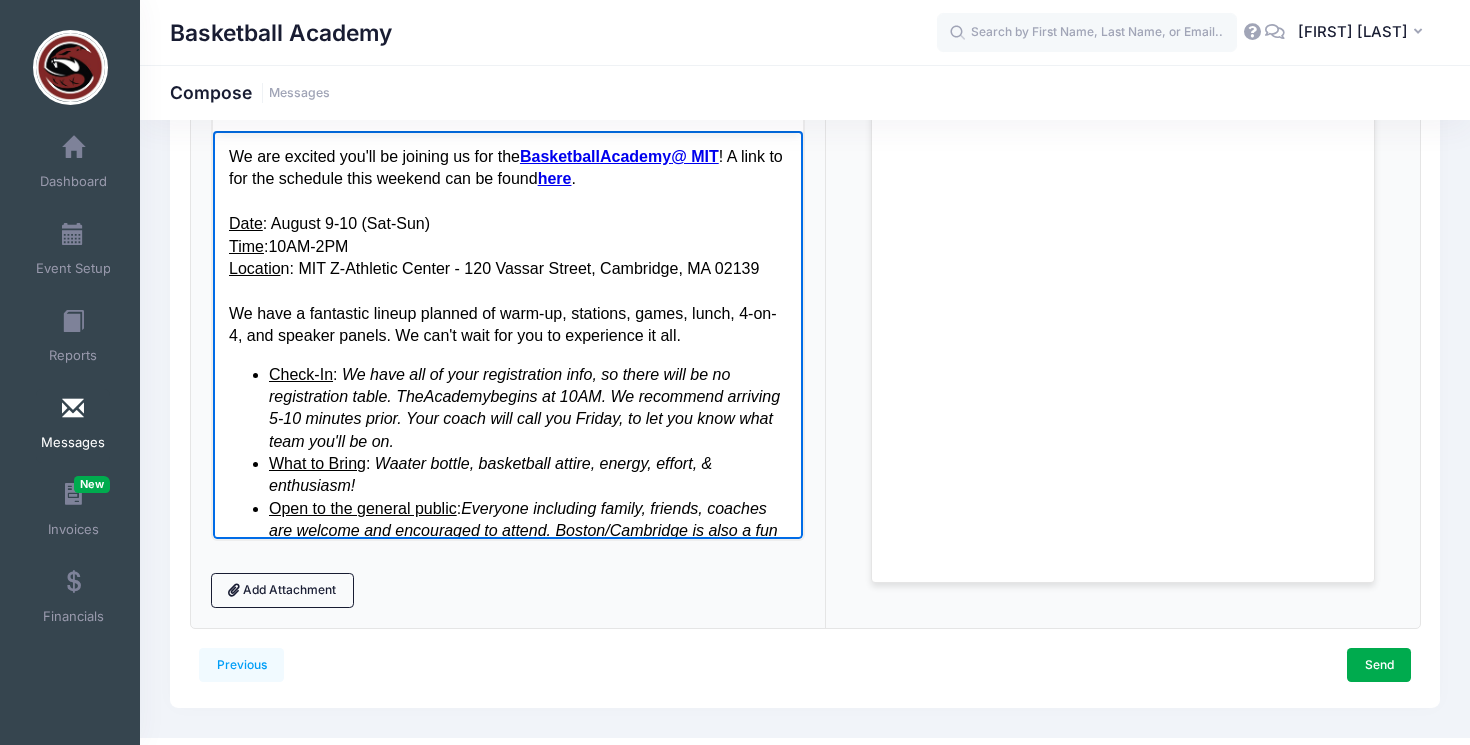 scroll, scrollTop: 0, scrollLeft: 0, axis: both 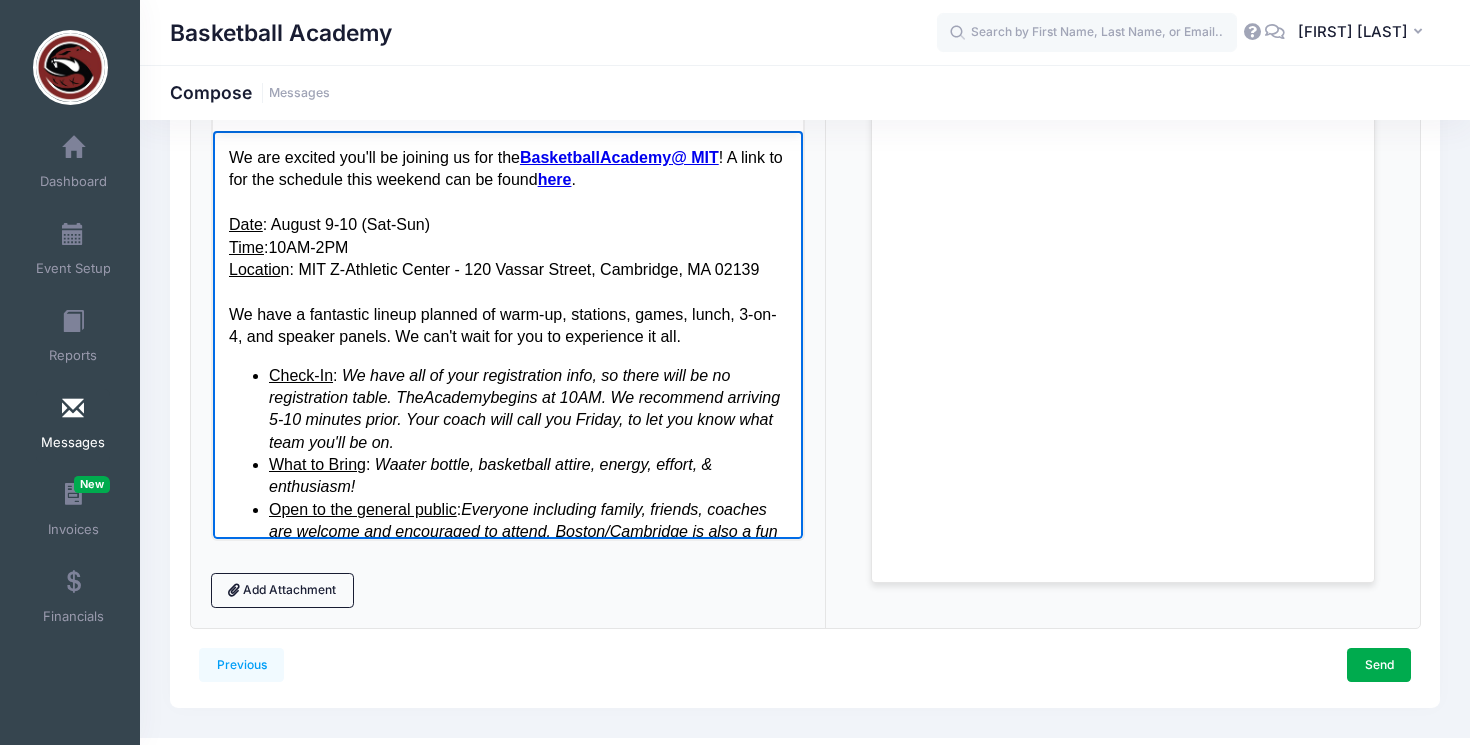 click on "We have a fantastic lineup planned of warm-up, stations, games, lunch, 3-on-4, and speaker panels. We can't wait for you to experience it all." at bounding box center (507, 325) 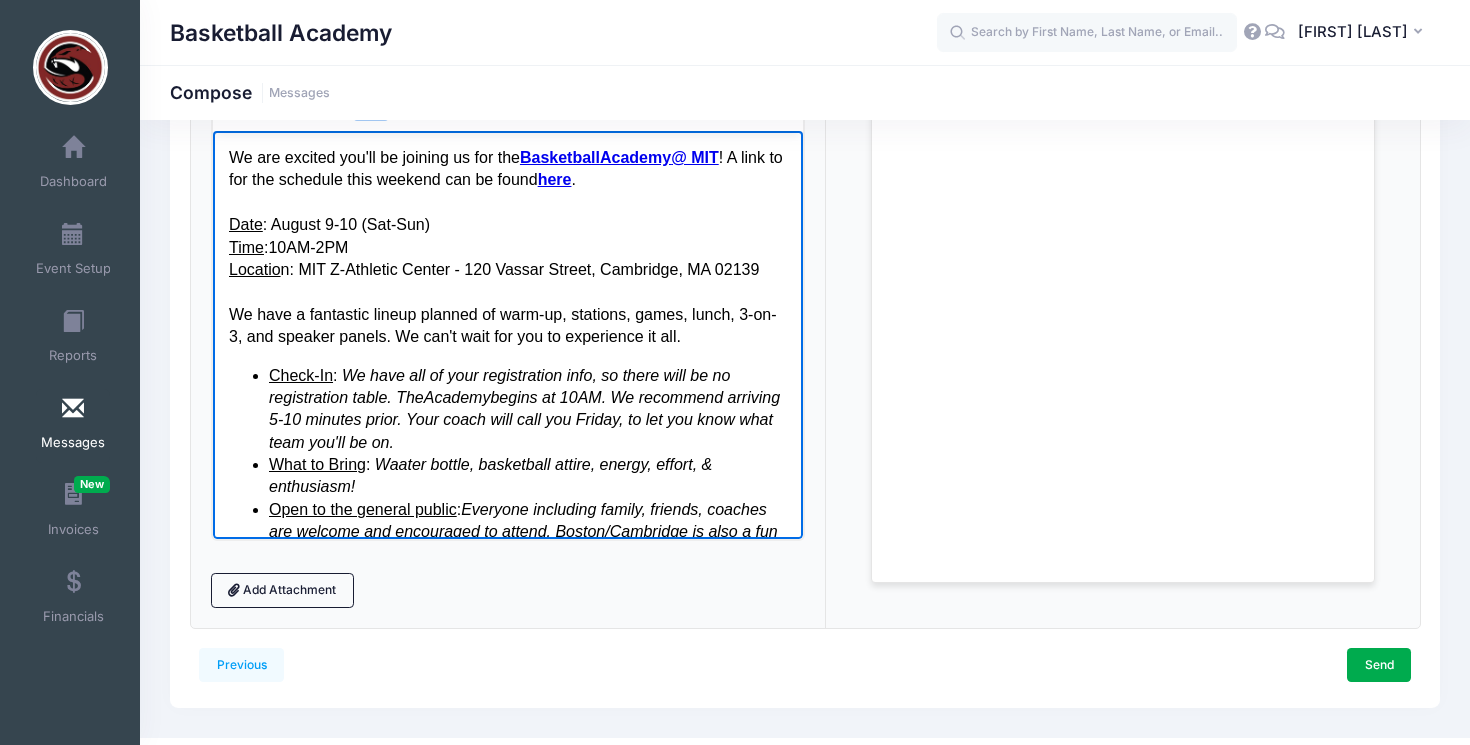 click on "We have all of your registration info, so there will be no registration table. The  Academy  begins at 10AM. We recommend arriving 5-10 minutes prior. Your coach will call you Friday, to let you know what team you'll be on." at bounding box center (523, 408) 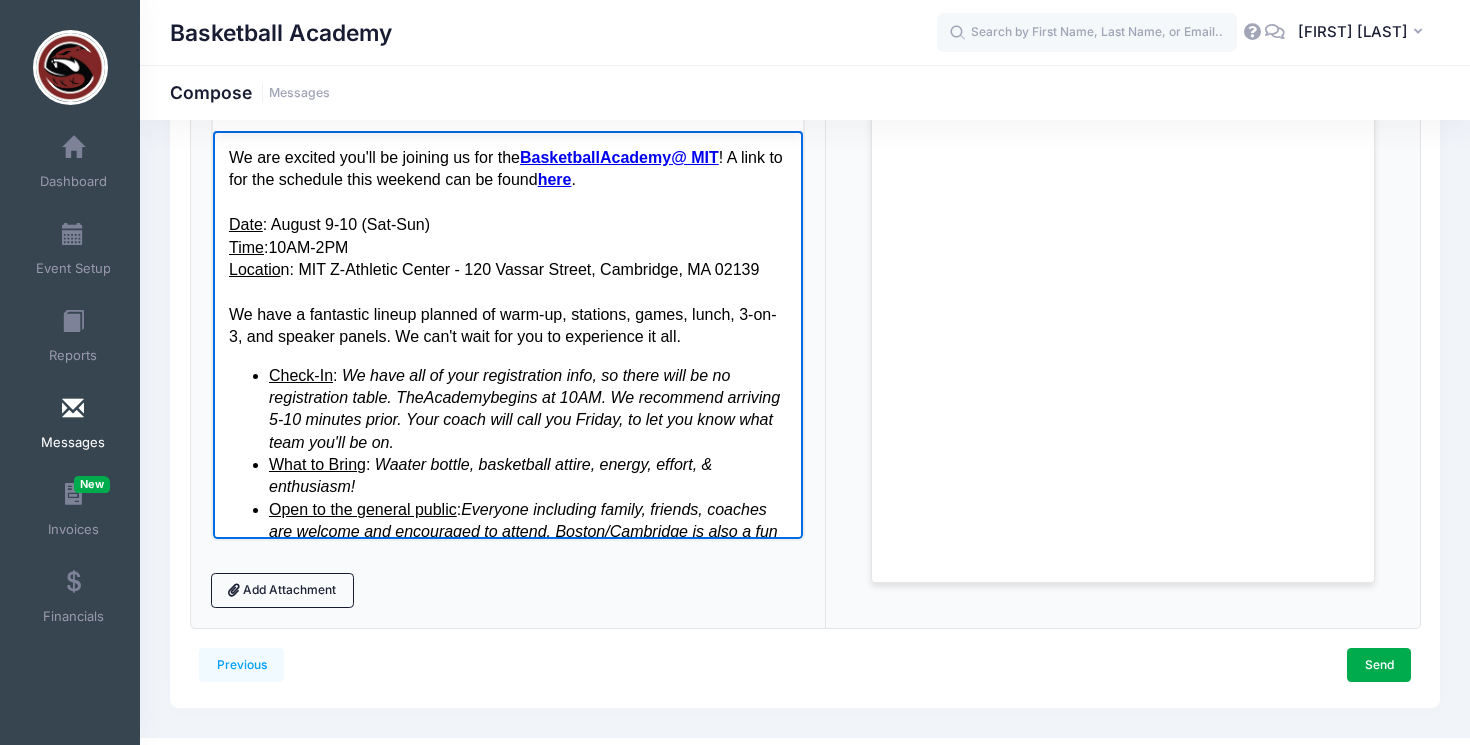 click on "We have a fantastic lineup planned of warm-up, stations, games, lunch, 3-on-3, and speaker panels. We can't wait for you to experience it all." at bounding box center [507, 325] 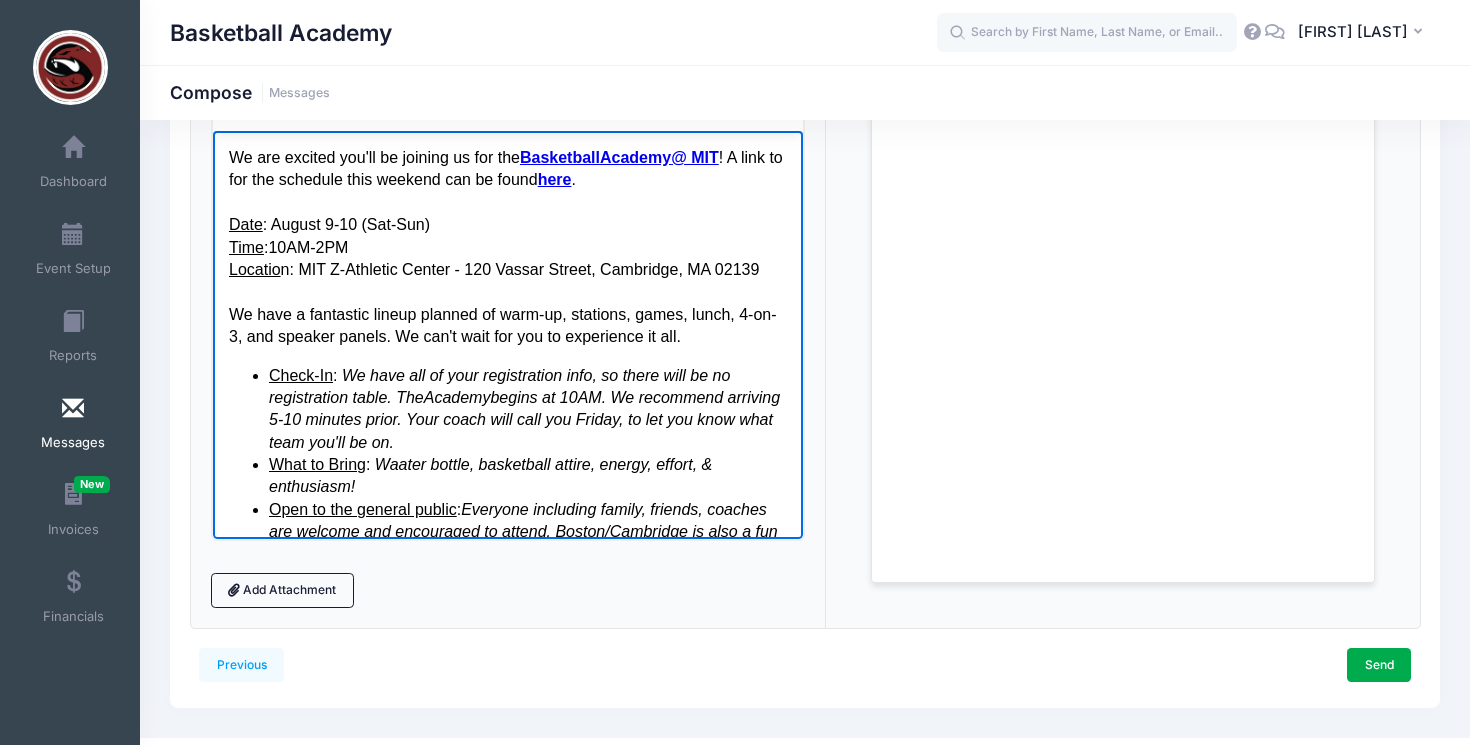 click on "We have a fantastic lineup planned of warm-up, stations, games, lunch, 4-on-3, and speaker panels. We can't wait for you to experience it all." at bounding box center [507, 325] 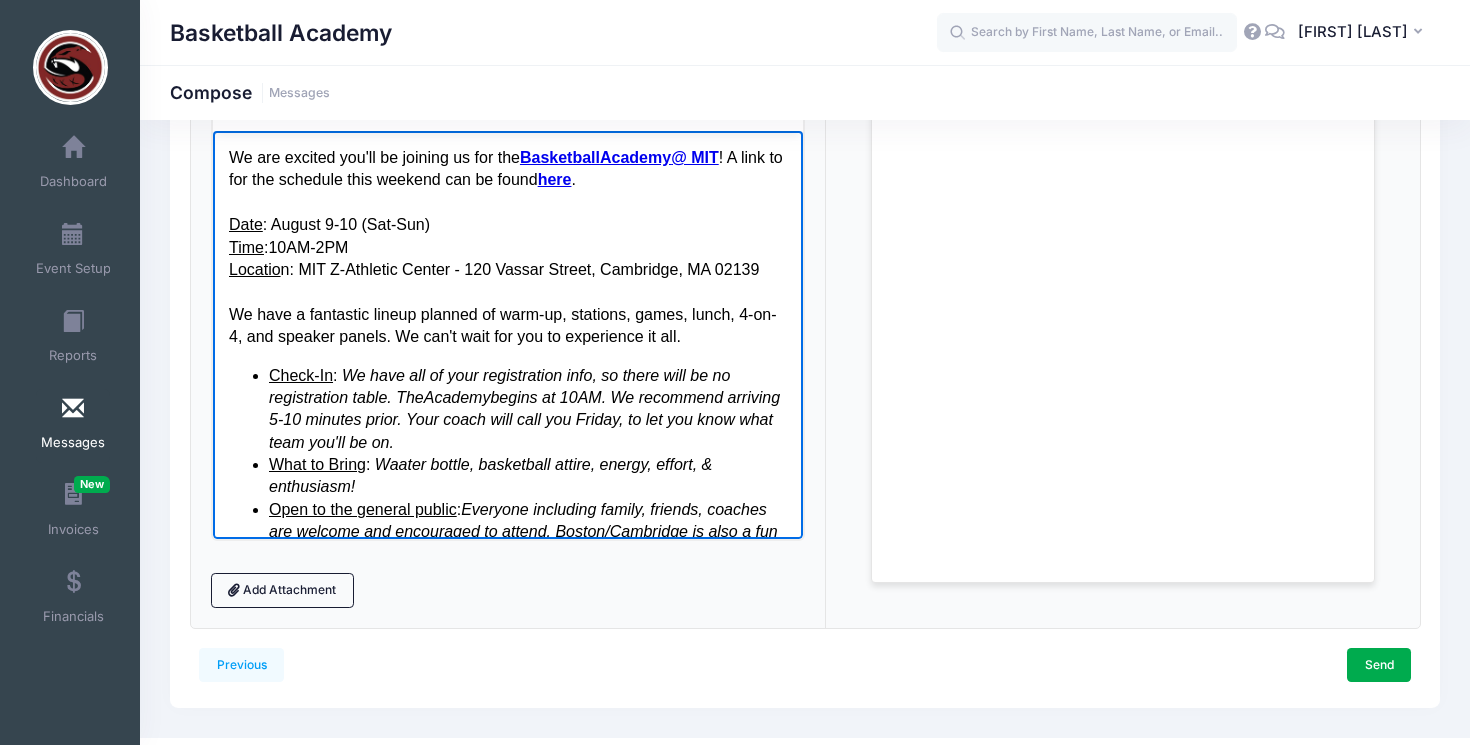 click on "We have all of your registration info, so there will be no registration table. The  Academy  begins at 10AM. We recommend arriving 5-10 minutes prior. Your coach will call you Friday, to let you know what team you'll be on." at bounding box center [523, 408] 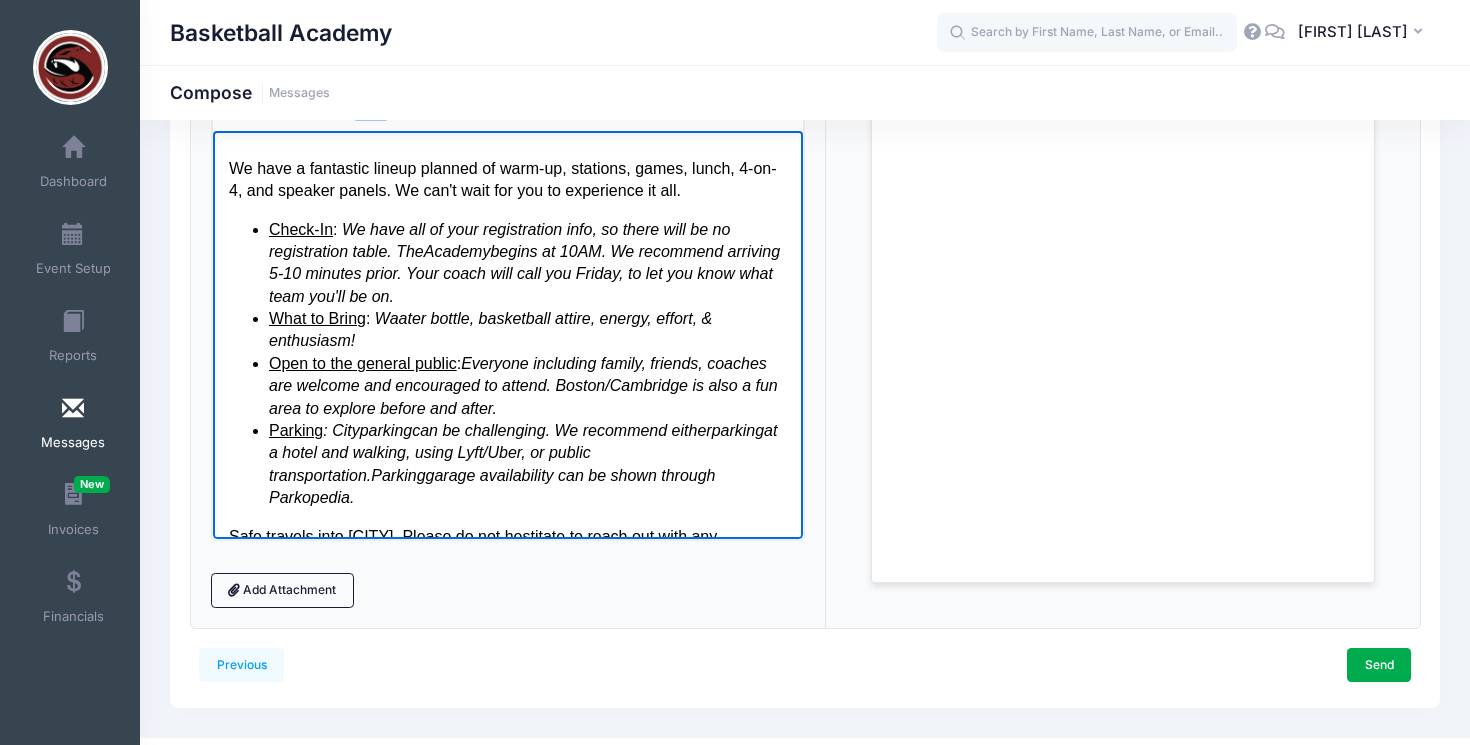 scroll, scrollTop: 147, scrollLeft: 0, axis: vertical 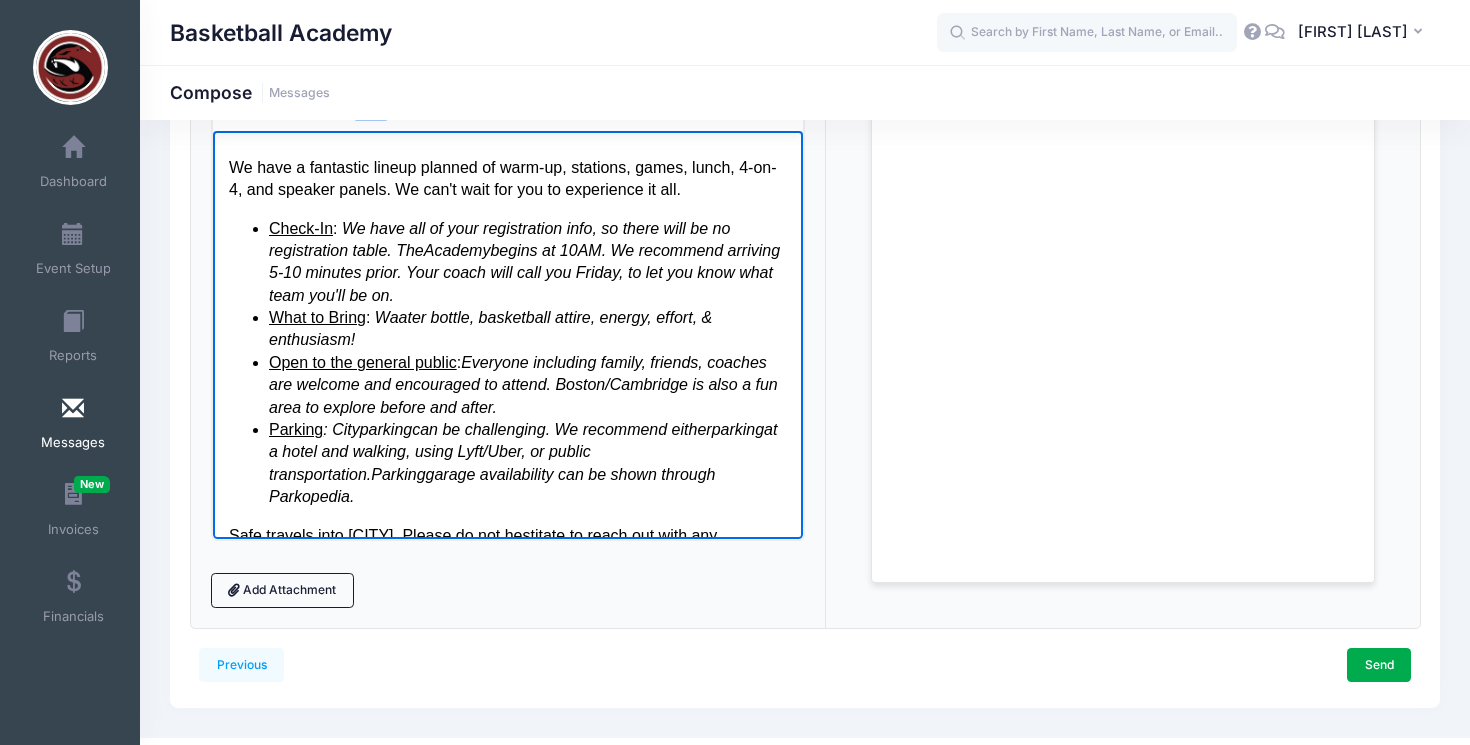 click on "Waater bottle, basketball attire, energy, effort, & enthusiasm!" at bounding box center (489, 327) 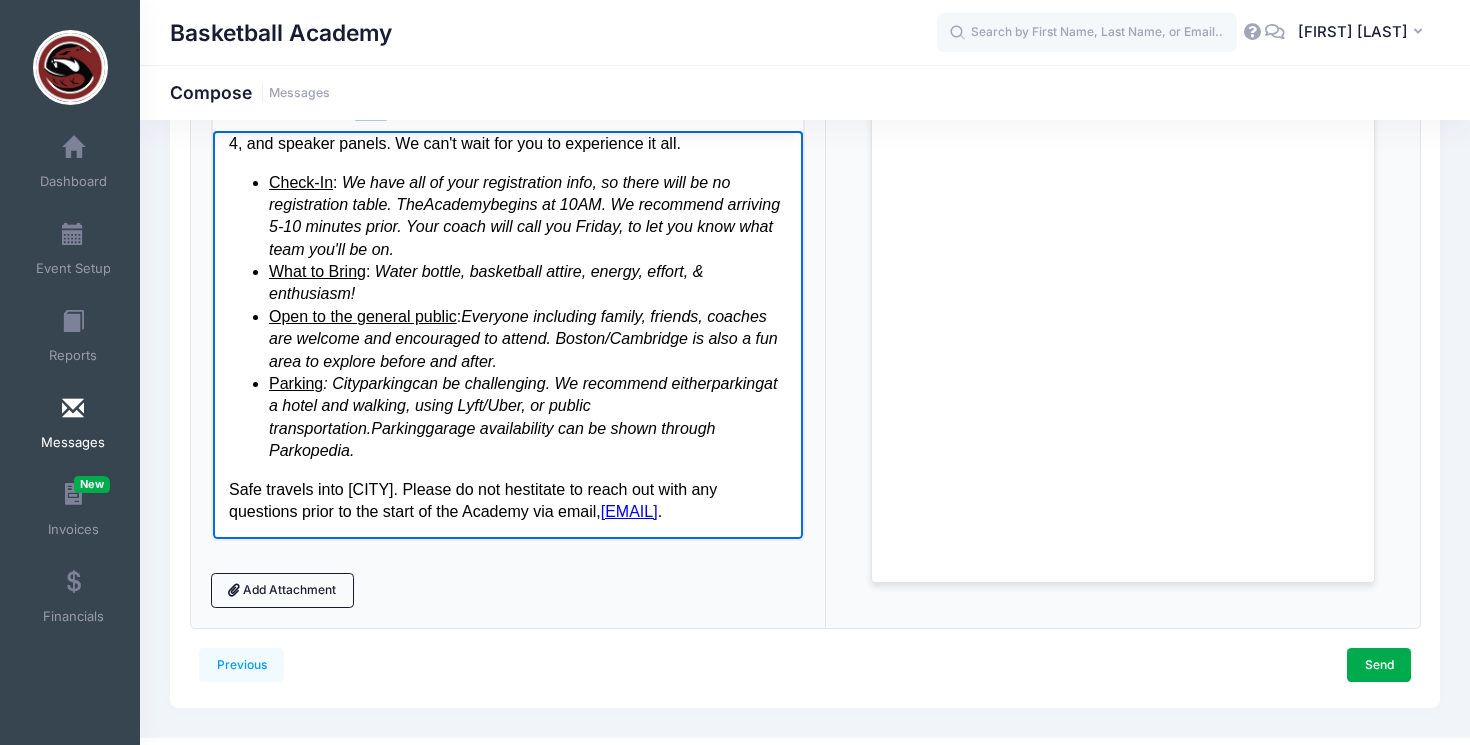 scroll, scrollTop: 193, scrollLeft: 0, axis: vertical 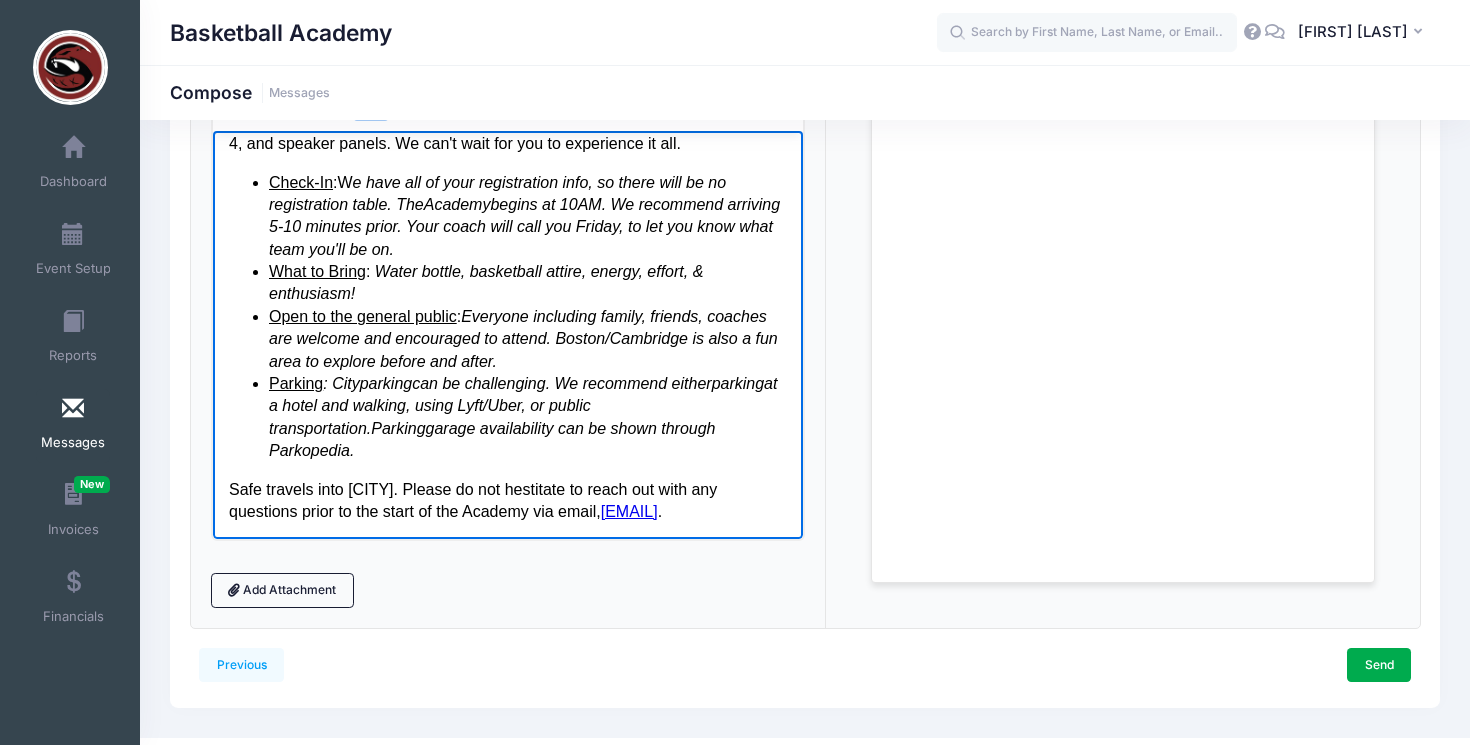 click on "e have all of your registration info, so there will be no registration table. The  Academy  begins at 10AM. We recommend arriving 5-10 minutes prior. Your coach will call you Friday, to let you know what team you'll be on." at bounding box center (523, 215) 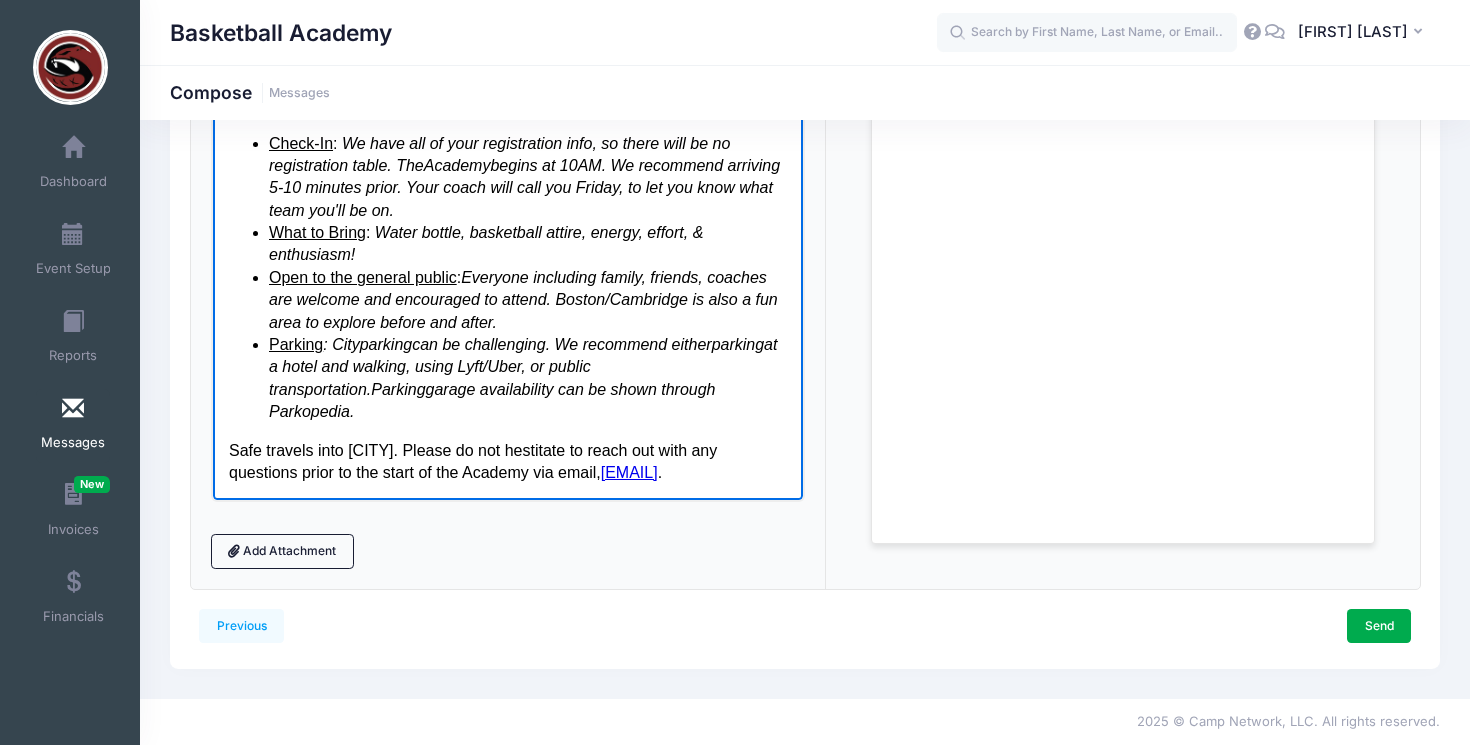 scroll, scrollTop: 370, scrollLeft: 0, axis: vertical 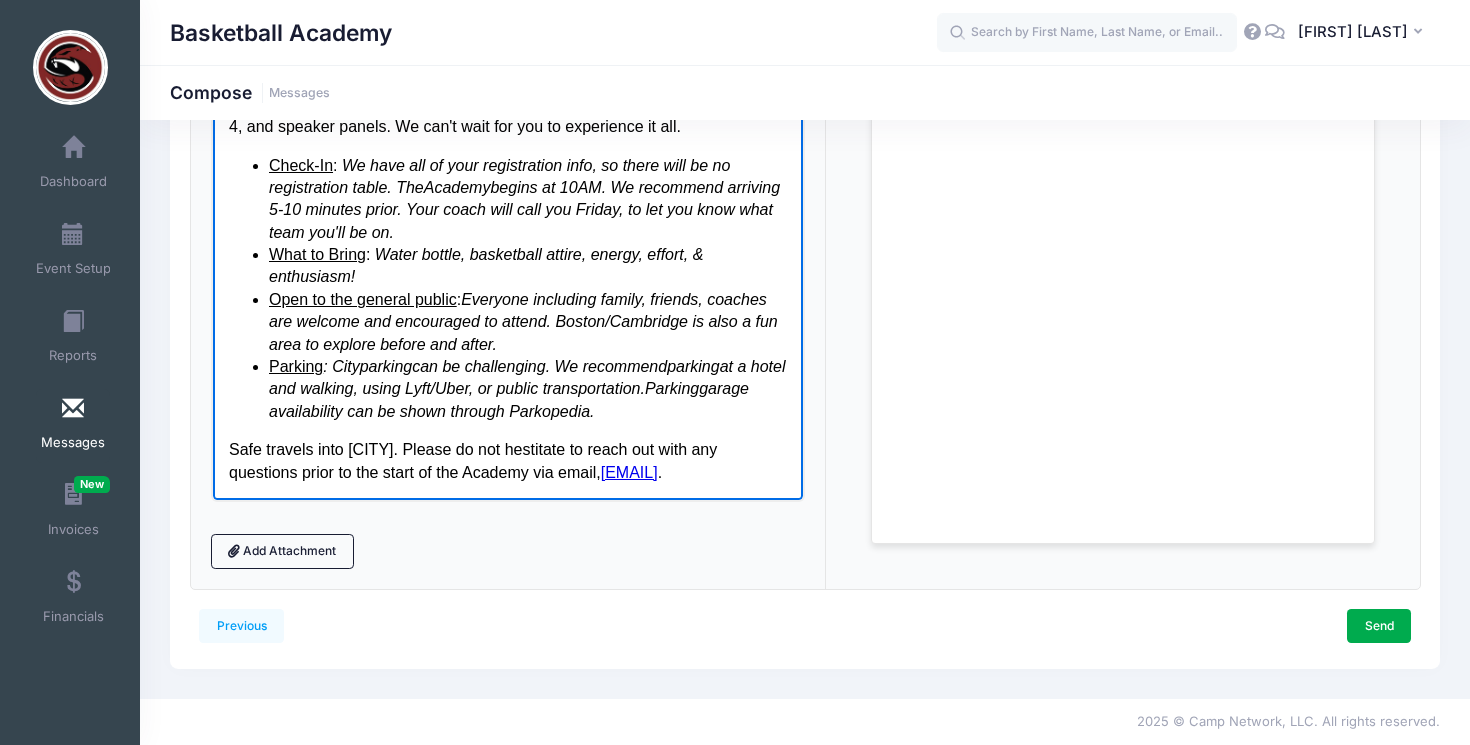 click on "Parking : City  parking  can be challenging. We recommend  parking  at a hotel and walking, using Lyft/Uber, or public transportation.  Parking  garage availability can be shown through Parkopedia." at bounding box center [527, 388] 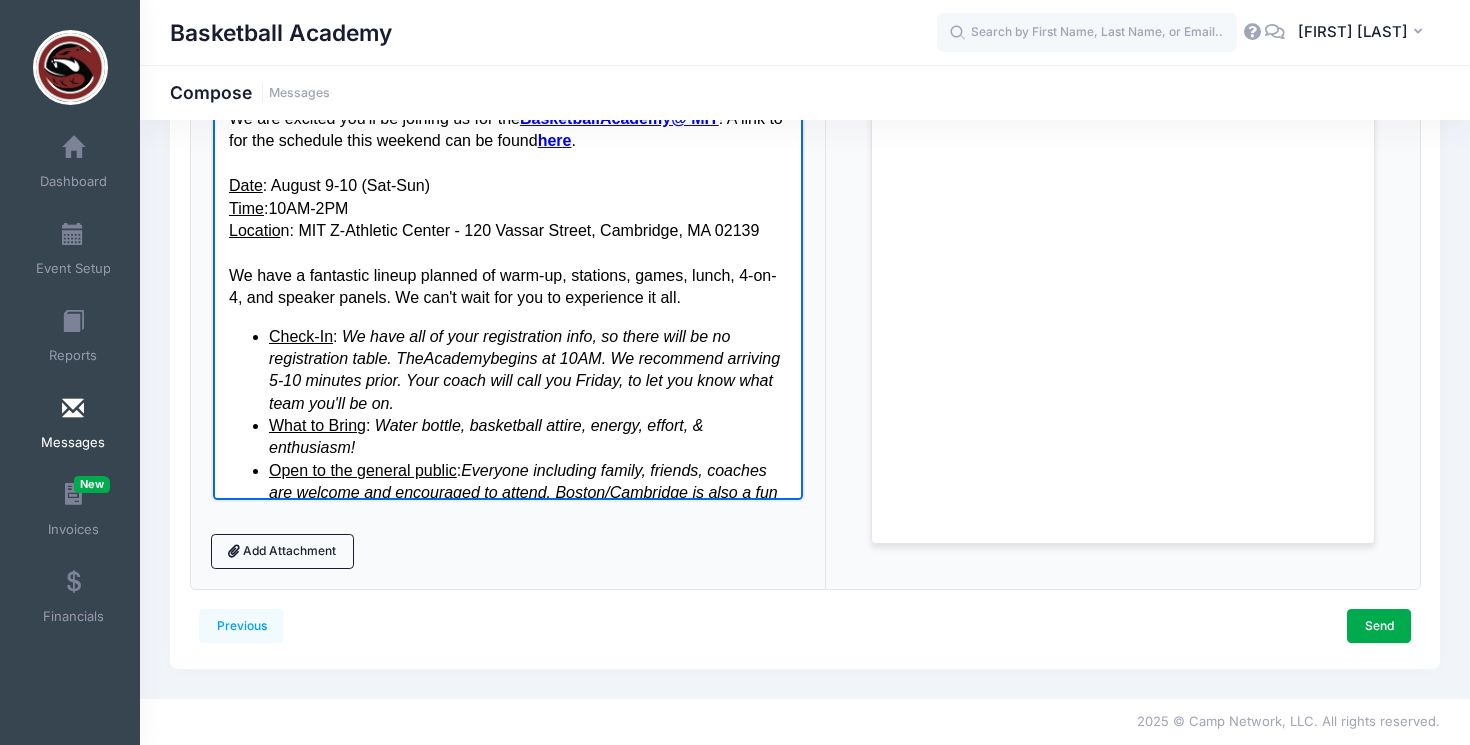 scroll, scrollTop: 171, scrollLeft: 0, axis: vertical 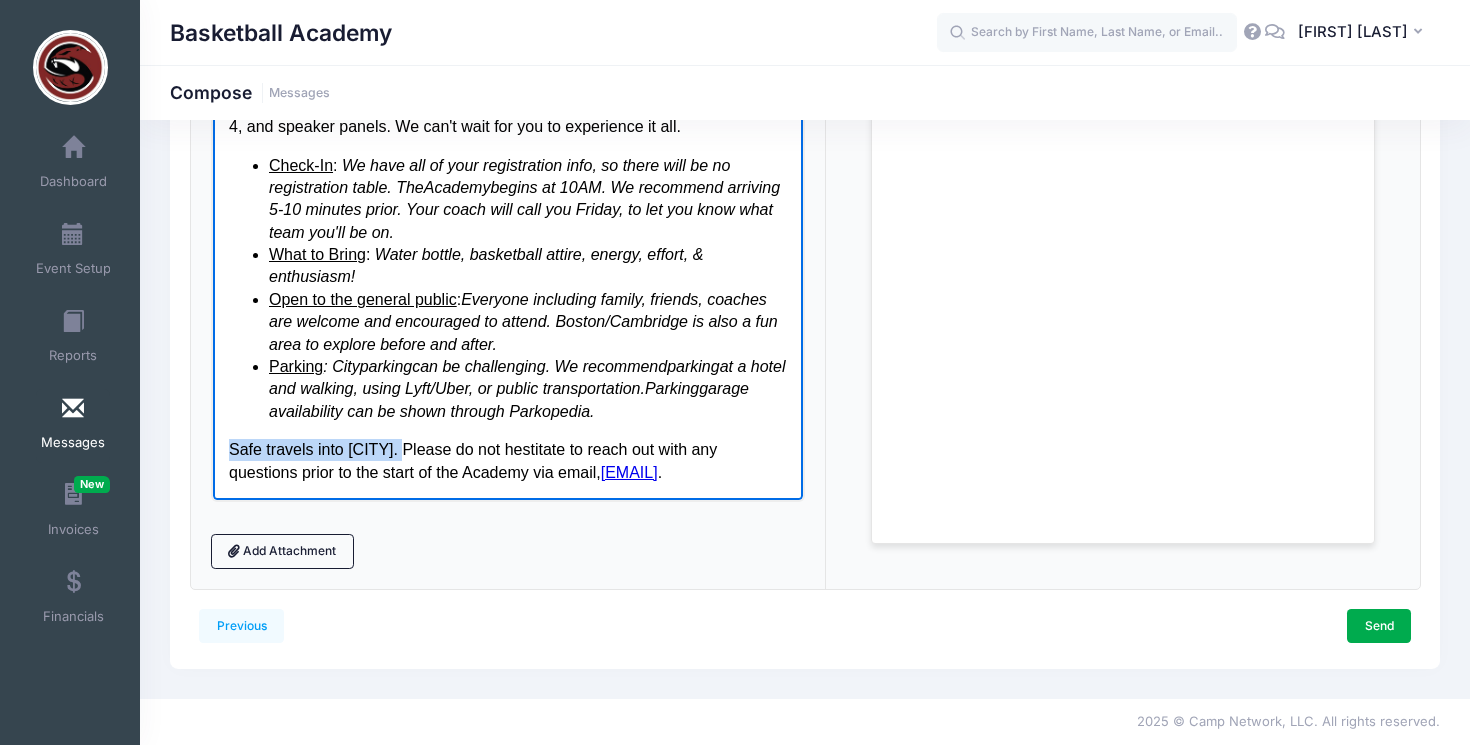 drag, startPoint x: 408, startPoint y: 449, endPoint x: 228, endPoint y: 453, distance: 180.04443 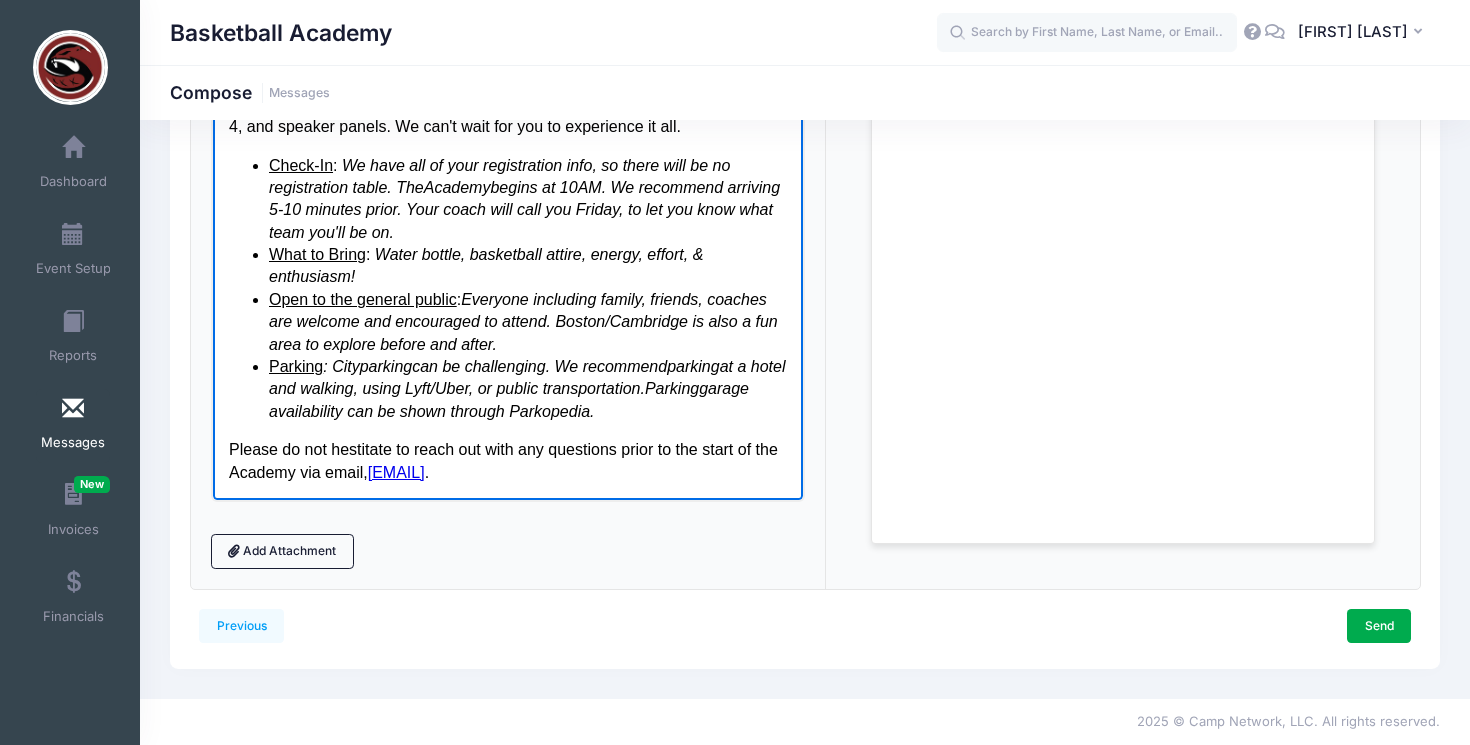 click on "Please do not hestitate to reach out with any questions prior to the start of the Academy via email,  ccmurphy@mit.edu ." at bounding box center [507, 460] 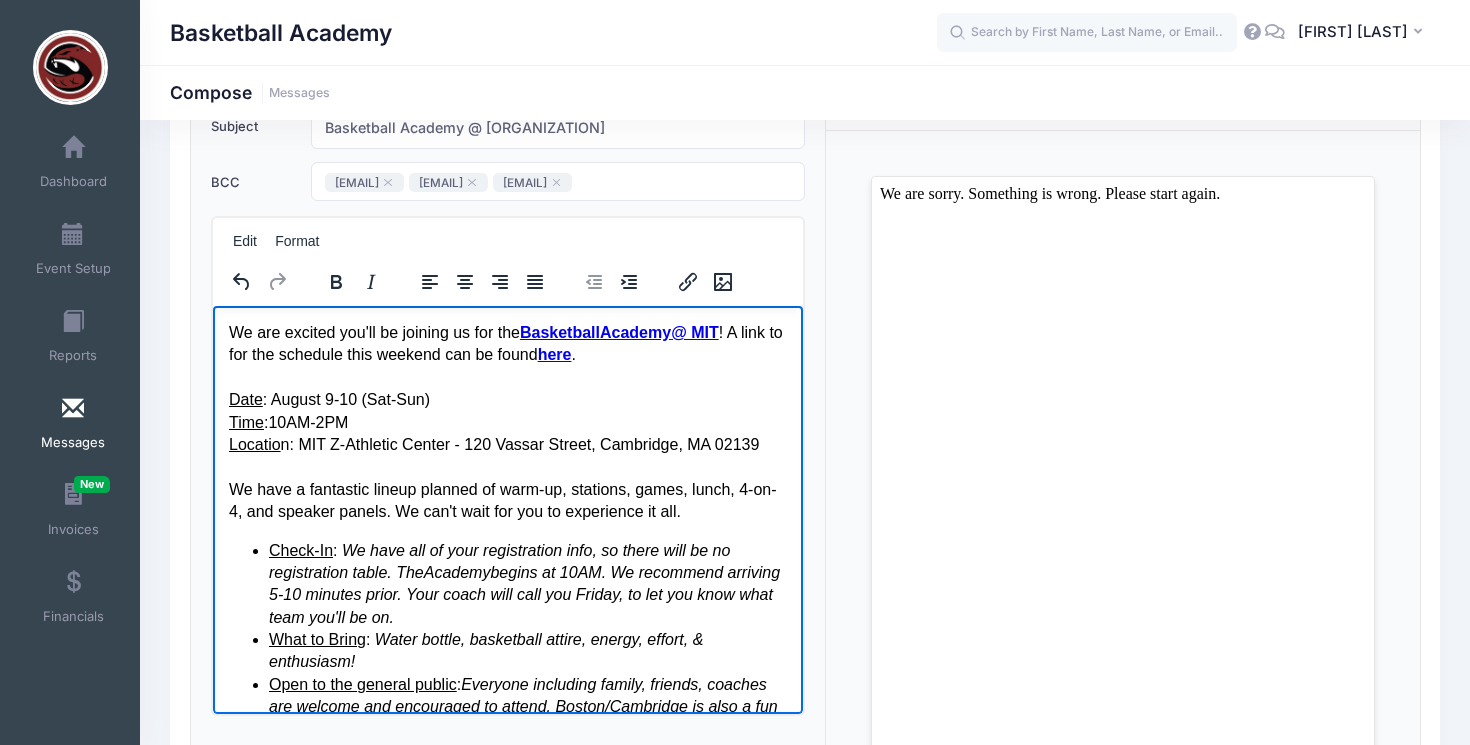 scroll, scrollTop: 425, scrollLeft: 0, axis: vertical 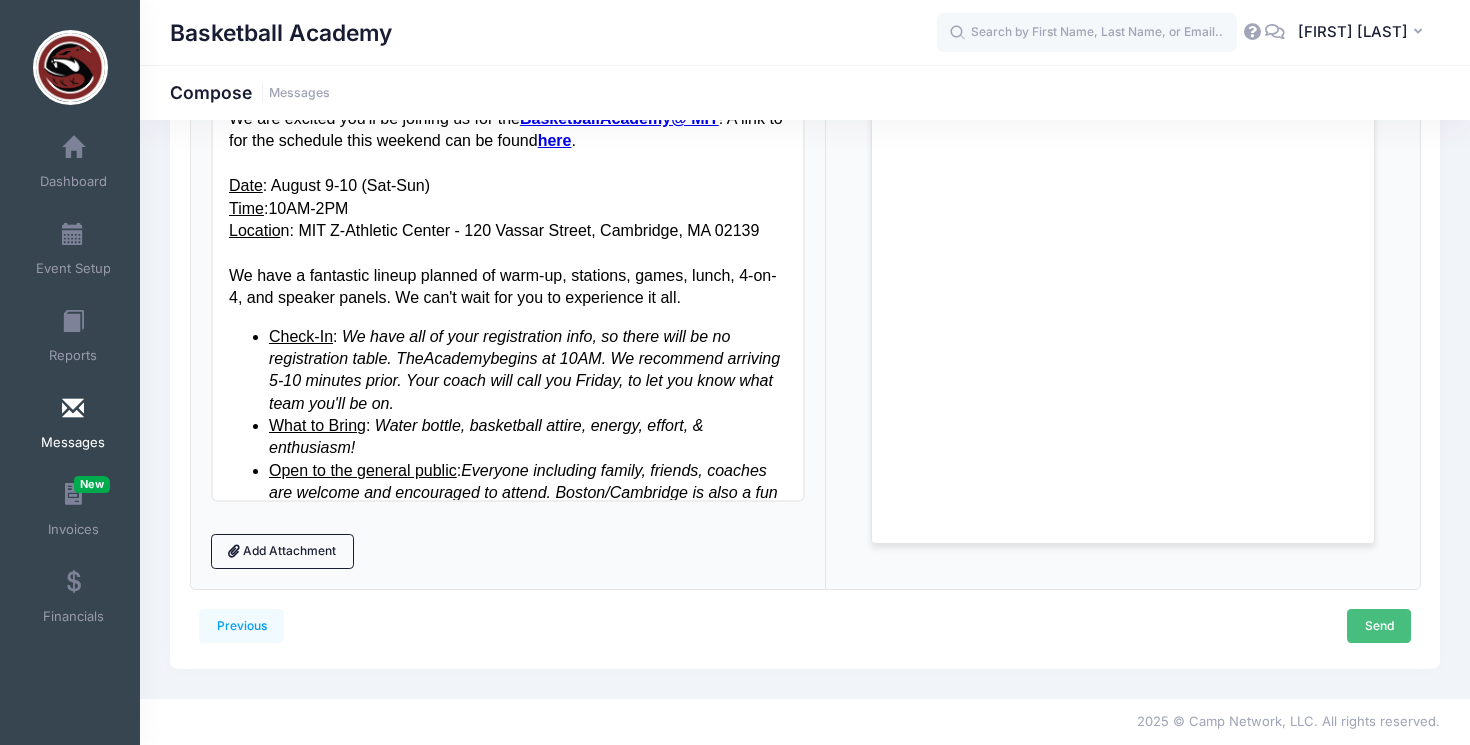 click on "Send" at bounding box center [1379, 626] 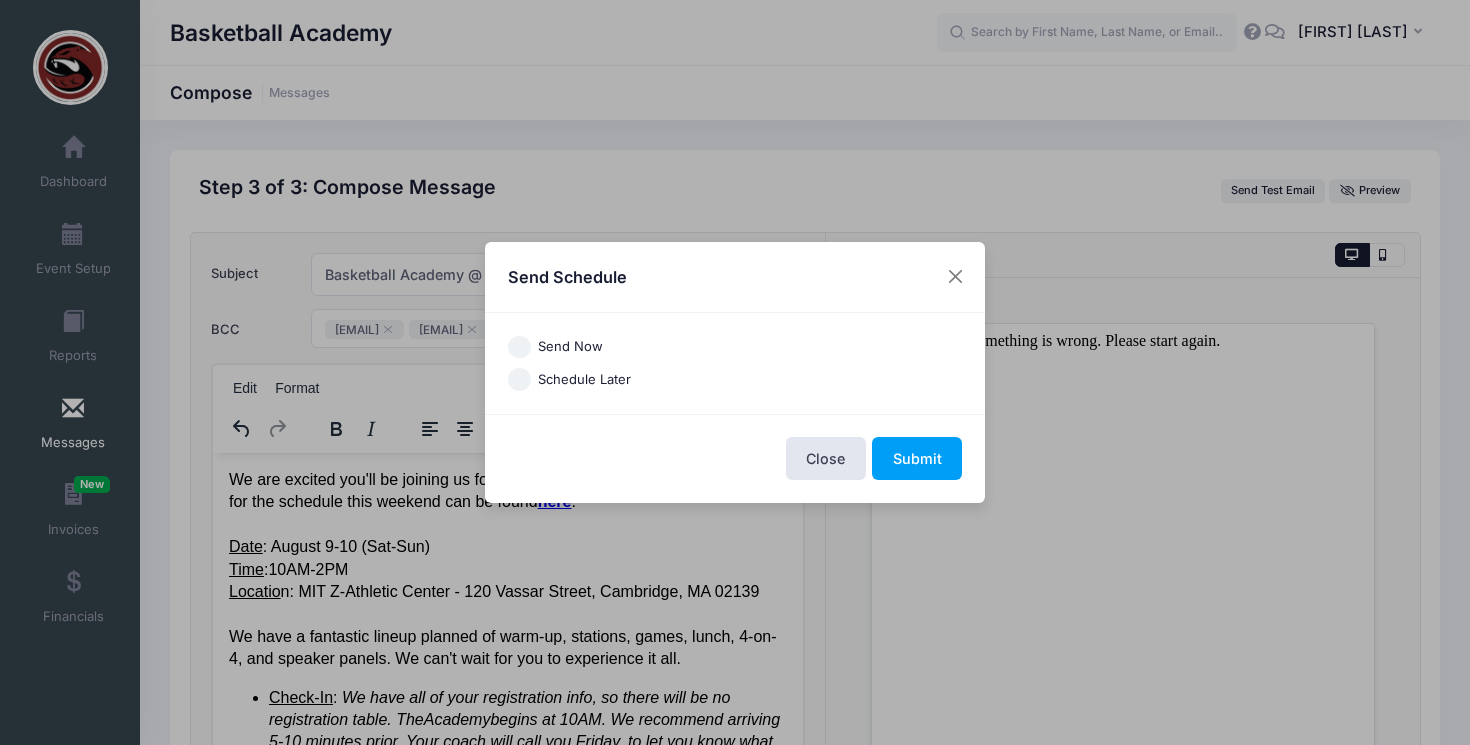 click on "Send Now" at bounding box center (519, 347) 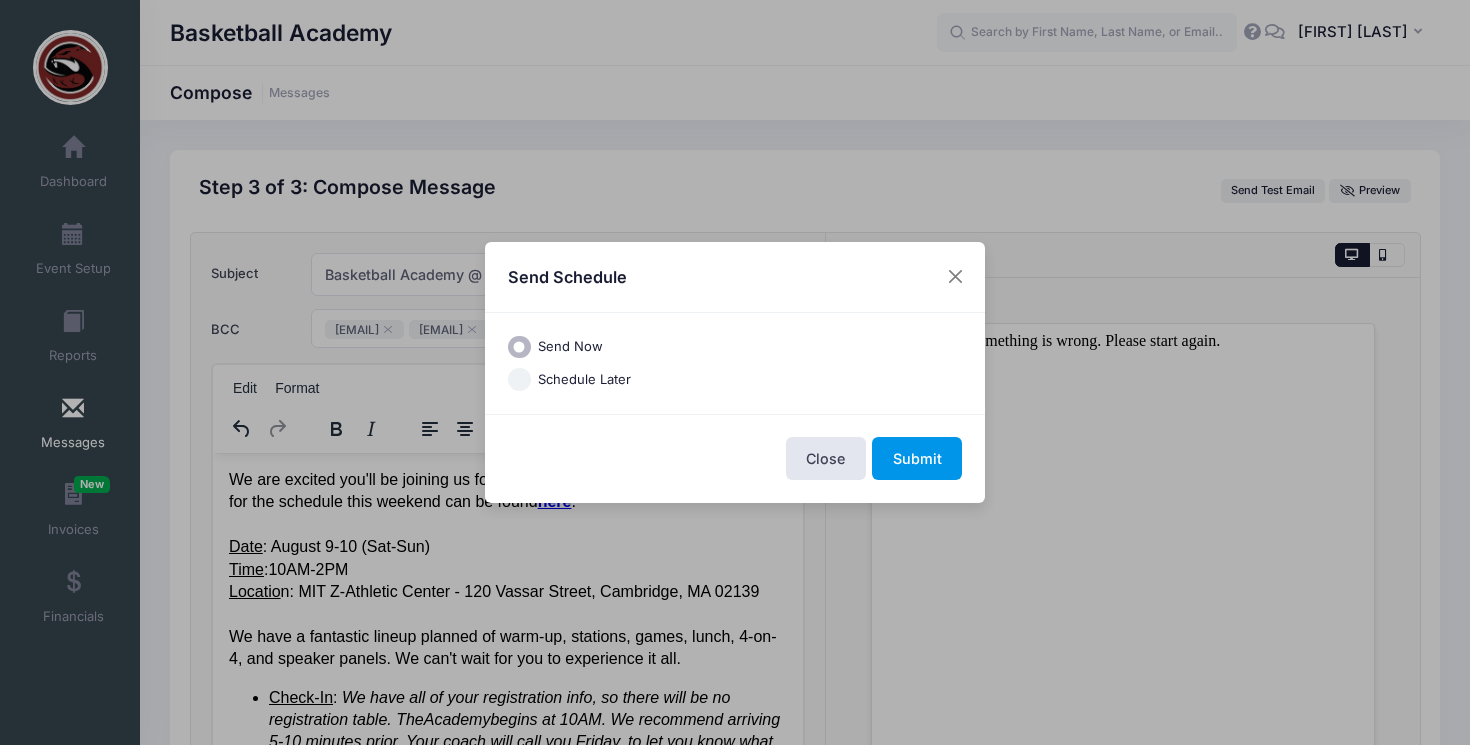 click on "Submit" at bounding box center (917, 458) 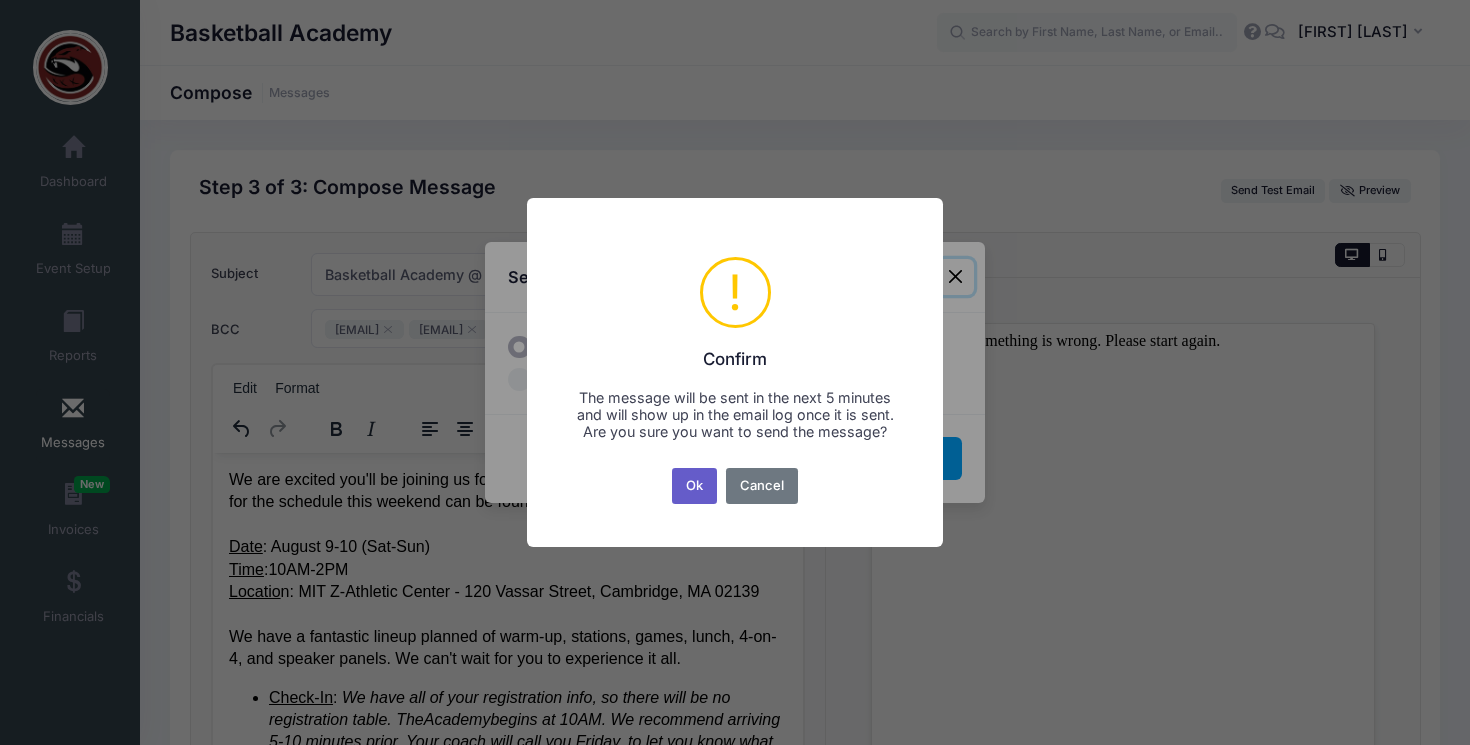 click on "Ok" at bounding box center (695, 486) 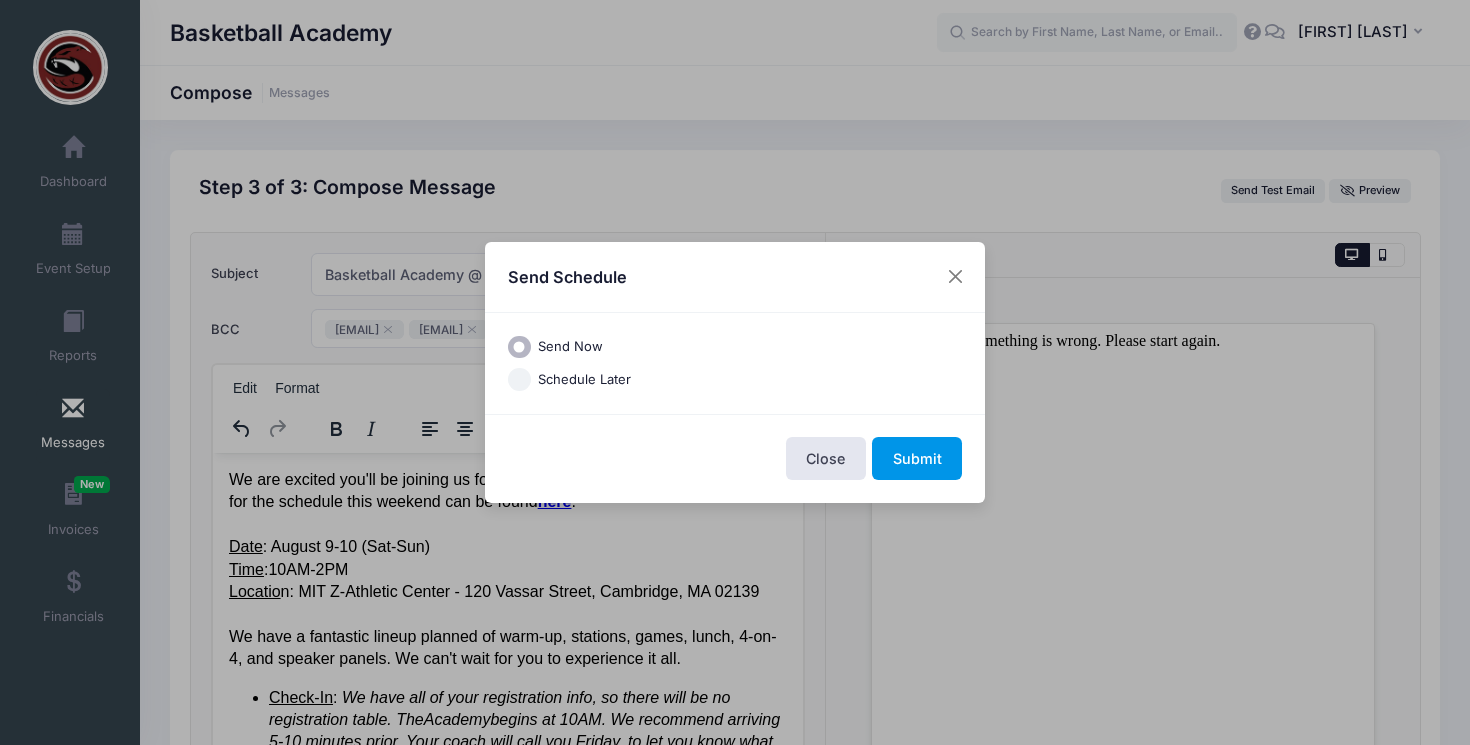 click on "Submit" at bounding box center [917, 458] 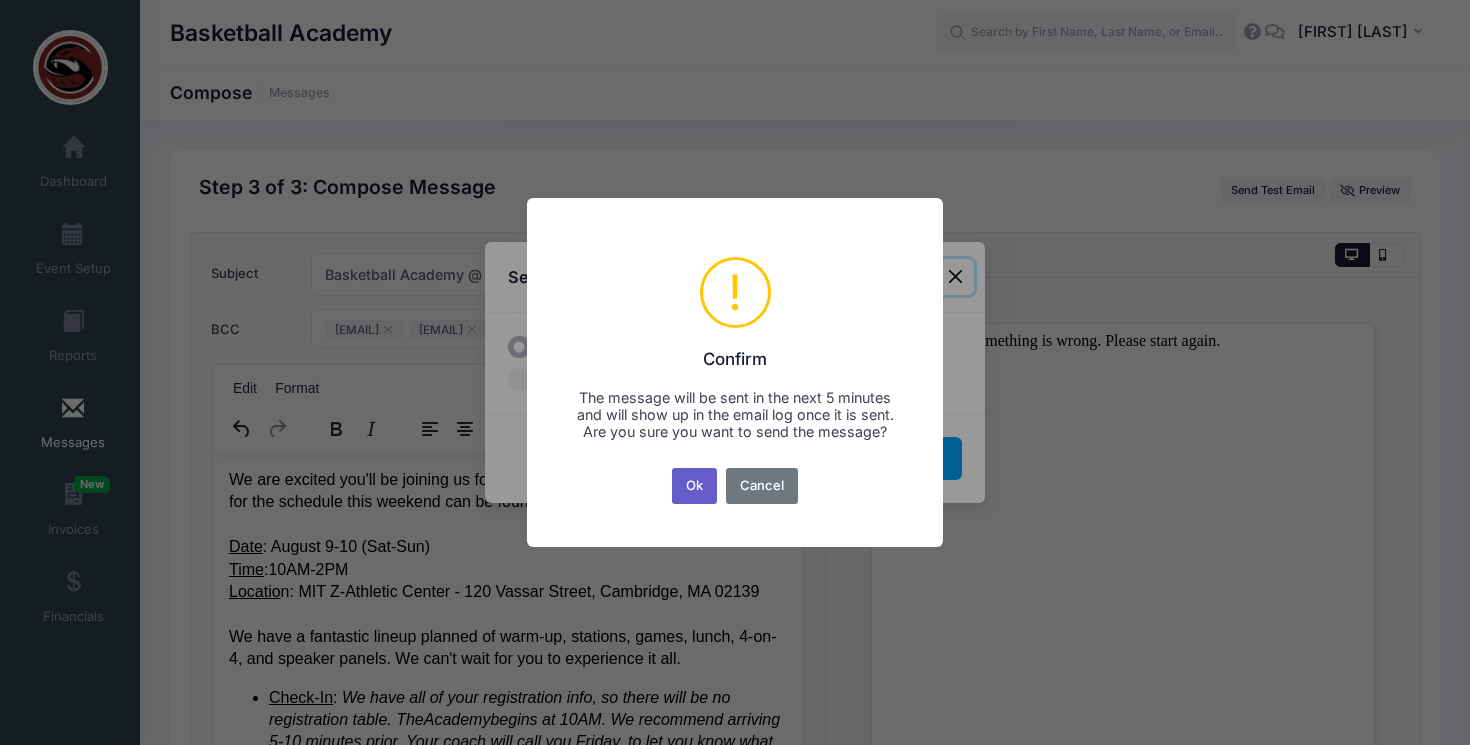 click on "Ok" at bounding box center (695, 486) 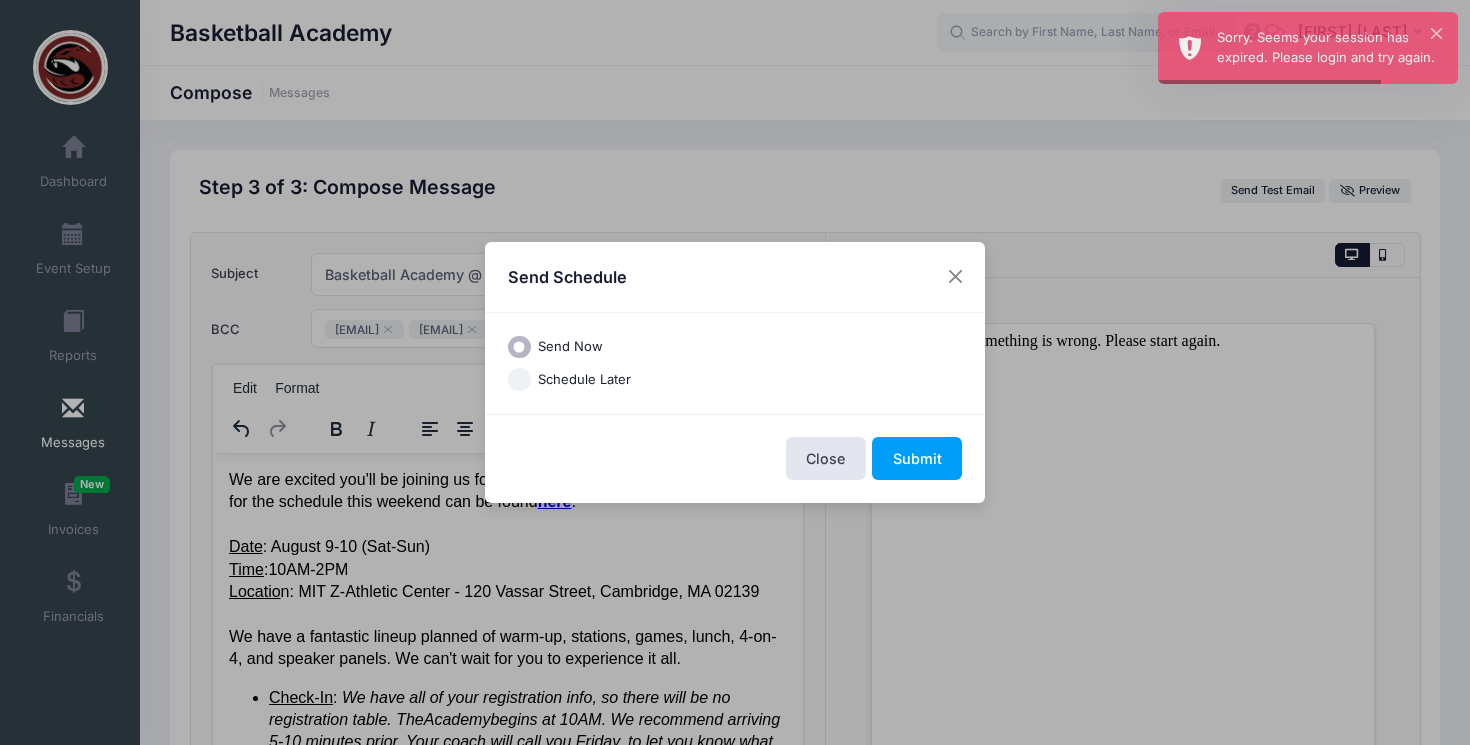 click on "Schedule Later" at bounding box center (519, 379) 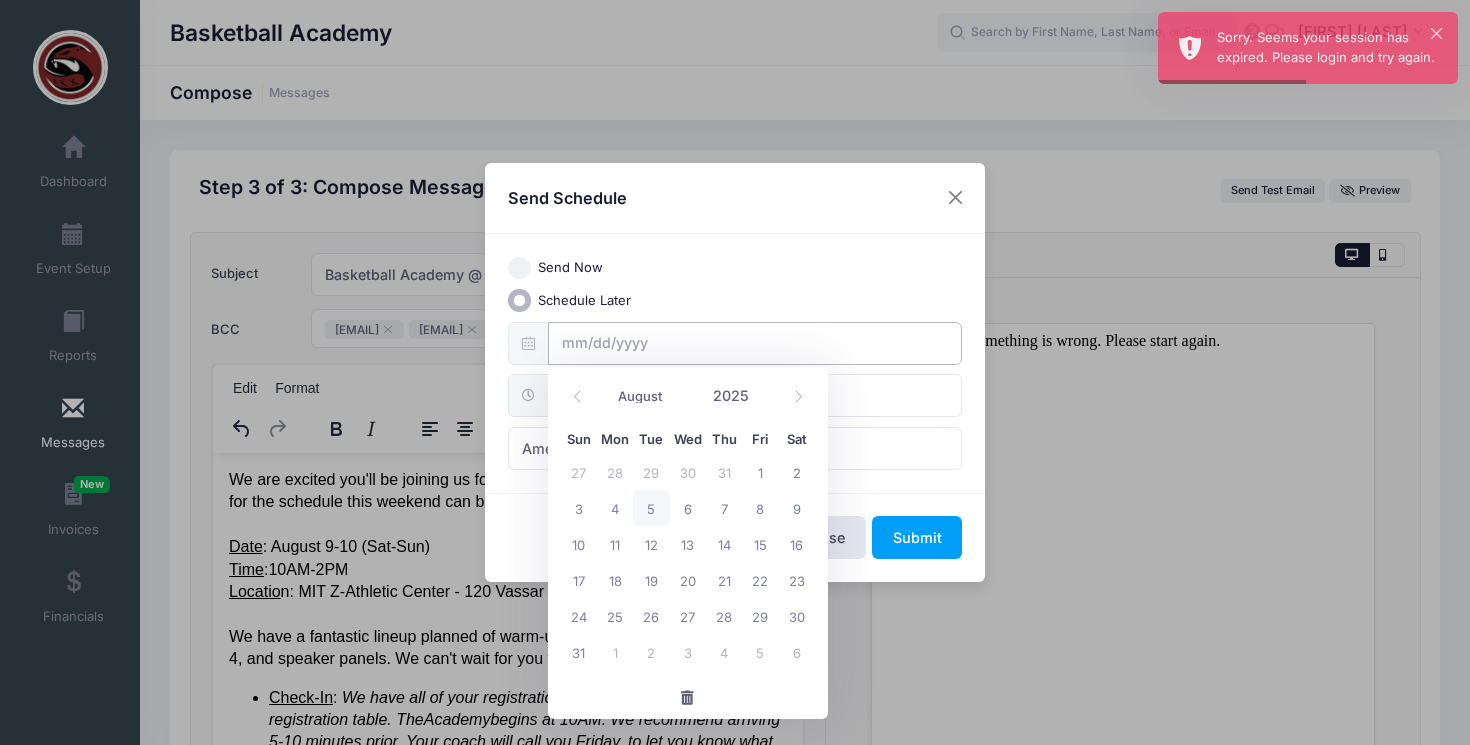 click at bounding box center (755, 343) 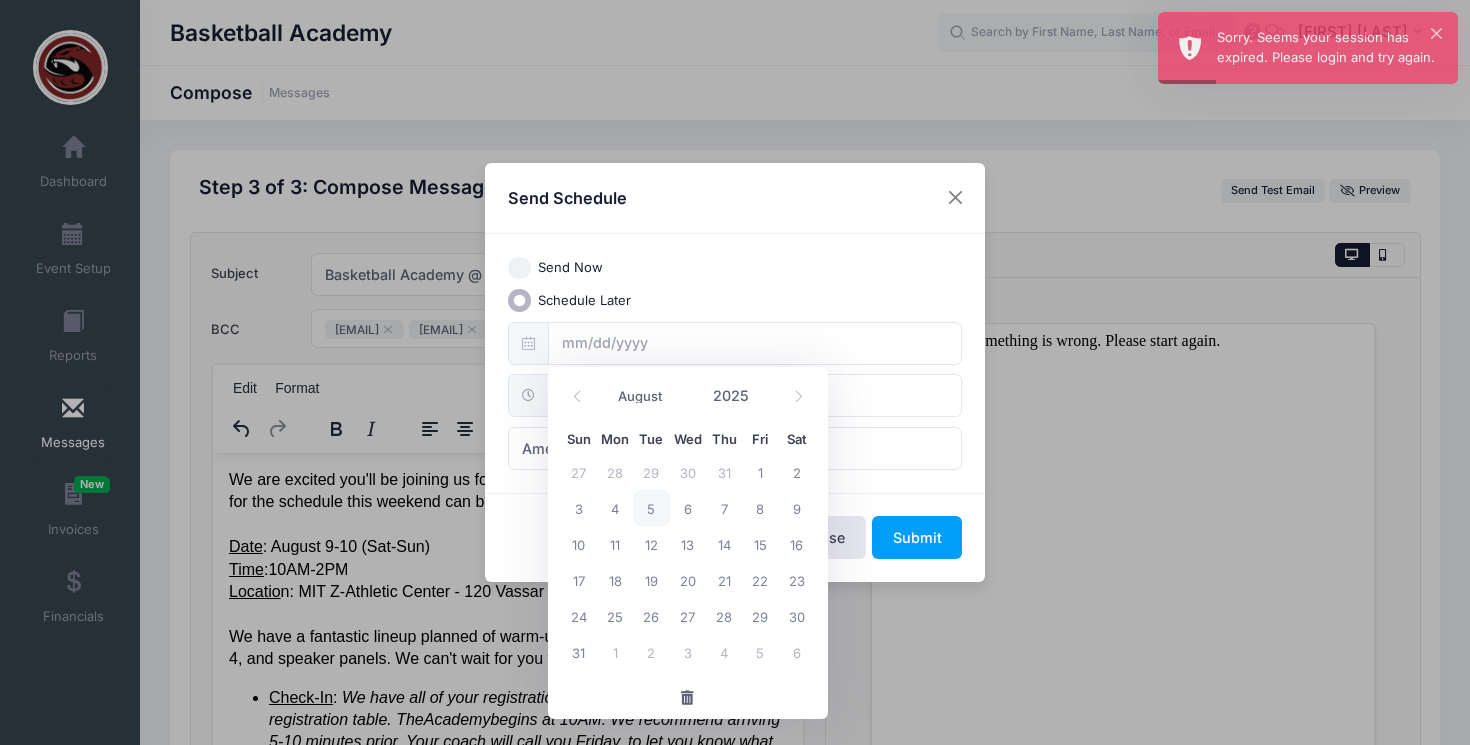 click on "America/New York America/Los Angeles America/Chicago America/Denver                                  America/New York" at bounding box center [735, 396] 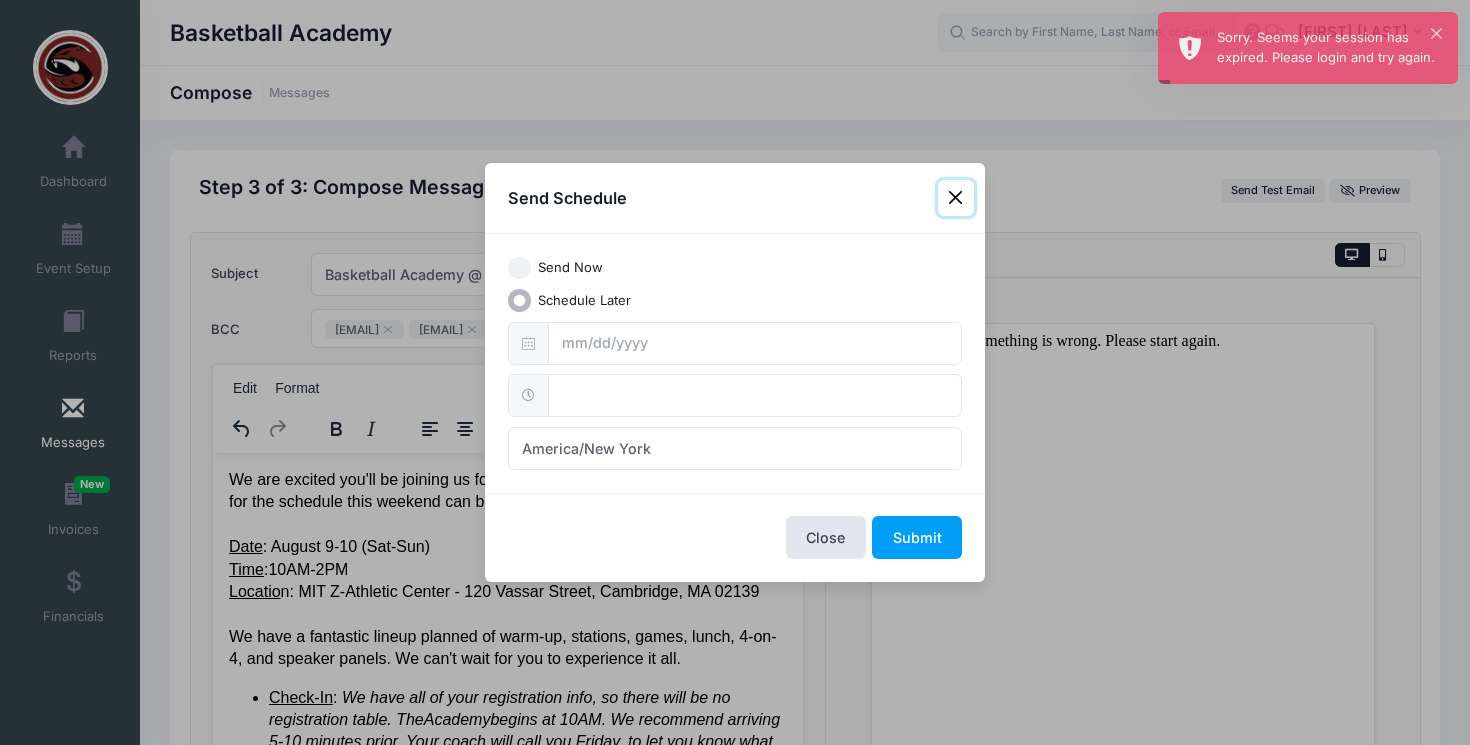 click at bounding box center [956, 198] 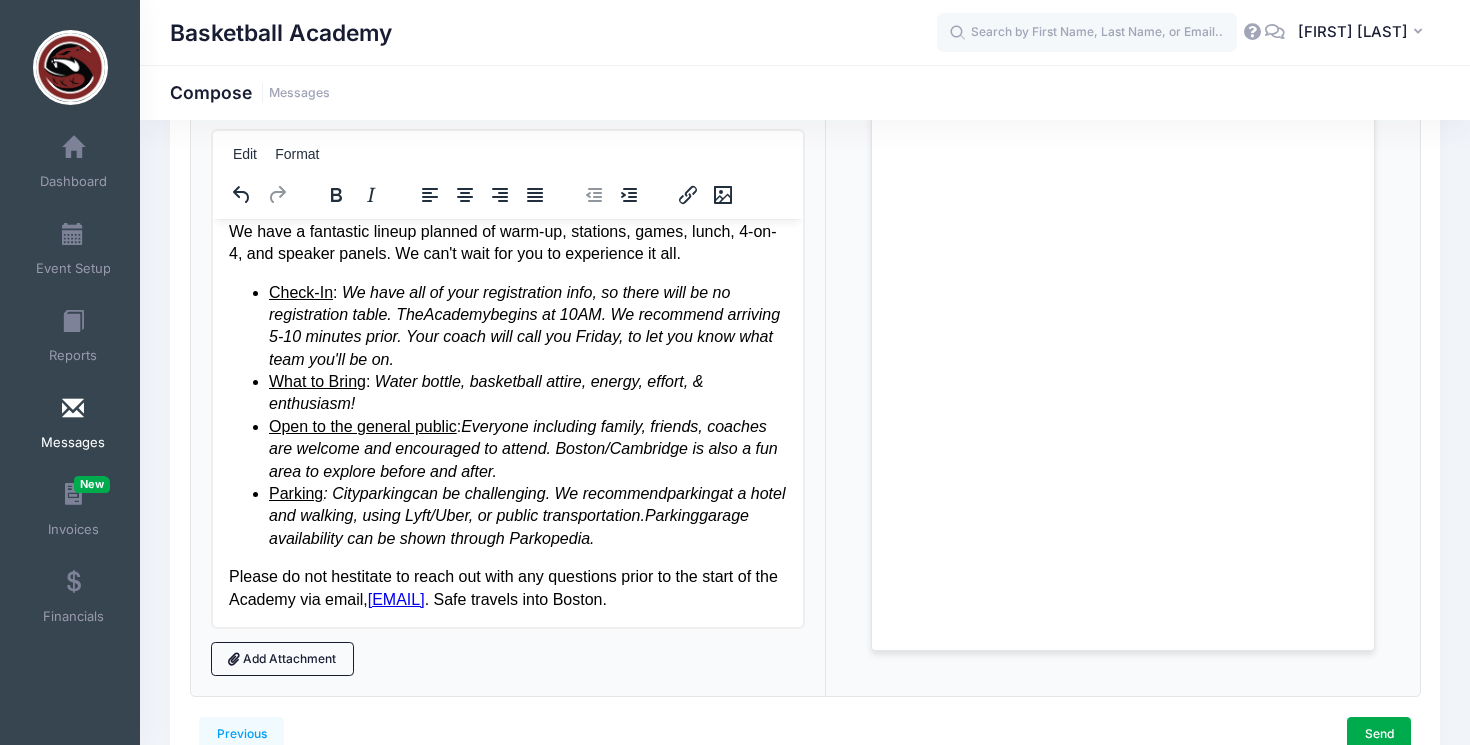scroll, scrollTop: 230, scrollLeft: 0, axis: vertical 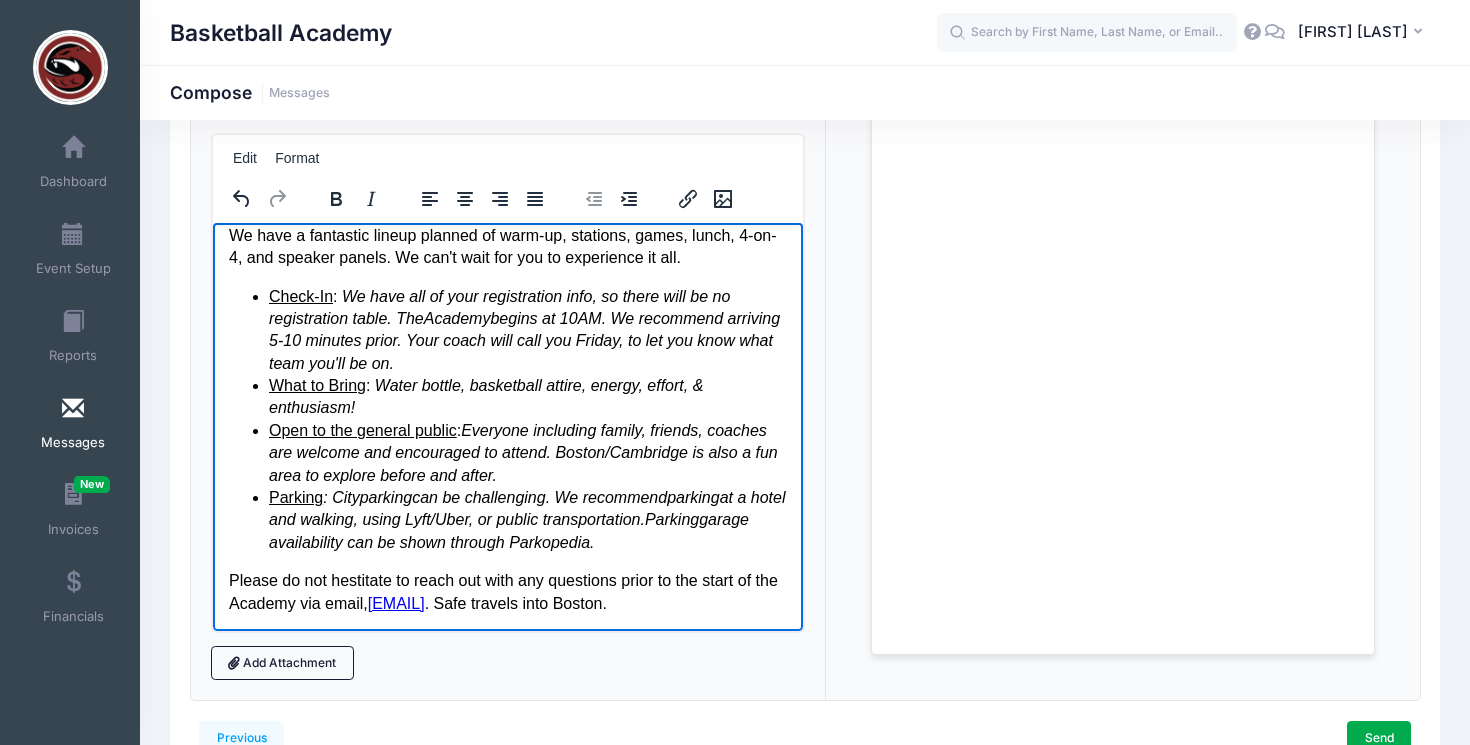 click on "Please do not hestitate to reach out with any questions prior to the start of the Academy via email,  ccmurphy@mit.edu . Safe travels into Boston." at bounding box center (507, 591) 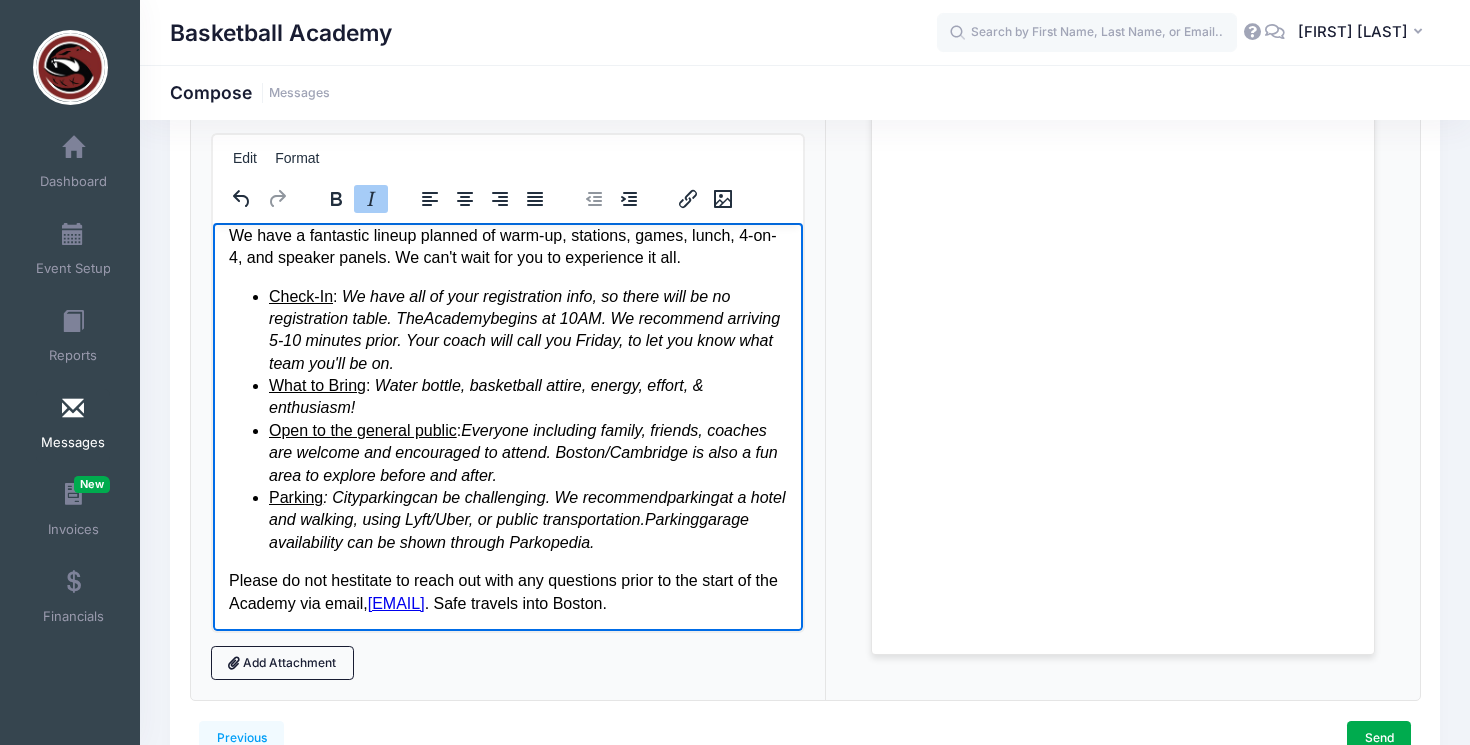 scroll, scrollTop: 0, scrollLeft: 0, axis: both 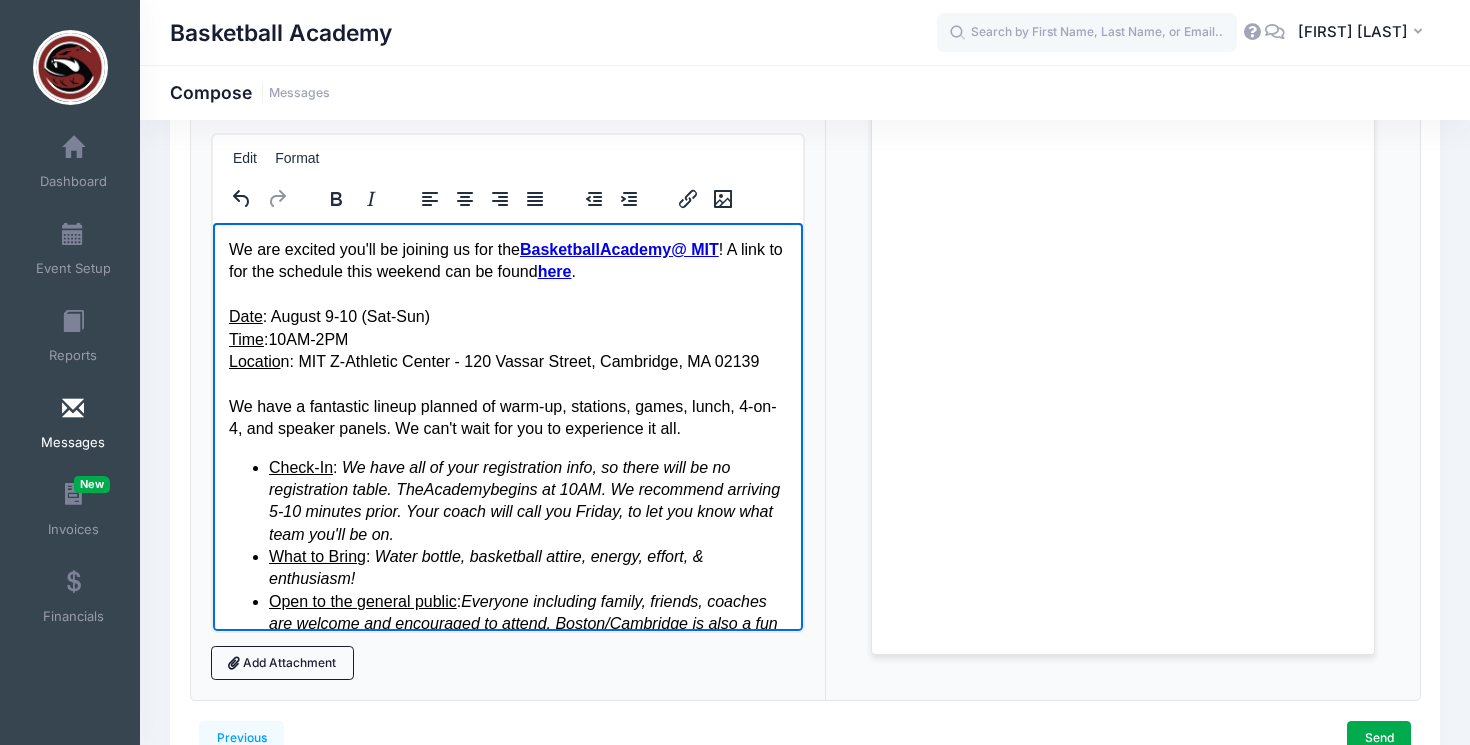 drag, startPoint x: 733, startPoint y: 606, endPoint x: 236, endPoint y: 164, distance: 665.11127 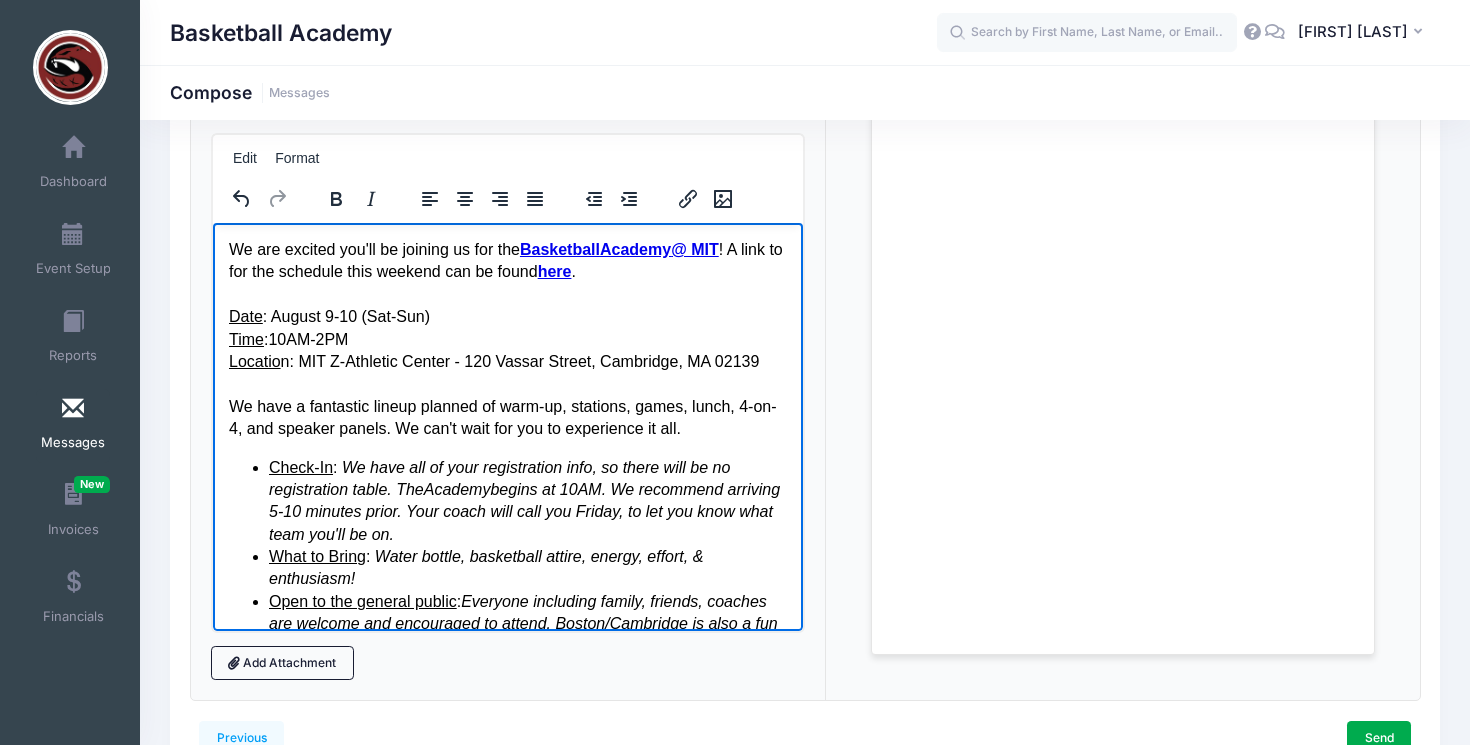 click on "We are excited you'll be joining us for the  Basketball  Academy  @ MIT ! A link to for the schedule this weekend can be found  here . Date : August 9-10 (Sat-Sun)  Time :  10AM-2PM   Locatio n: MIT Z-Athletic Center - 120 Vassar Street, Cambridge, MA 02139  We have a fantastic lineup planned of warm-up, stations, games, lunch, 4-on-4, and speaker panels. We can't wait for you to experience it all. Check-In :   We have all of your registration info, so there will be no registration table. The  Academy  begins at 10AM. We recommend arriving 5-10 minutes prior. Your coach will call you Friday, to let you know what team you'll be on.  What to Bring :   Water bottle, basketball attire, energy, effort, & enthusiasm!  Open to the general public :  Everyone including family, friends, coaches are welcome and encouraged to attend. Boston/Cambridge is also a fun area to explore before and after.  Parking : City  parking  can be challenging. We recommend  parking Parking ccmurphy@mit.edu" at bounding box center [507, 511] 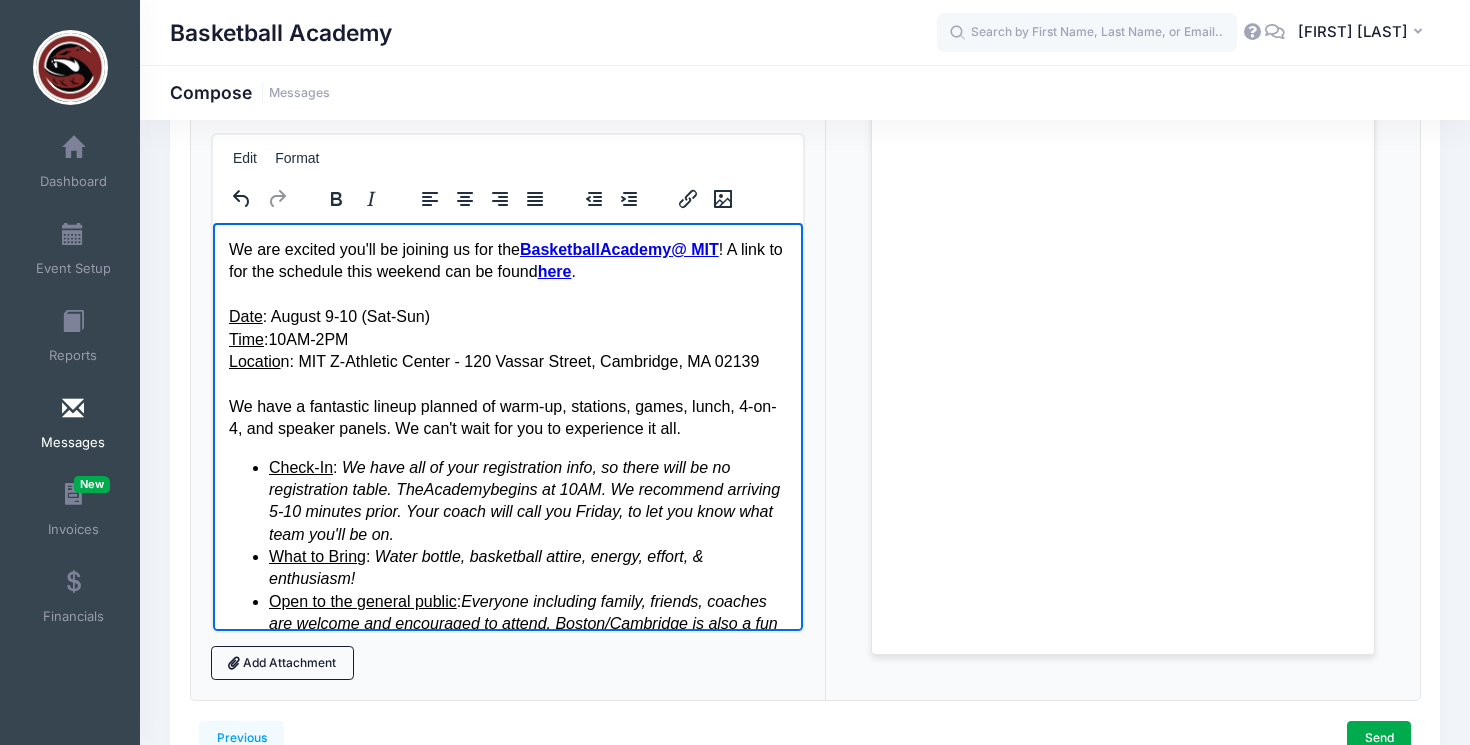 copy on "We are excited you'll be joining us for the  Basketball  Academy  @ MIT ! A link to for the schedule this weekend can be found  here . Date : August 9-10 (Sat-Sun)  Time :  10AM-2PM   Locatio n: MIT Z-Athletic Center - 120 Vassar Street, Cambridge, MA 02139  We have a fantastic lineup planned of warm-up, stations, games, lunch, 4-on-4, and speaker panels. We can't wait for you to experience it all. Check-In :   We have all of your registration info, so there will be no registration table. The  Academy  begins at 10AM. We recommend arriving 5-10 minutes prior. Your coach will call you Friday, to let you know what team you'll be on.  What to Bring :   Water bottle, basketball attire, energy, effort, & enthusiasm!  Open to the general public :  Everyone including family, friends, coaches are welcome and encouraged to attend. Boston/Cambridge is also a fun area to explore before and after.  Parking : City  parking  can be challenging. We recommend  parking  at a hotel and walking, using Lyft/Uber, or public tr..." 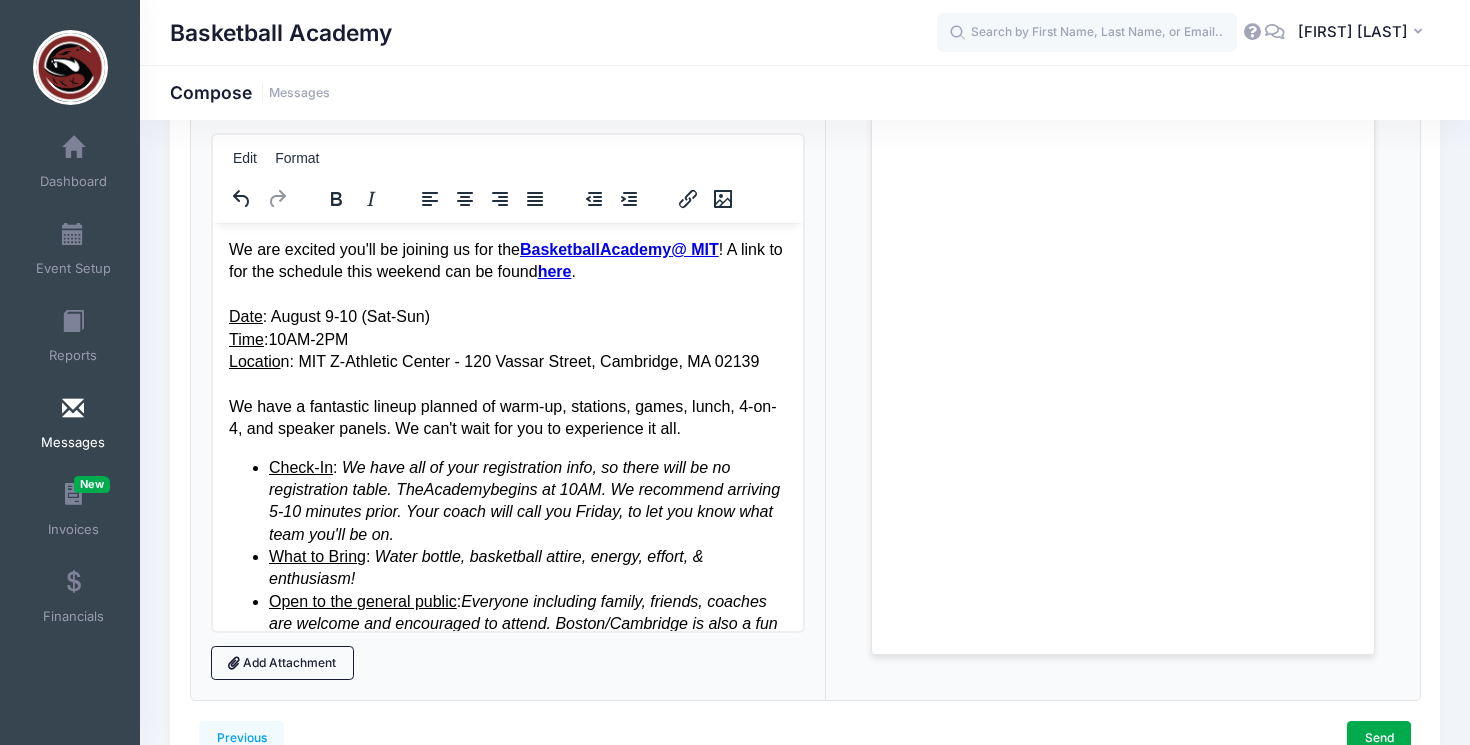 click on "Basketball Academy
Compose
Messages" at bounding box center [805, 92] 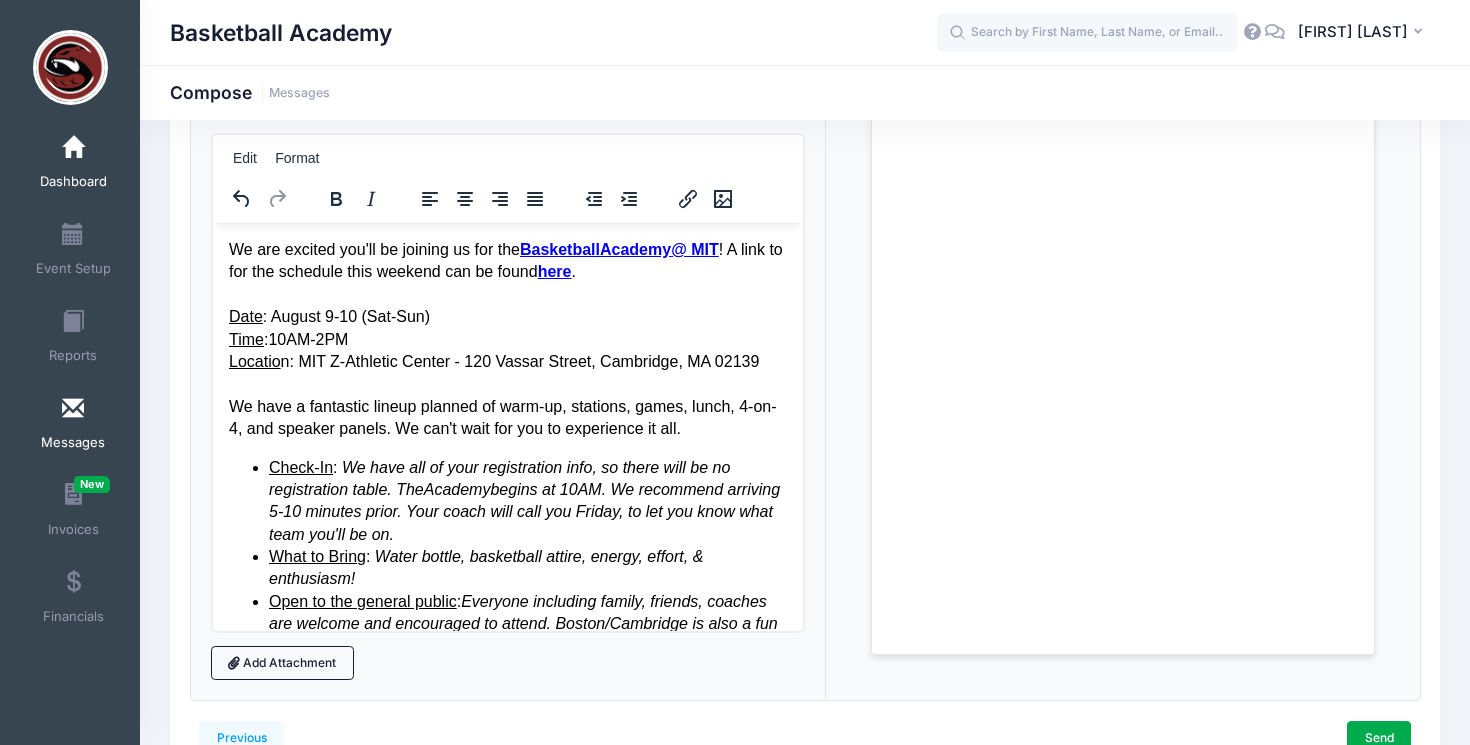 click at bounding box center (73, 148) 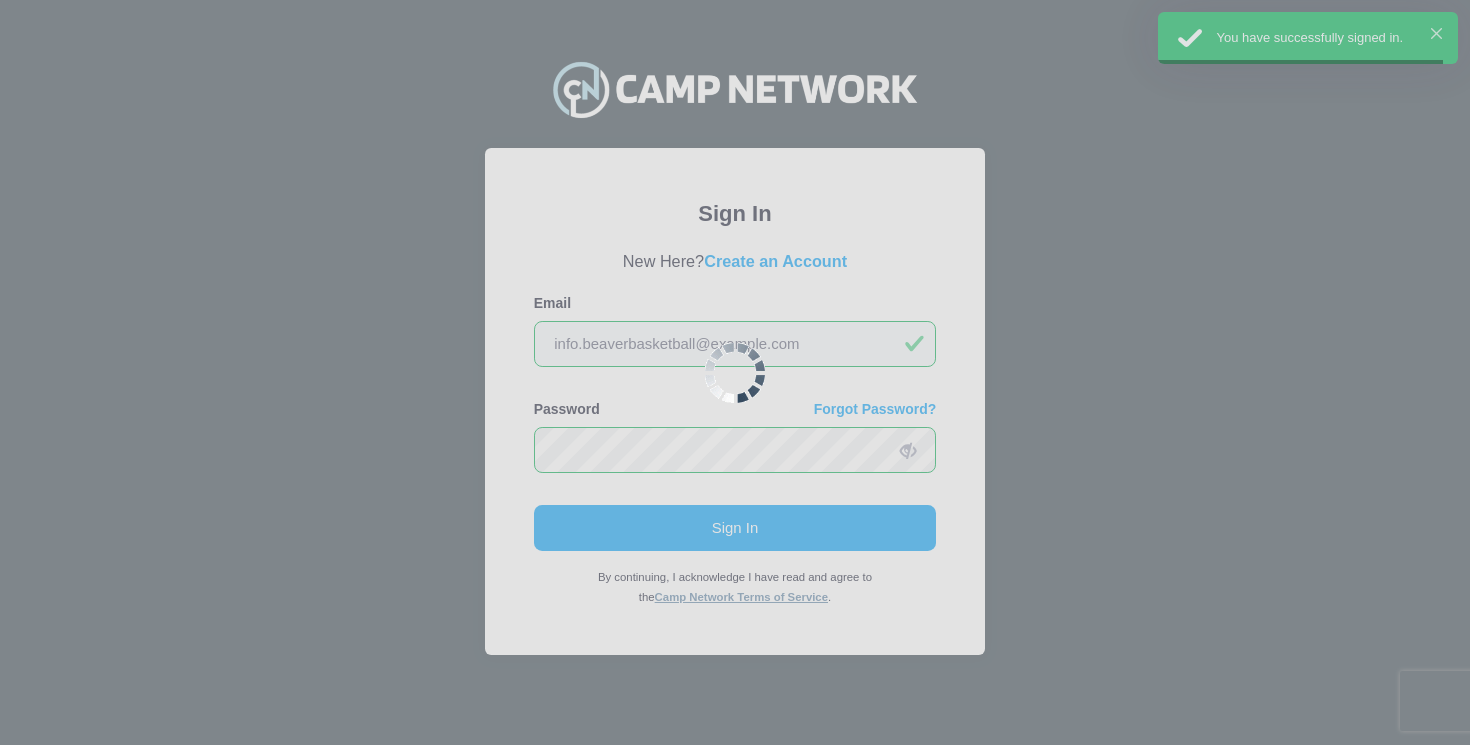 scroll, scrollTop: 0, scrollLeft: 0, axis: both 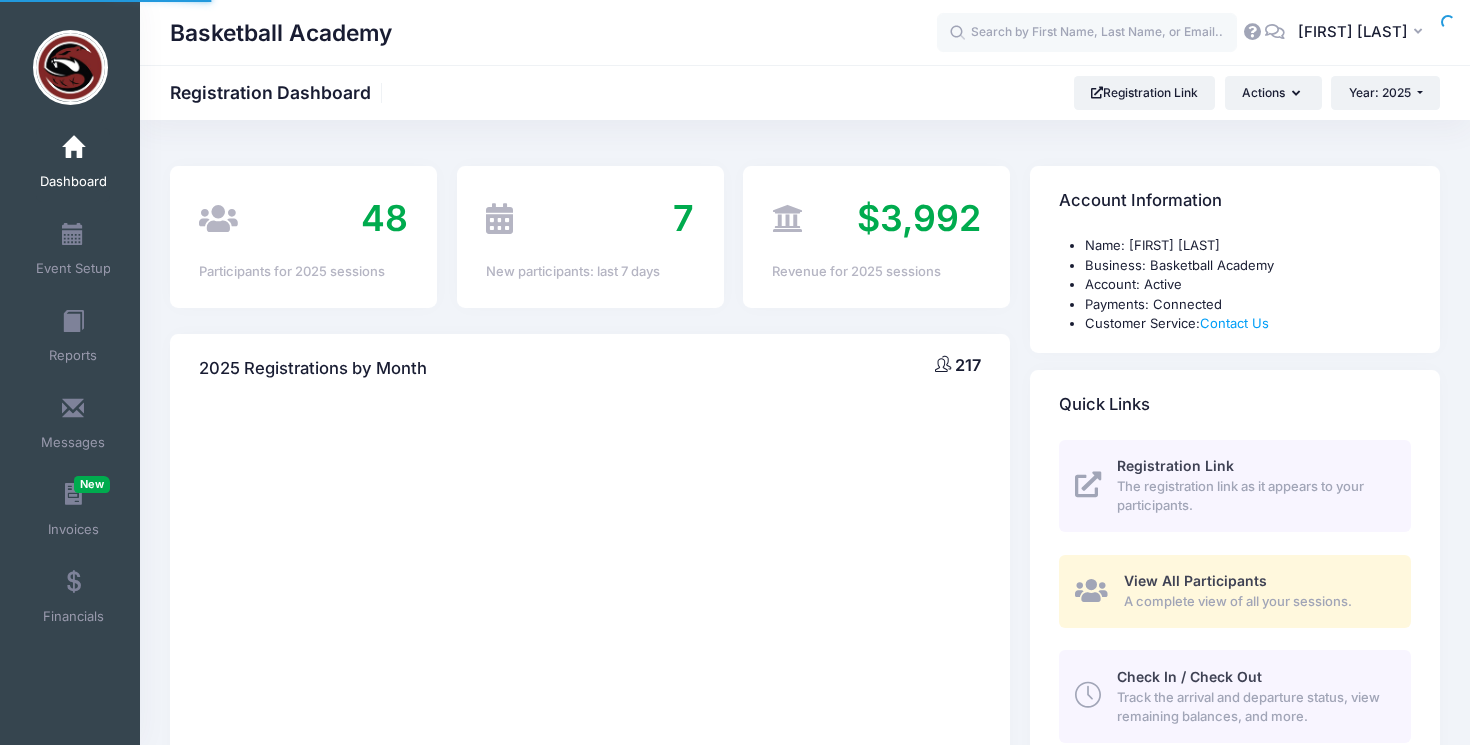 select 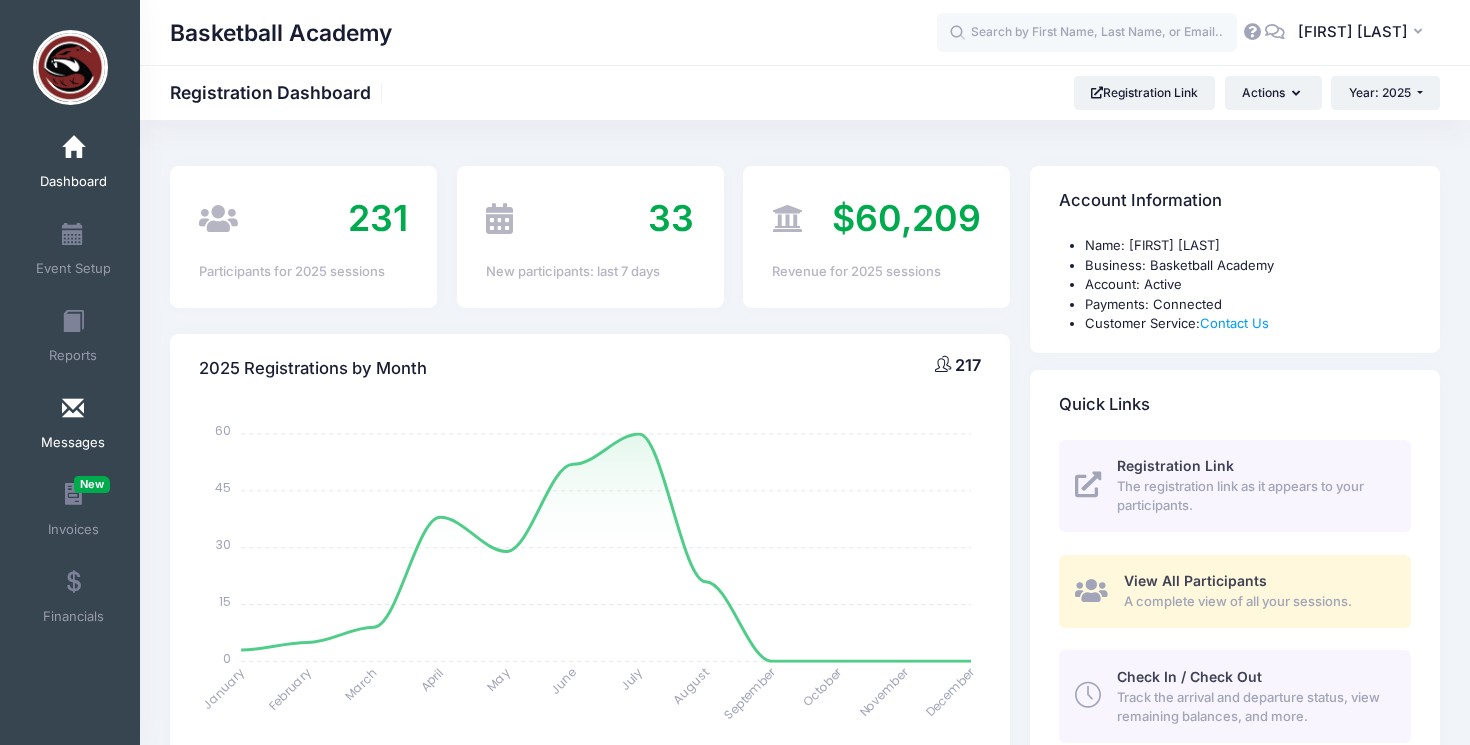 click at bounding box center [73, 409] 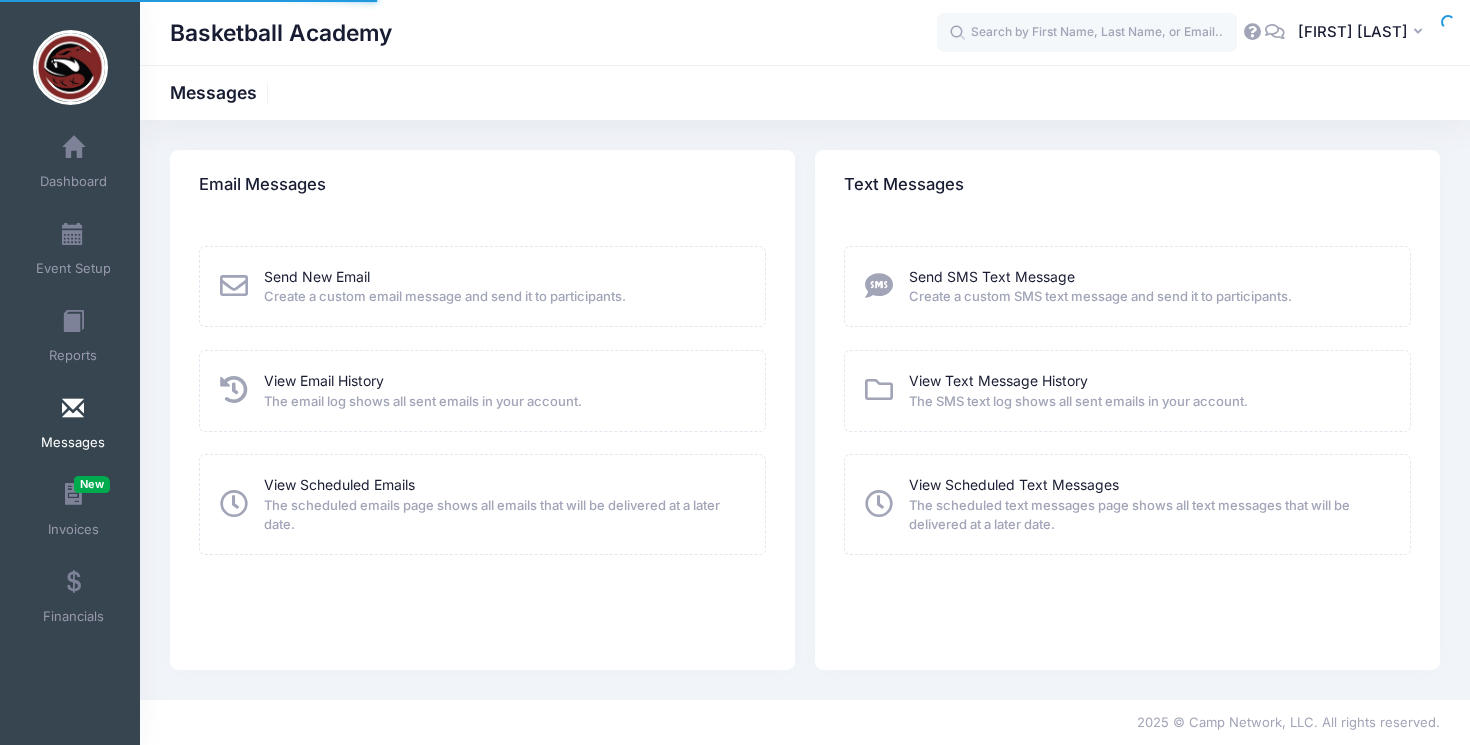 scroll, scrollTop: 0, scrollLeft: 0, axis: both 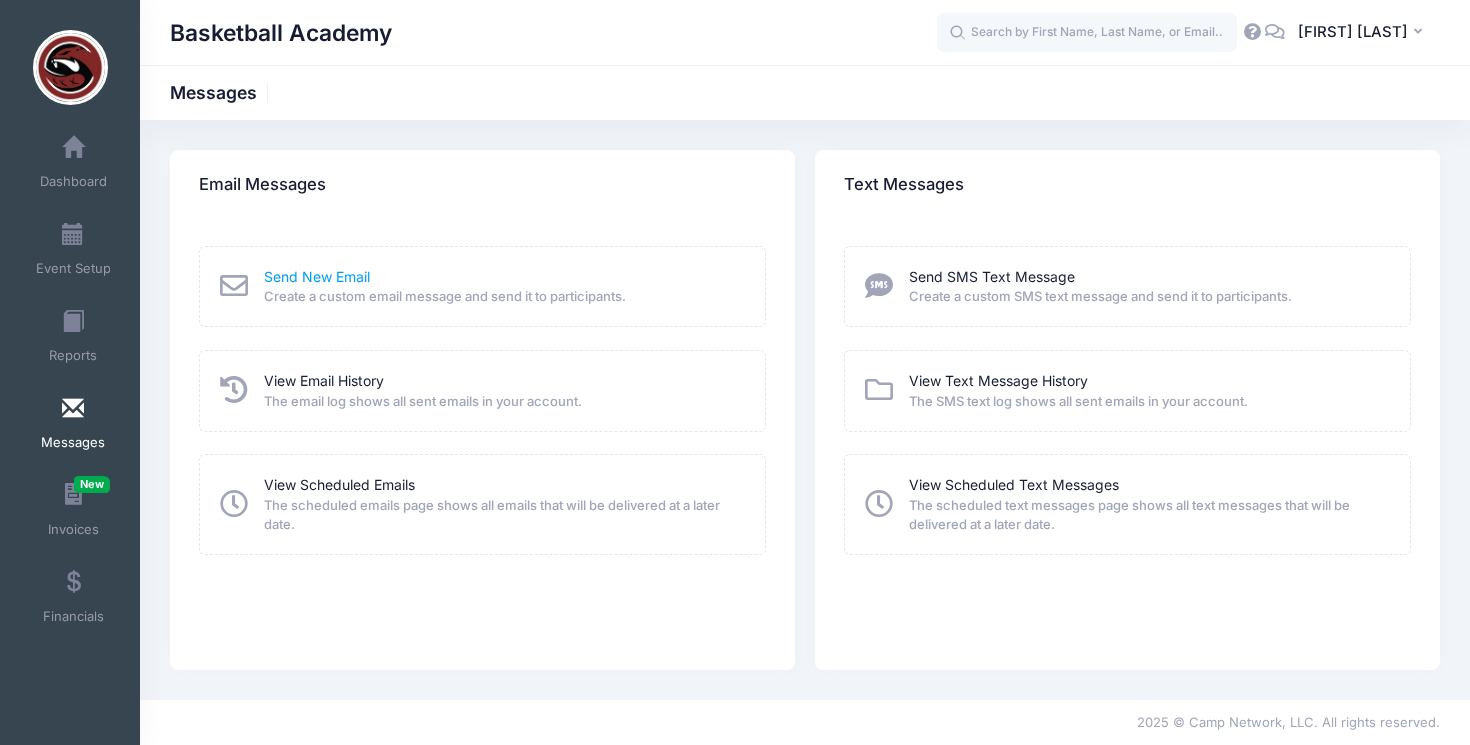 click on "Send New Email" at bounding box center (317, 276) 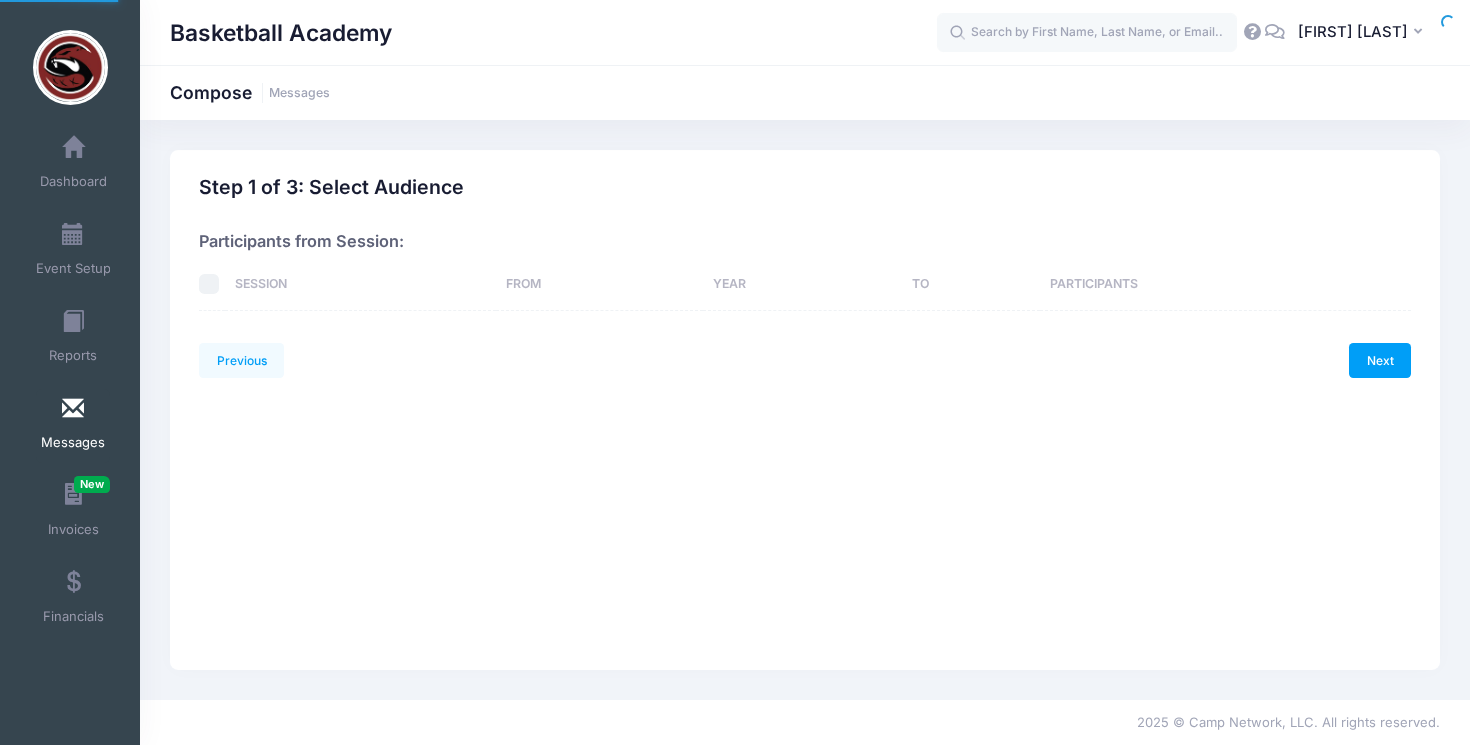 scroll, scrollTop: 0, scrollLeft: 0, axis: both 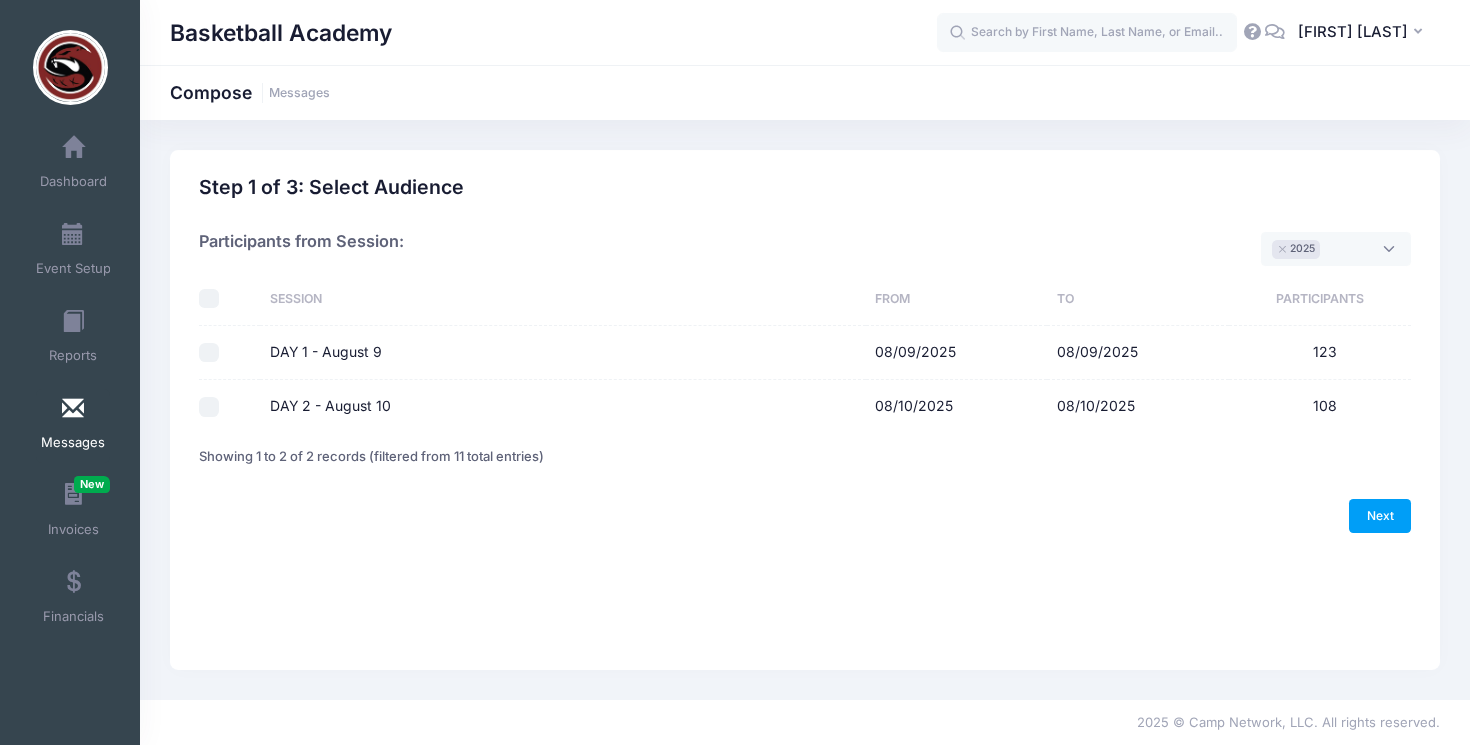 click at bounding box center [209, 299] 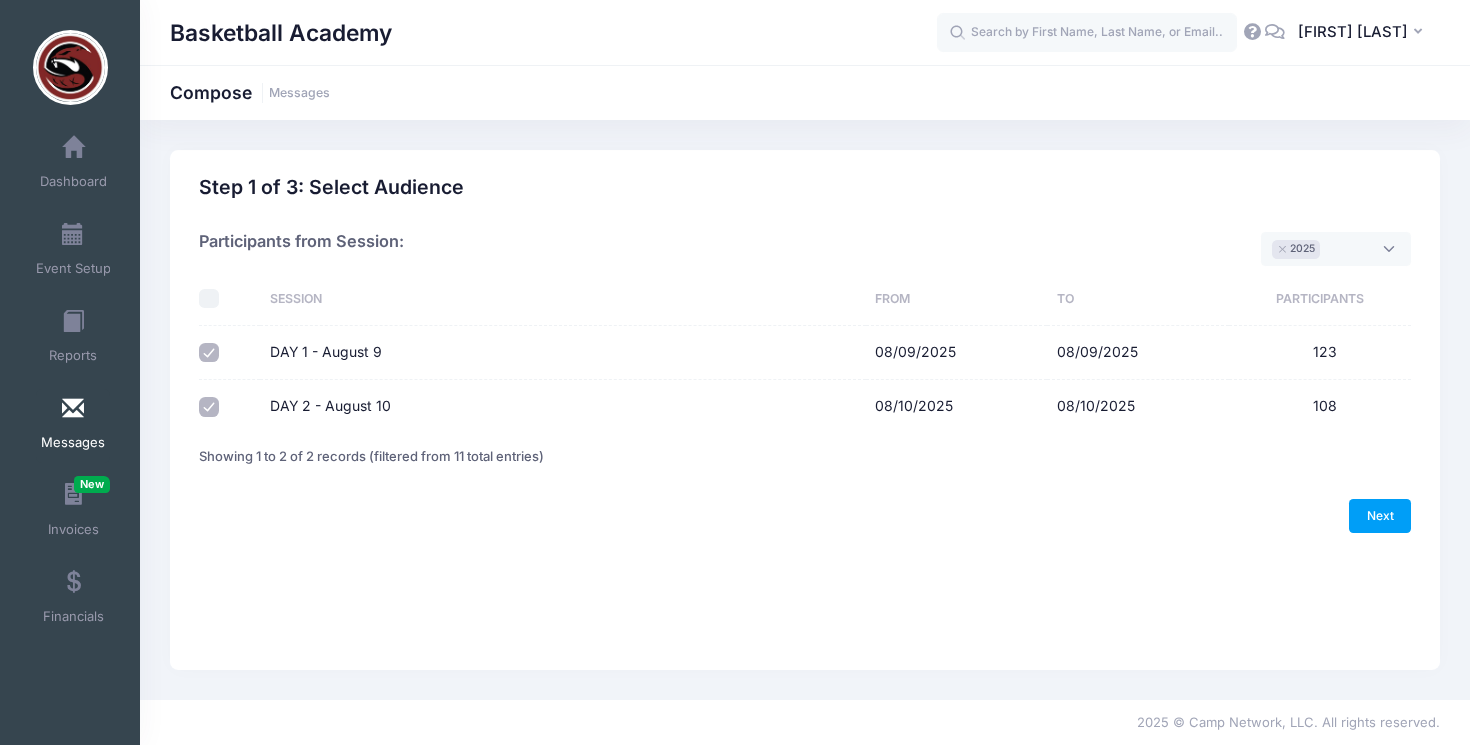 checkbox on "true" 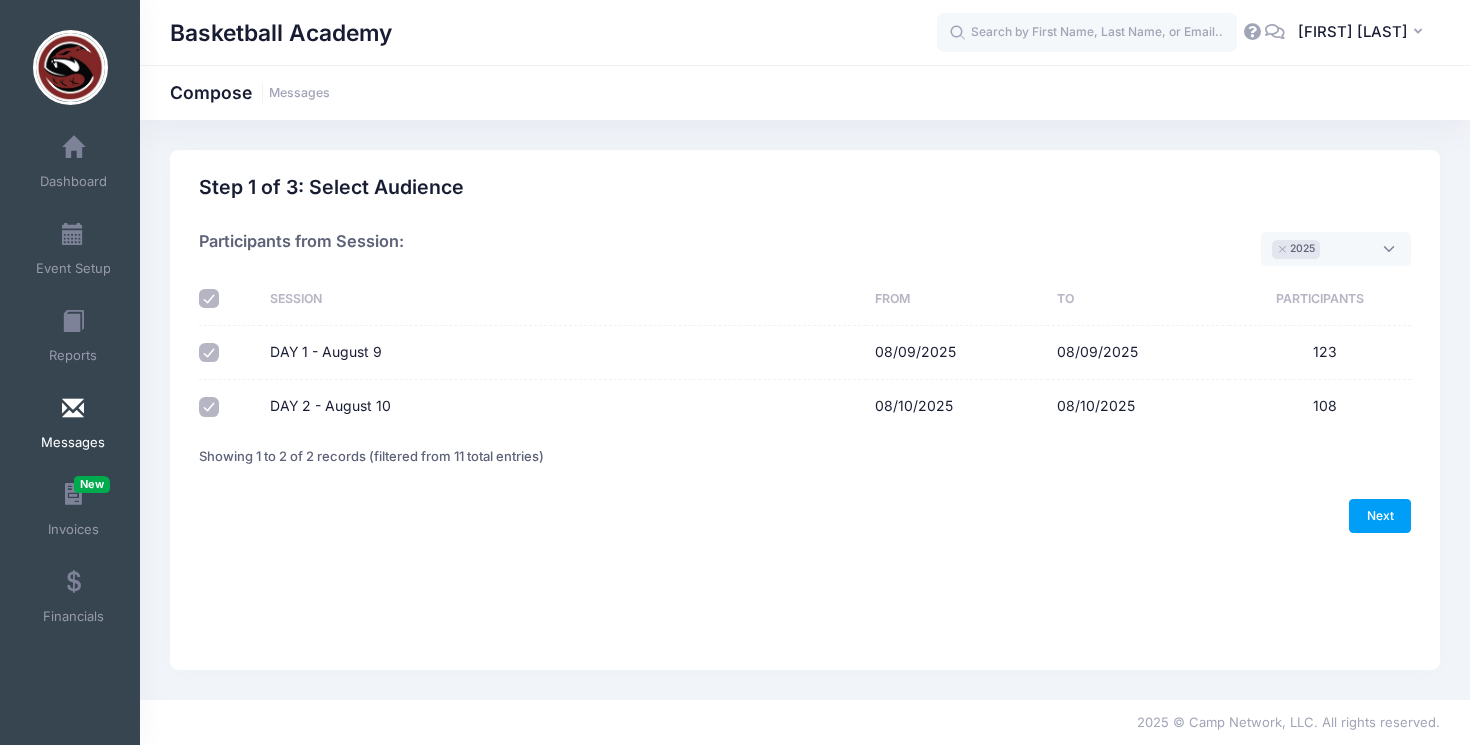 checkbox on "true" 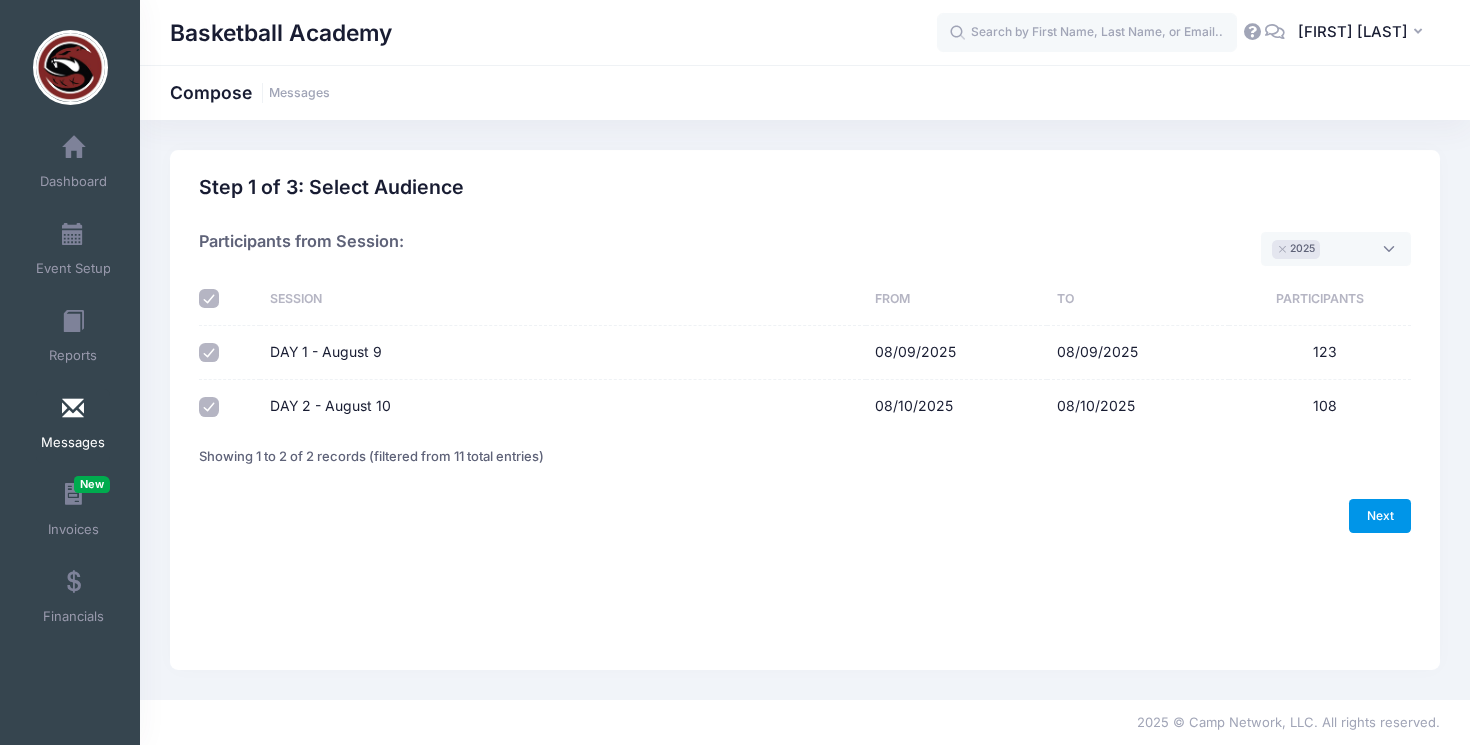 click on "Next" at bounding box center (1380, 516) 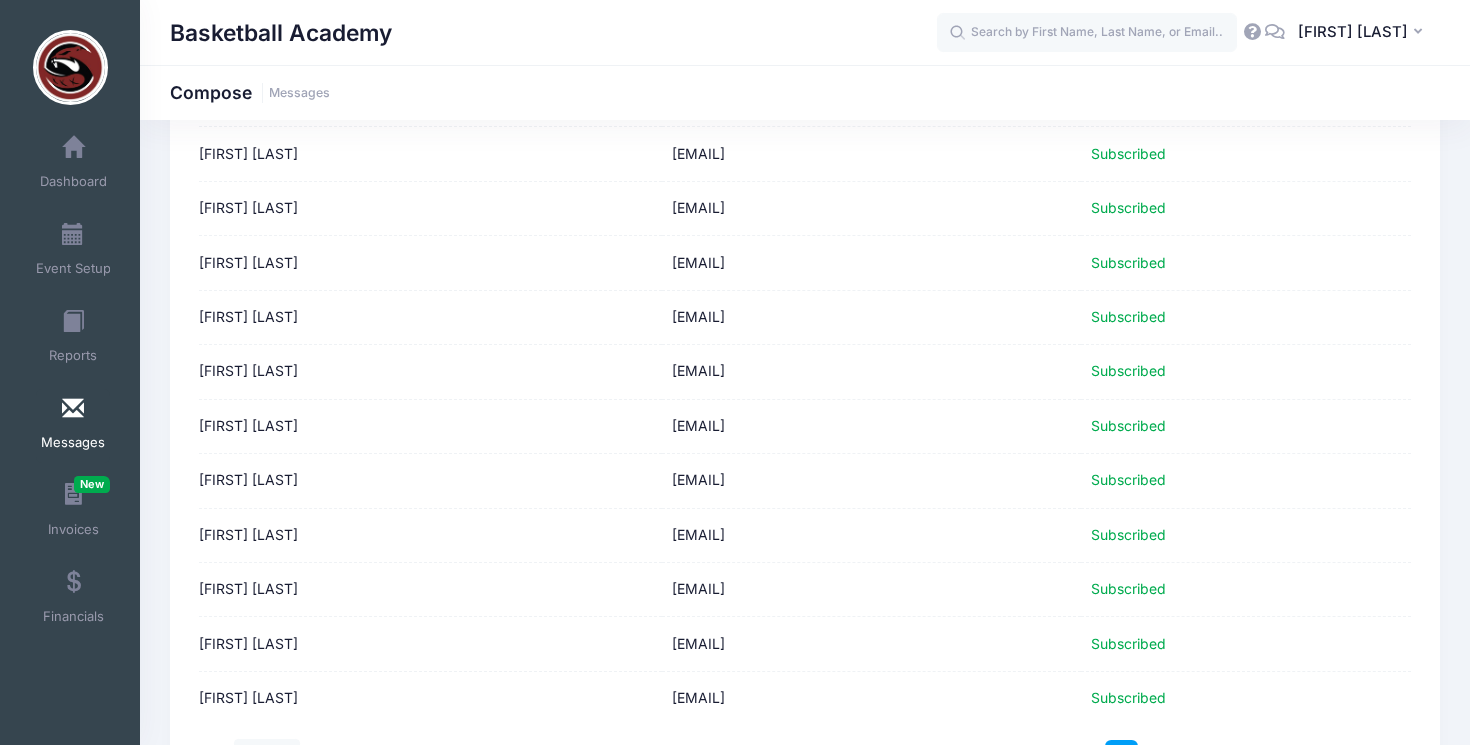 scroll, scrollTop: 2493, scrollLeft: 0, axis: vertical 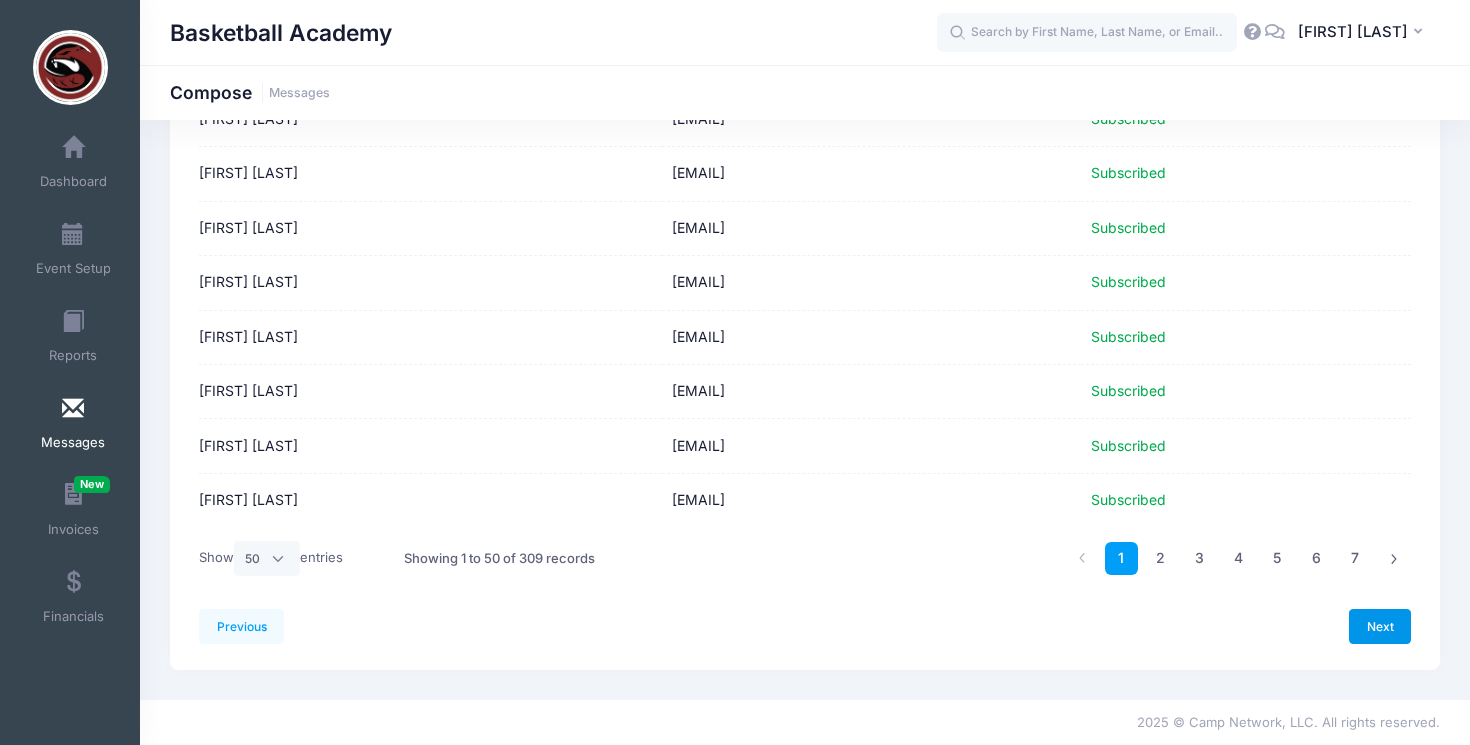 click on "Next" at bounding box center [1380, 626] 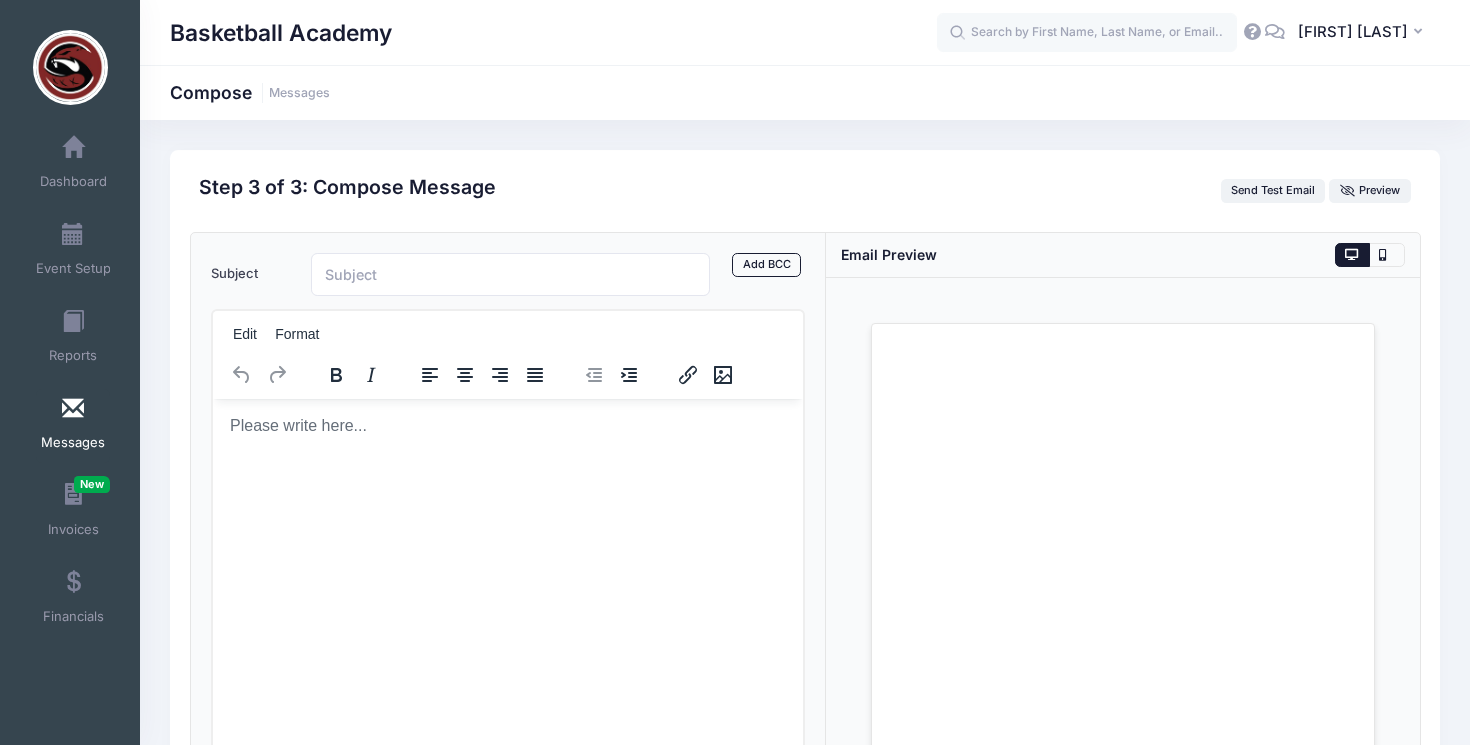 scroll, scrollTop: 0, scrollLeft: 0, axis: both 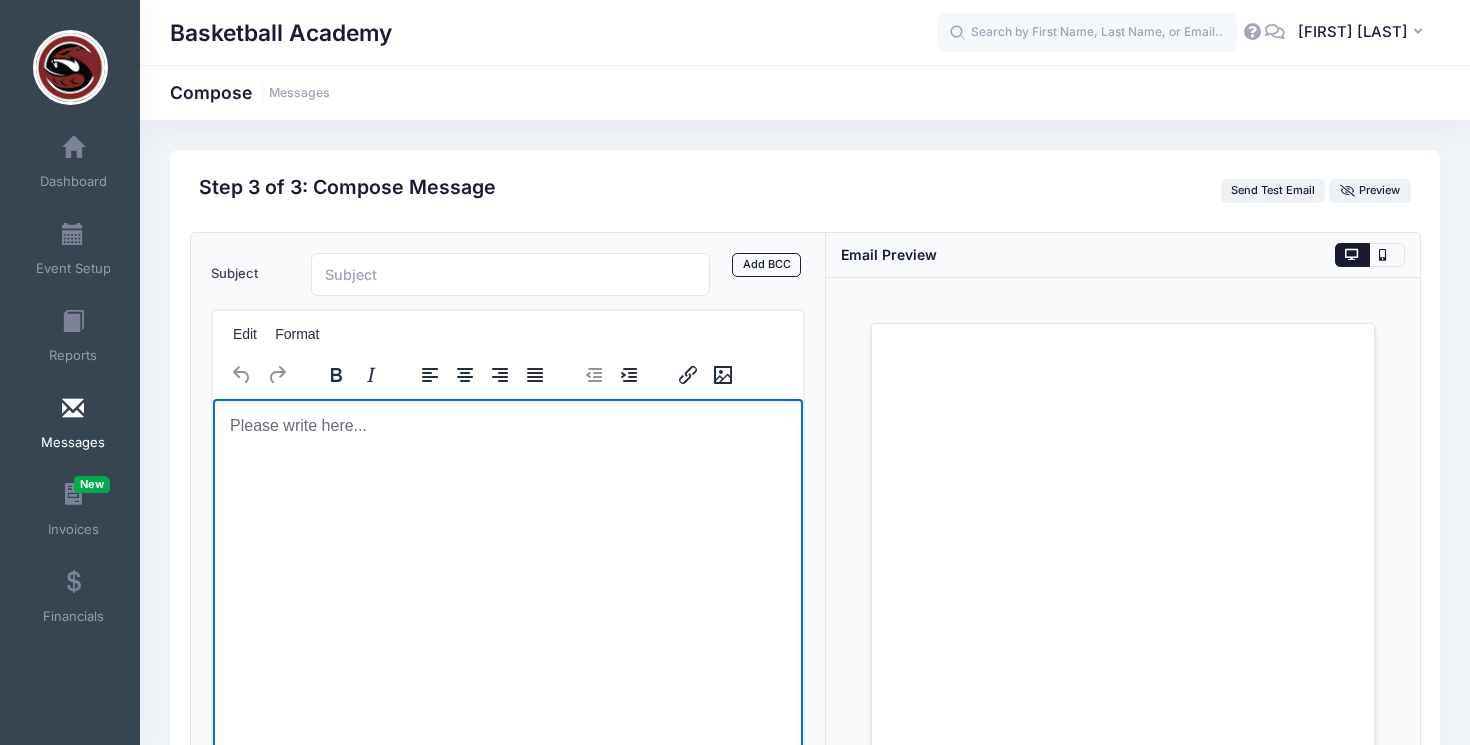 click at bounding box center [507, 425] 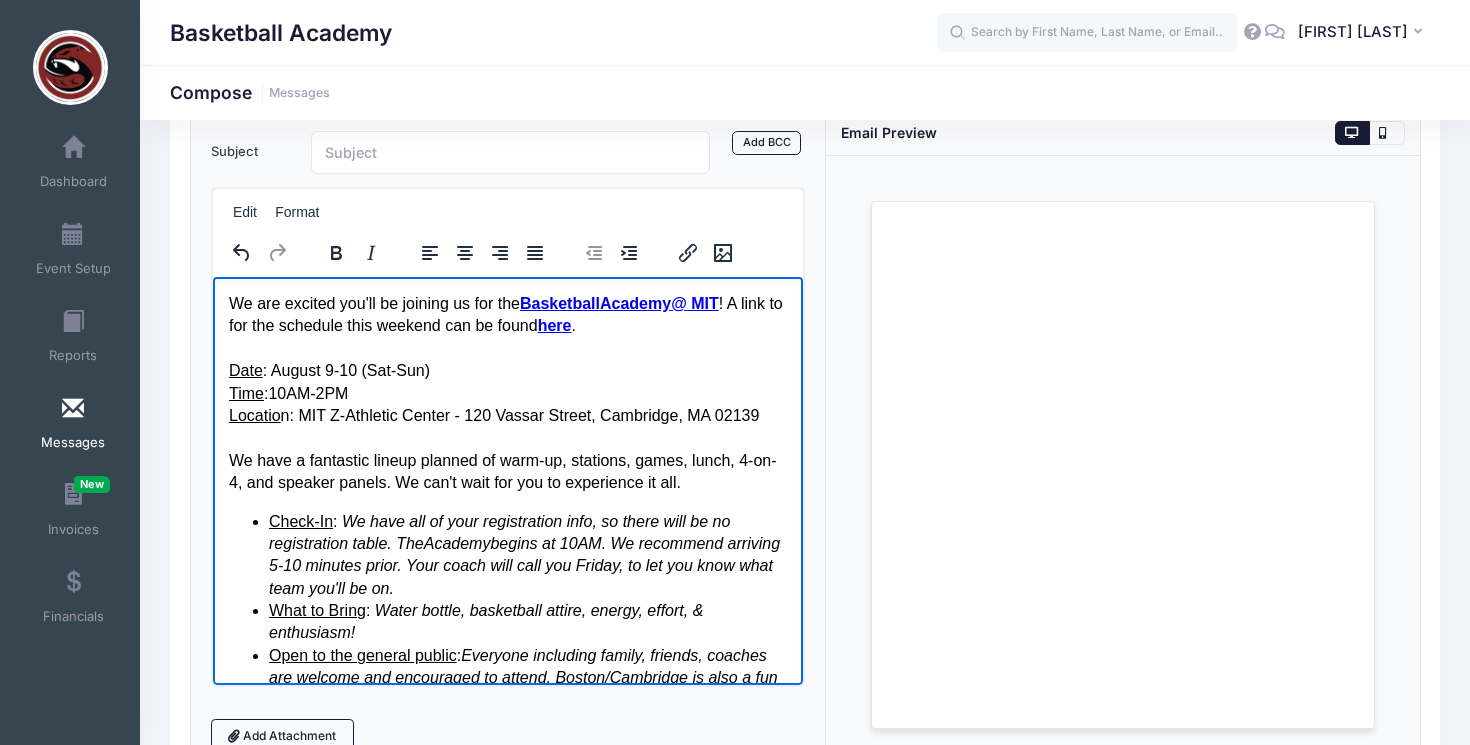 scroll, scrollTop: 0, scrollLeft: 0, axis: both 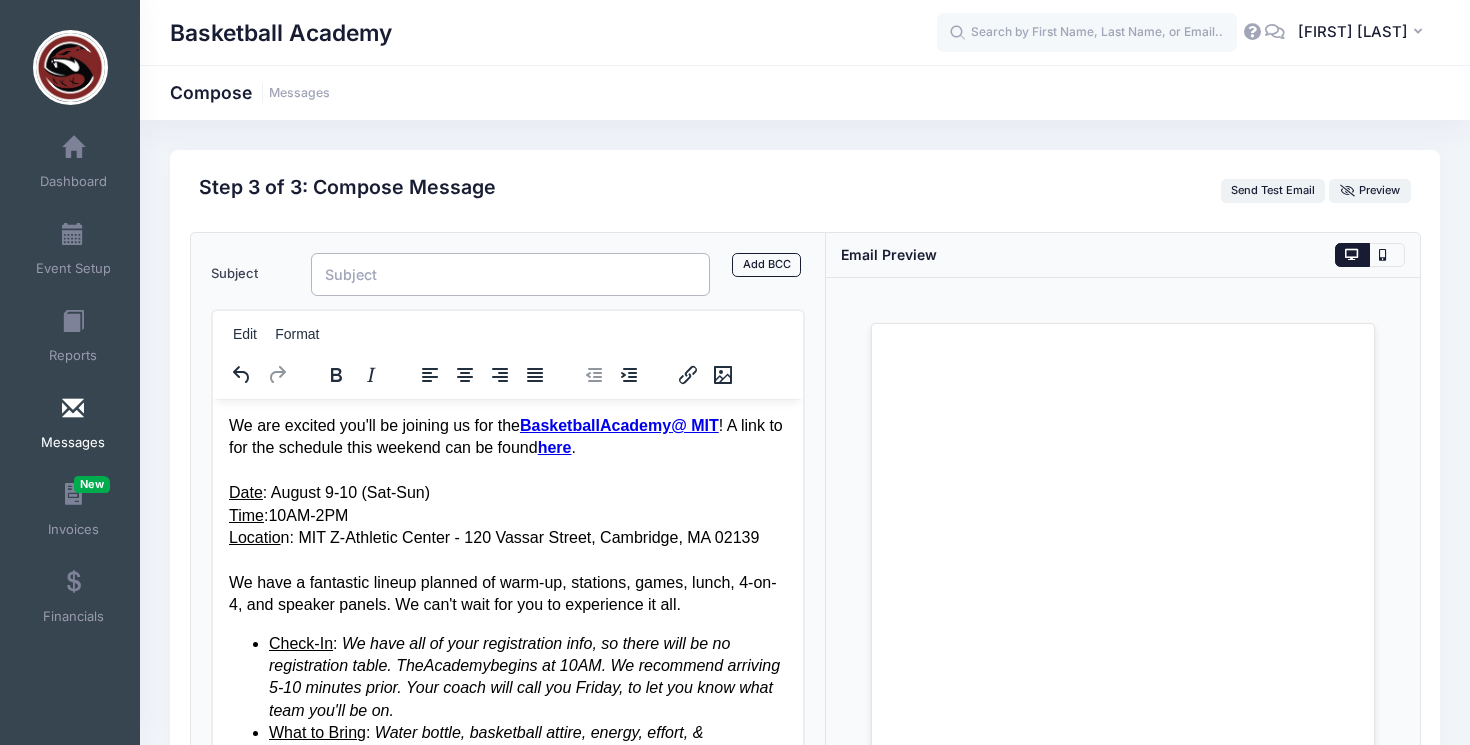 click on "Subject" at bounding box center [510, 274] 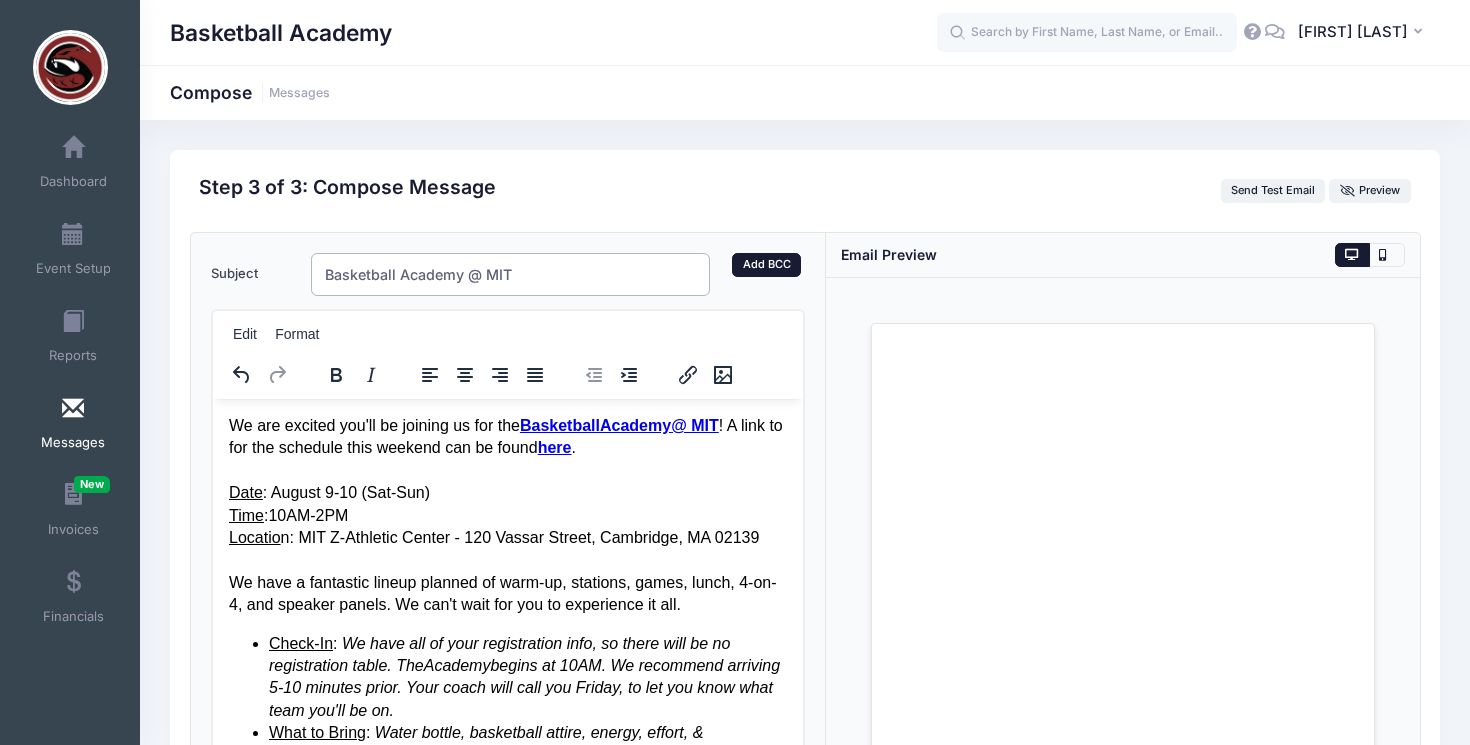 type on "Basketball Academy @ MIT" 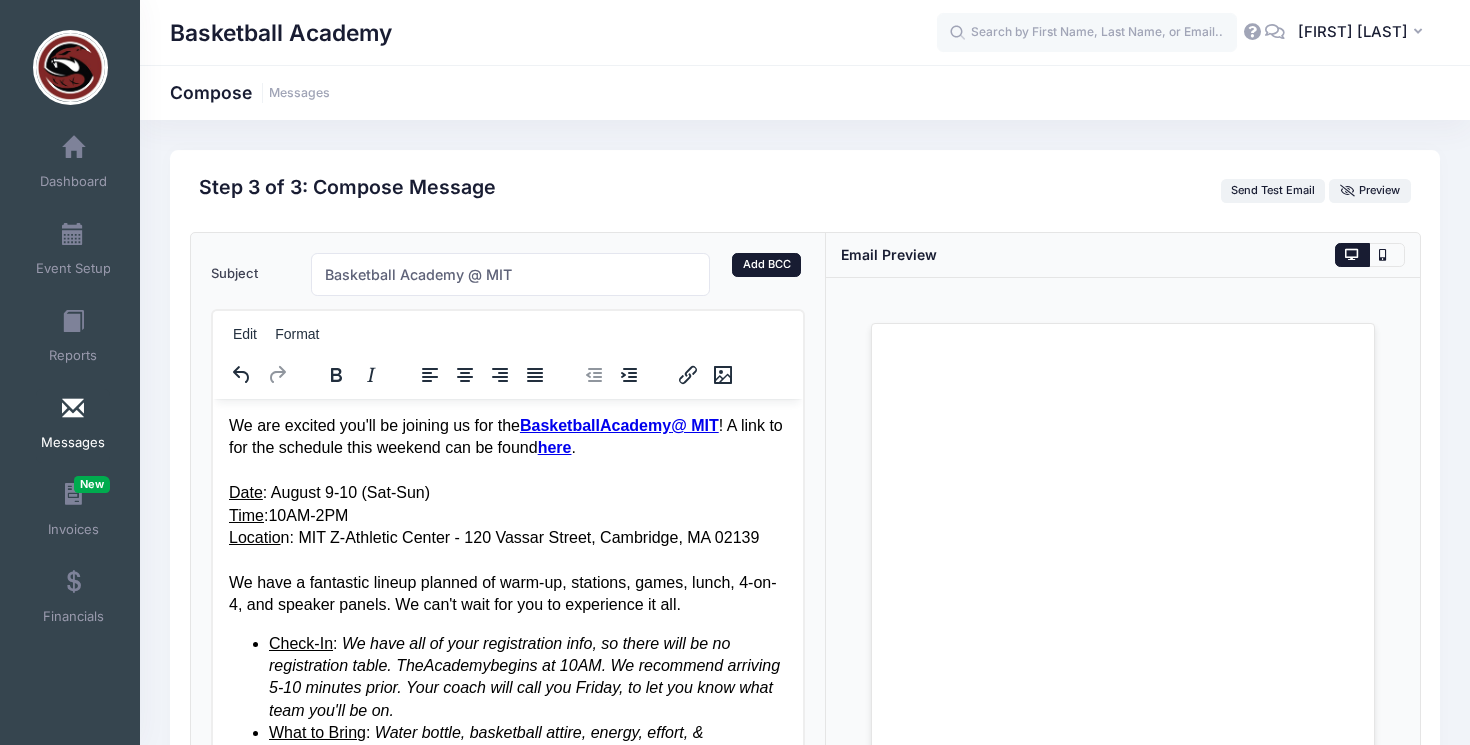 click on "Add BCC" at bounding box center (766, 265) 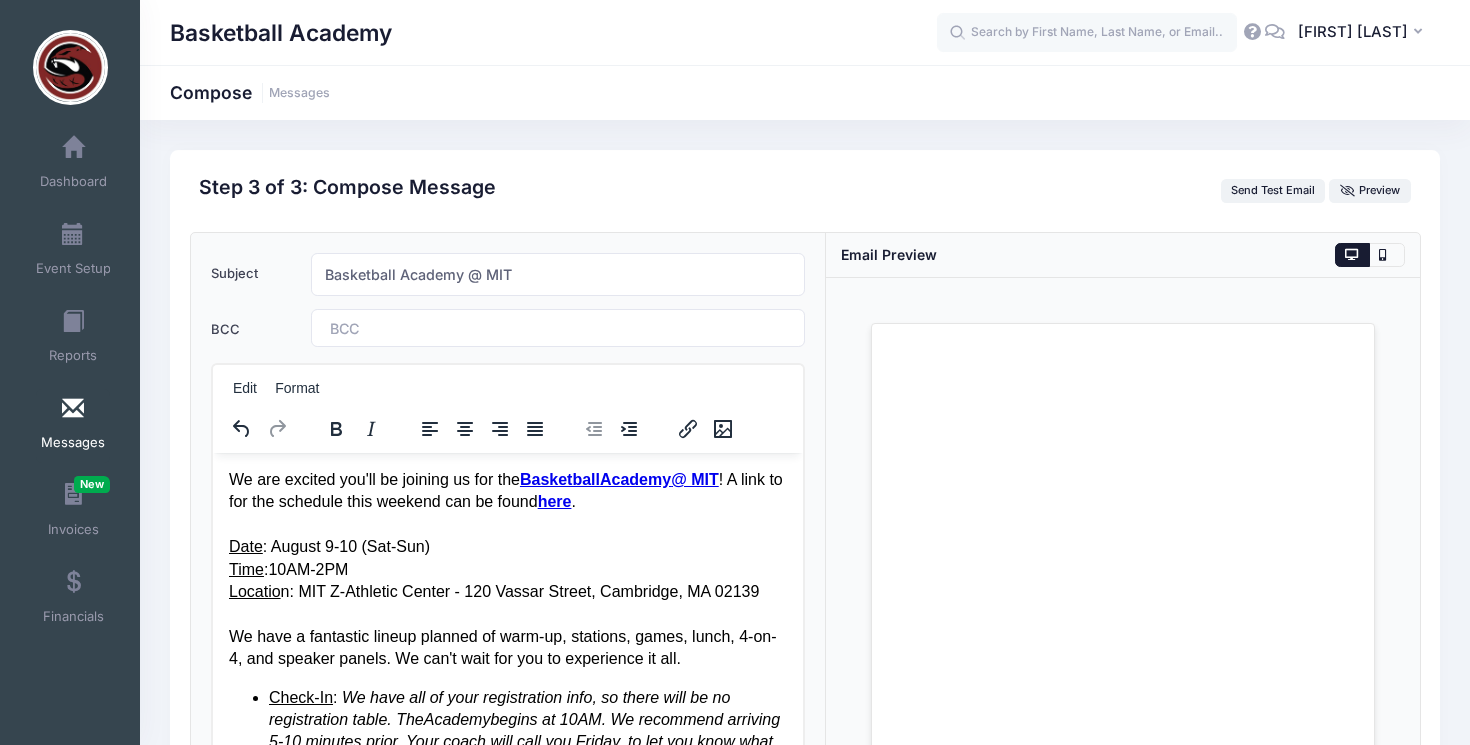 click at bounding box center [385, 328] 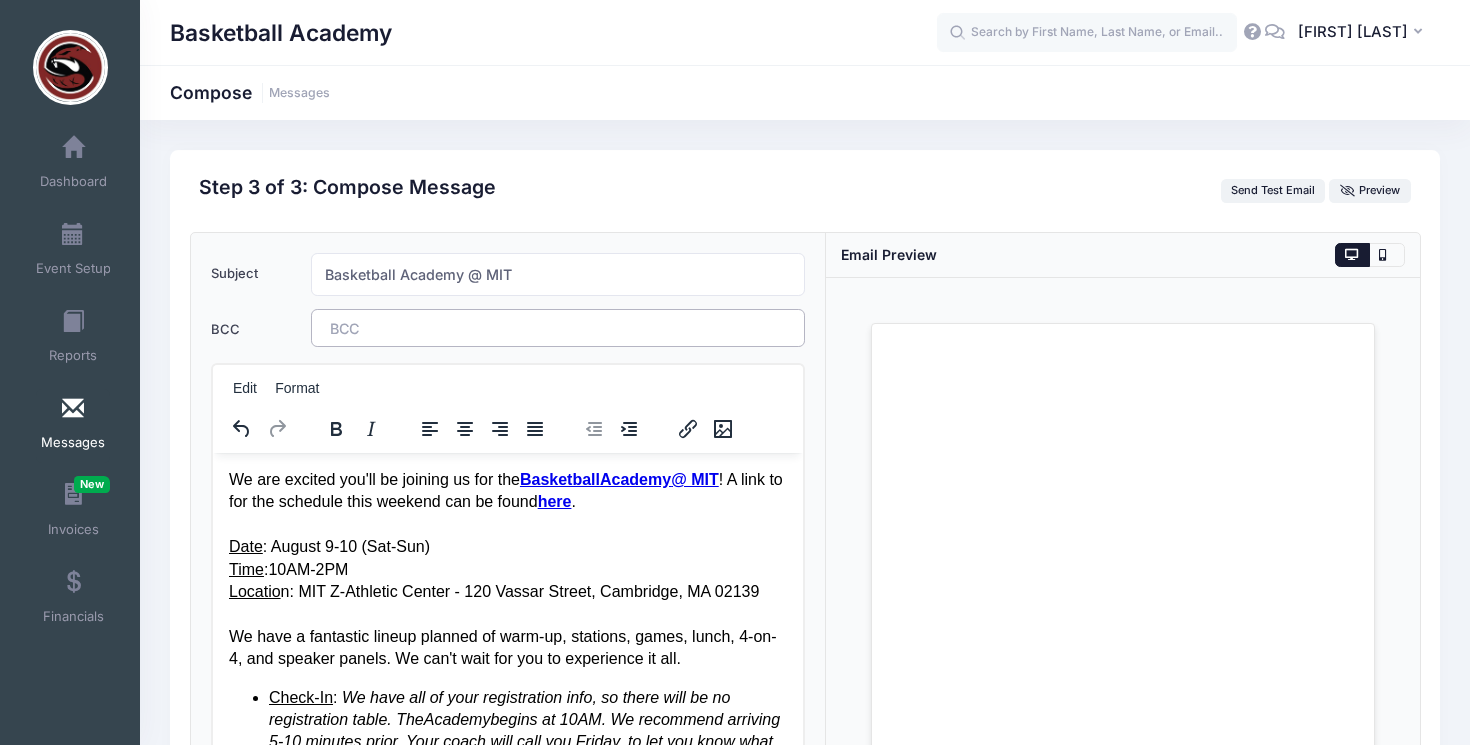 type 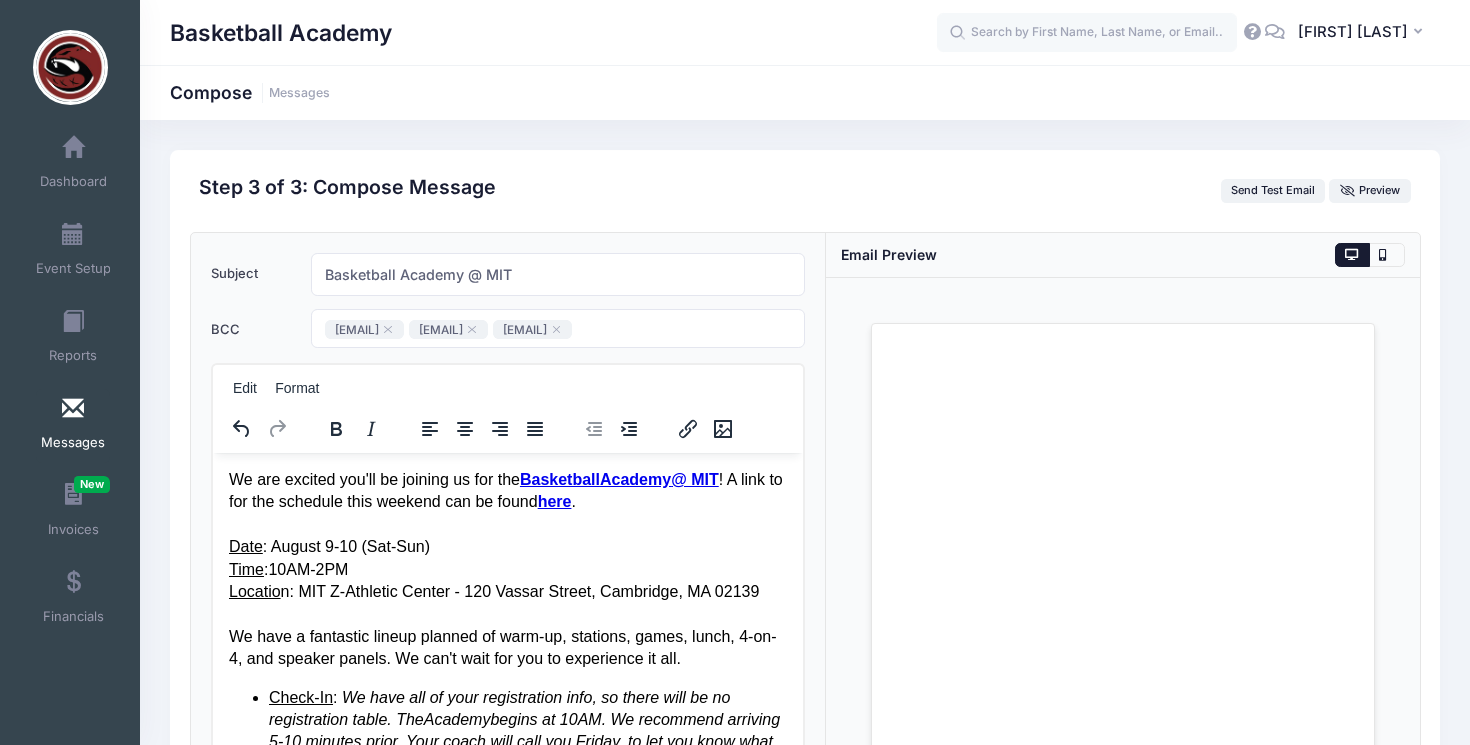 click on "BCC
landerso@mit.edu ccmurphy@mit.edu murphy.christian41@gmail.com
​
landerso@mit.edu,ccmurphy@mit.edu,murphy.christian41@gmail.com" at bounding box center (508, 329) 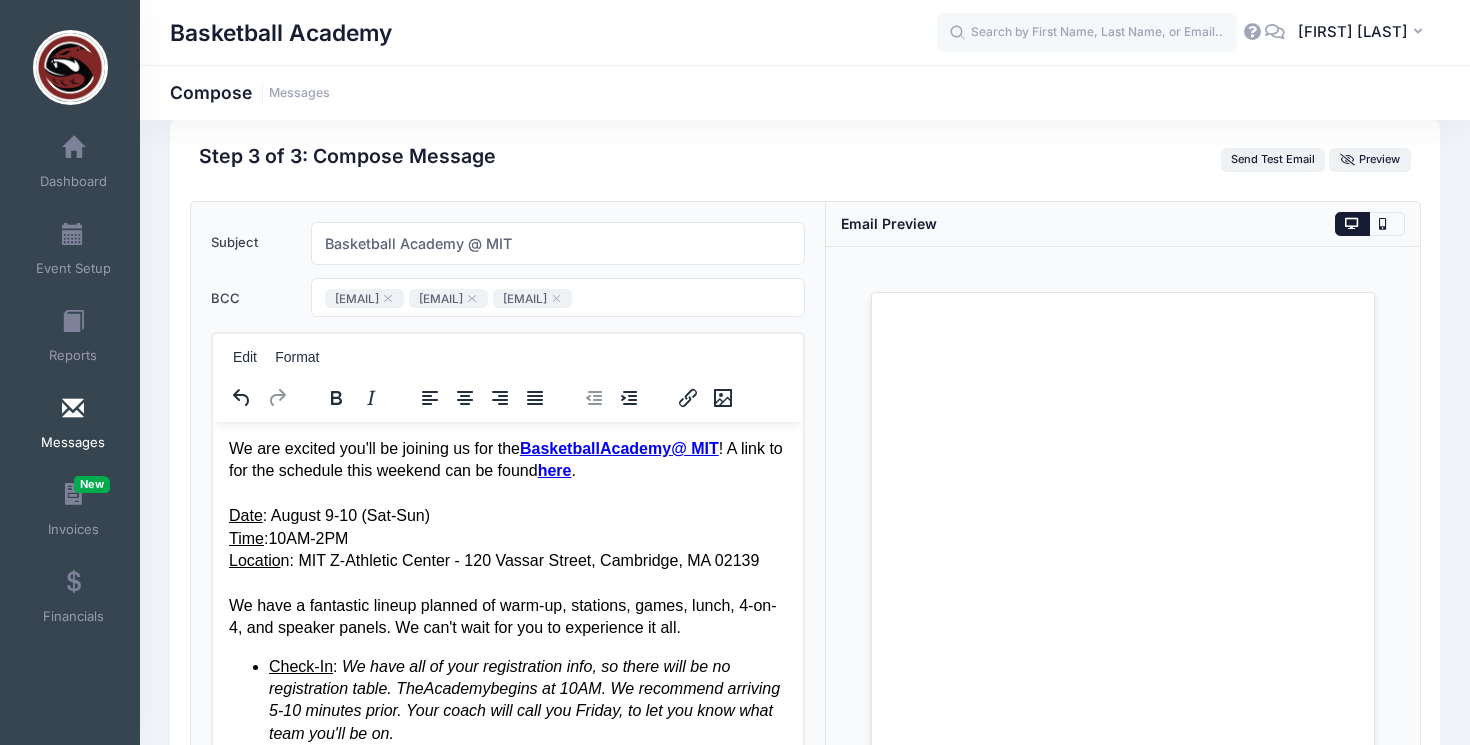 scroll, scrollTop: 30, scrollLeft: 0, axis: vertical 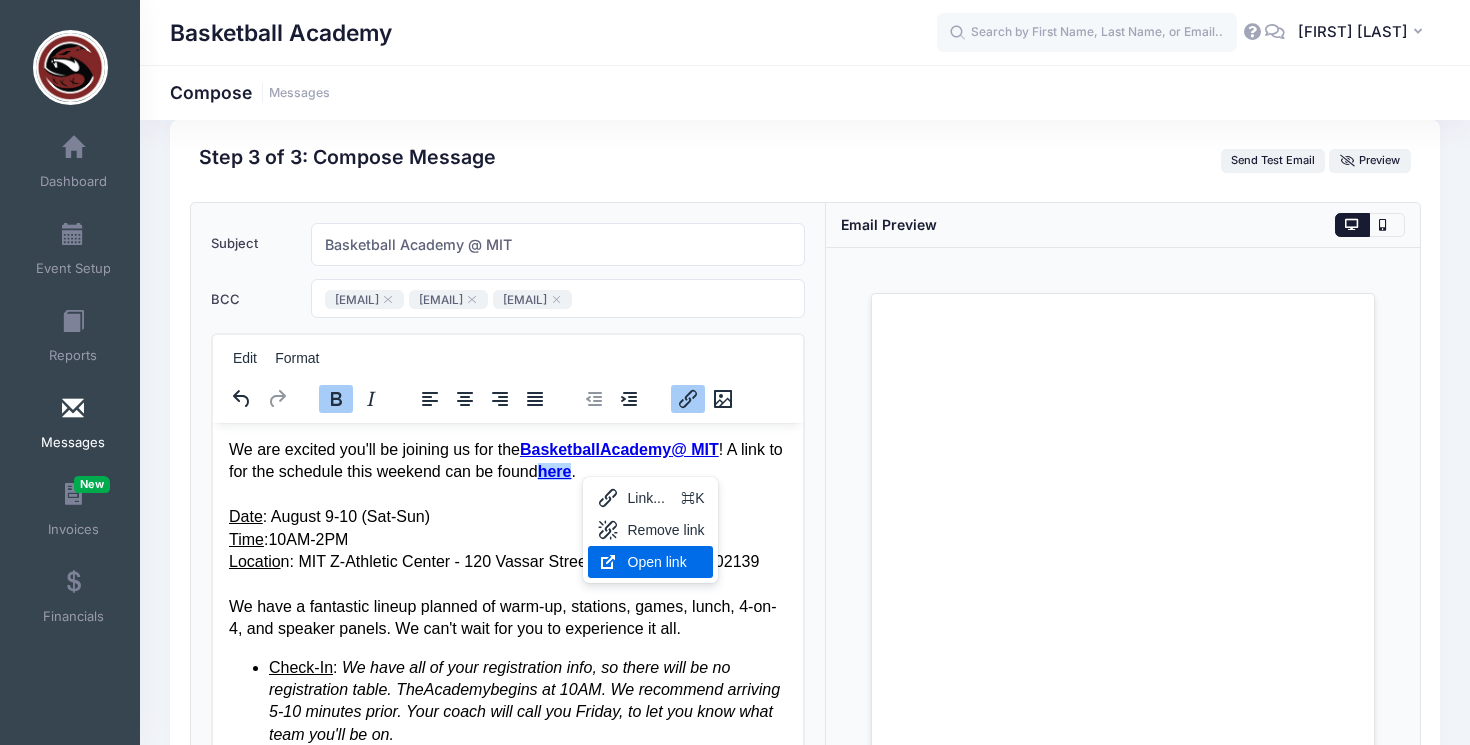 click on "Open link" at bounding box center (666, 562) 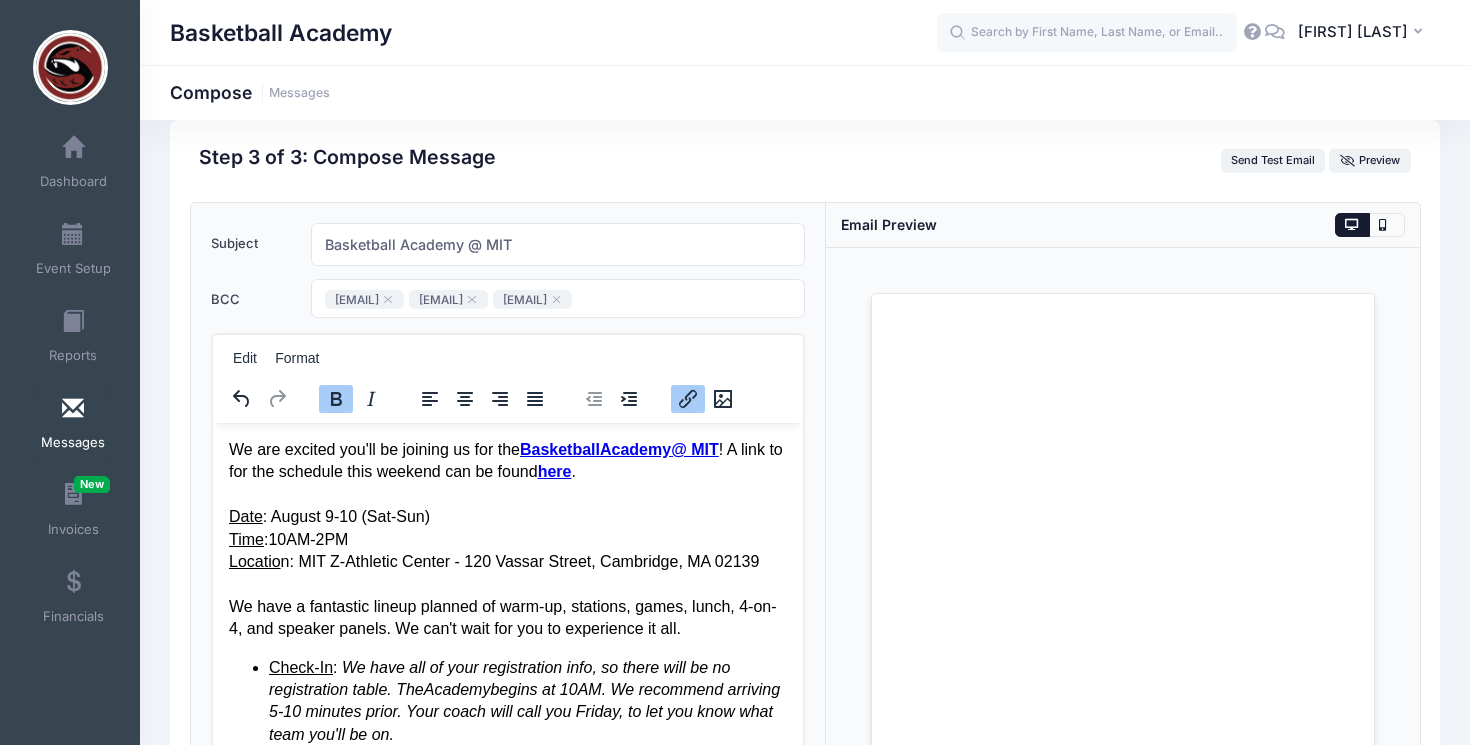 click on "Date : August 9-10 (Sat-Sun)" at bounding box center [507, 516] 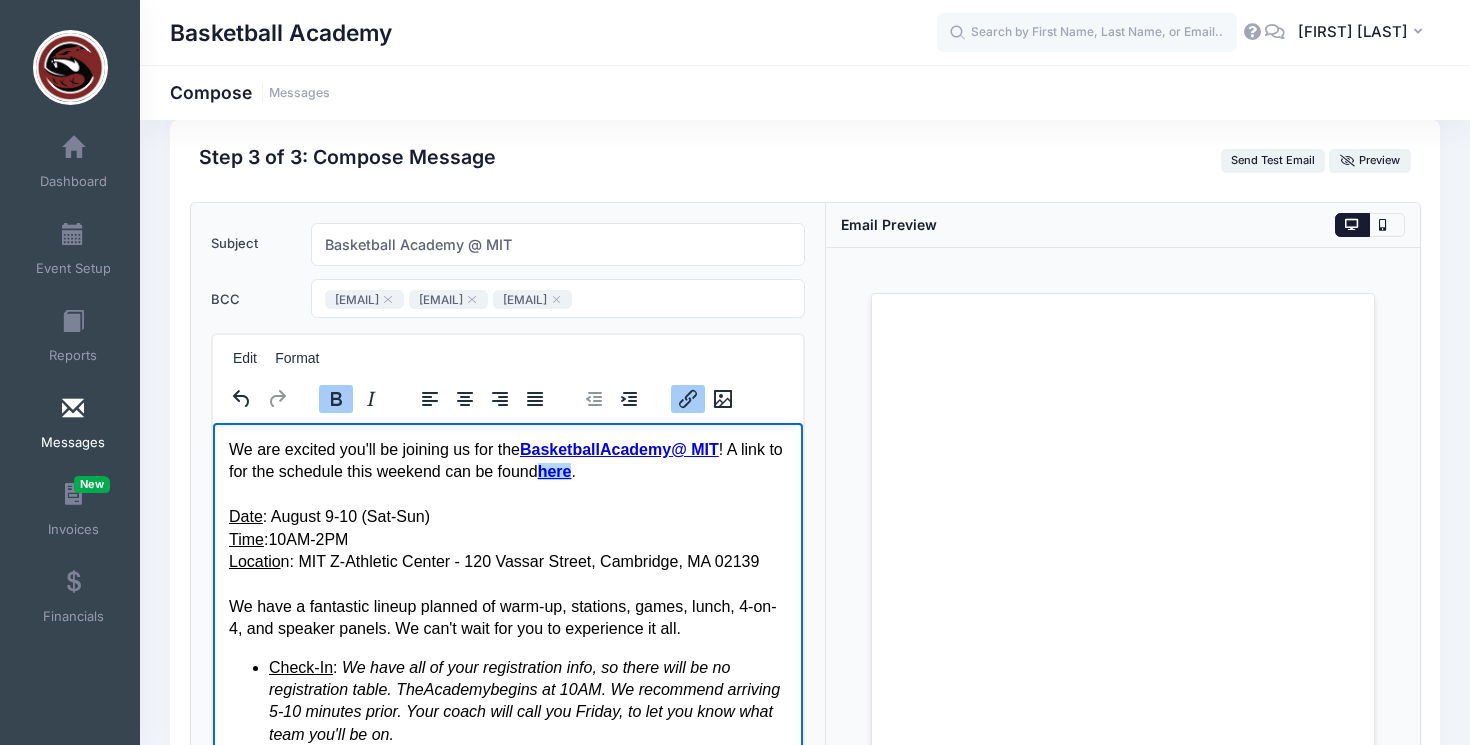 drag, startPoint x: 602, startPoint y: 475, endPoint x: 577, endPoint y: 475, distance: 25 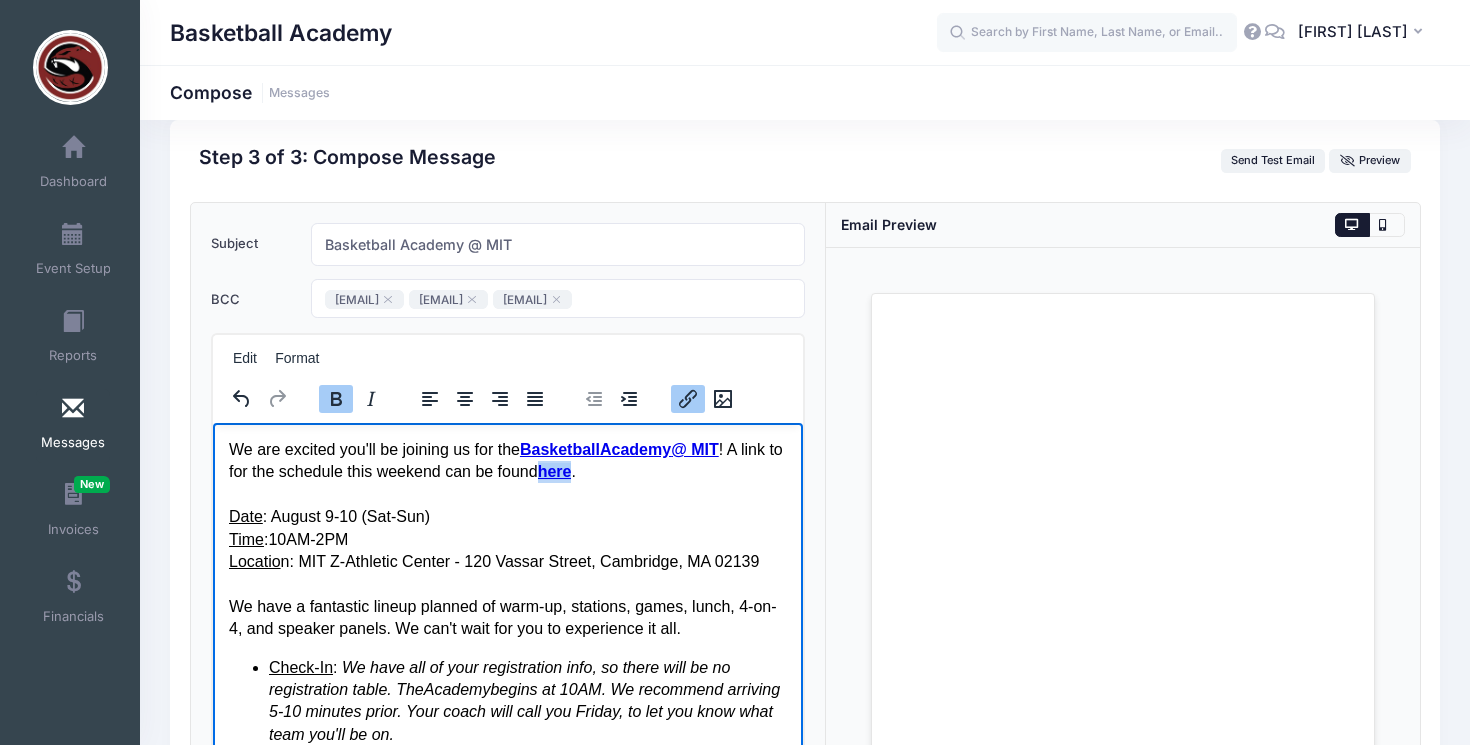 click on "here" at bounding box center [554, 470] 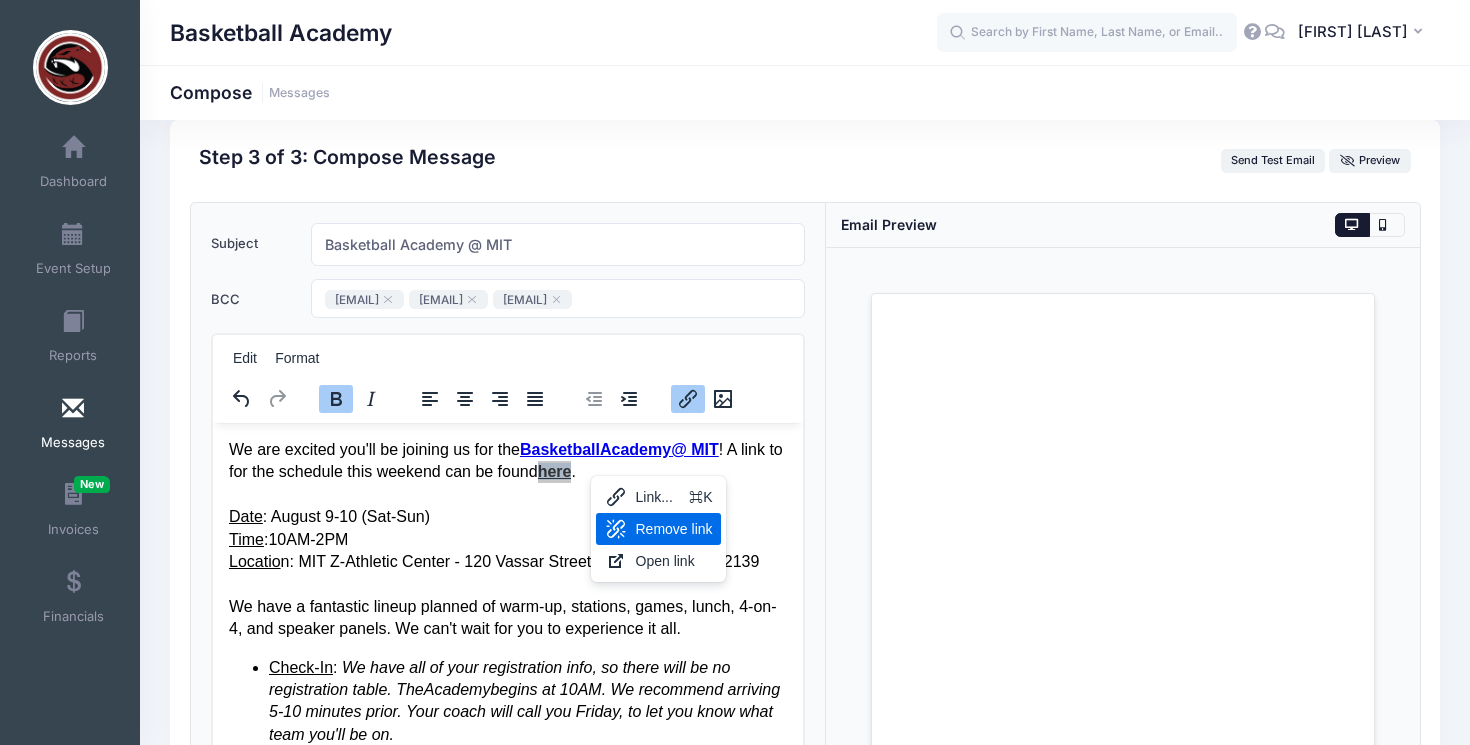 click on "Remove link" at bounding box center (674, 529) 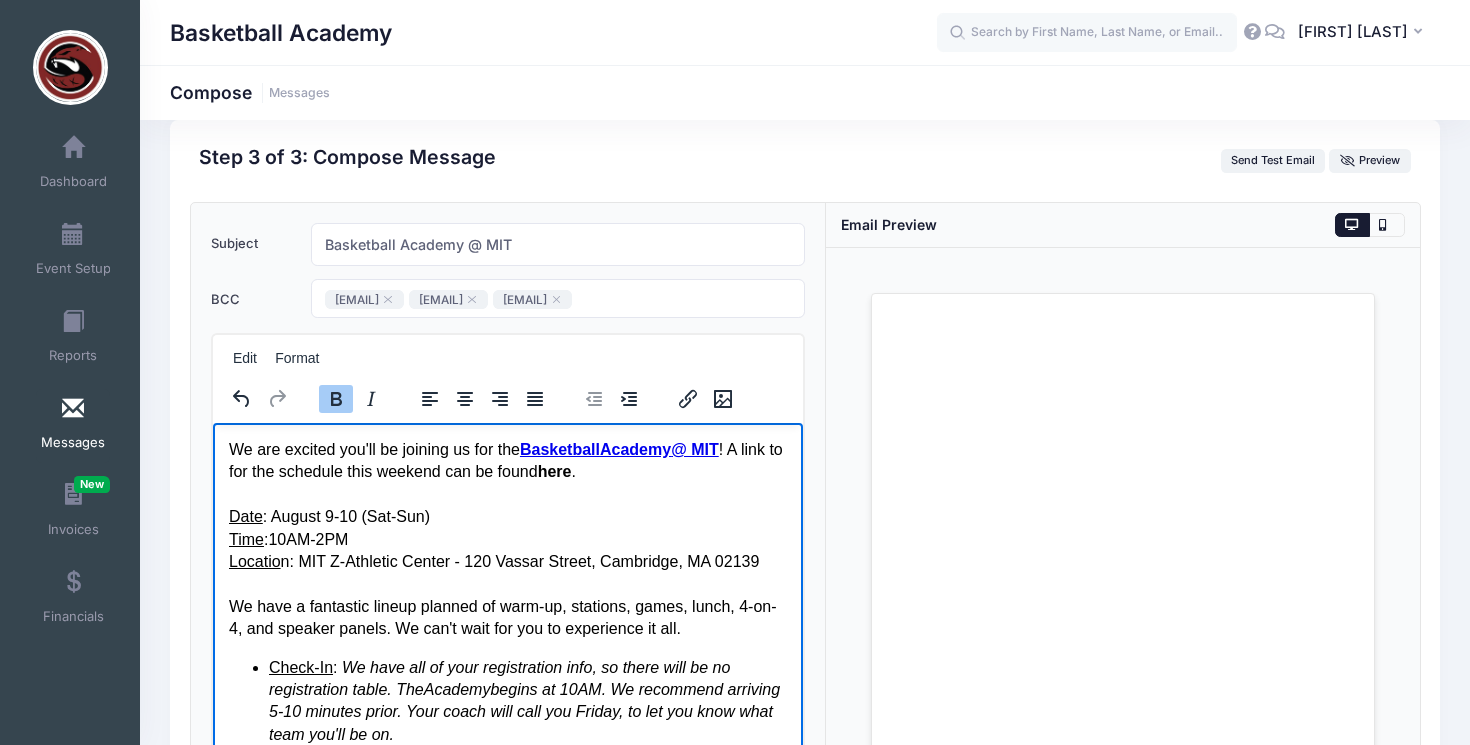 click at bounding box center [507, 494] 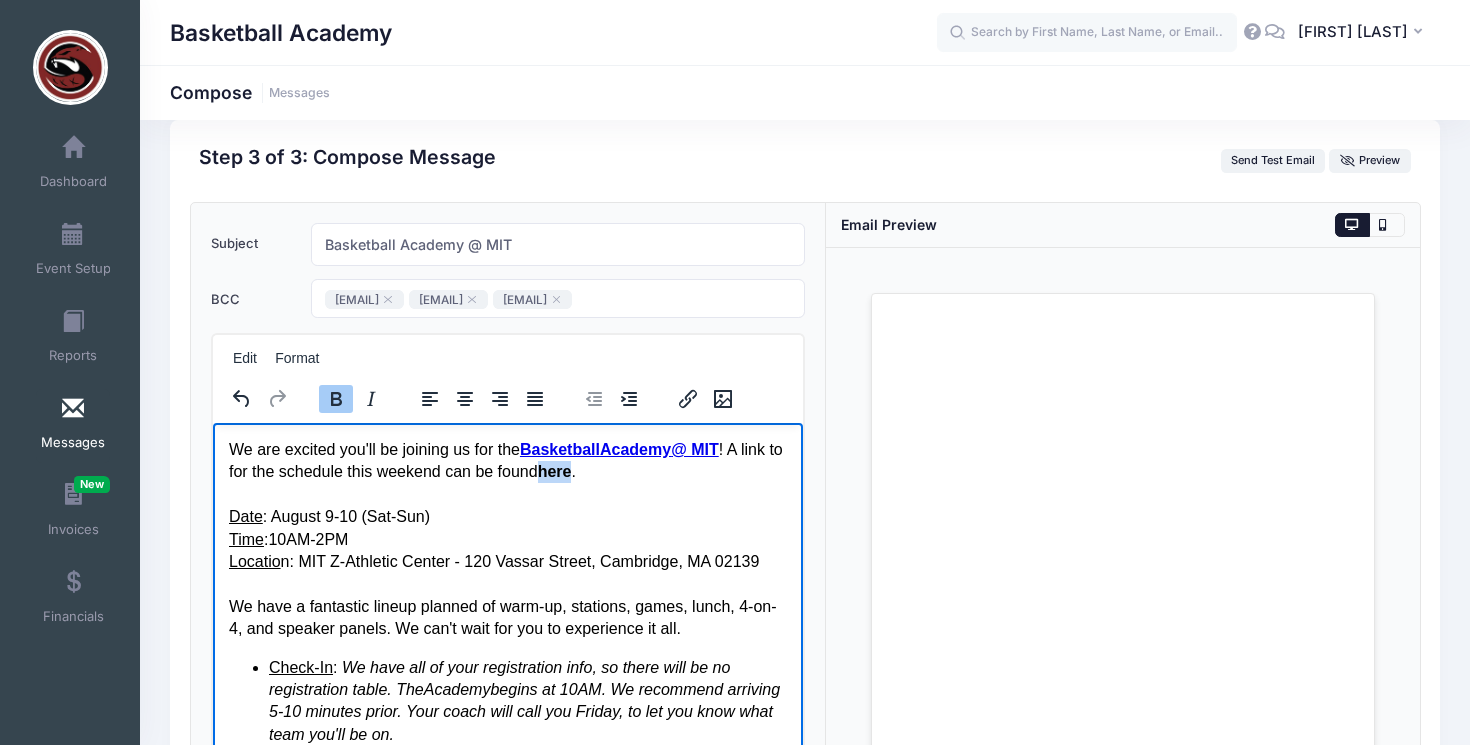 drag, startPoint x: 599, startPoint y: 475, endPoint x: 568, endPoint y: 475, distance: 31 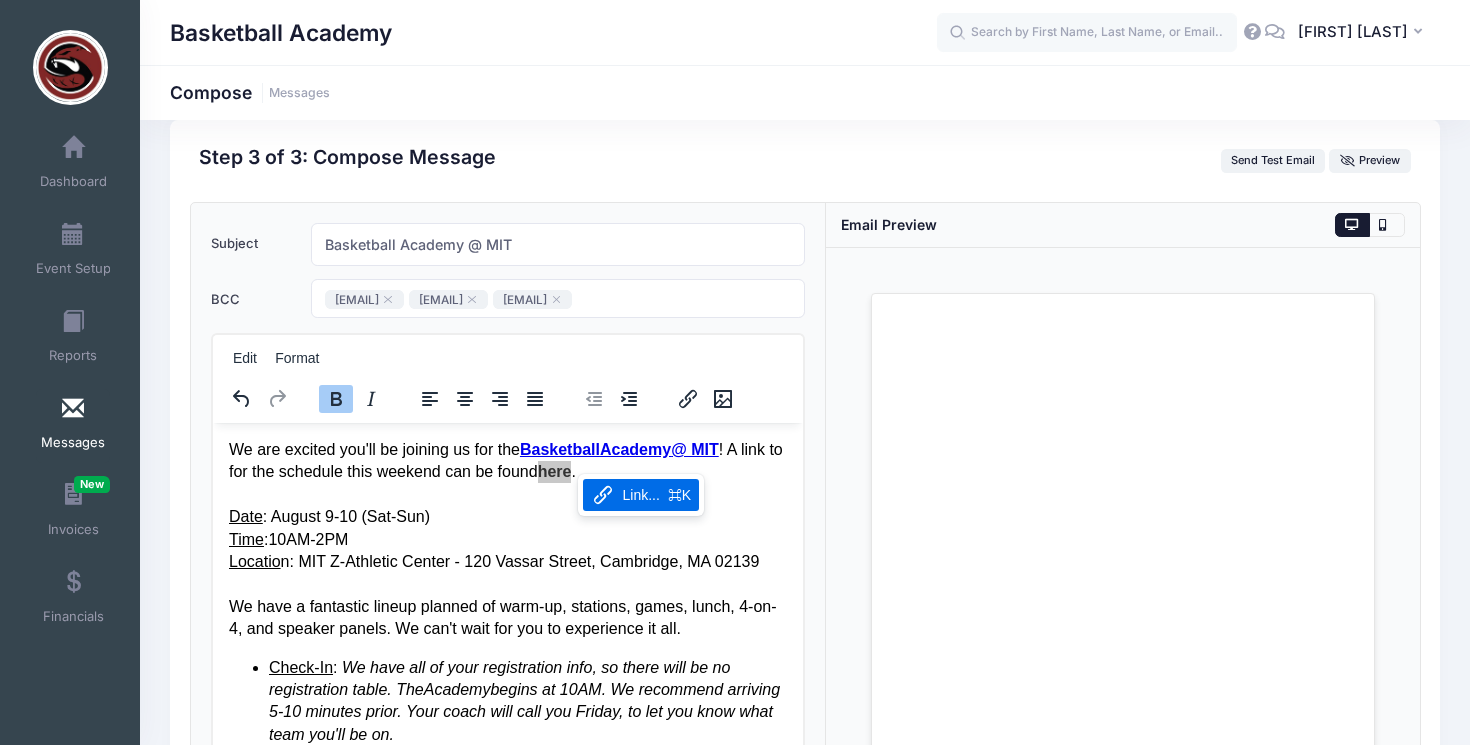click on "Link..." at bounding box center (641, 495) 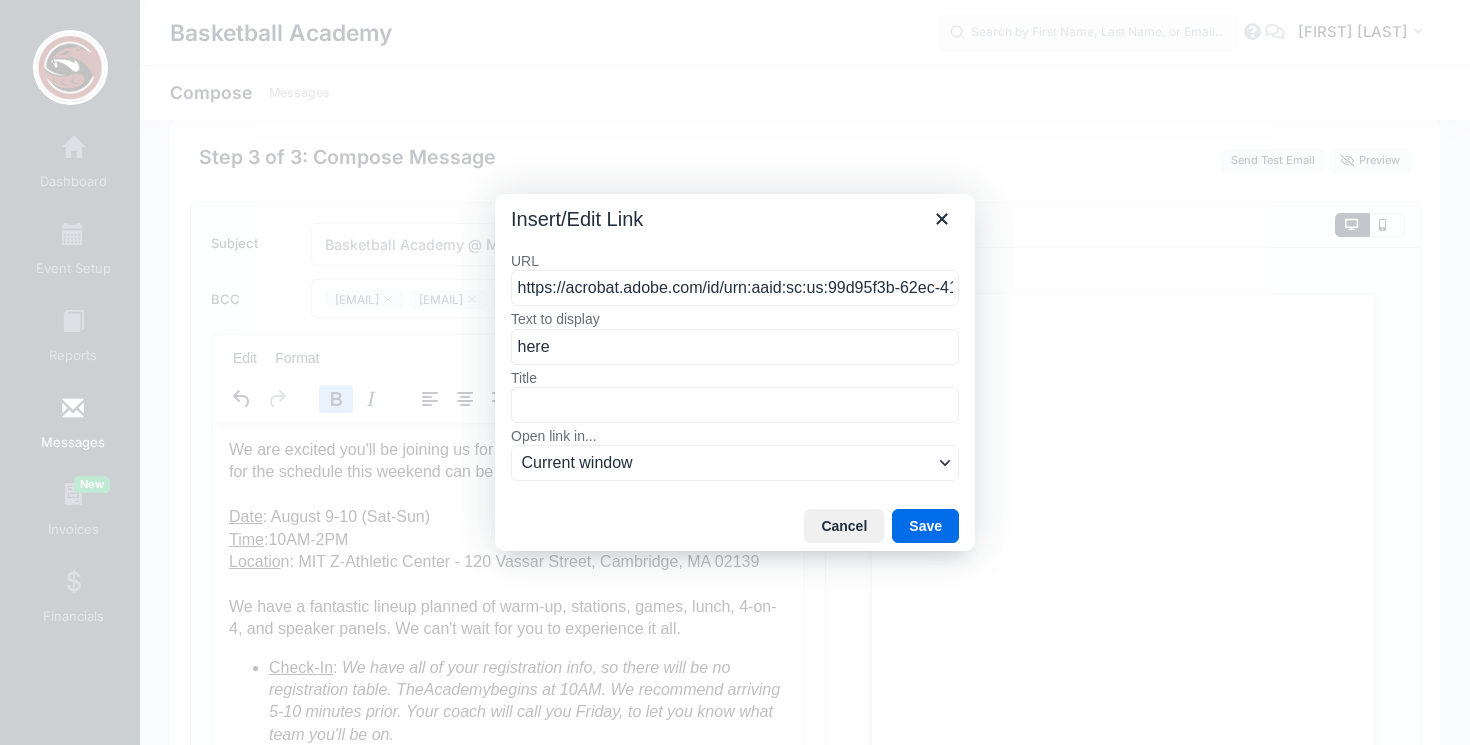 scroll, scrollTop: 0, scrollLeft: 202, axis: horizontal 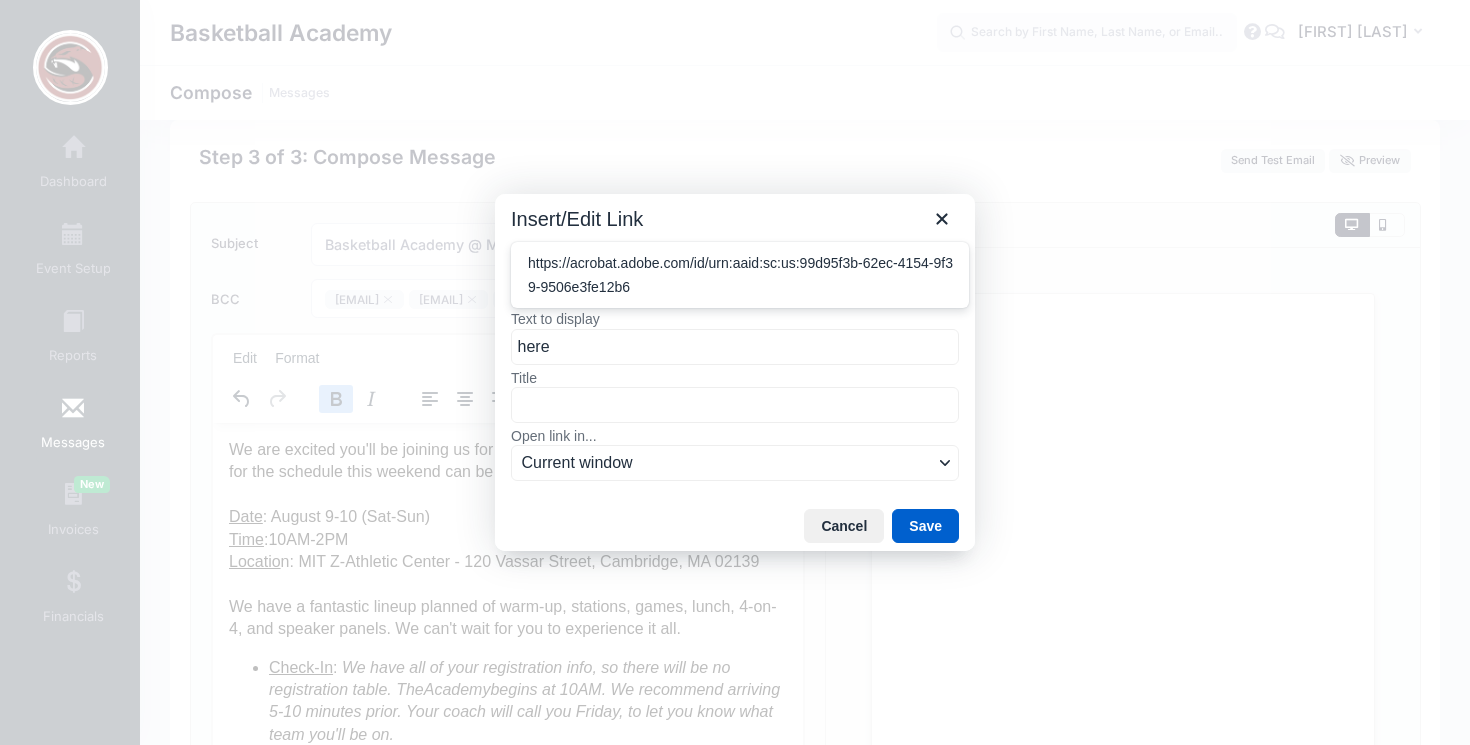 type on "https://acrobat.adobe.com/id/urn:aaid:sc:us:99d95f3b-62ec-4154-9f39-9506e3fe12b6" 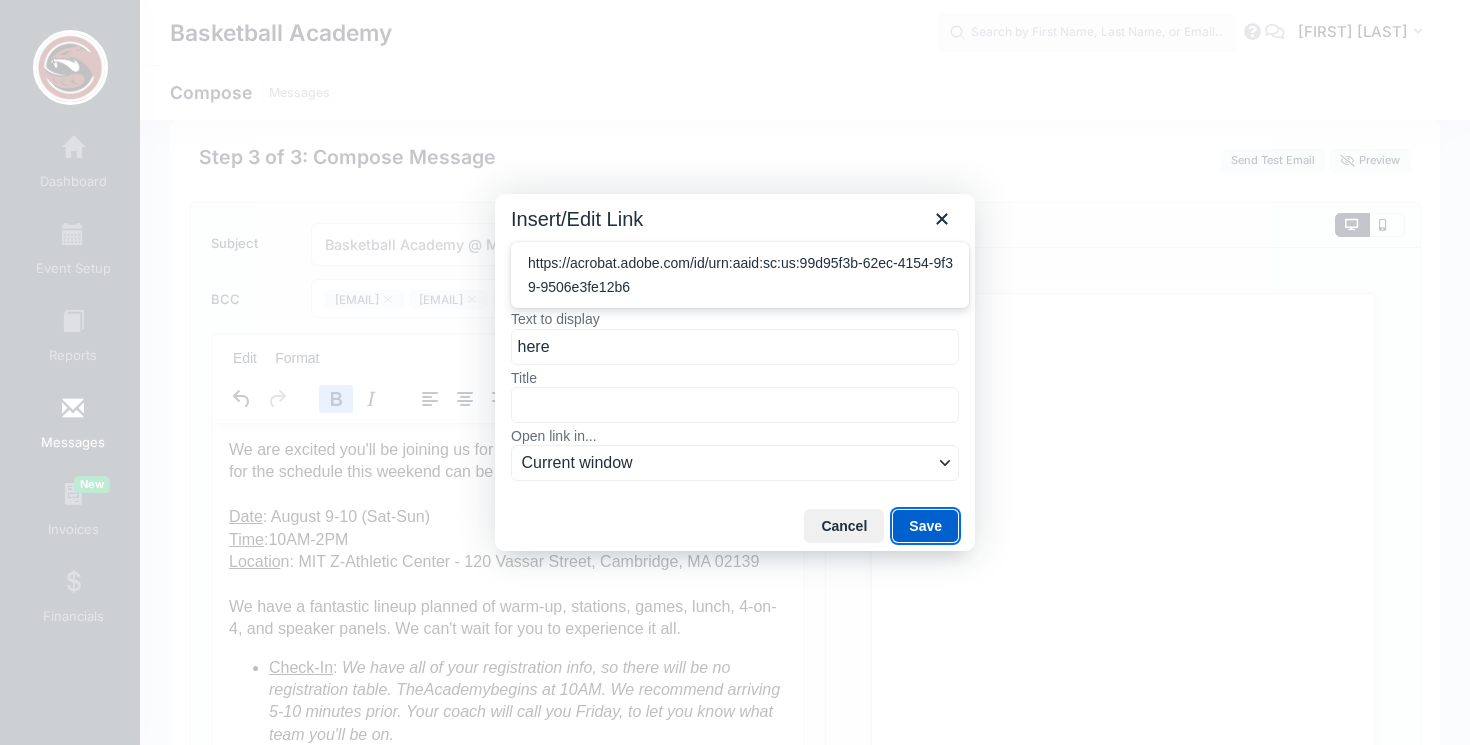 click on "Save" at bounding box center [925, 526] 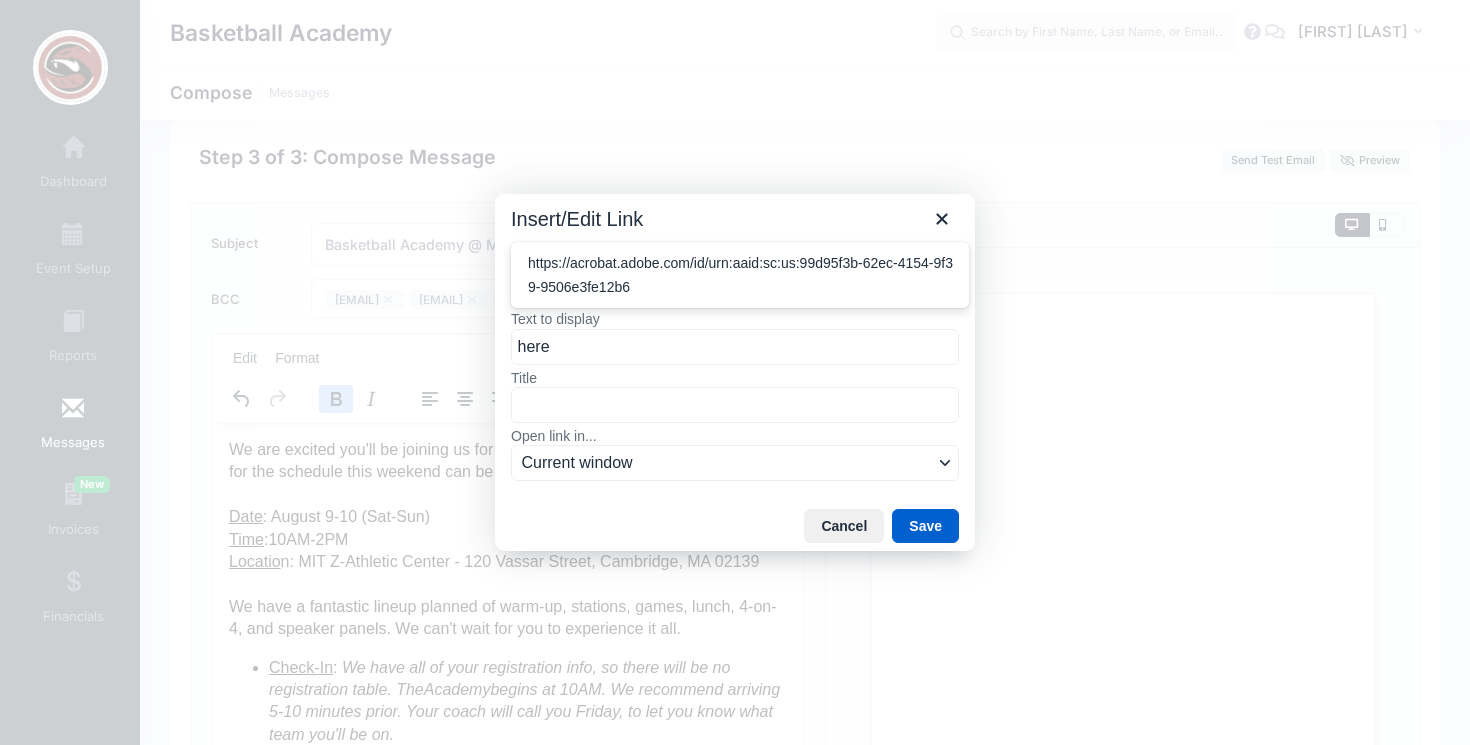 scroll, scrollTop: 0, scrollLeft: 0, axis: both 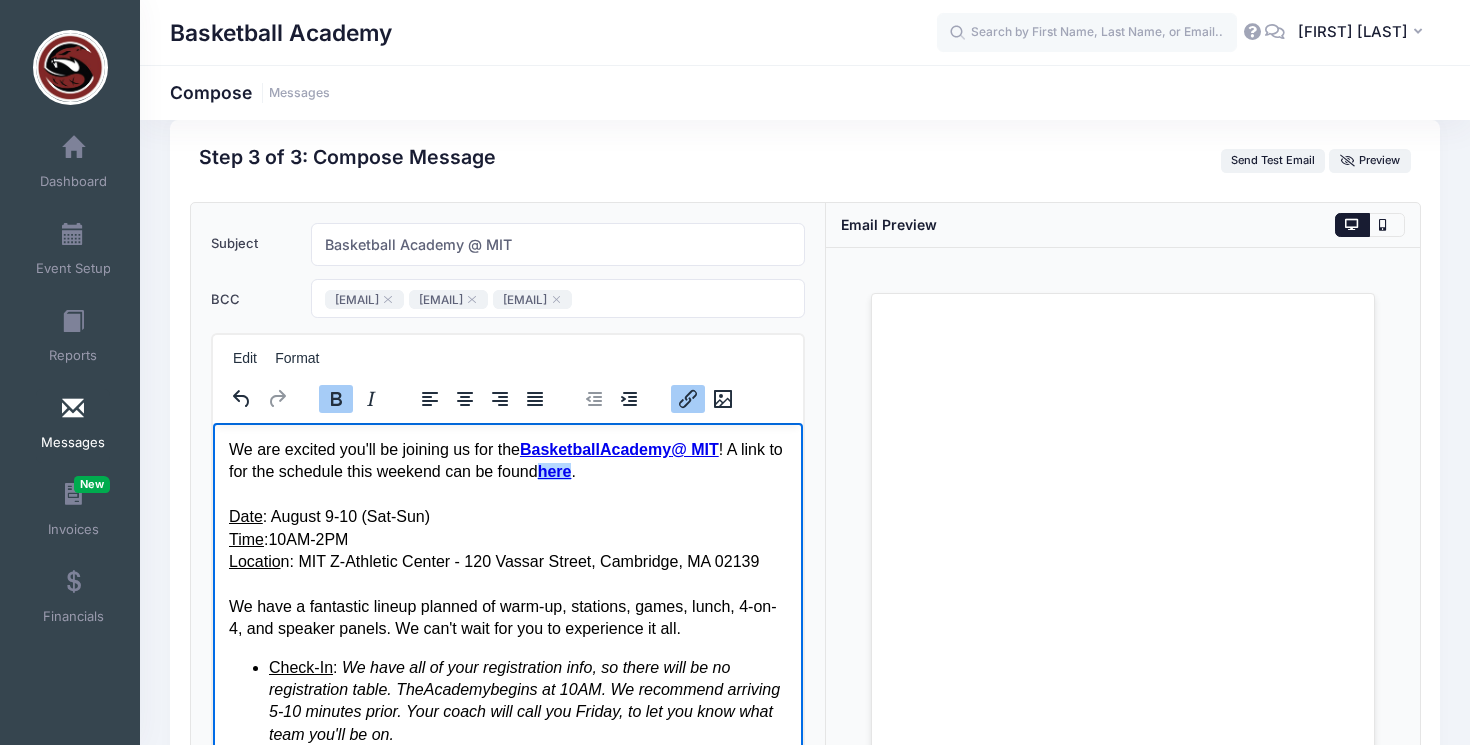 click on "Date : August 9-10 (Sat-Sun)" at bounding box center (507, 516) 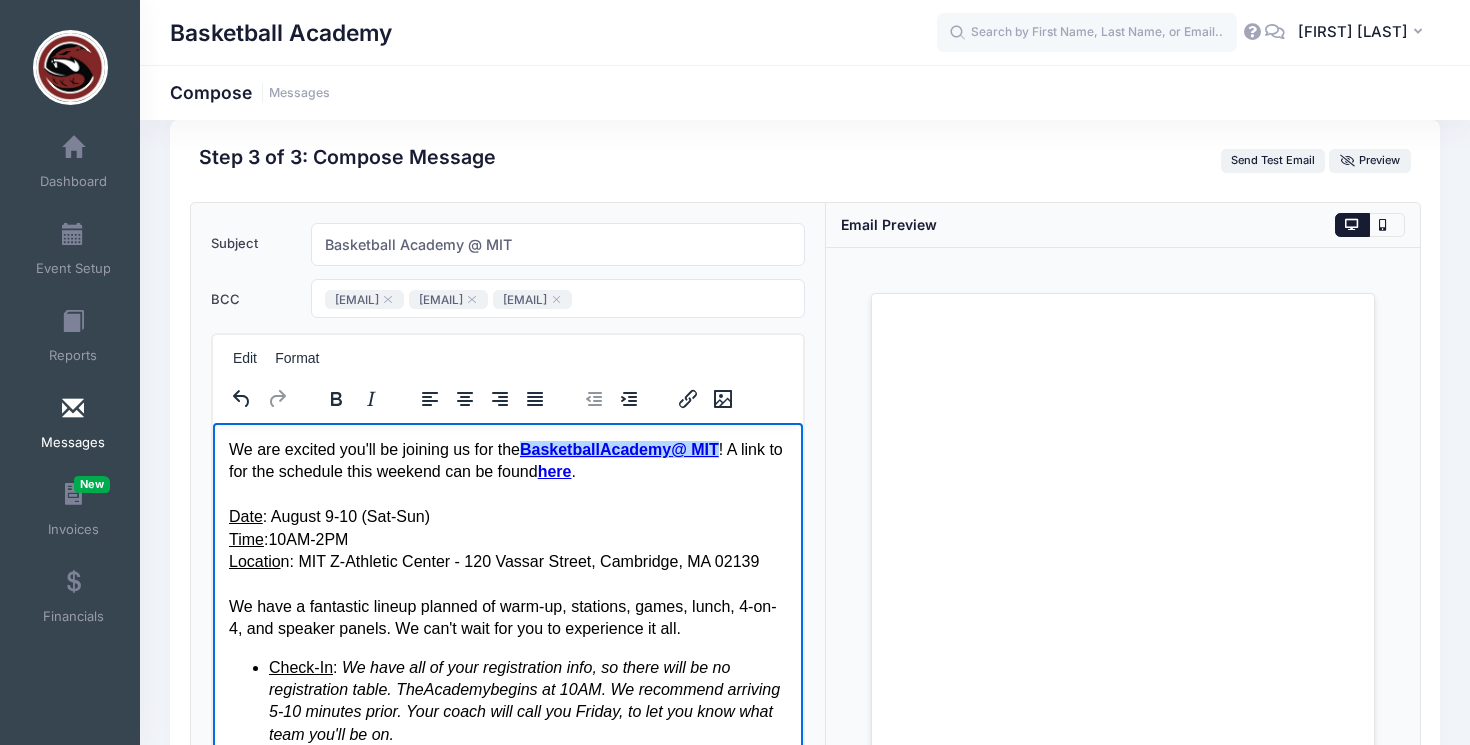 click on "Academy" at bounding box center [634, 448] 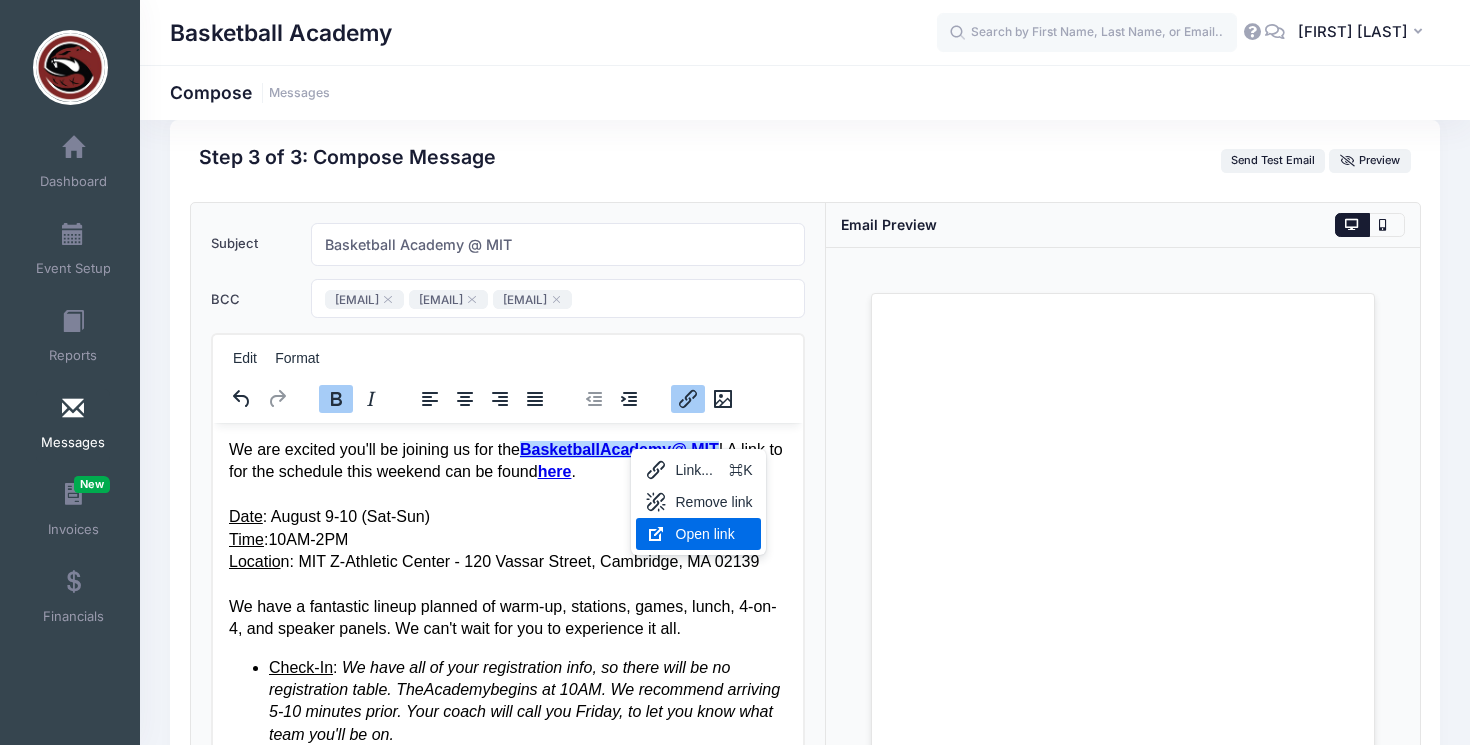 click on "Open link" at bounding box center [714, 534] 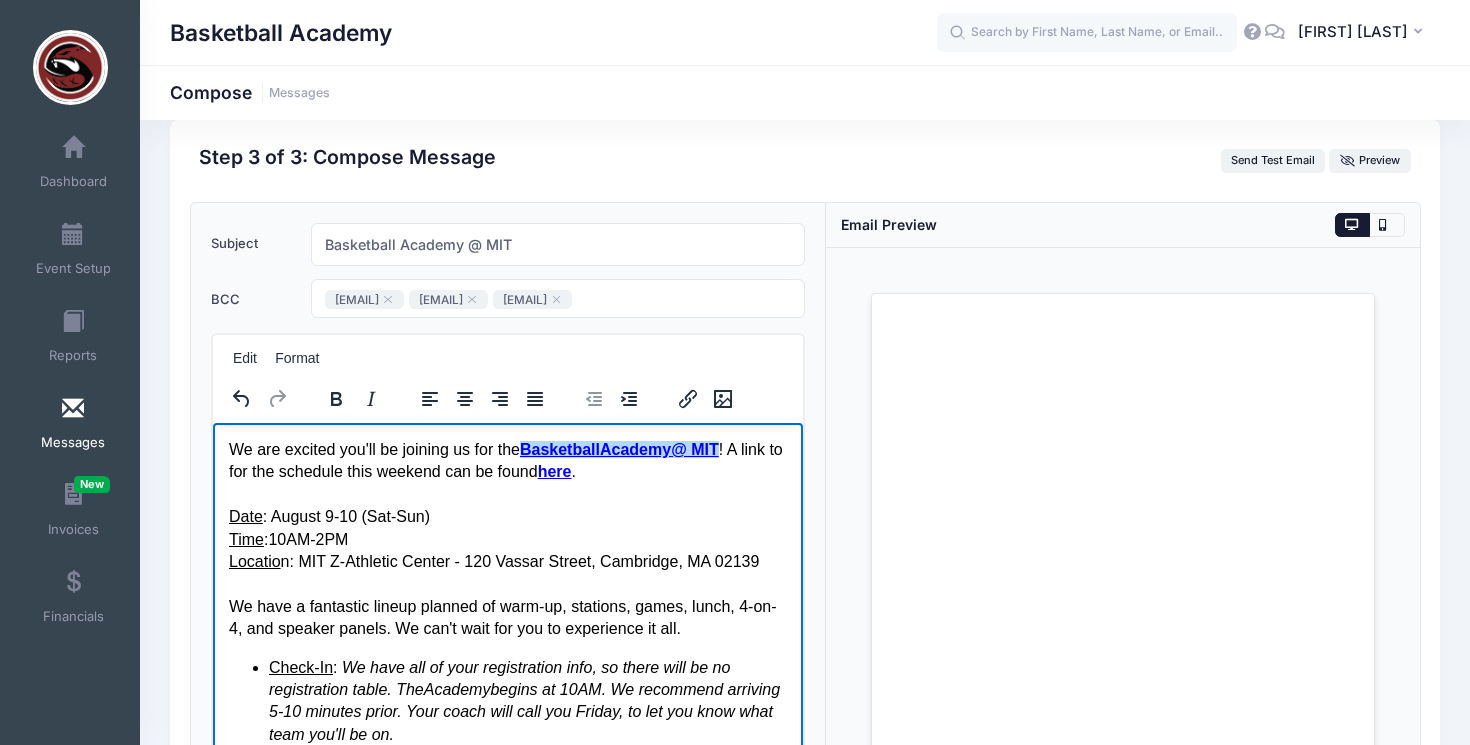 click on "We are excited you'll be joining us for the  Basketball  Academy  @ MIT ! A link to for the schedule this weekend can be found  here ." at bounding box center (507, 460) 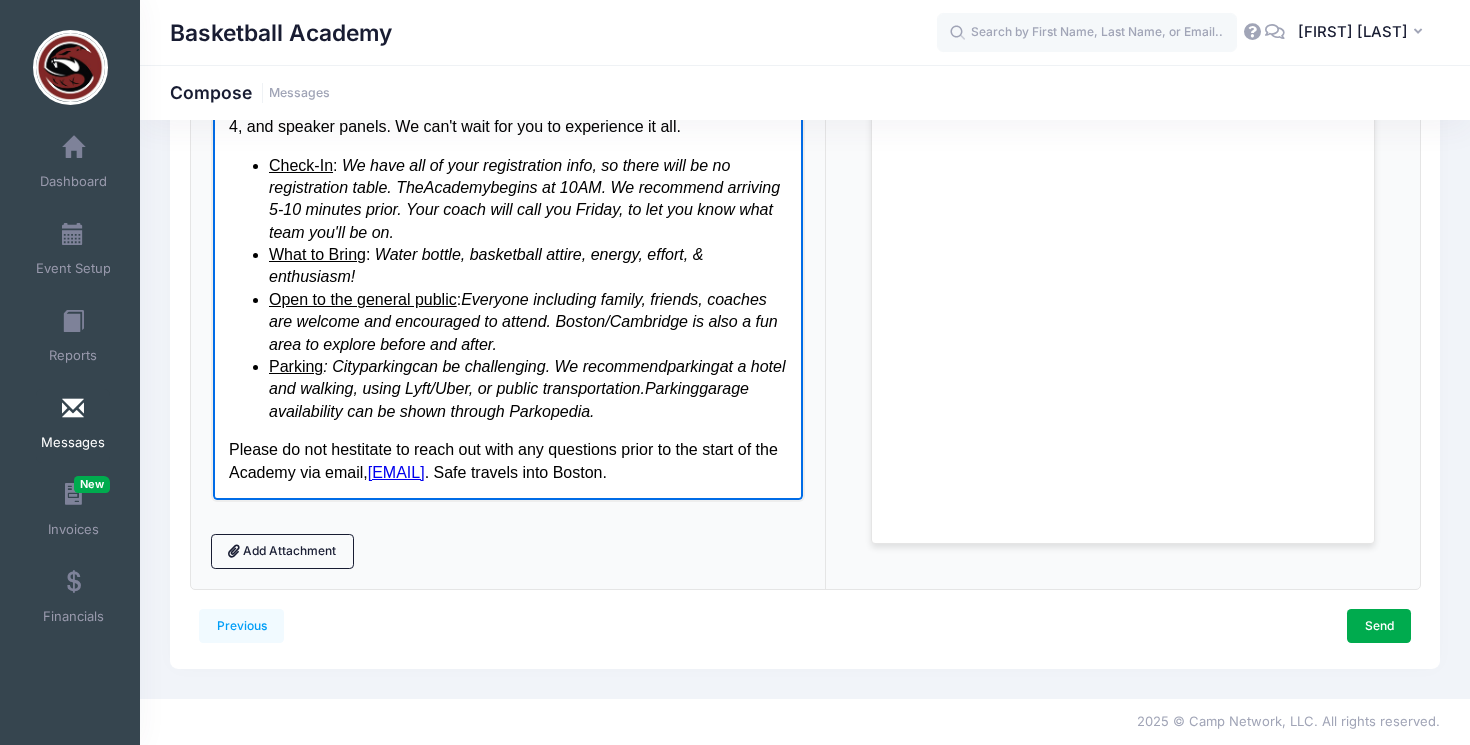 scroll, scrollTop: 373, scrollLeft: 0, axis: vertical 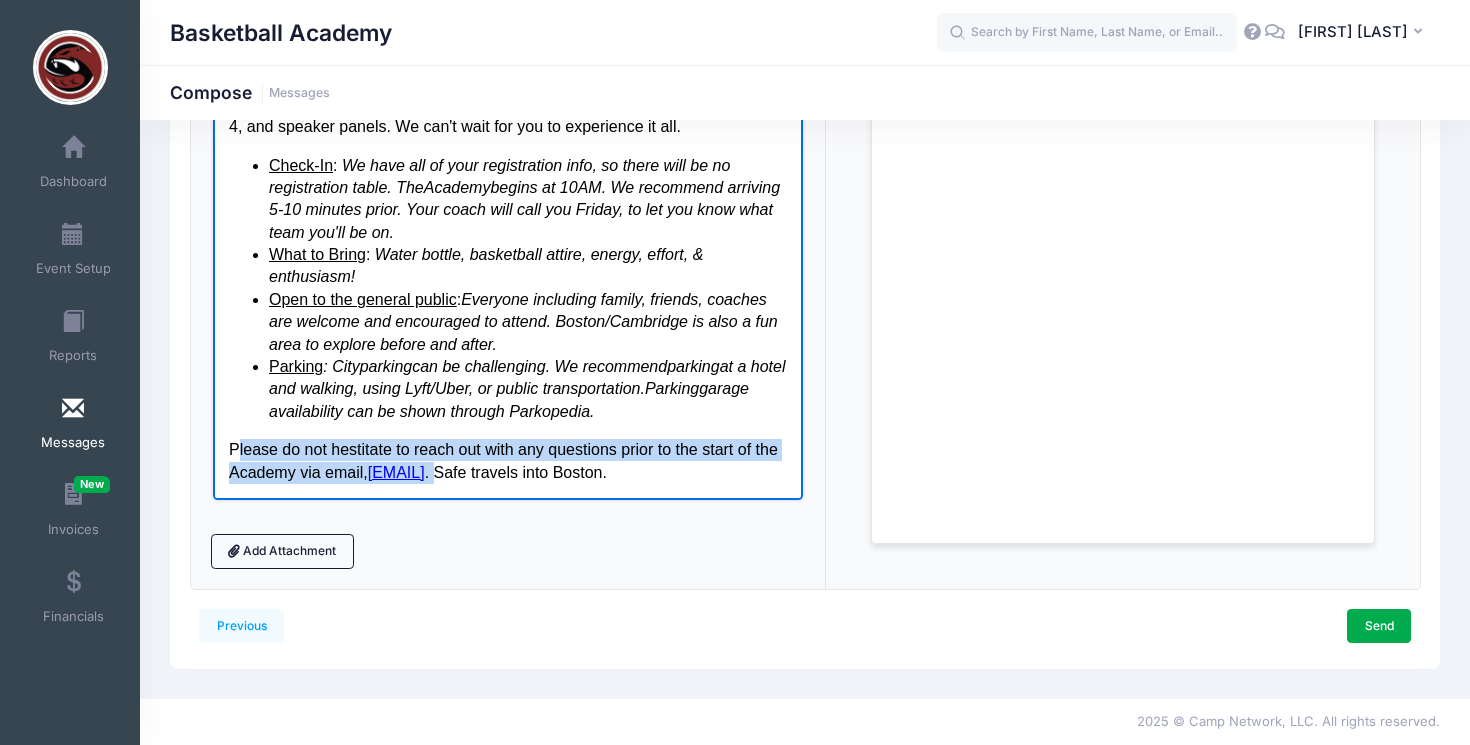 drag, startPoint x: 550, startPoint y: 471, endPoint x: 236, endPoint y: 448, distance: 314.84122 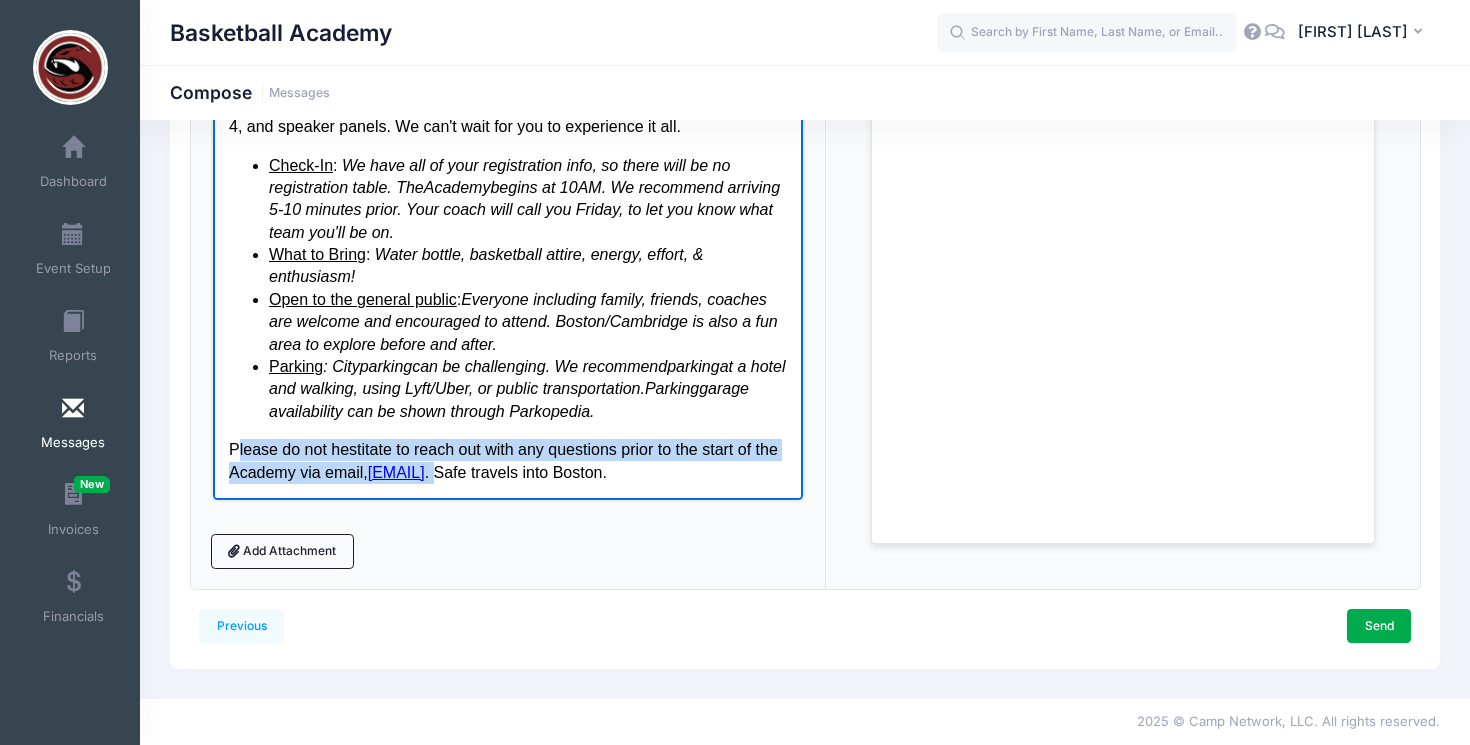 click on "Please do not hestitate to reach out with any questions prior to the start of the Academy via email,  ccmurphy@mit.edu . Safe travels into Boston." at bounding box center (507, 460) 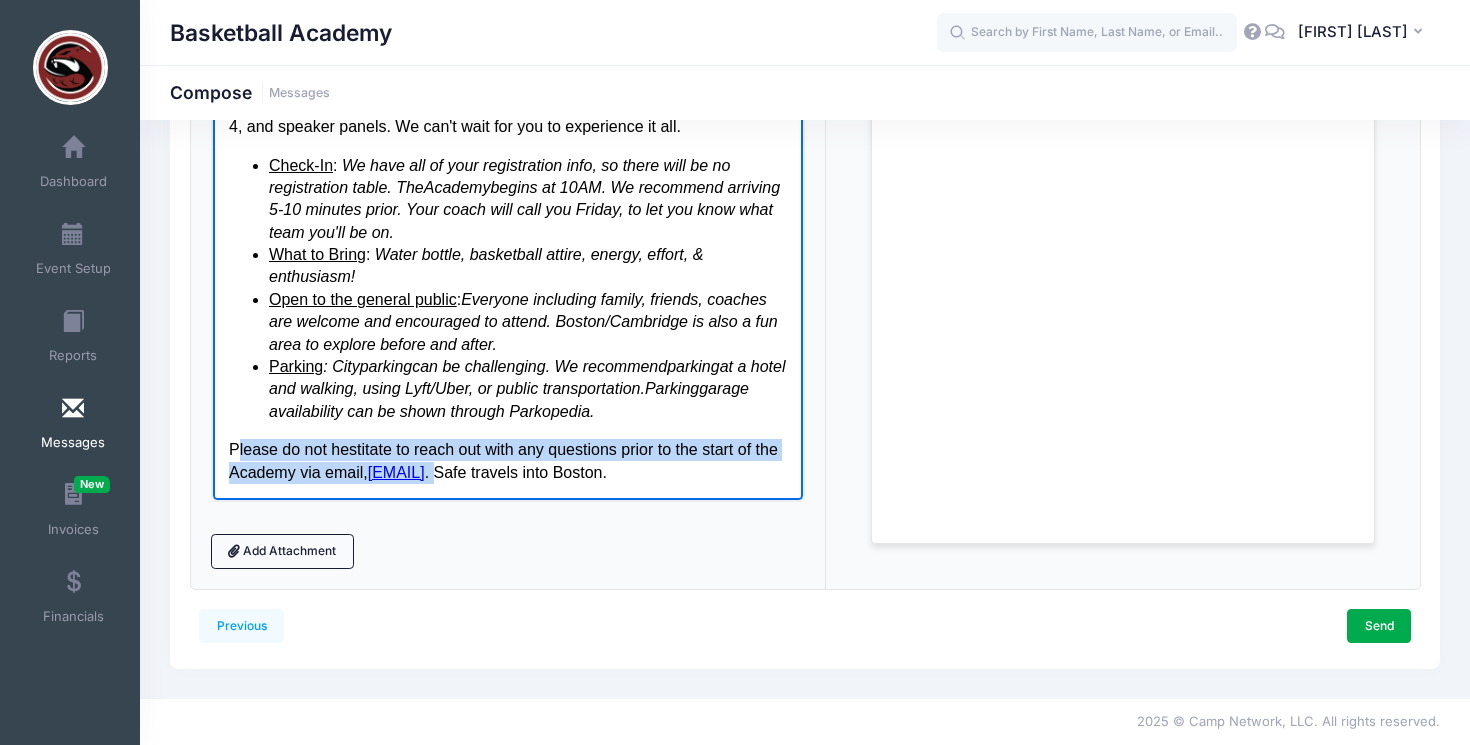 type 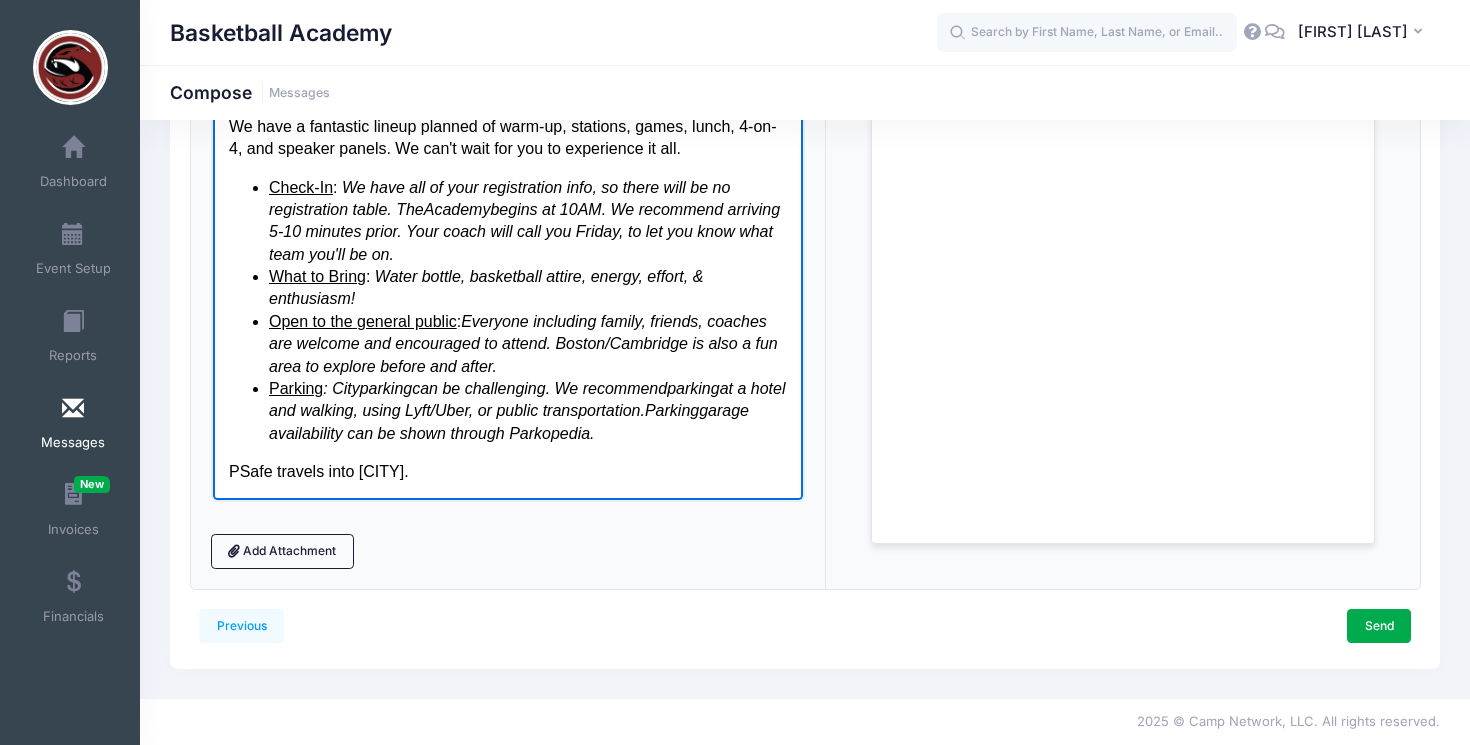 scroll, scrollTop: 149, scrollLeft: 0, axis: vertical 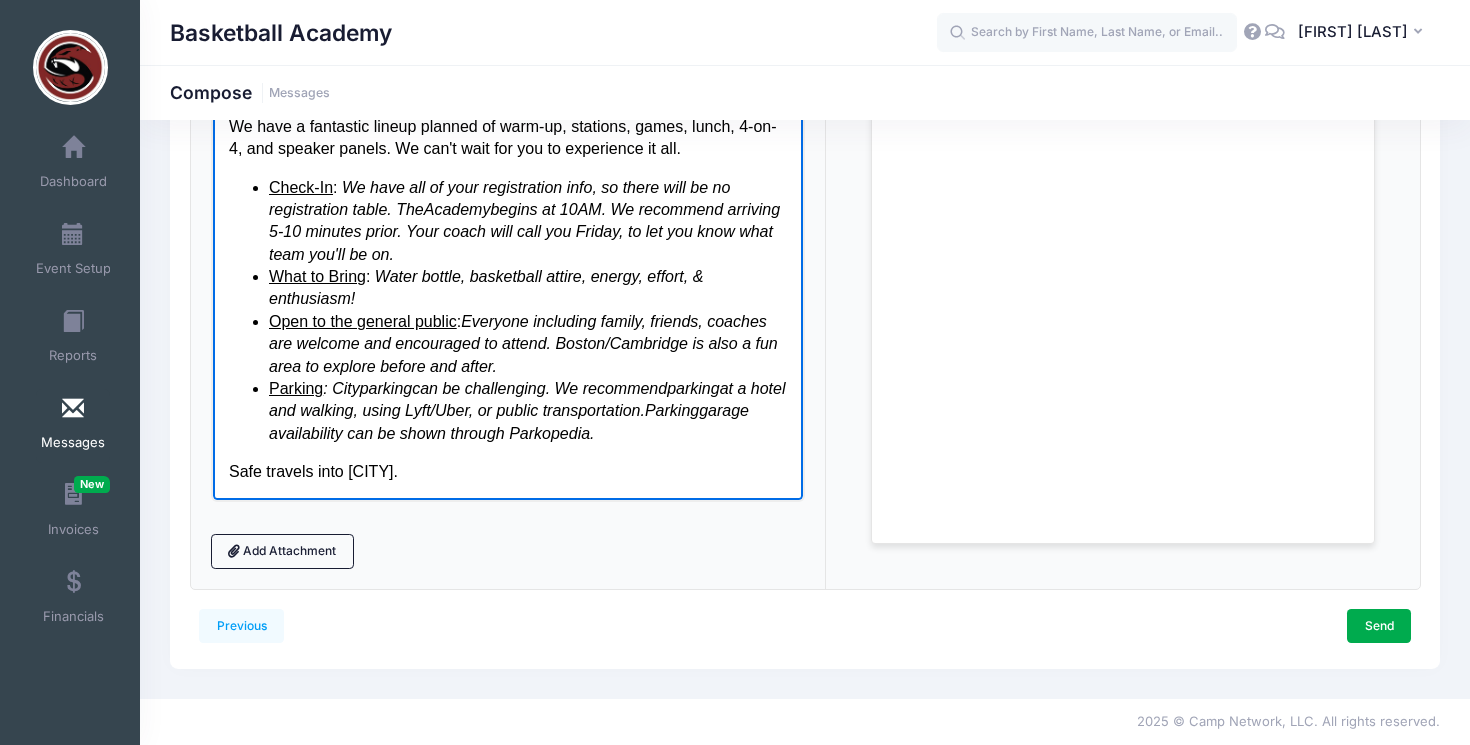 click on "Add Attachment" at bounding box center (508, 551) 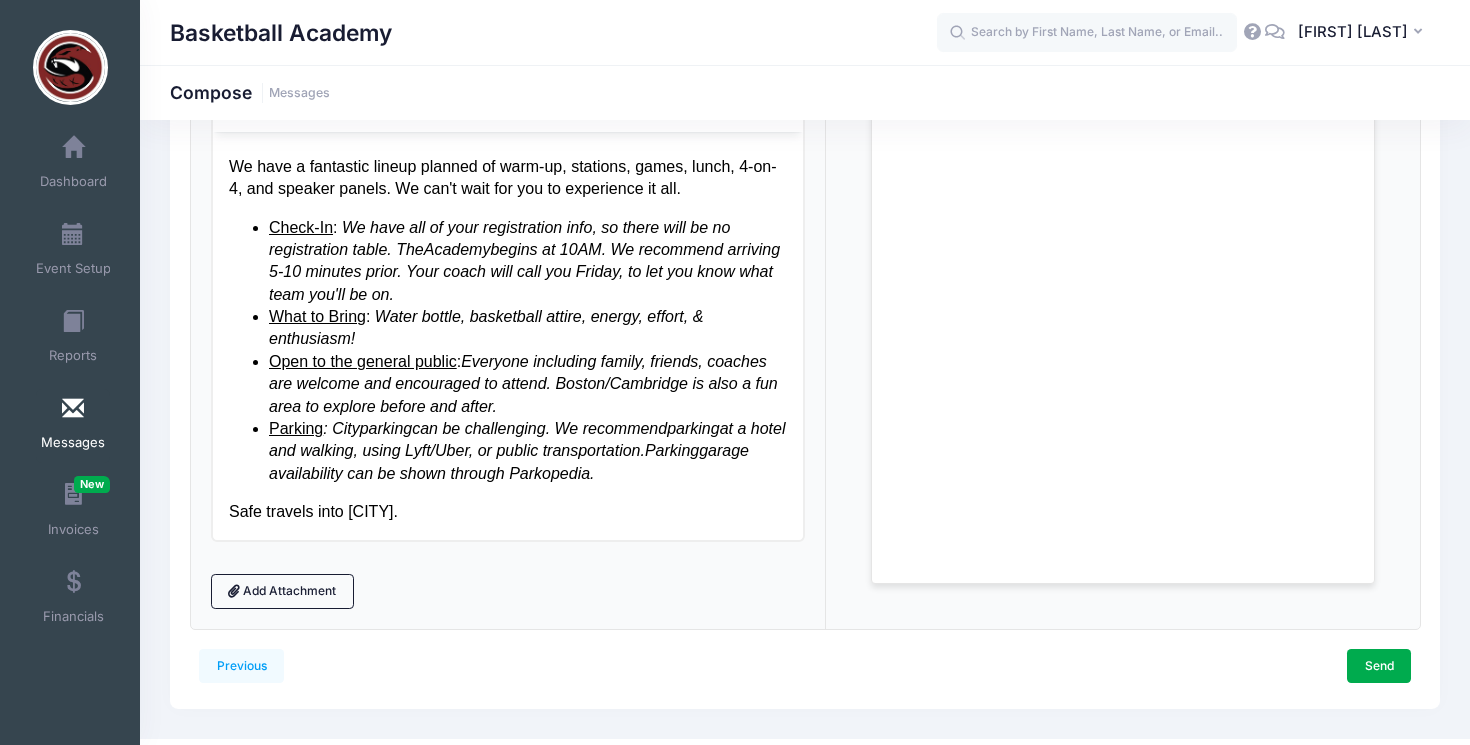 scroll, scrollTop: 425, scrollLeft: 0, axis: vertical 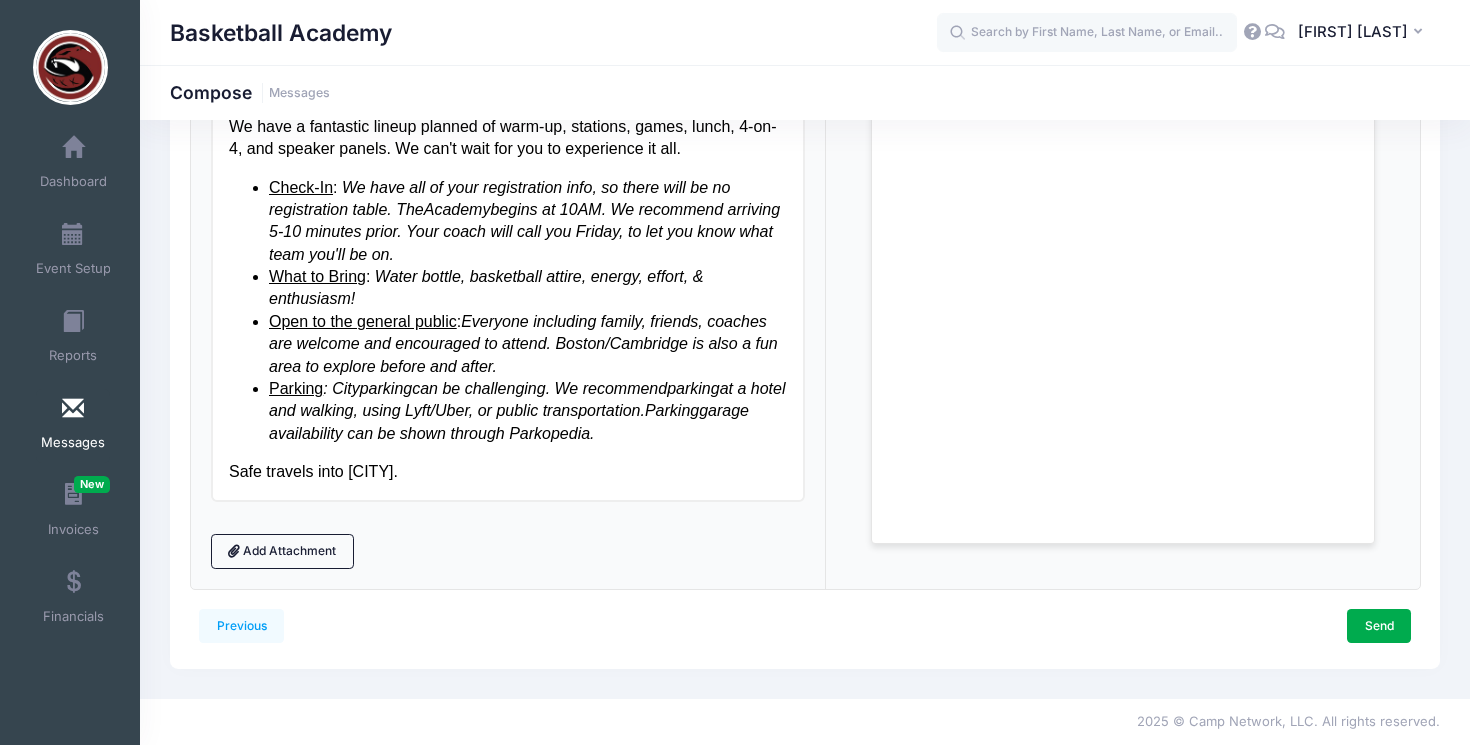 click on "Safe travels into Boston." at bounding box center [507, 471] 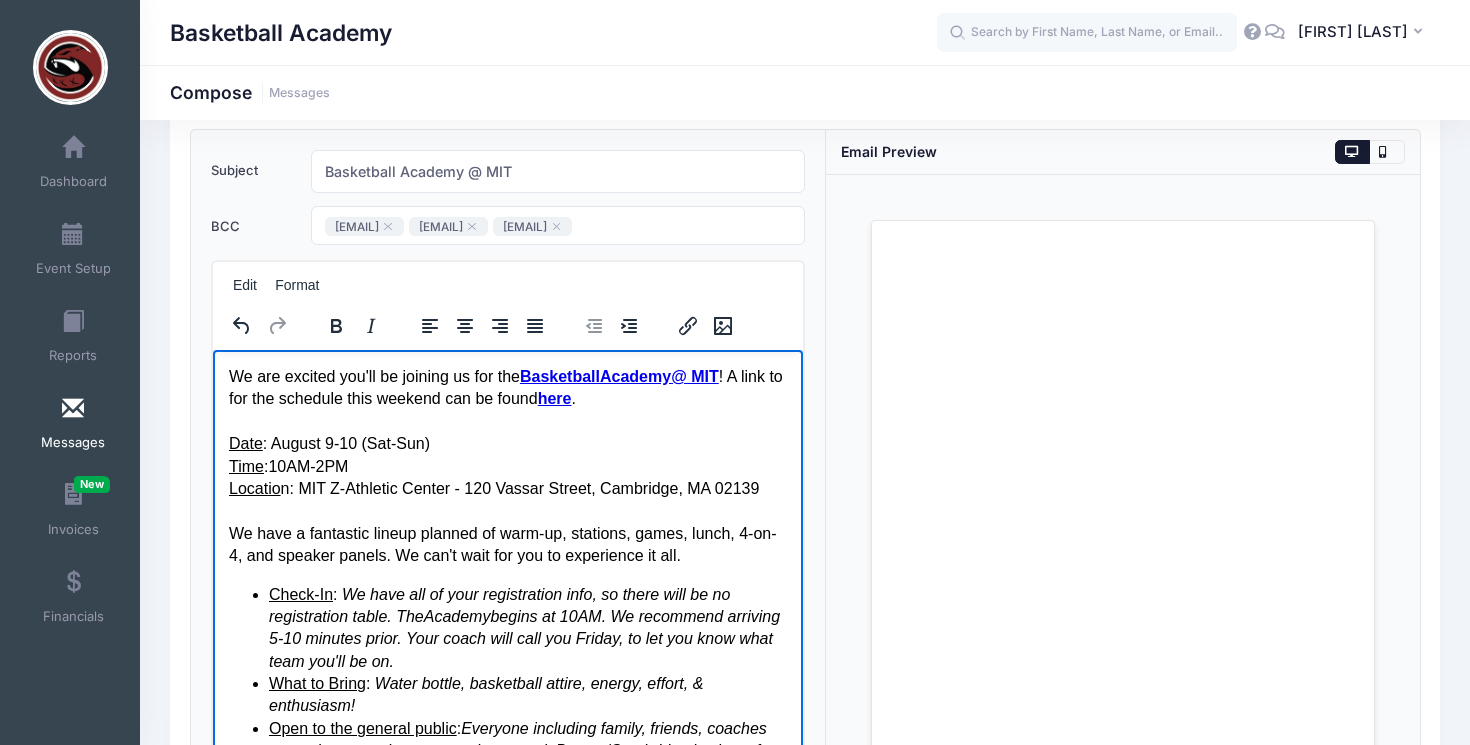 scroll, scrollTop: 0, scrollLeft: 0, axis: both 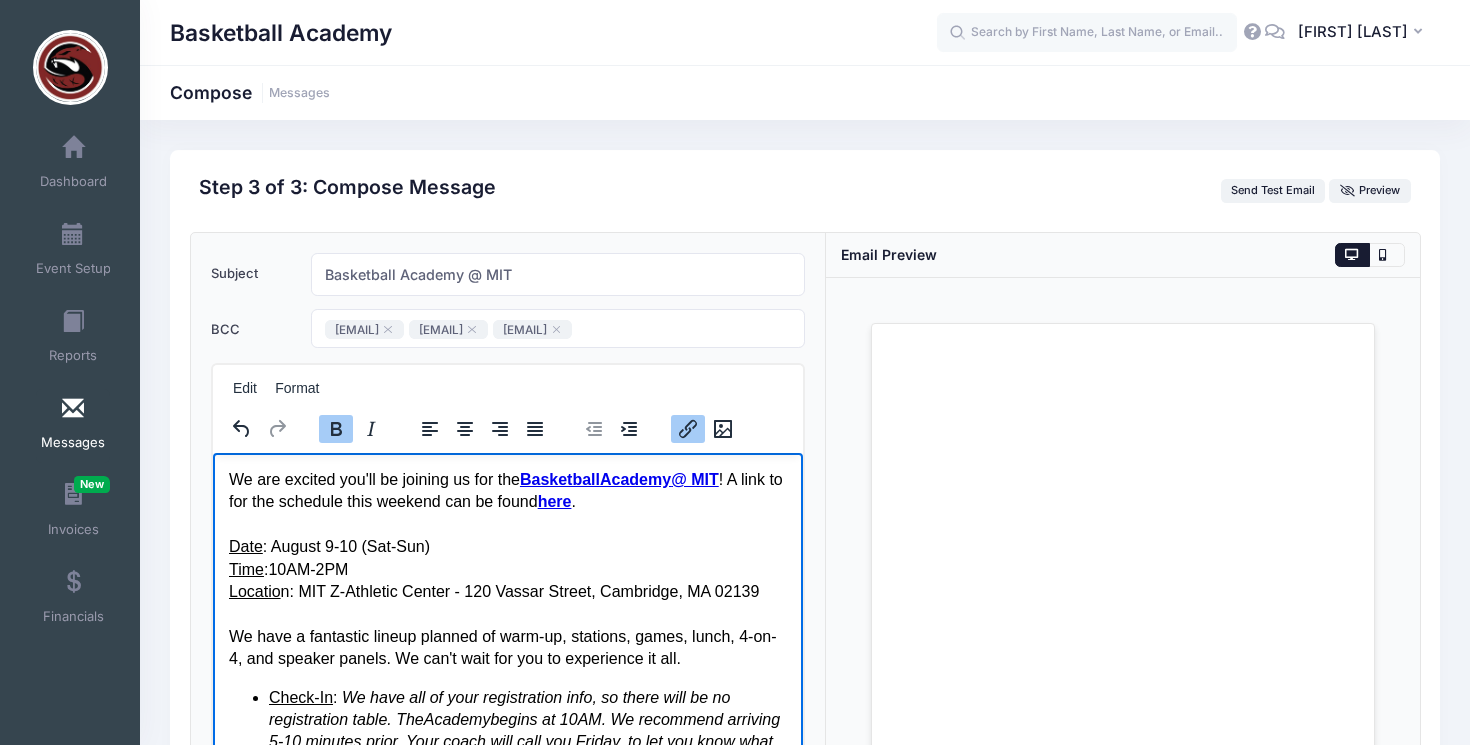 click on "here" at bounding box center (554, 500) 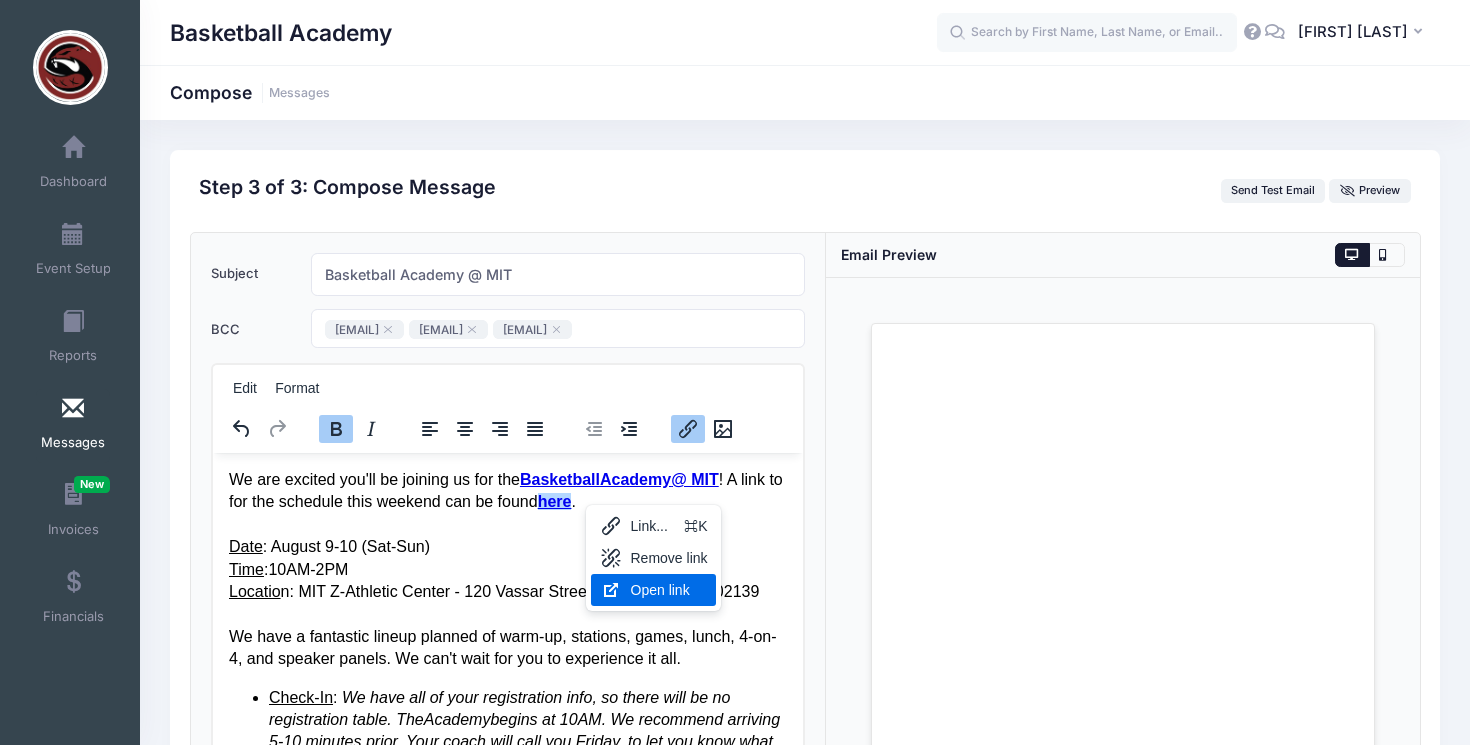 click on "Open link" at bounding box center [669, 590] 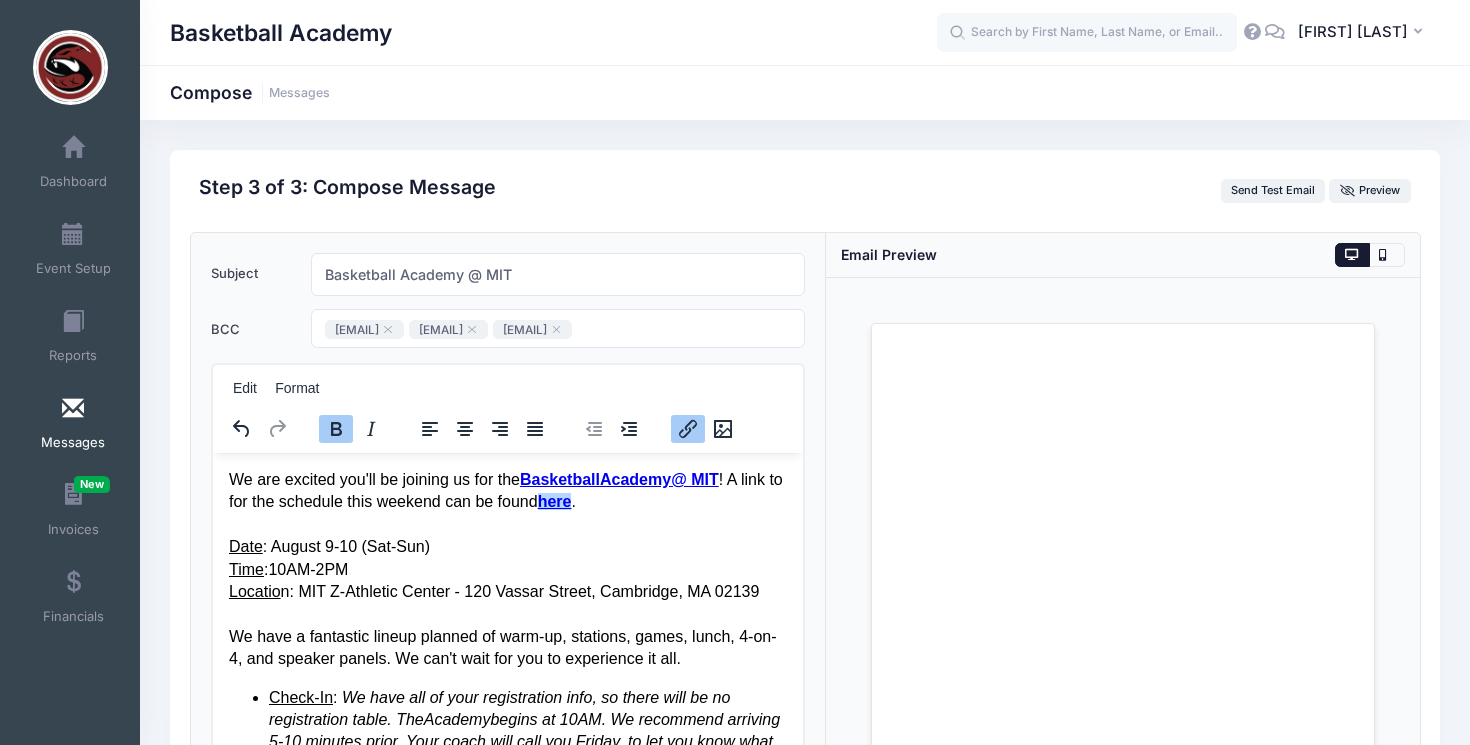 click on "Loading..." at bounding box center [1123, 614] 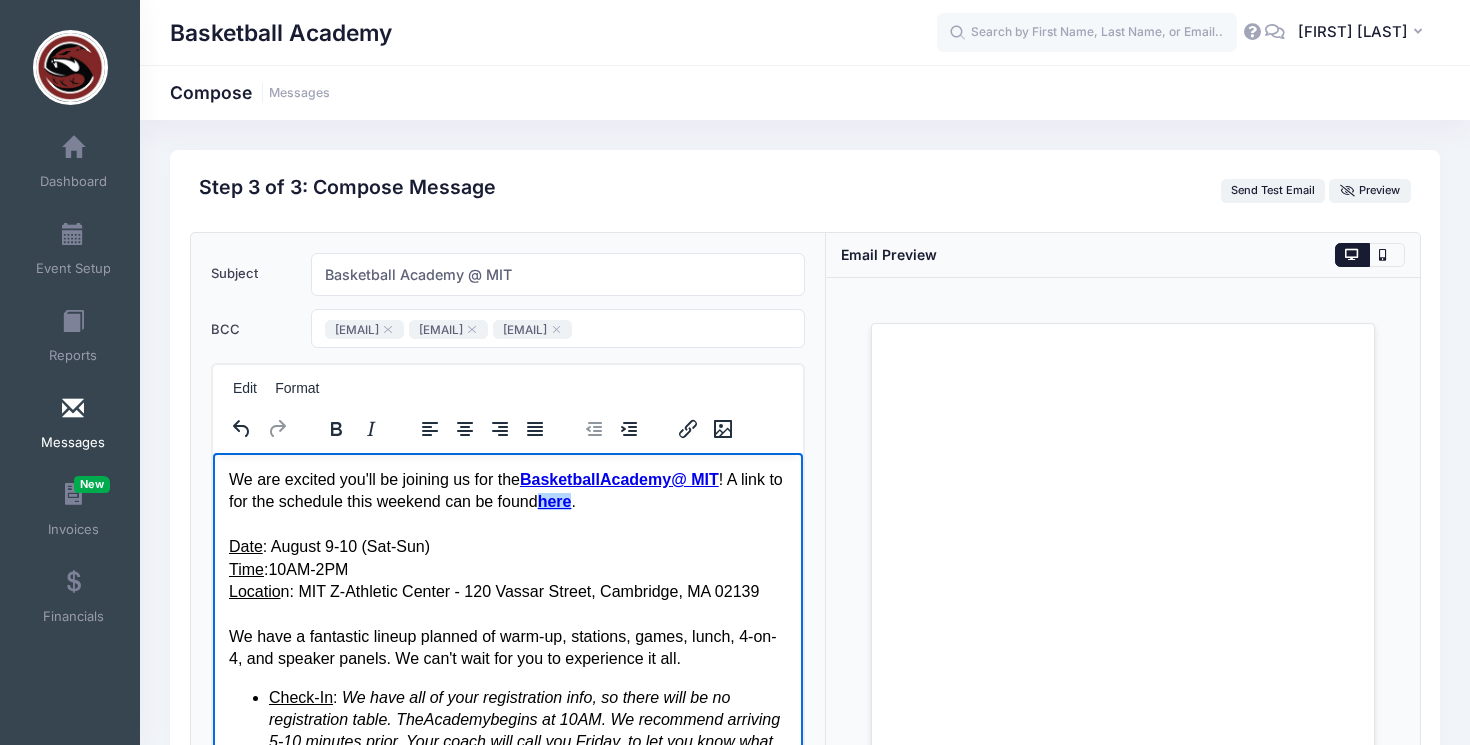click on "Date : August 9-10 (Sat-Sun)" at bounding box center (507, 546) 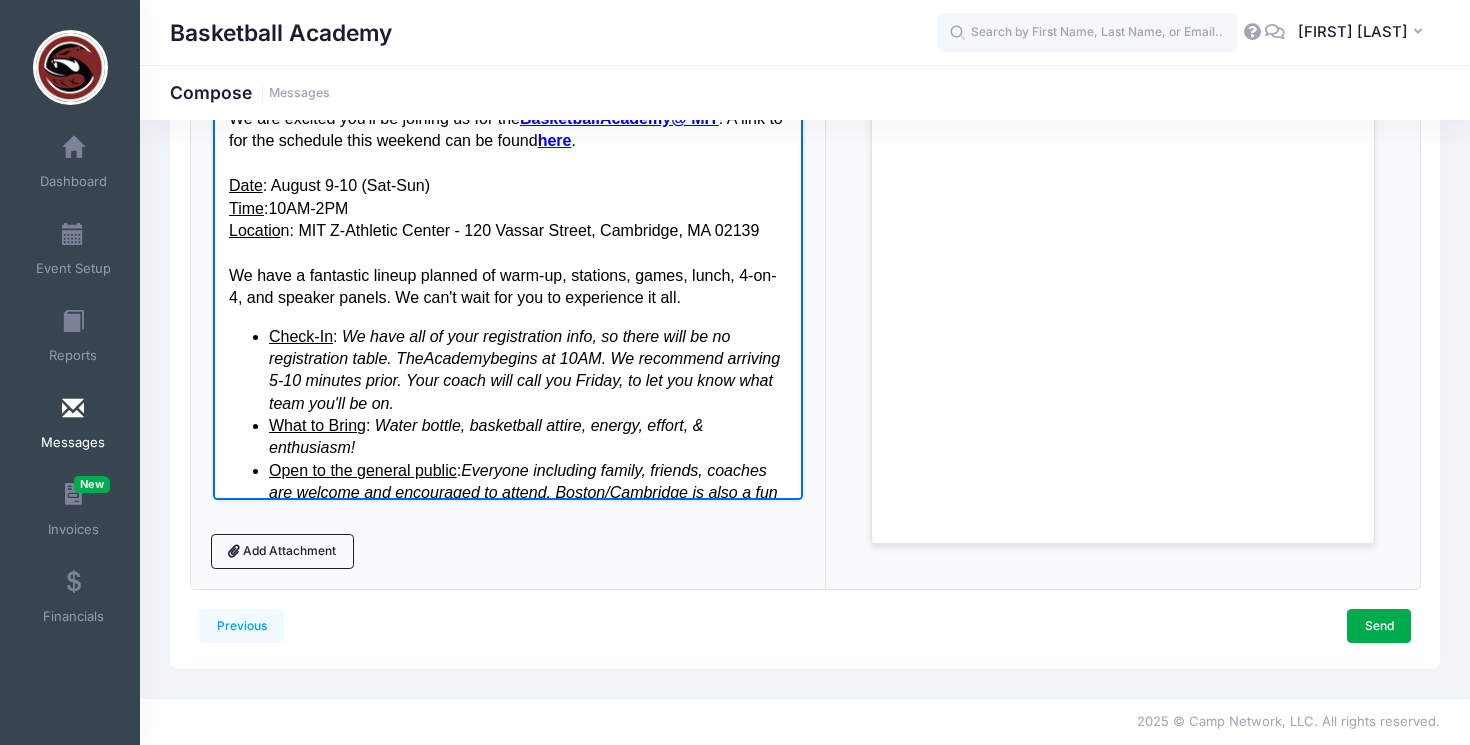 scroll, scrollTop: 425, scrollLeft: 0, axis: vertical 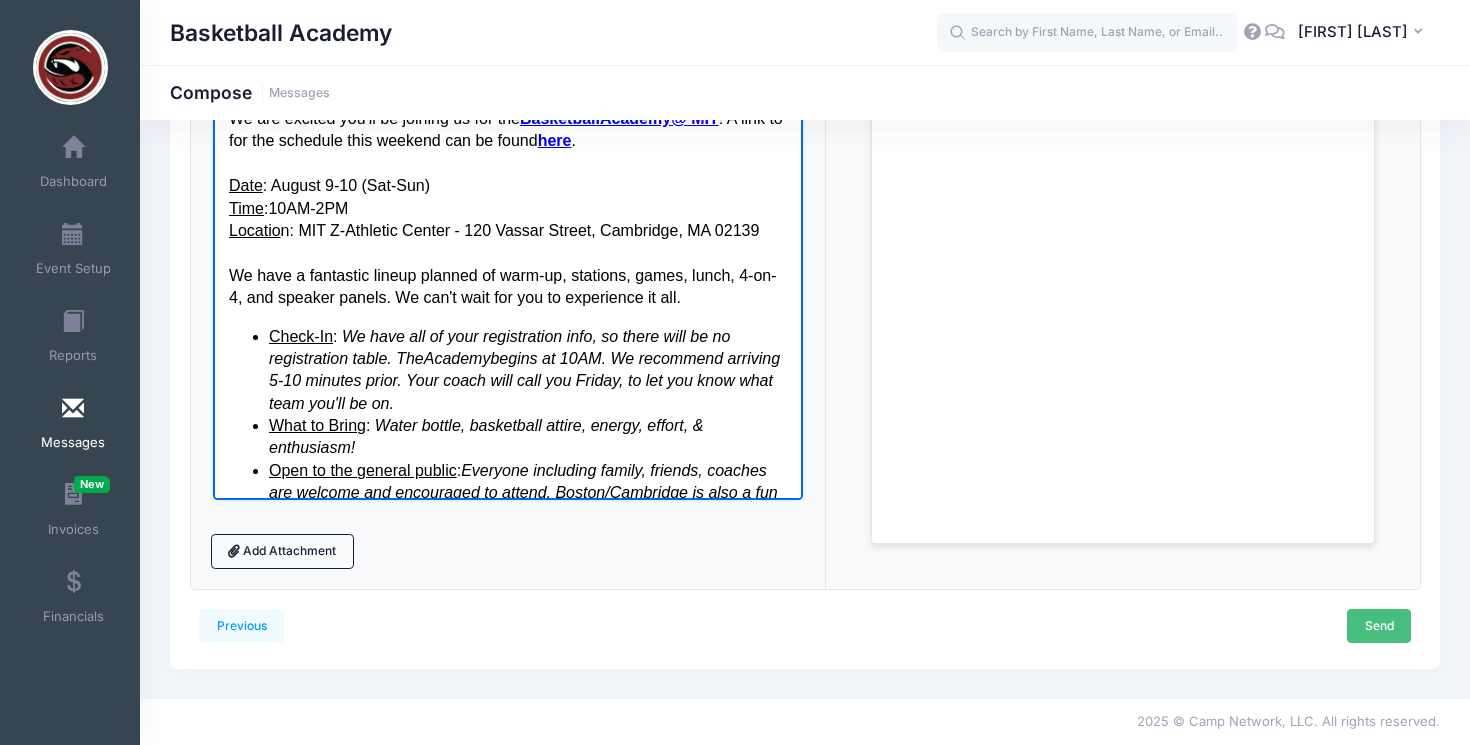 click on "Send" at bounding box center [1379, 626] 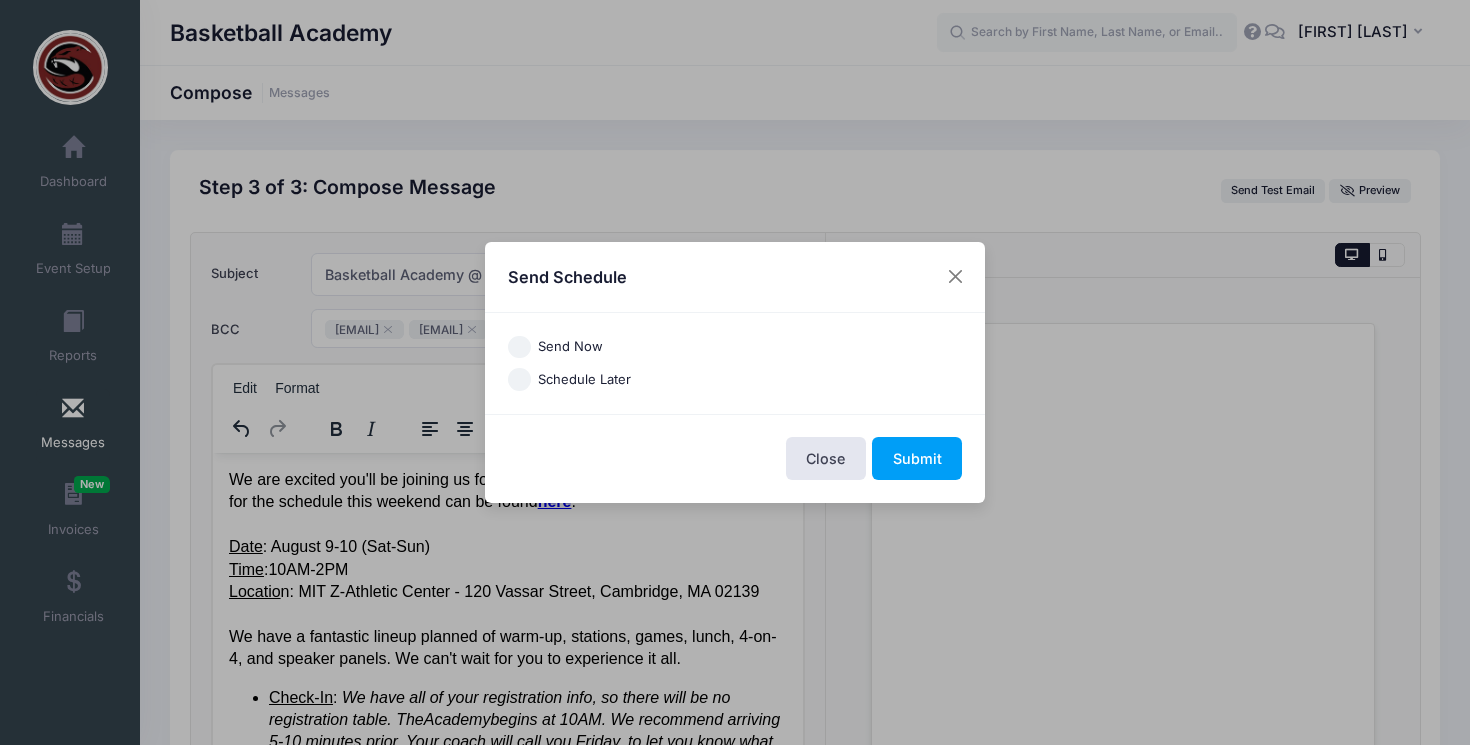 click on "Send Now" at bounding box center (519, 347) 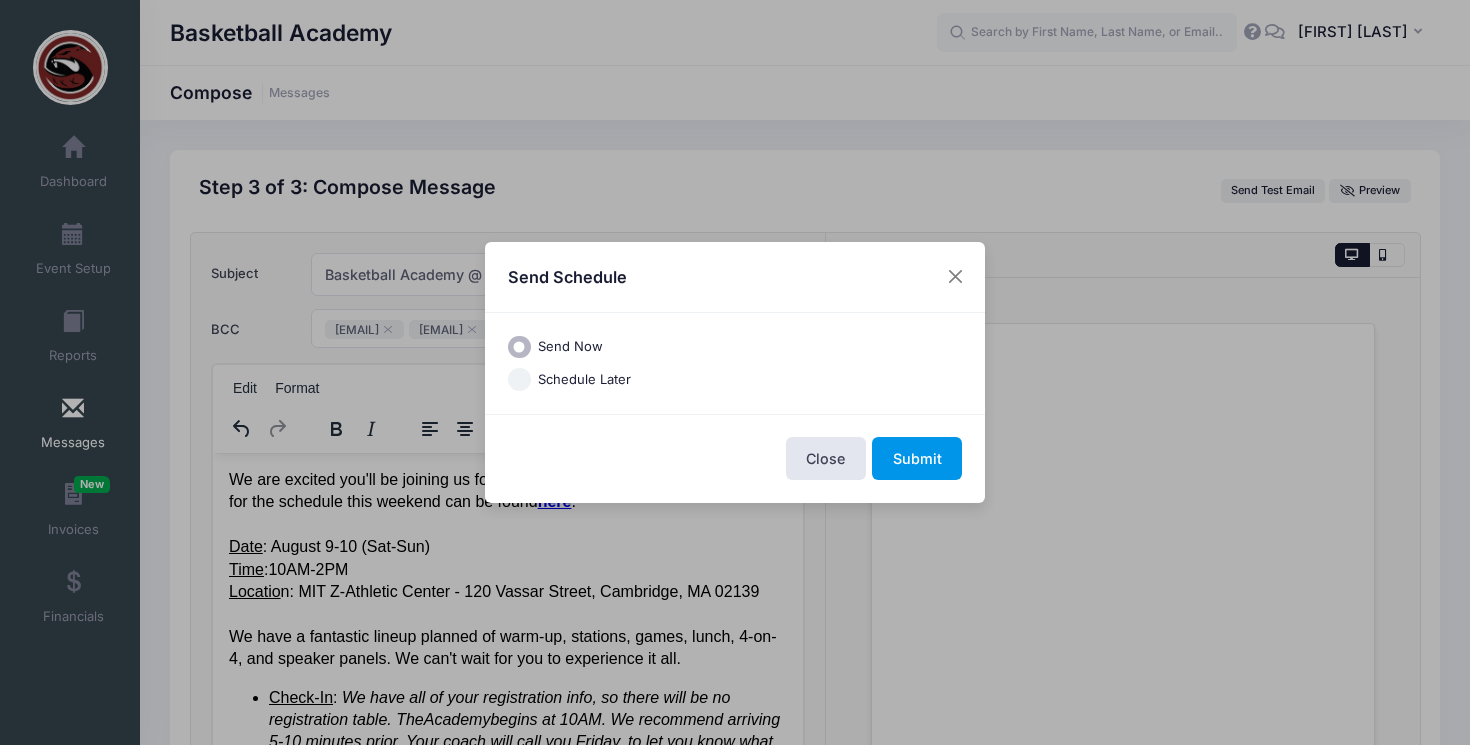click on "Submit" at bounding box center (917, 458) 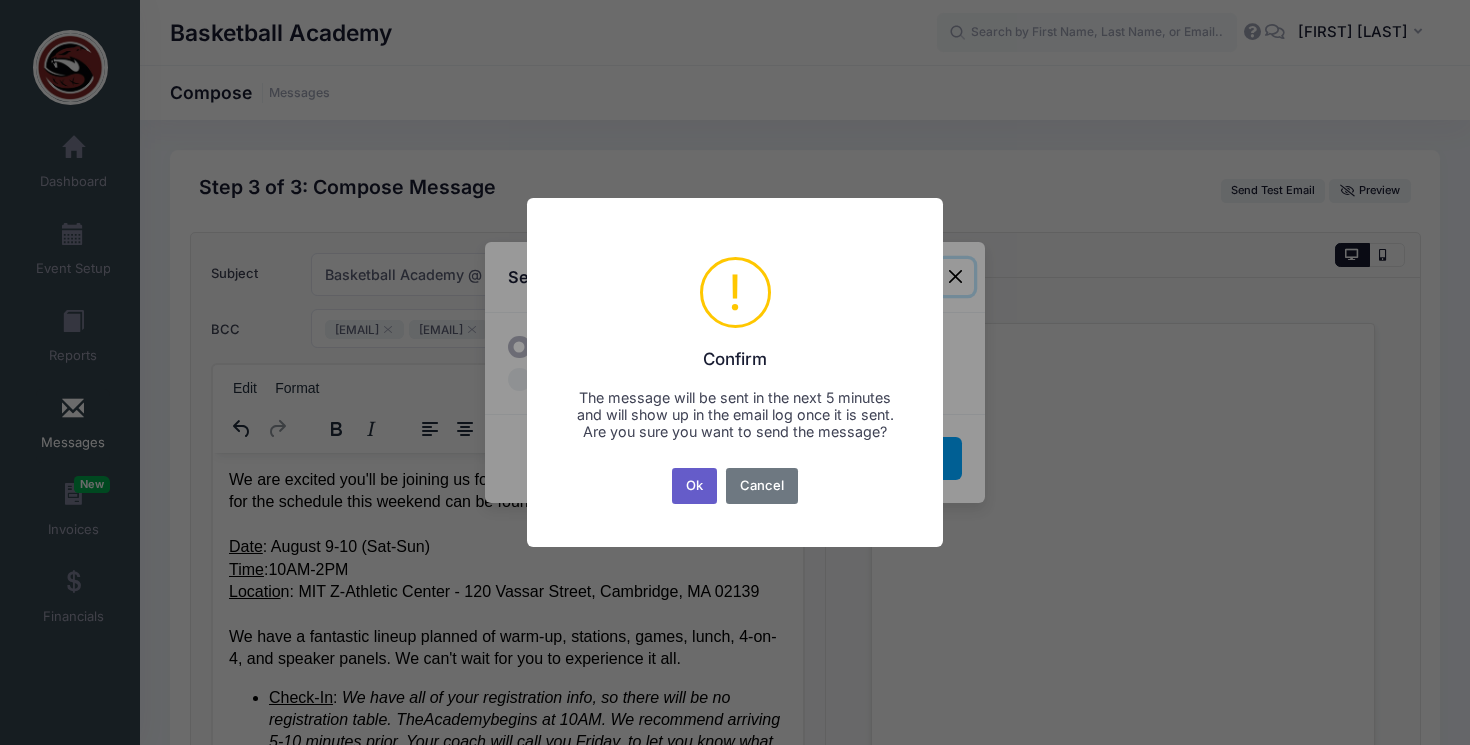 click on "Ok" at bounding box center (695, 486) 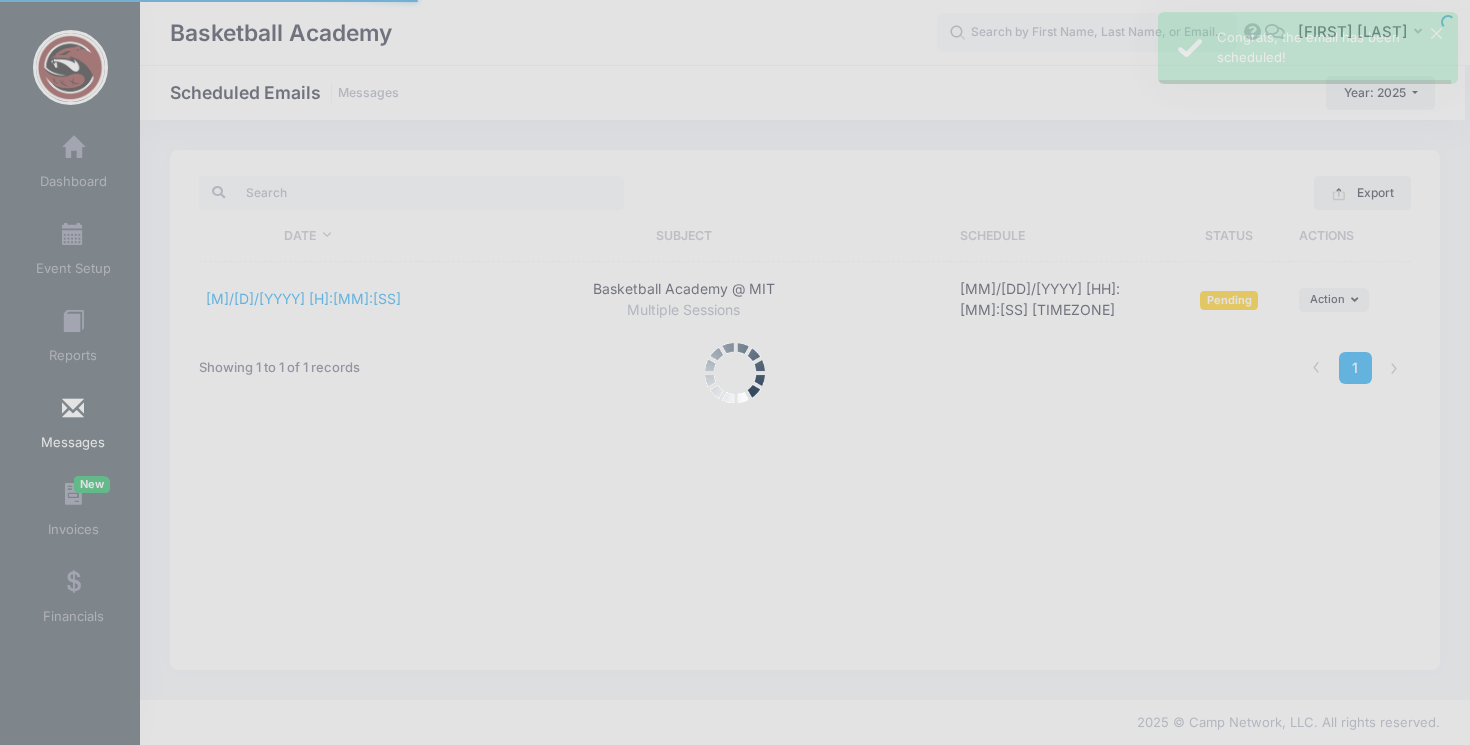 scroll, scrollTop: 0, scrollLeft: 0, axis: both 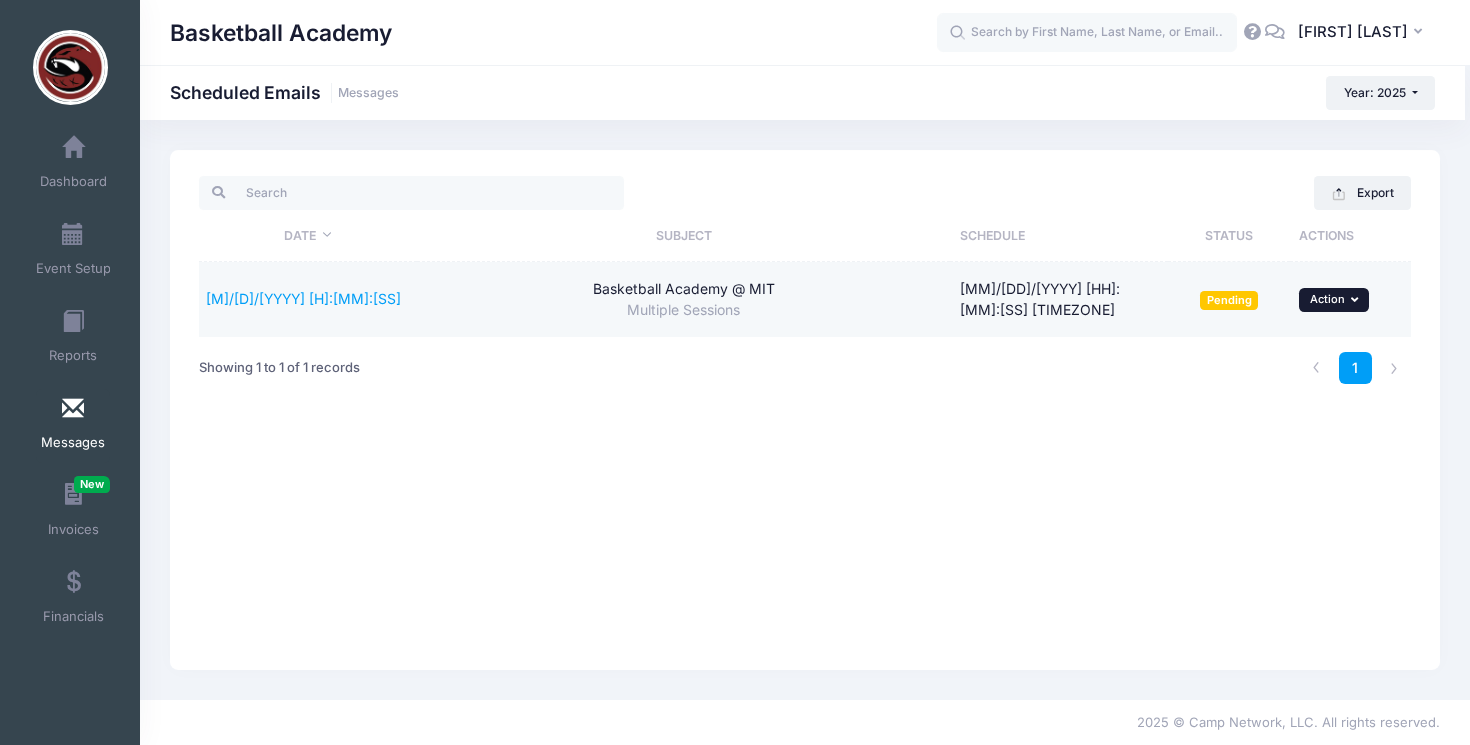 click on "... Action" at bounding box center [1334, 300] 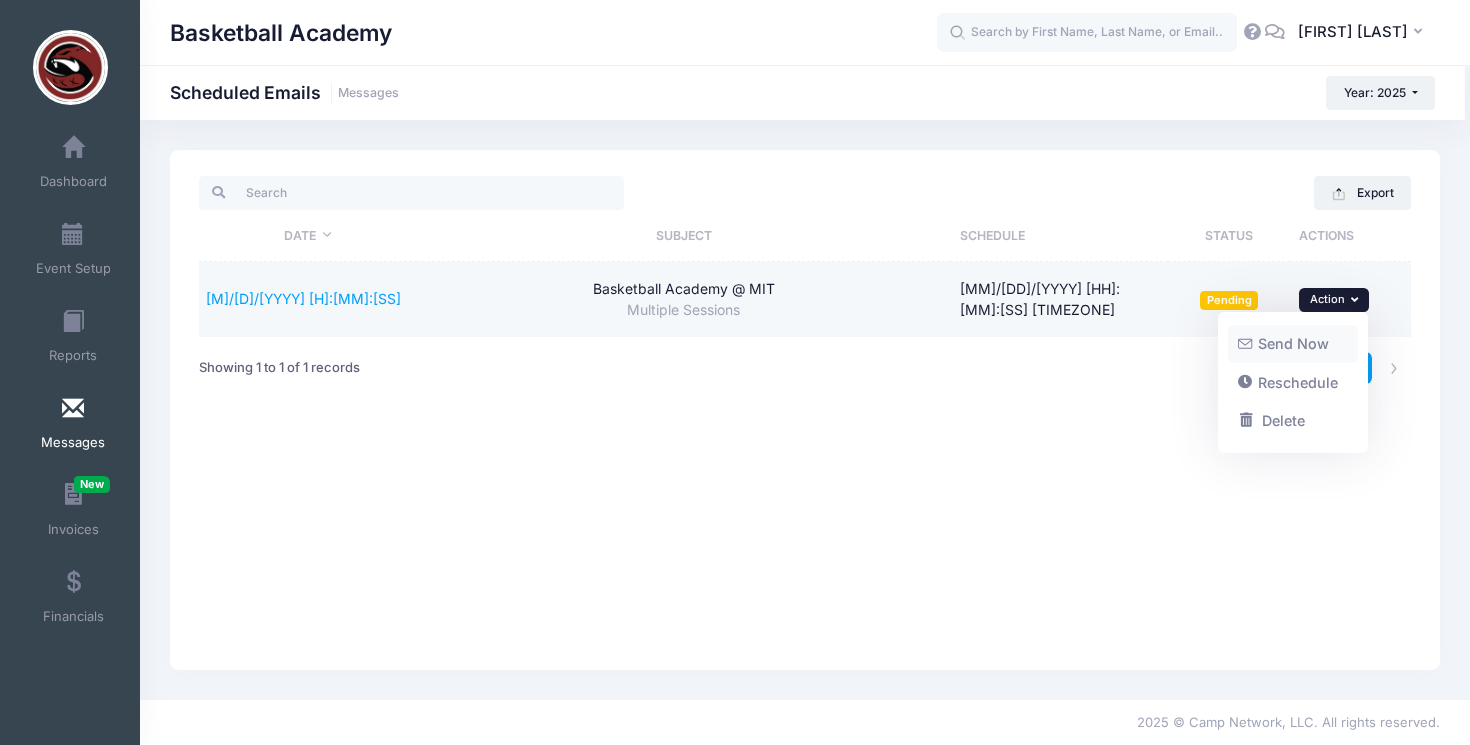 click on "Send Now" at bounding box center [1293, 344] 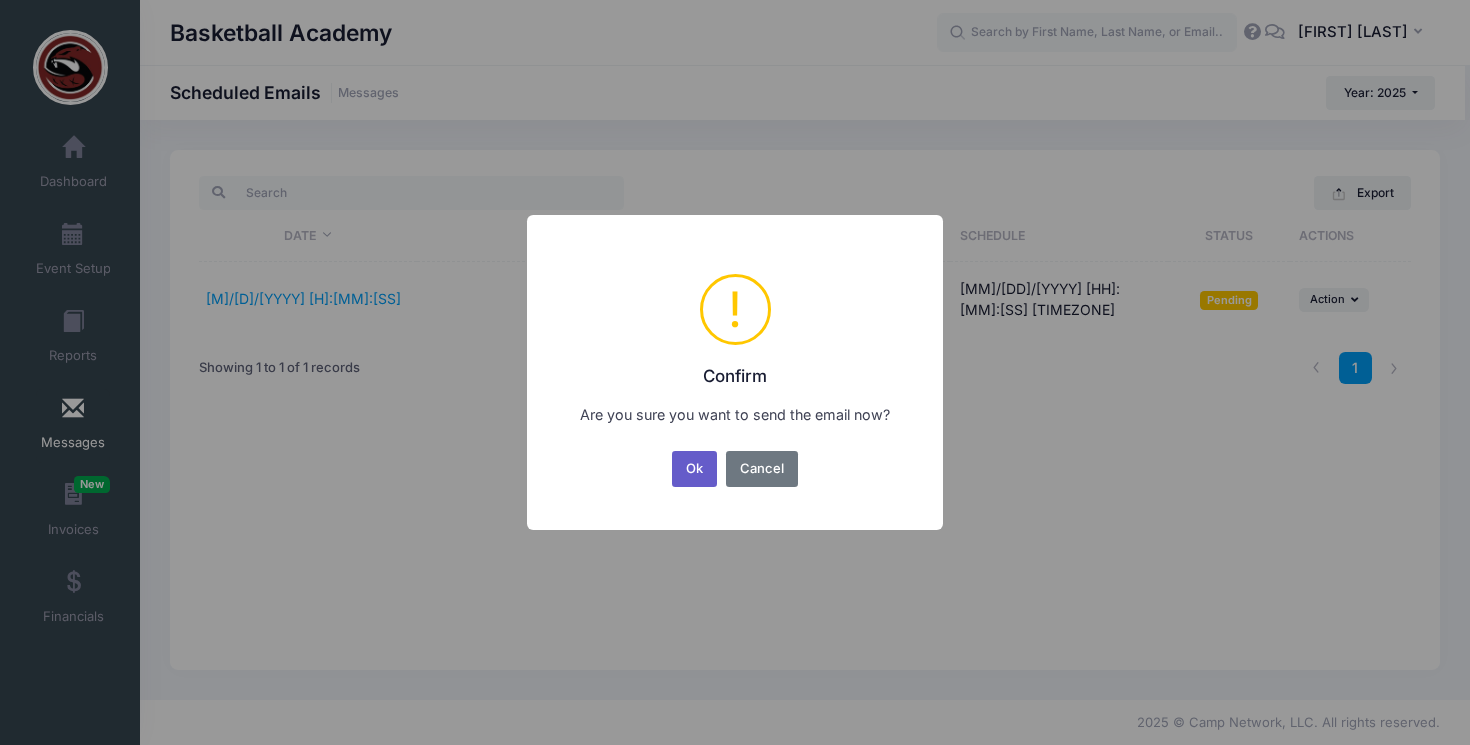 click on "Ok" at bounding box center (695, 469) 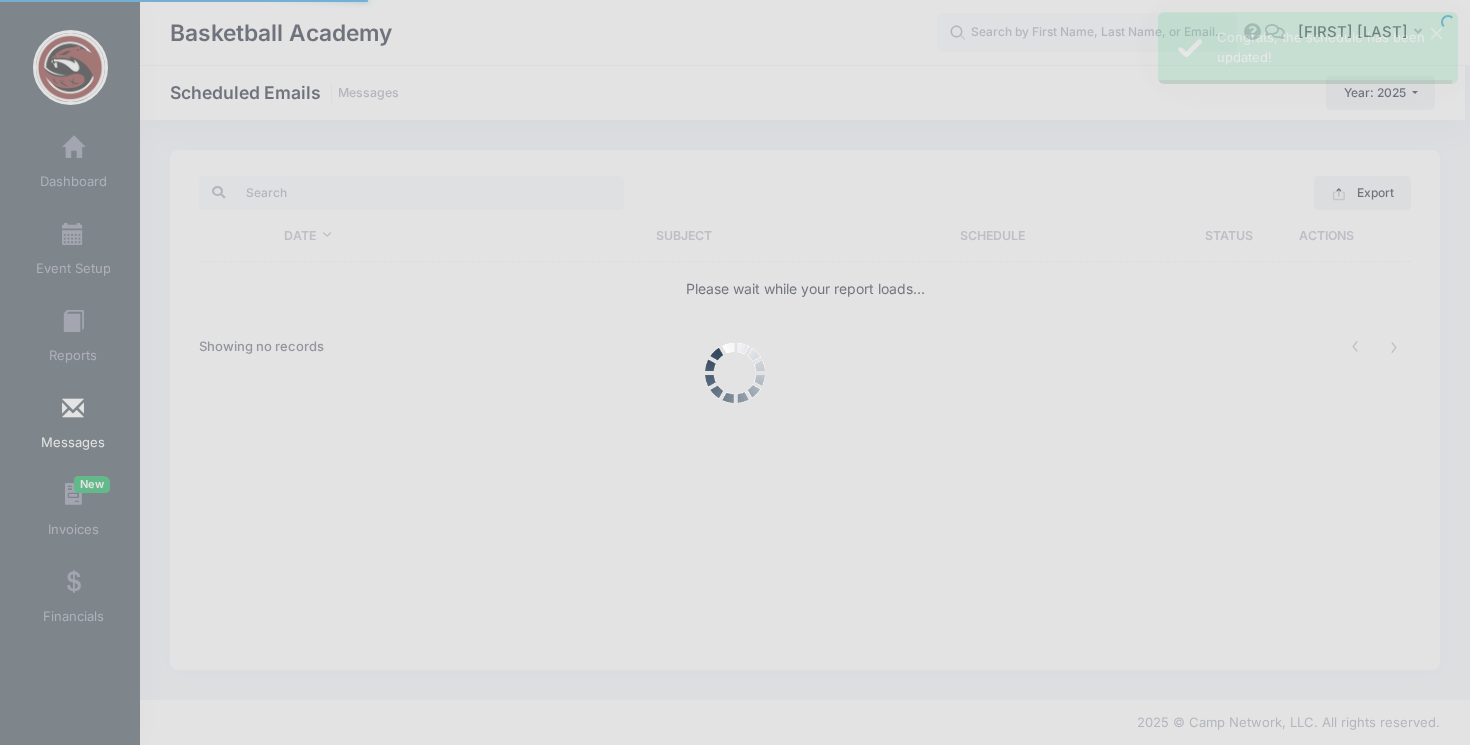 scroll, scrollTop: 0, scrollLeft: 0, axis: both 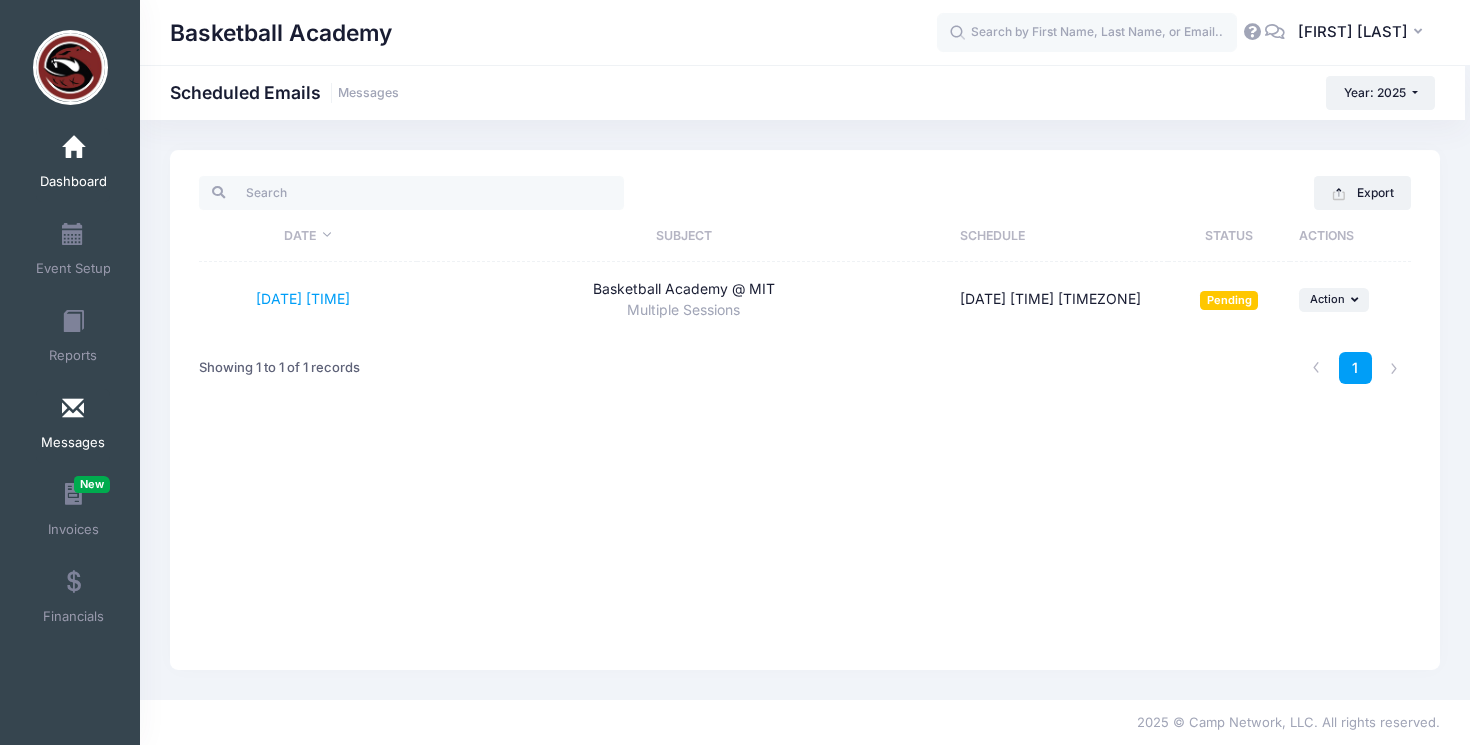 click on "Dashboard" at bounding box center [73, 165] 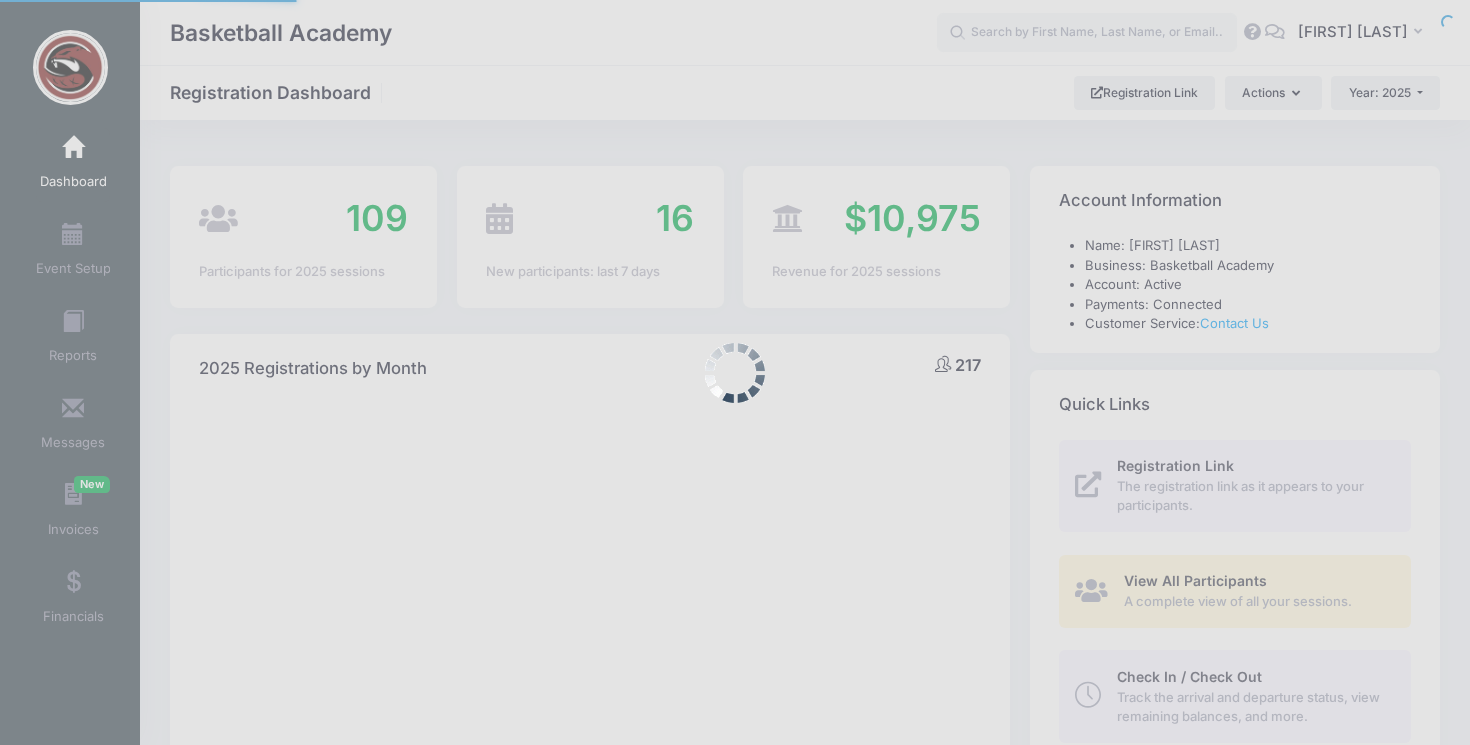 select 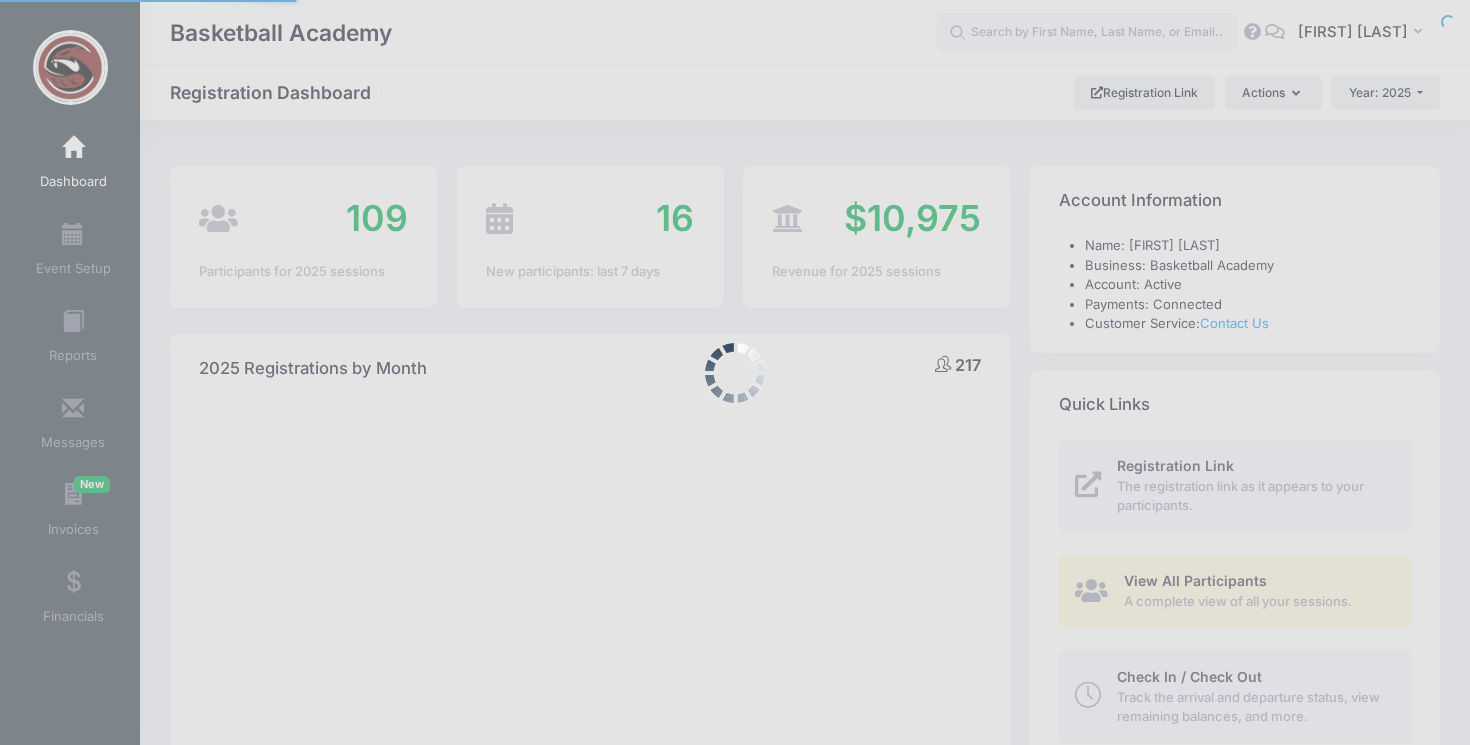 scroll, scrollTop: 0, scrollLeft: 0, axis: both 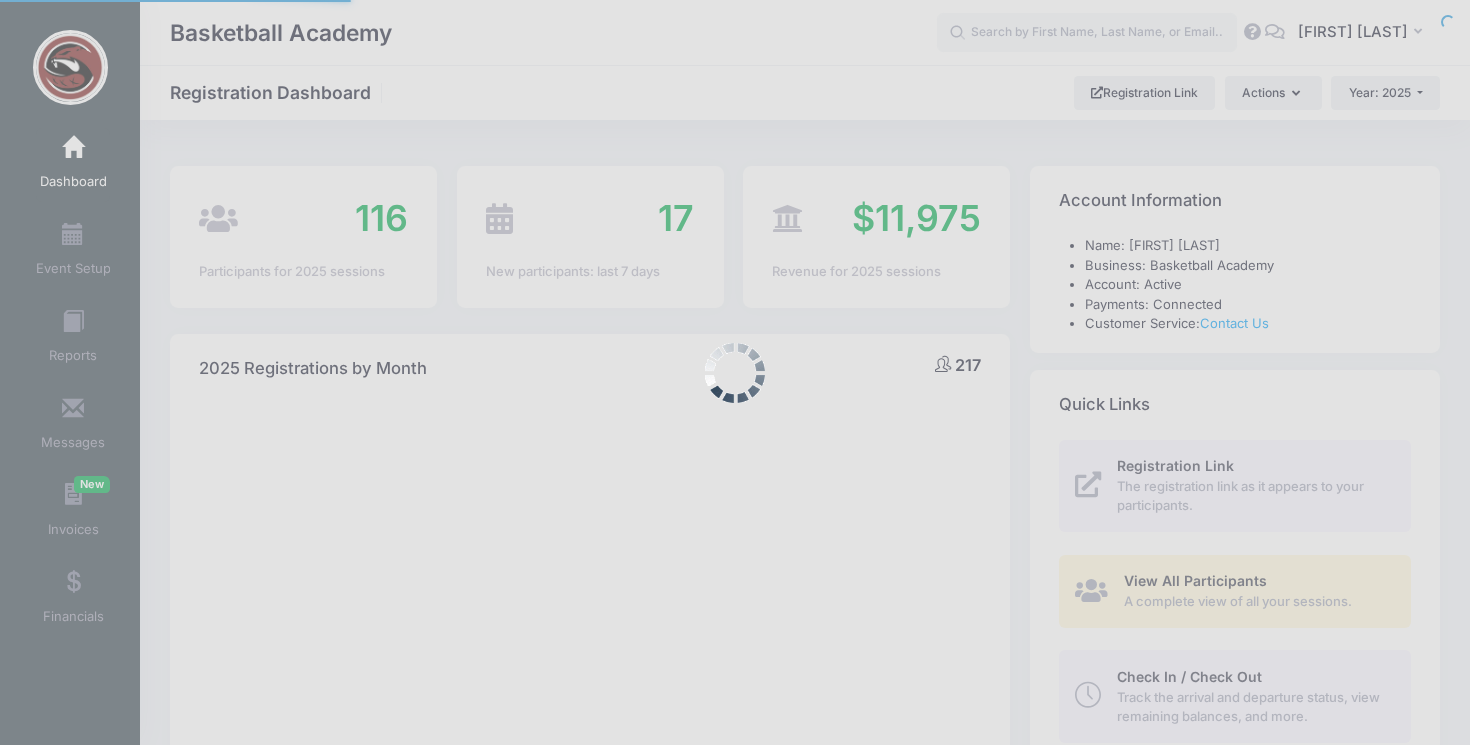 select 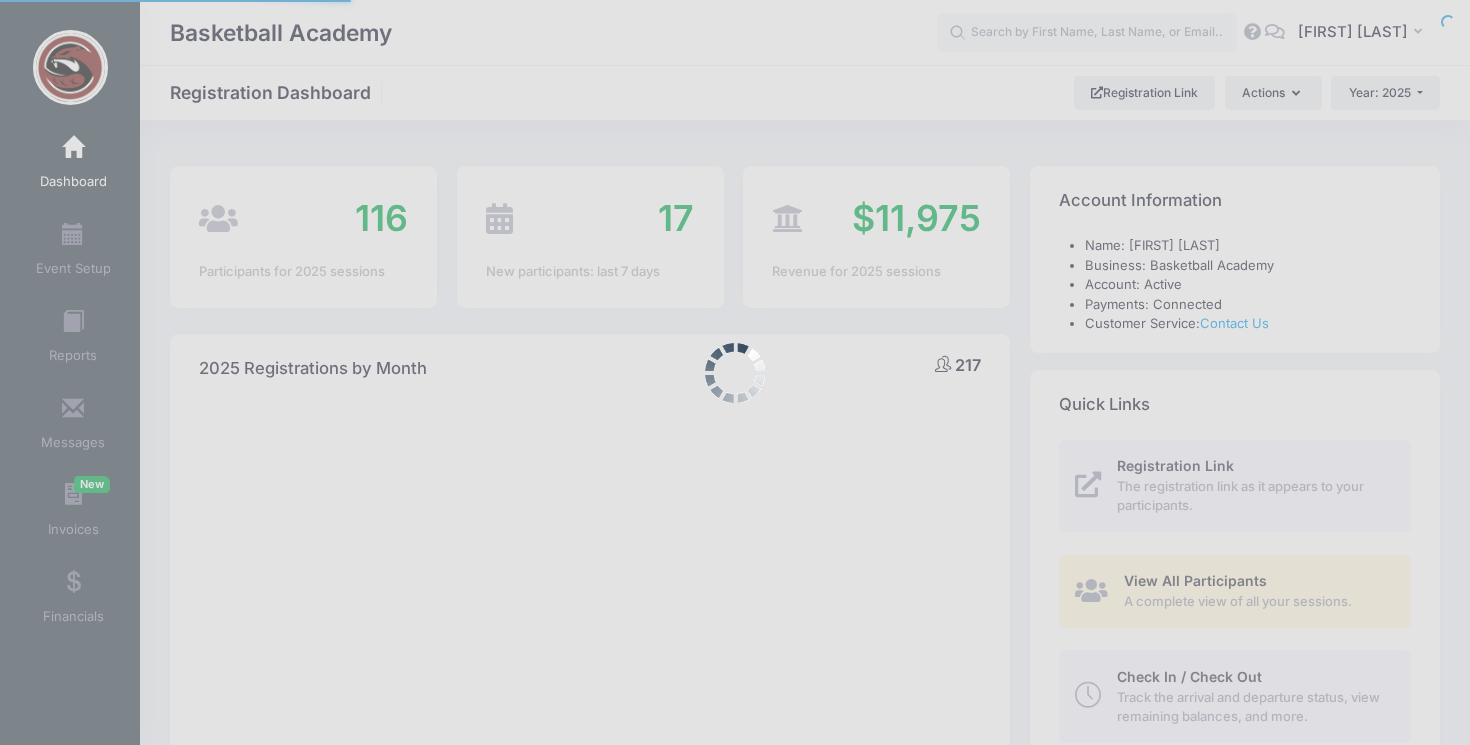 scroll, scrollTop: 0, scrollLeft: 0, axis: both 